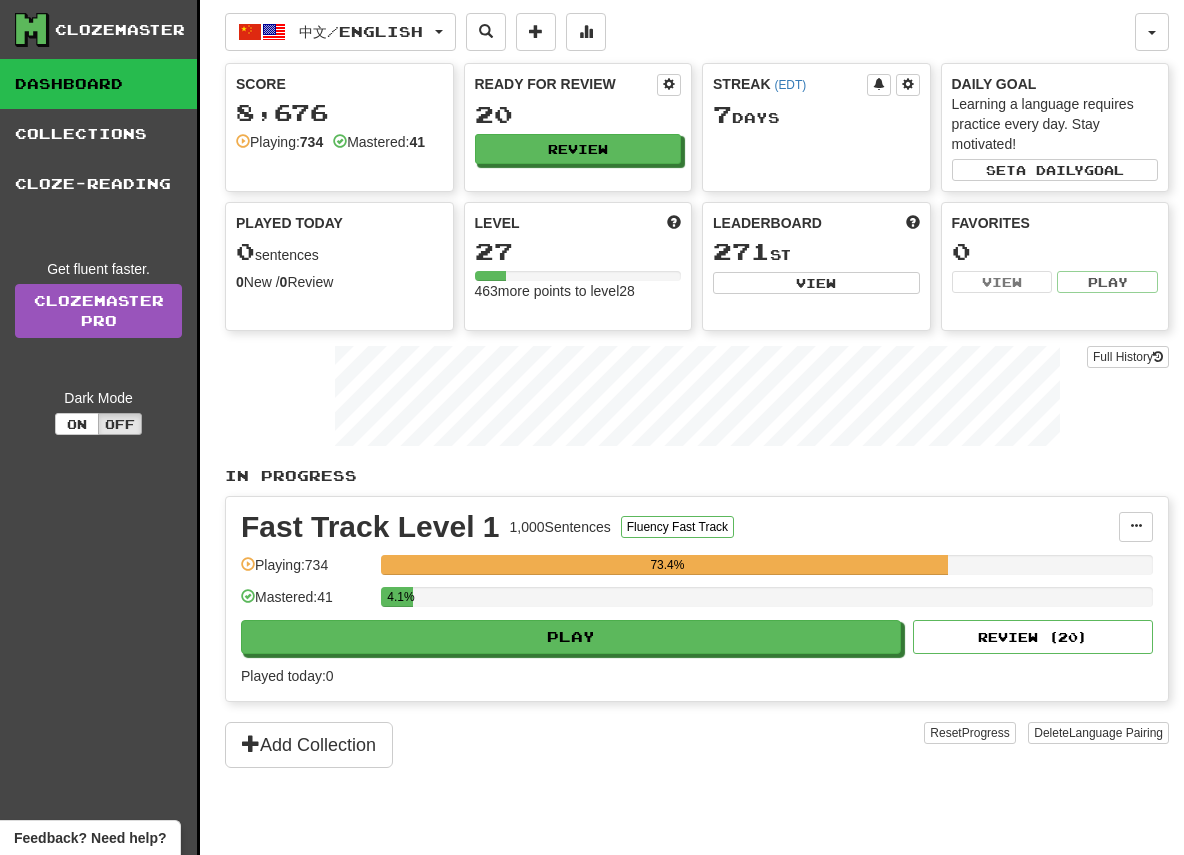 scroll, scrollTop: 0, scrollLeft: 0, axis: both 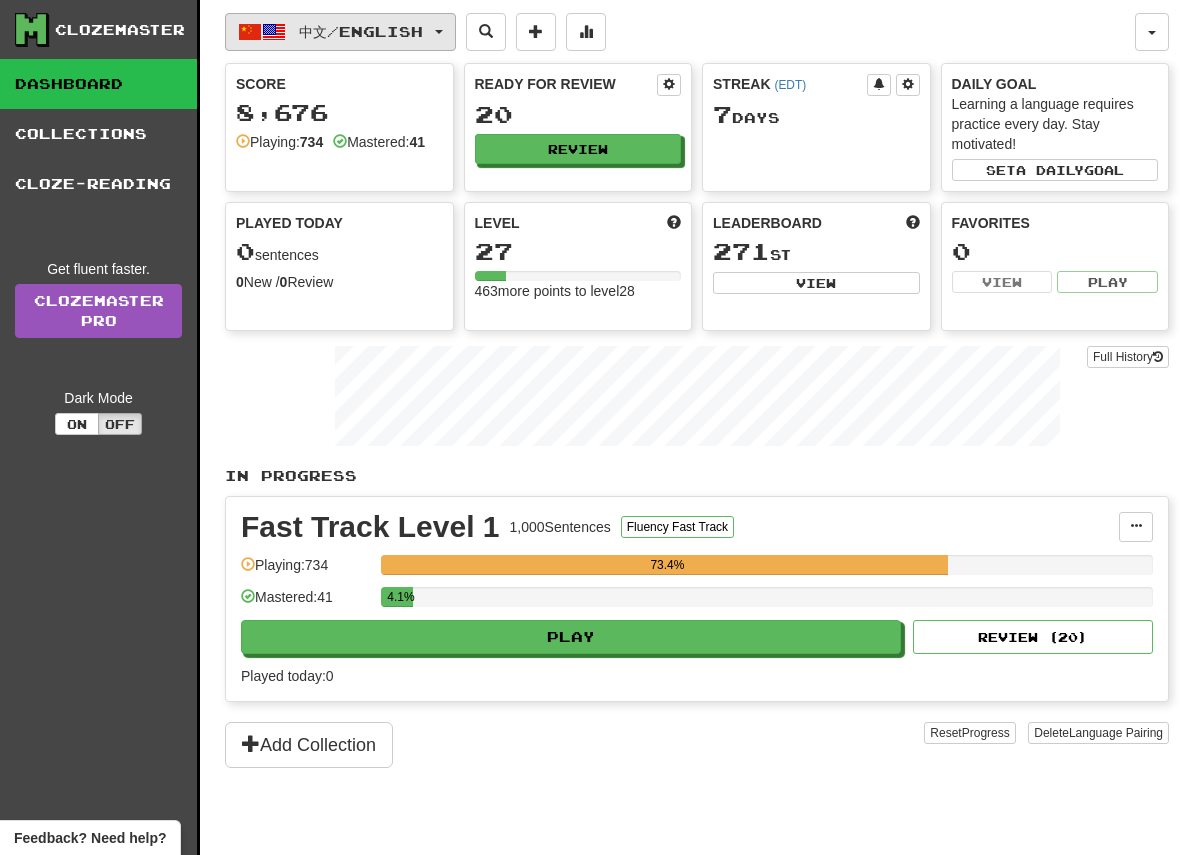 click on "中文  /  English" at bounding box center [340, 32] 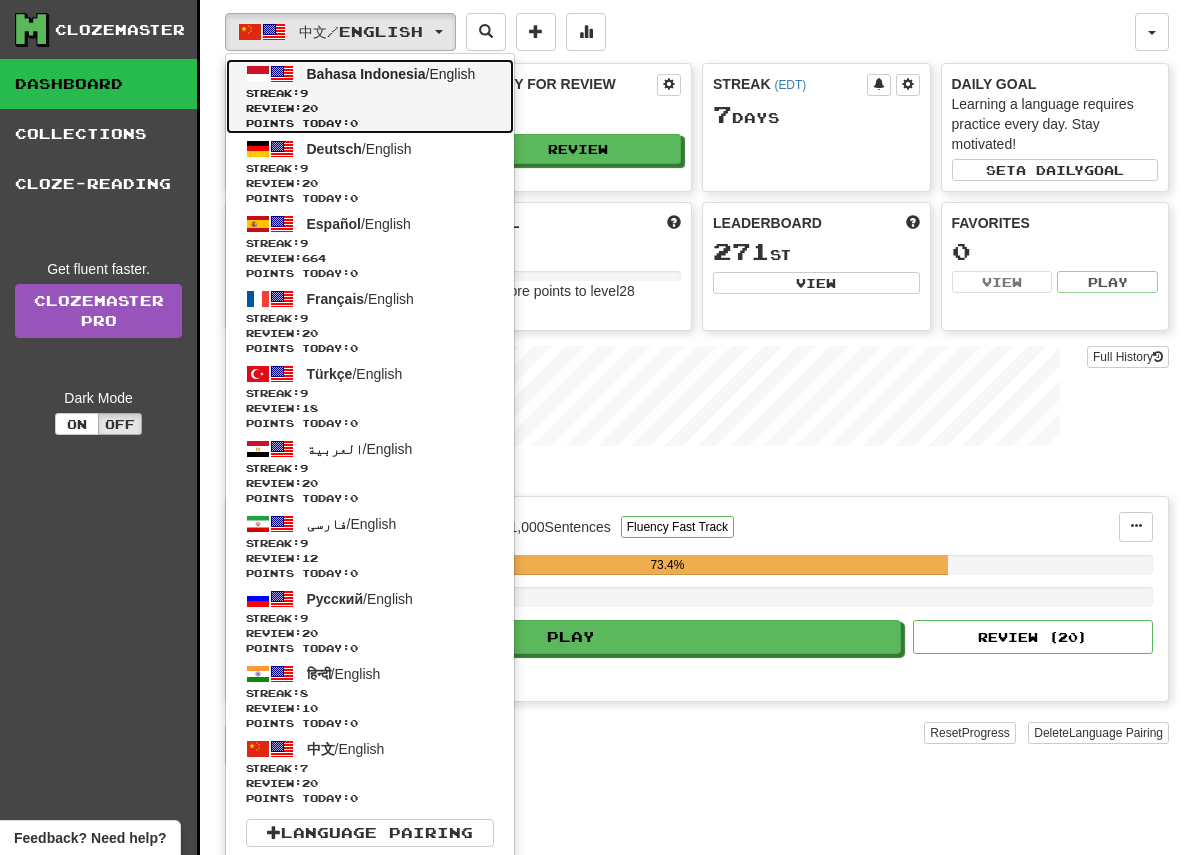 click on "Bahasa Indonesia" at bounding box center [366, 74] 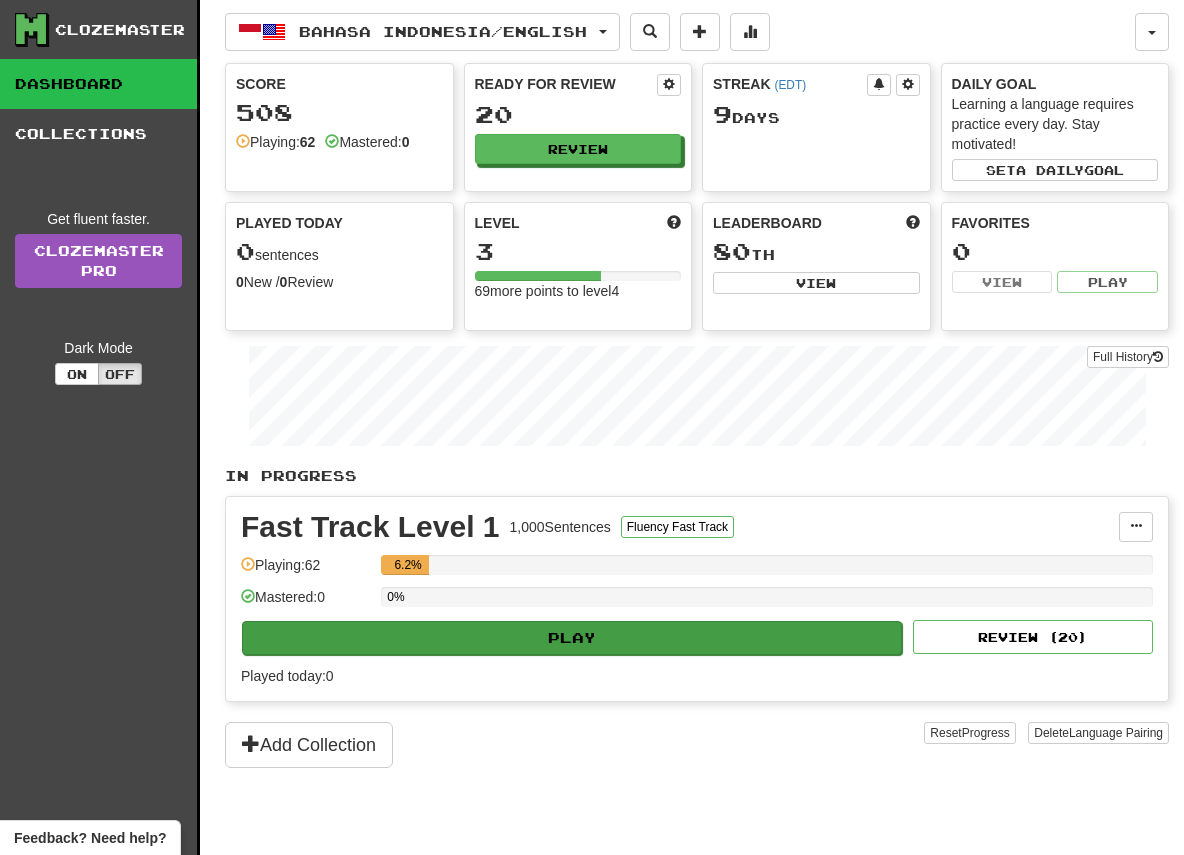 scroll, scrollTop: 0, scrollLeft: 0, axis: both 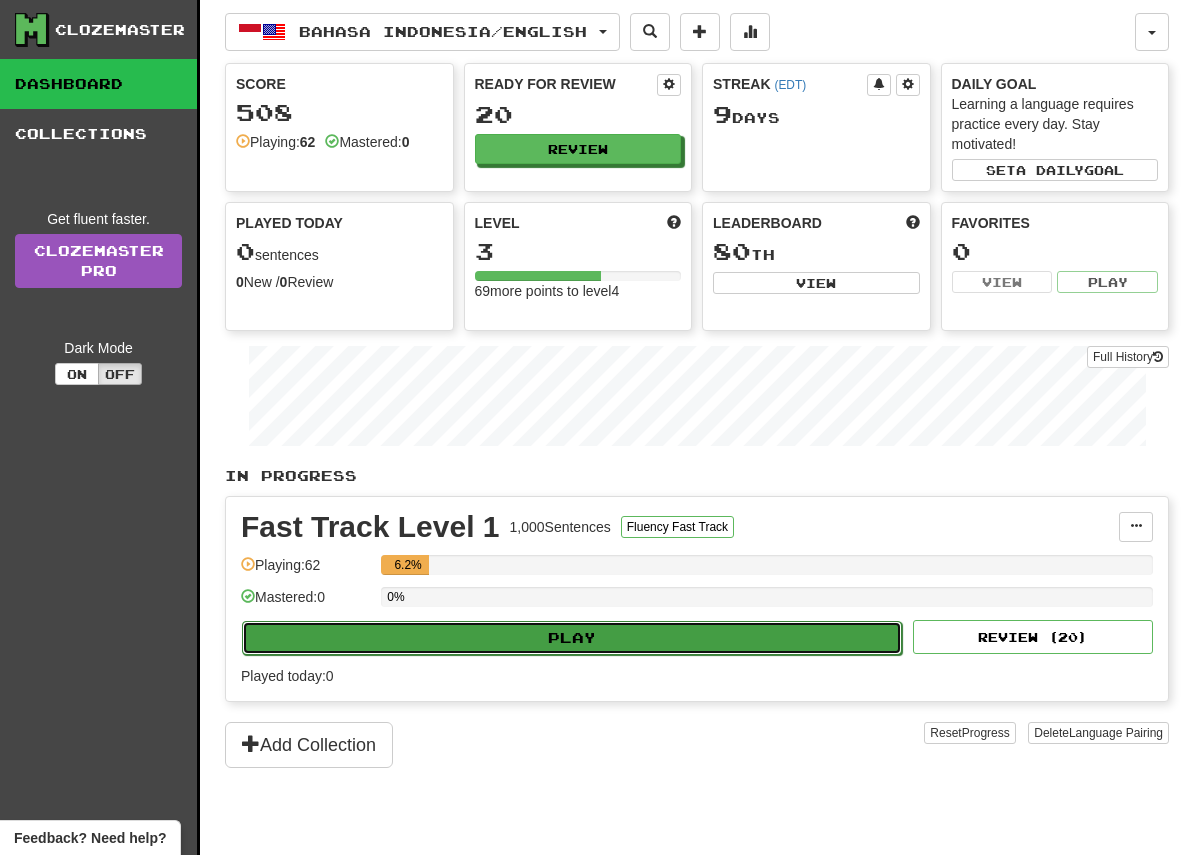 click on "Play" at bounding box center [572, 638] 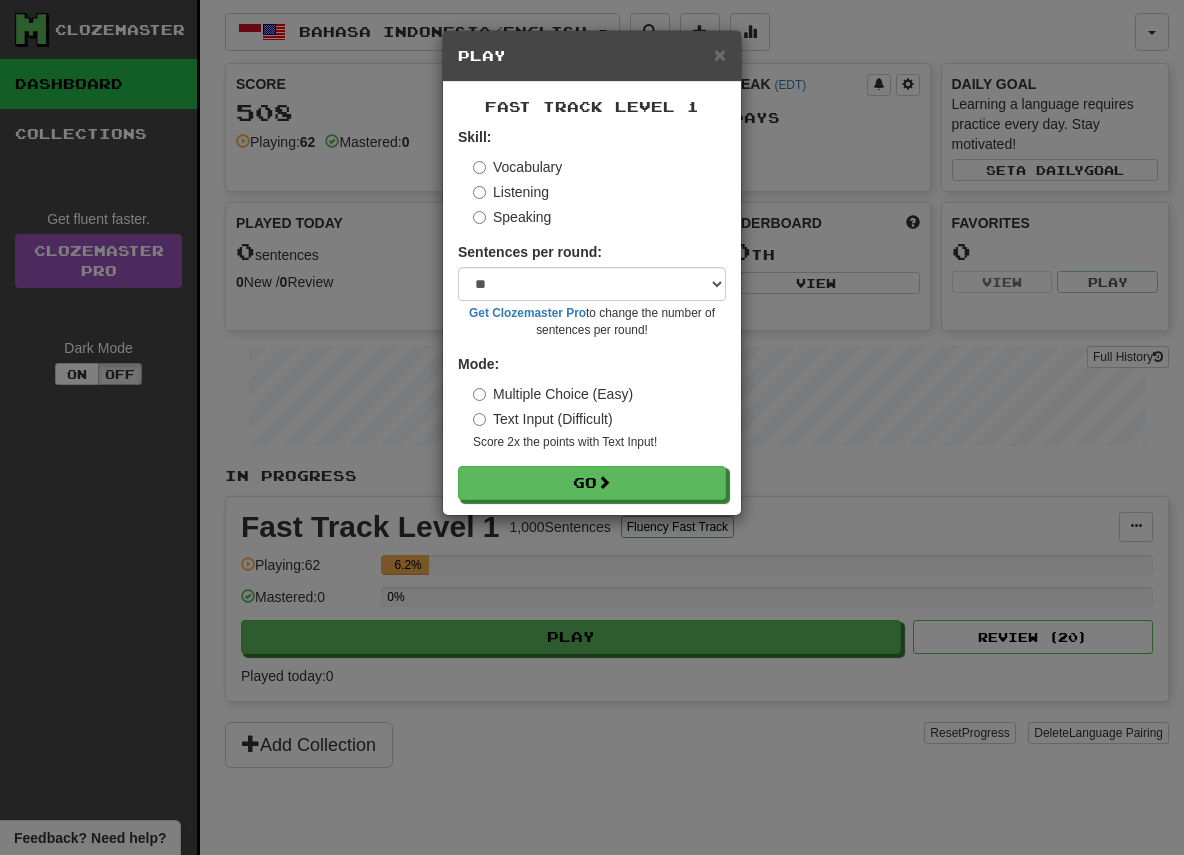 click on "Skill: Vocabulary Listening Speaking Sentences per round: * ** ** ** ** ** *** ******** Get Clozemaster Pro  to change the number of sentences per round! Mode: Multiple Choice (Easy) Text Input (Difficult) Score 2x the points with Text Input ! Go" at bounding box center (592, 313) 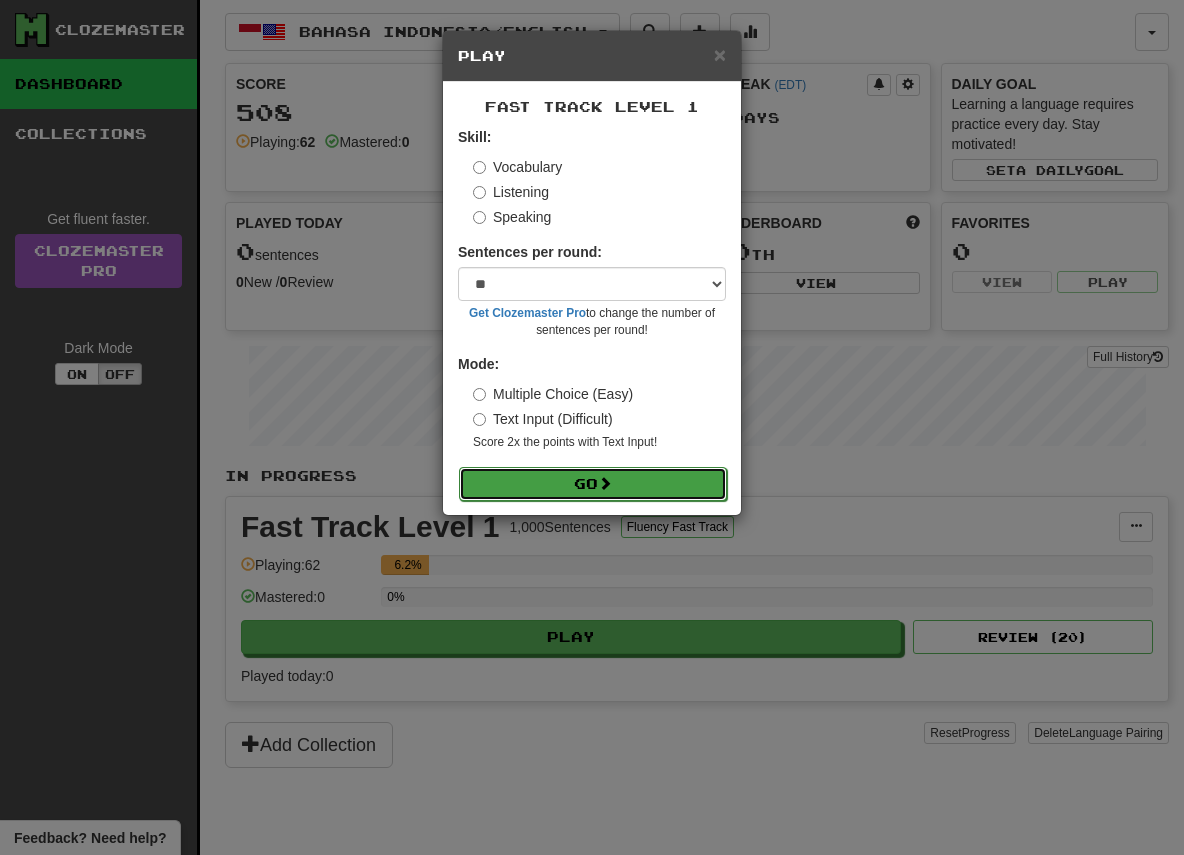 click on "Go" at bounding box center (593, 484) 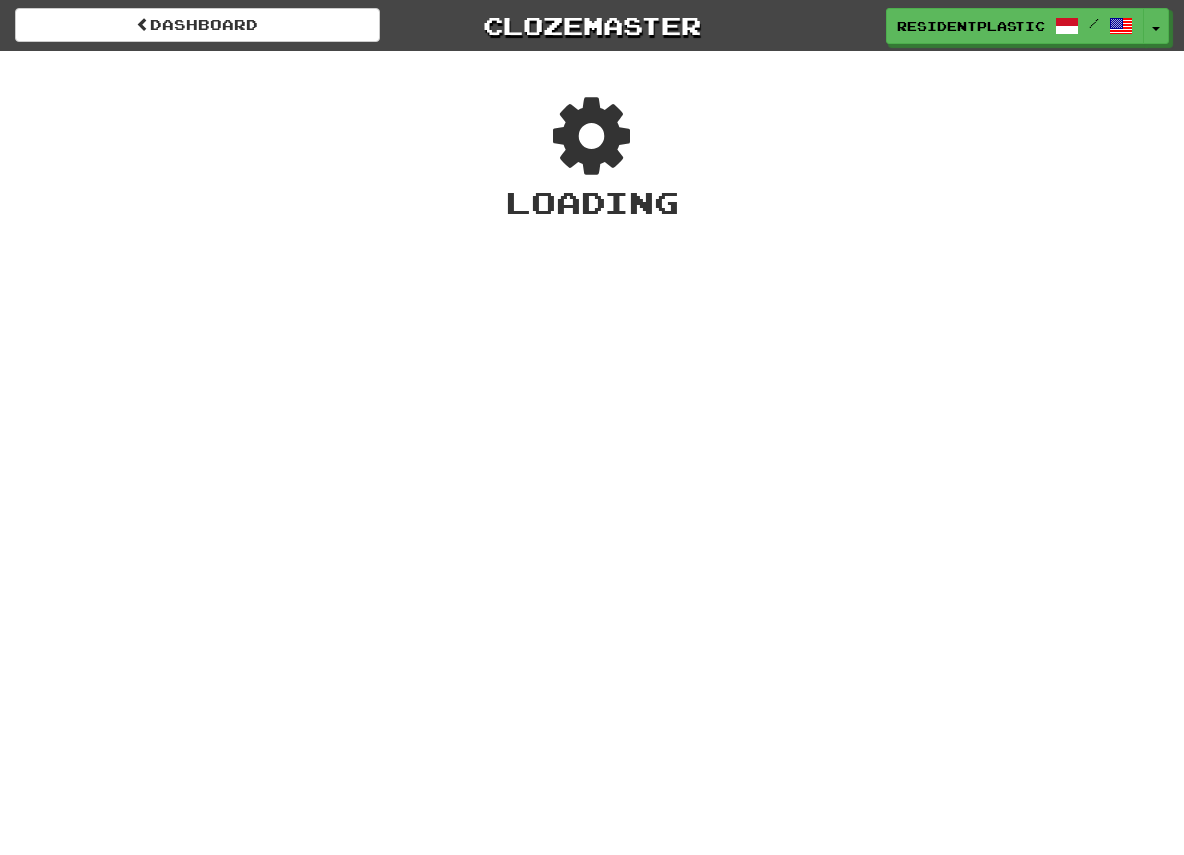 scroll, scrollTop: 0, scrollLeft: 0, axis: both 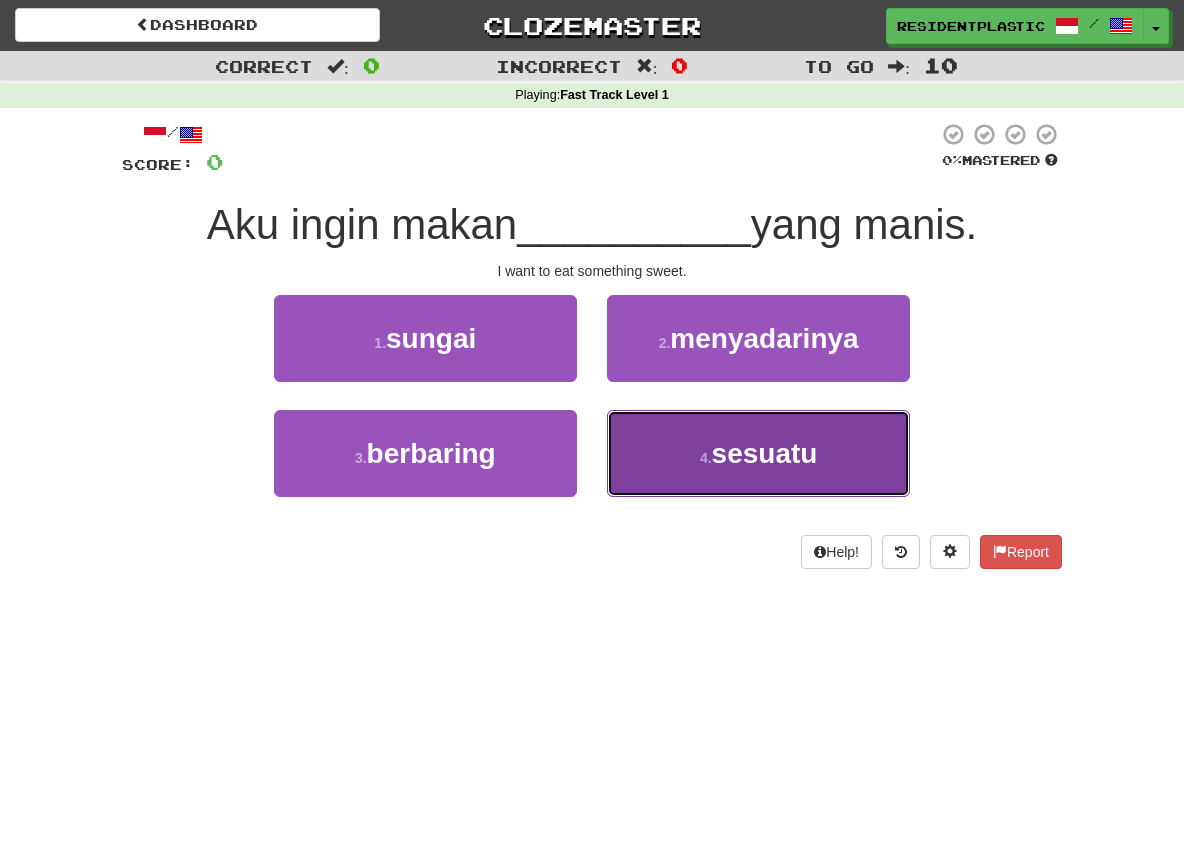 click on "4 .  sesuatu" at bounding box center (758, 453) 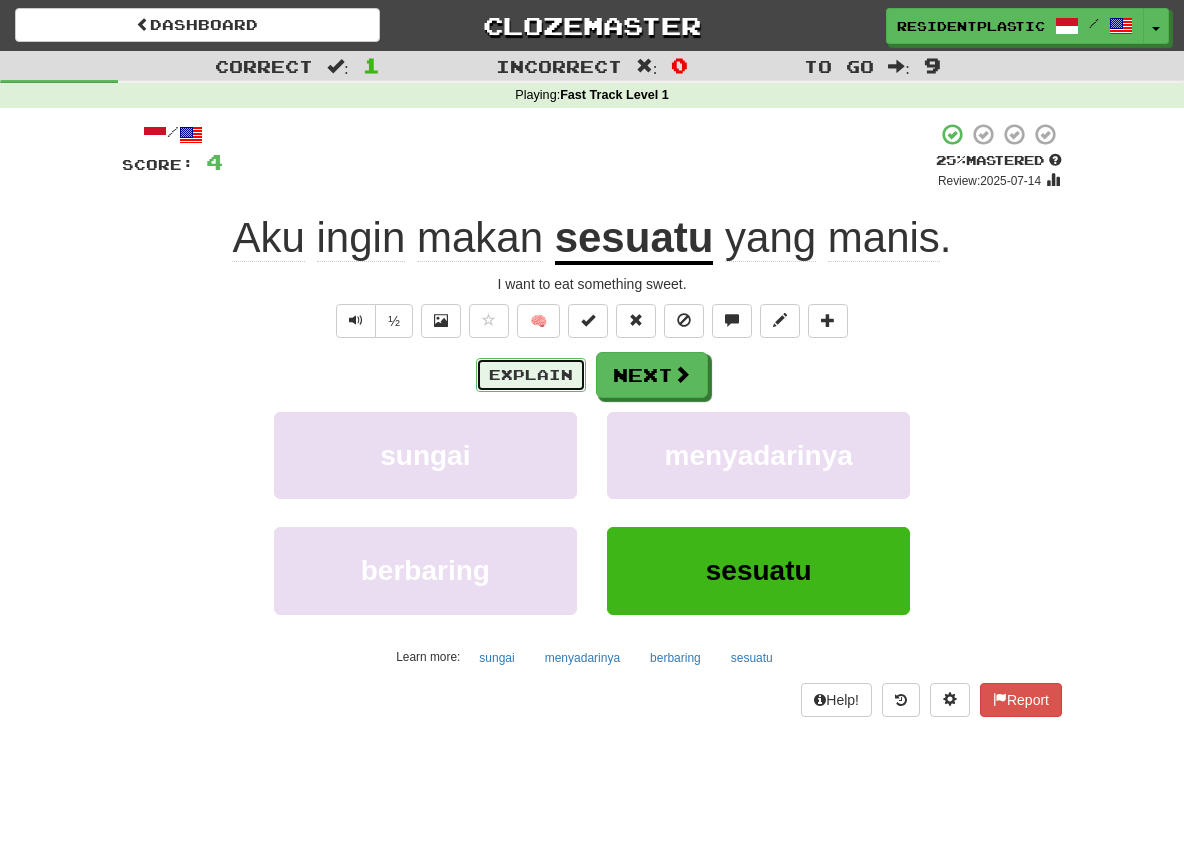 click on "Explain" at bounding box center [531, 375] 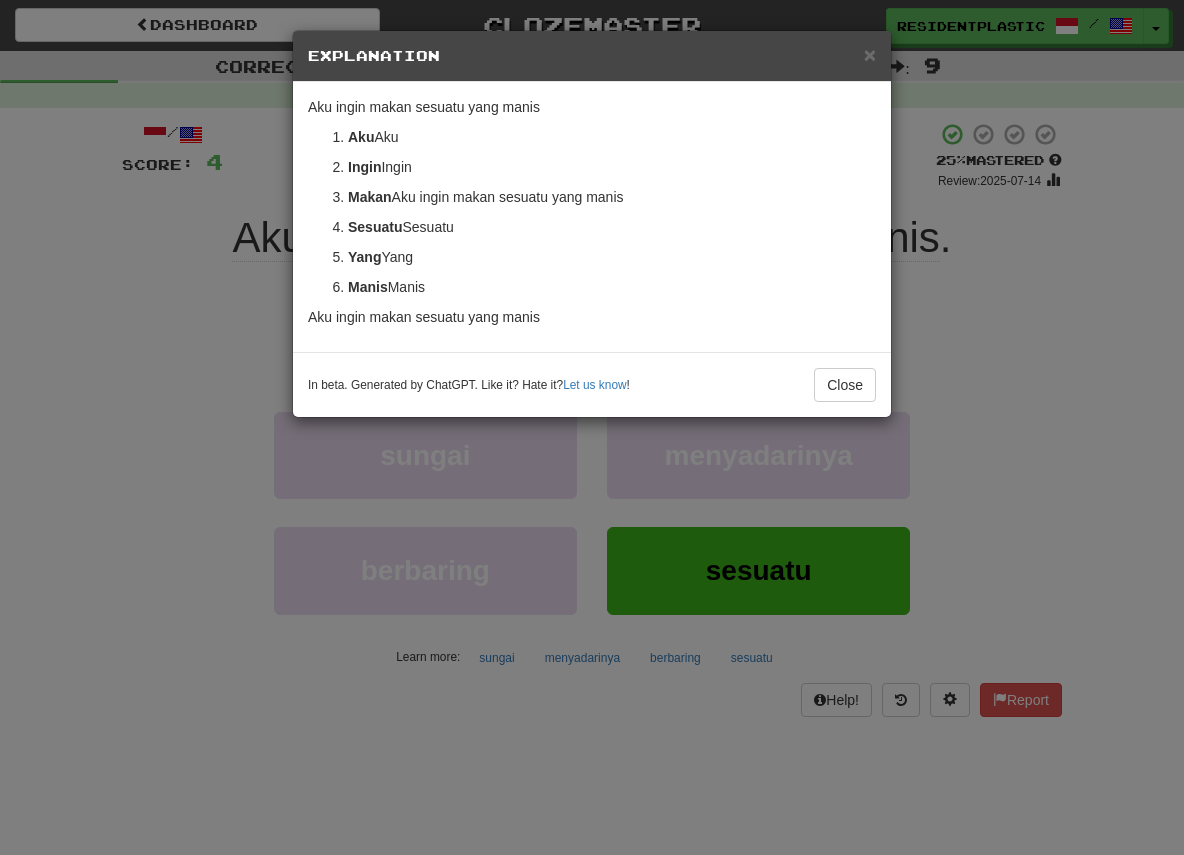 click on "Yang : This is a relative pronoun that can be translated to "that" or "which." It is used to connect the noun "sesuatu" with its description or characteristic that follows." at bounding box center (612, 257) 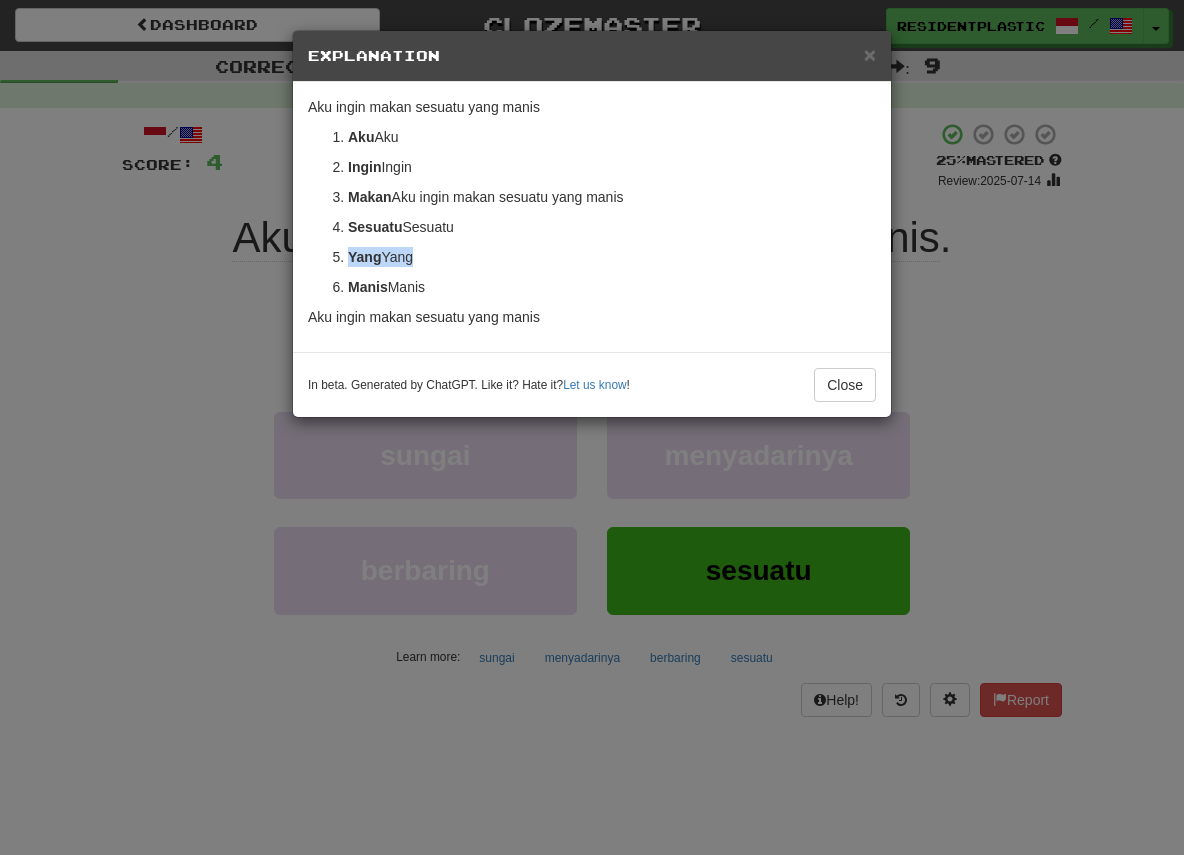 click on "× Explanation The Indonesian sentence "Aku ingin makan sesuatu yang manis" translates to "I want to eat something sweet" in English. Let's break down the sentence to understand the grammar and vocabulary.
Aku : This is the informal pronoun for "I" or "me" in Indonesian. It's commonly used in everyday conversation with friends or people of the same age or younger.
Ingin : This word means "want" or "wish." It's used to express a desire or intention to do something.
Makan : This verb means "to eat." It follows "ingin" because verbs typically follow the word expressing desire or intention in Indonesian sentences.
Sesuatu : This word translates to "something." It is used to refer to an unspecified item or concept.
Yang : This is a relative pronoun that can be translated to "that" or "which." It is used to connect the noun "sesuatu" with its description or characteristic that follows.
Manis
In beta. Generated by ChatGPT. Like it? Hate it?  Let us know ! Close" at bounding box center [592, 427] 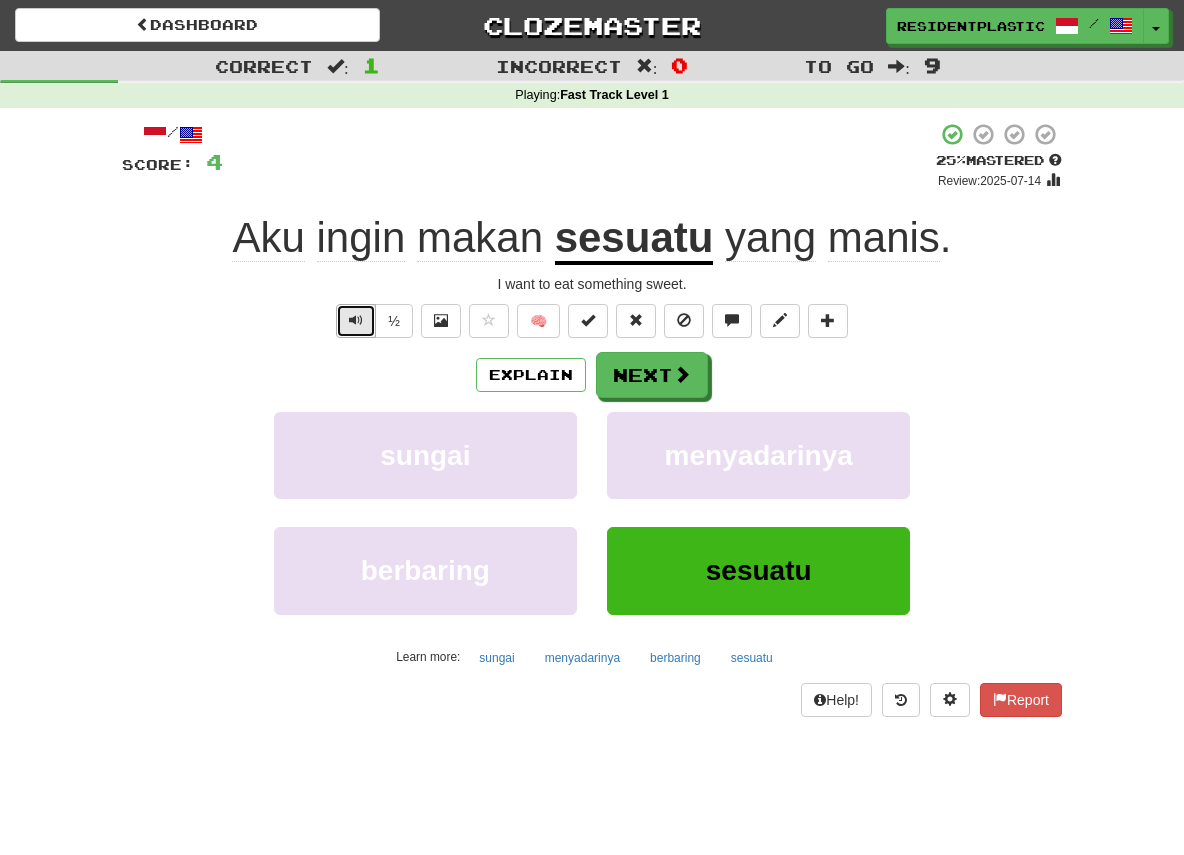 click at bounding box center (356, 321) 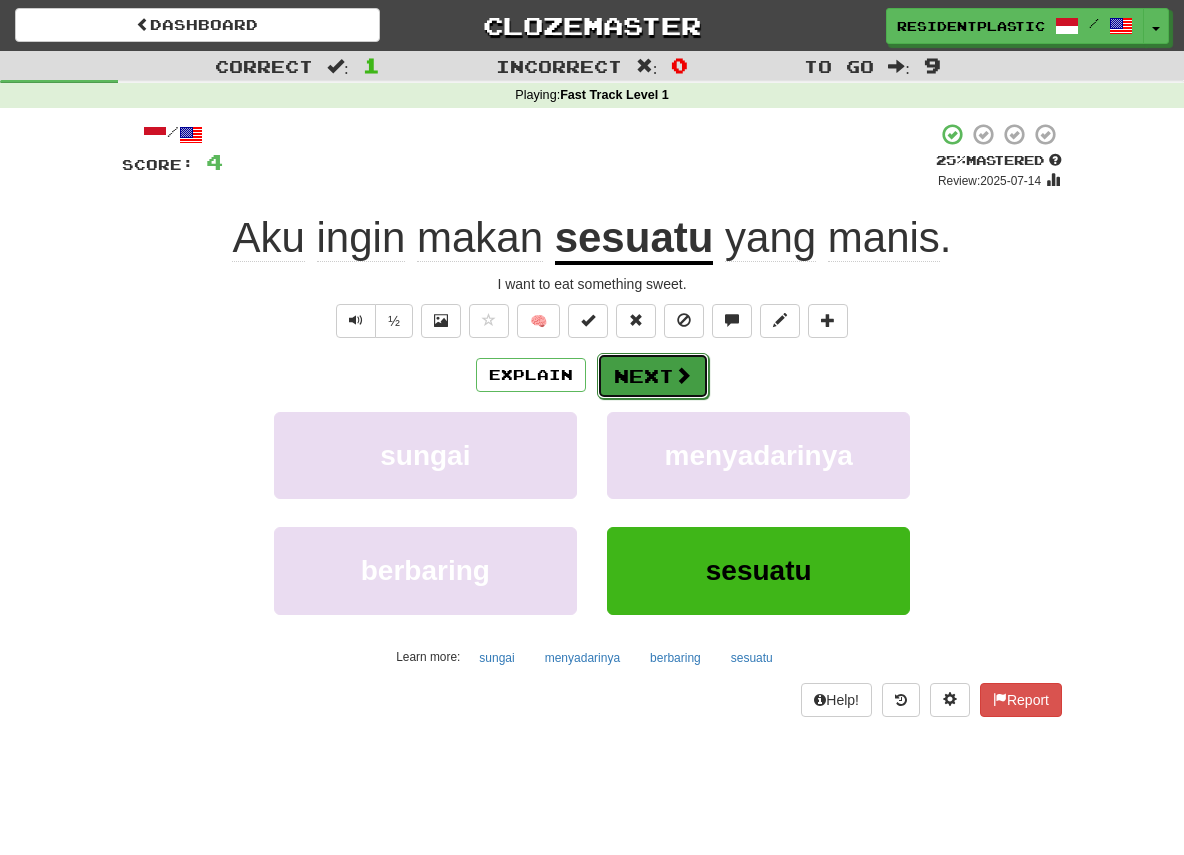 click on "Next" at bounding box center (653, 376) 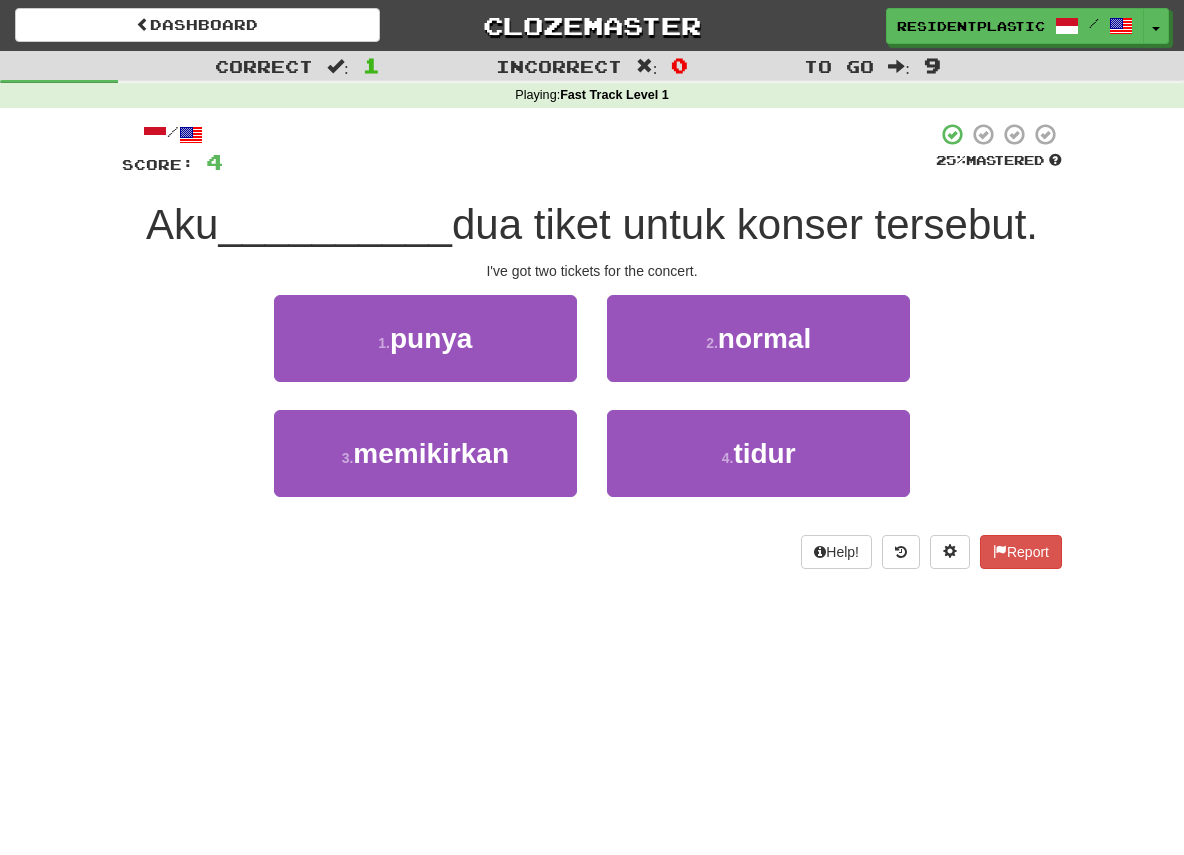 click on "Dashboard
Clozemaster
ResidentPlastic
/
Toggle Dropdown
Dashboard
Leaderboard
Activity Feed
Notifications
Profile
Discussions
Bahasa Indonesia
/
English
Streak:
9
Review:
20
Points Today: 0
Deutsch
/
English
Streak:
9
Review:
20
Points Today: 0
Español
/
English
Streak:
9
Review:
664
Points Today: 0
Français
/
English
Streak:
9
Review:
20
Points Today: 0
Türkçe
/
English
Streak:
9
Review:
18
Points Today: 0
العربية
/
English
Streak:
9
Review:
20
Points Today: 0
فارسی
/
English
Streak:
9
Review:
12
Points Today: 0
Русский
/
English" at bounding box center (592, 22) 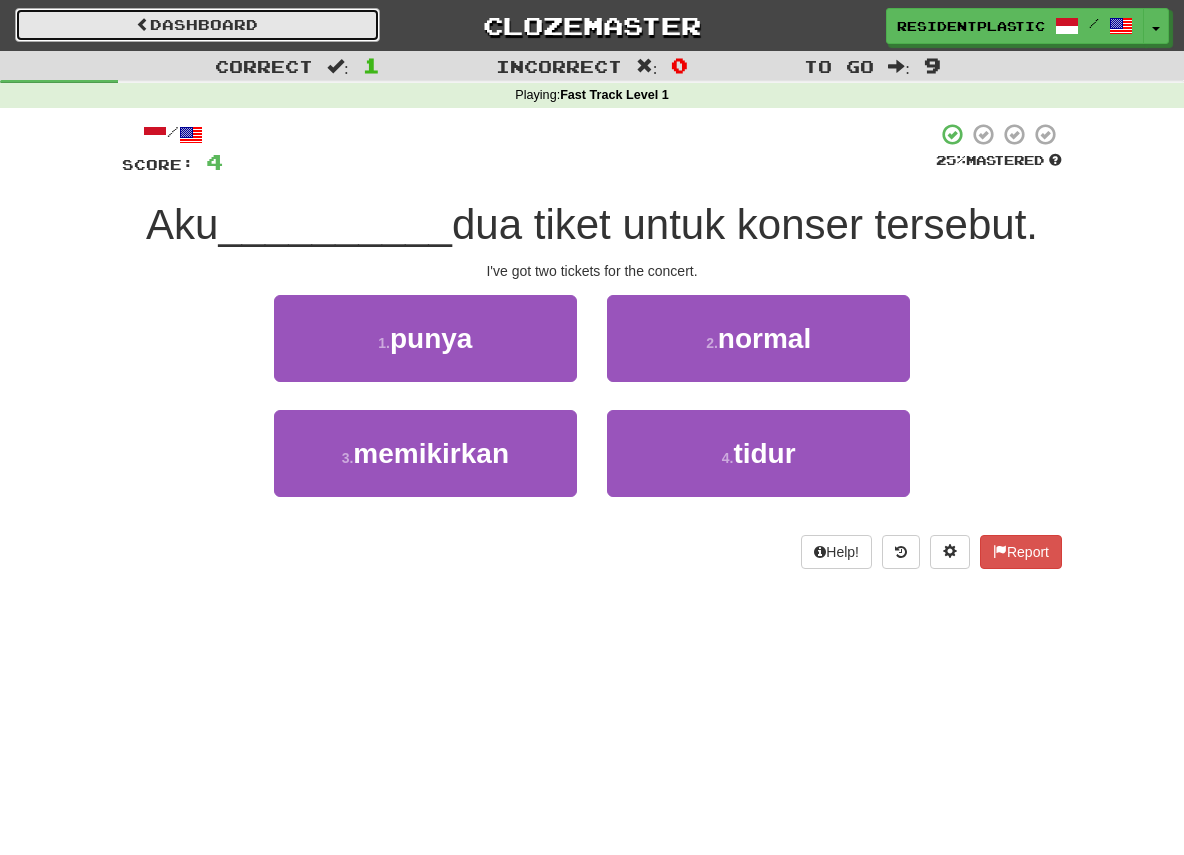 click on "Dashboard" at bounding box center [197, 25] 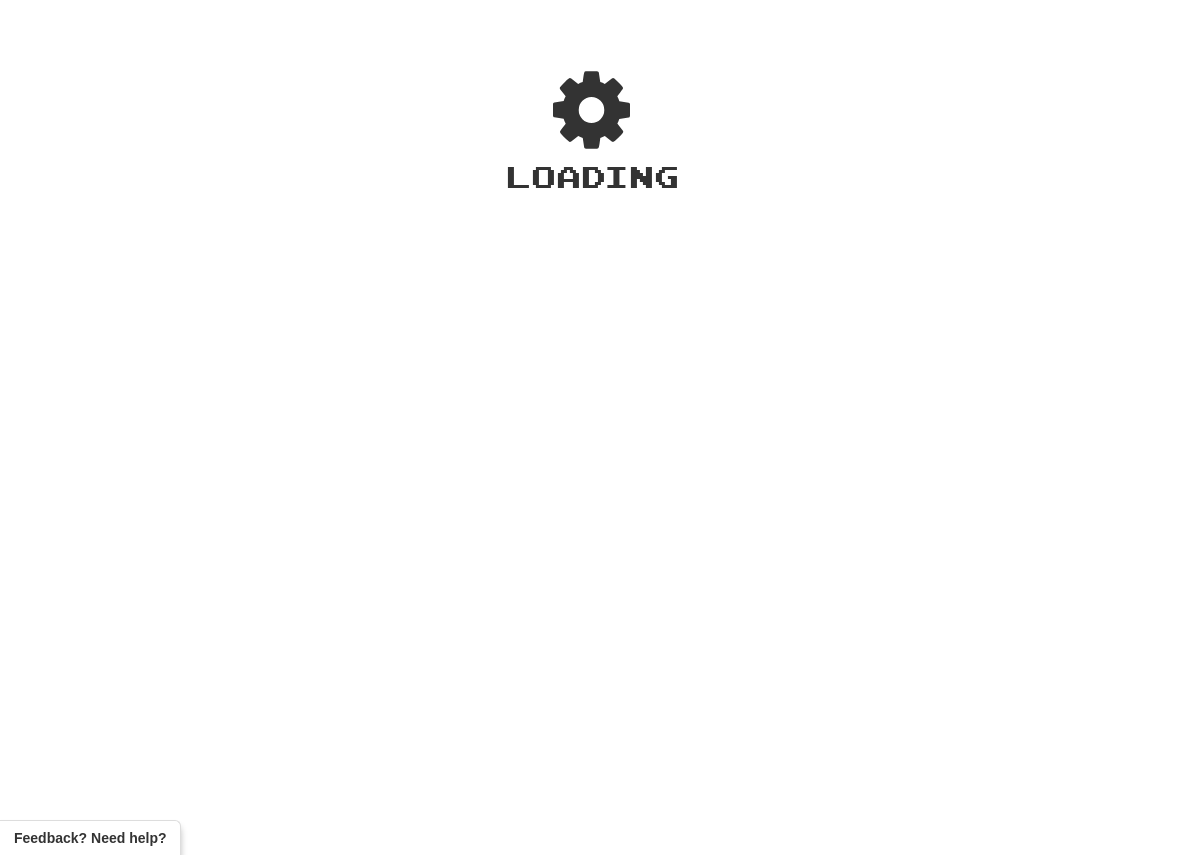 scroll, scrollTop: 0, scrollLeft: 0, axis: both 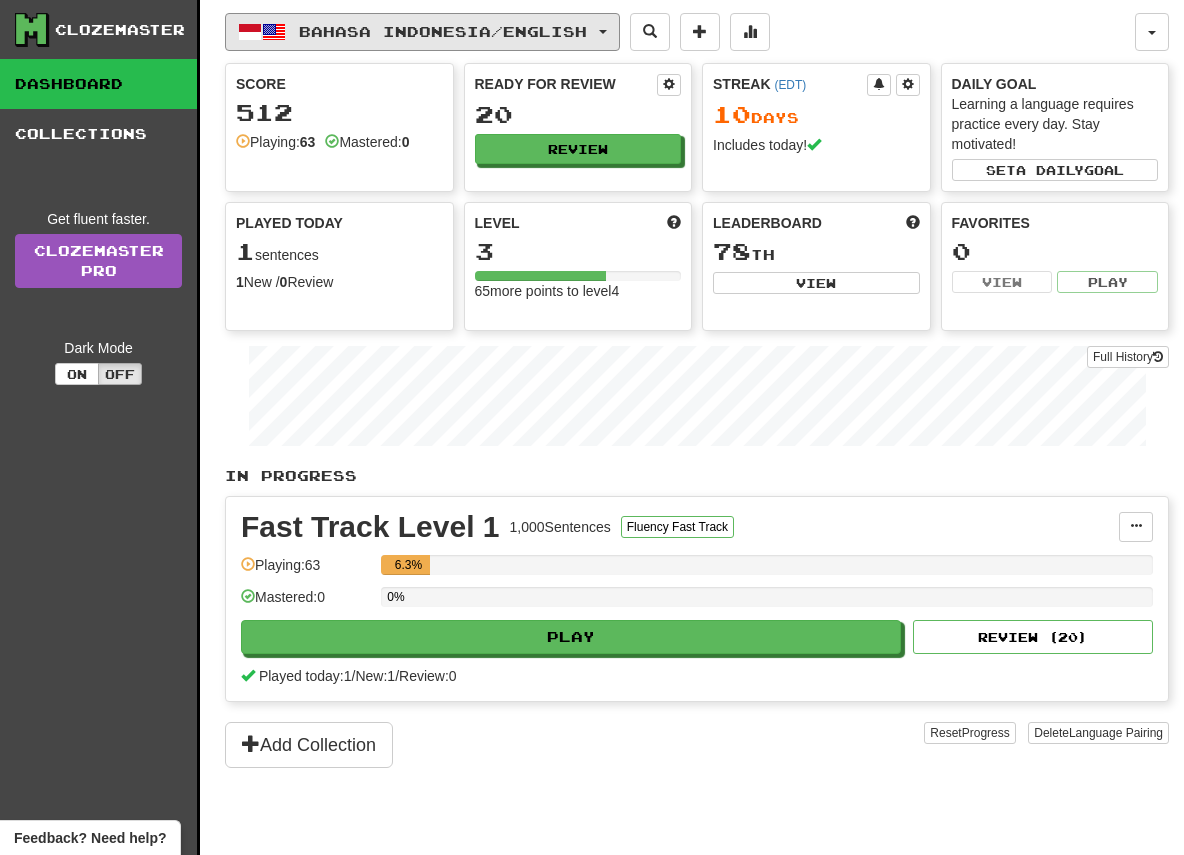 click at bounding box center (274, 32) 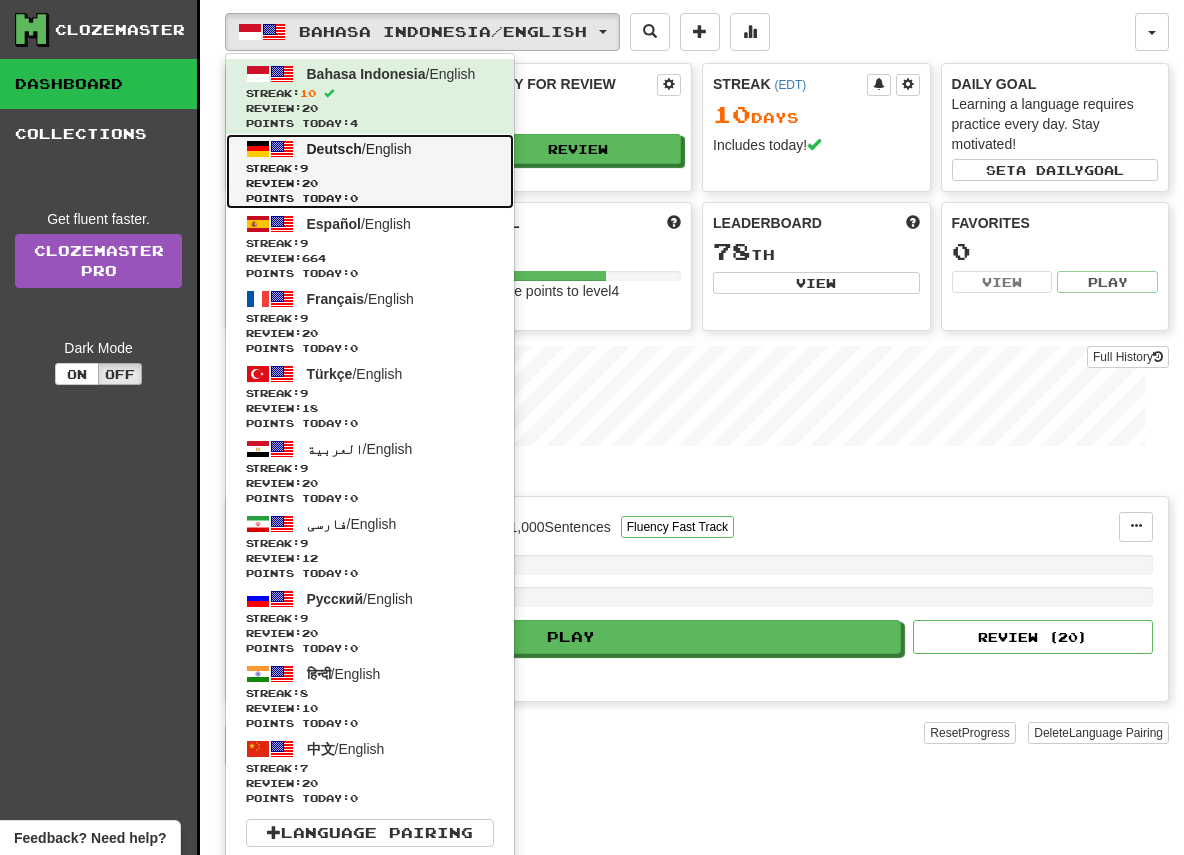 click at bounding box center [282, 149] 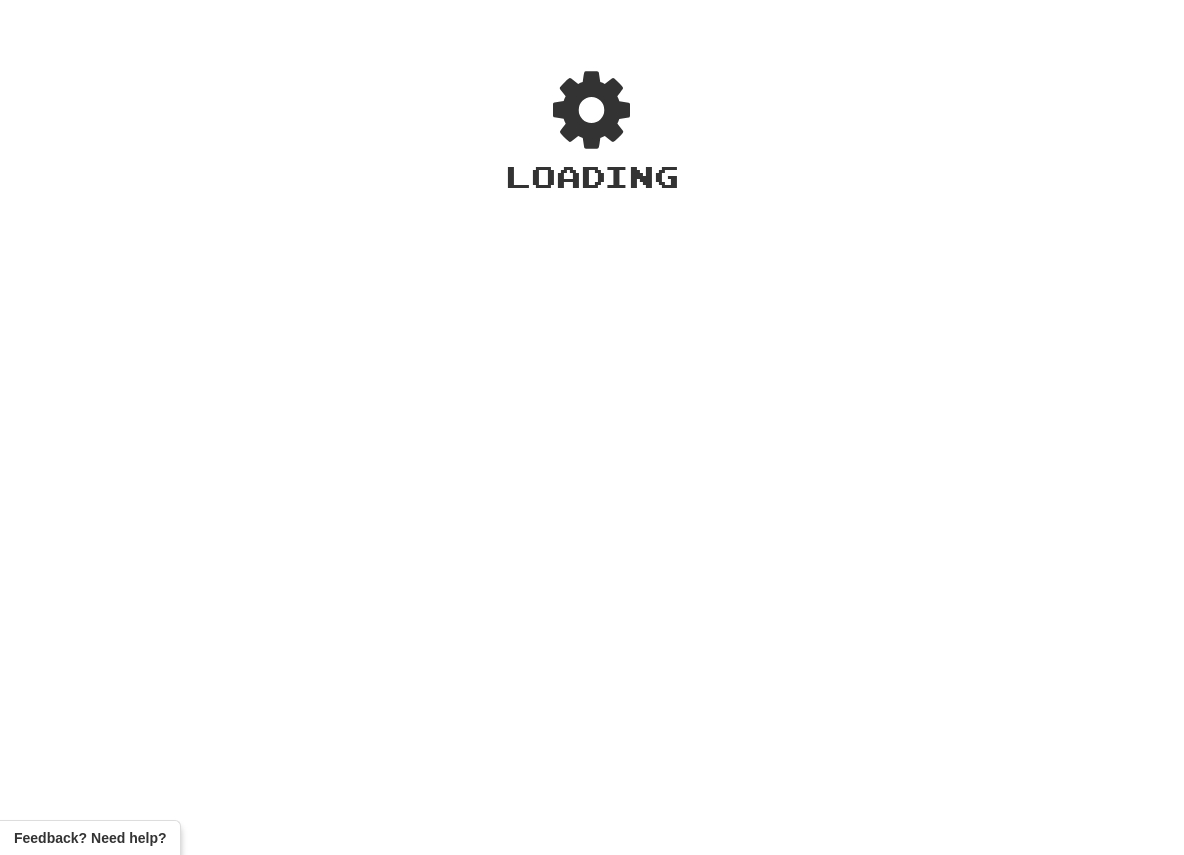 scroll, scrollTop: 0, scrollLeft: 0, axis: both 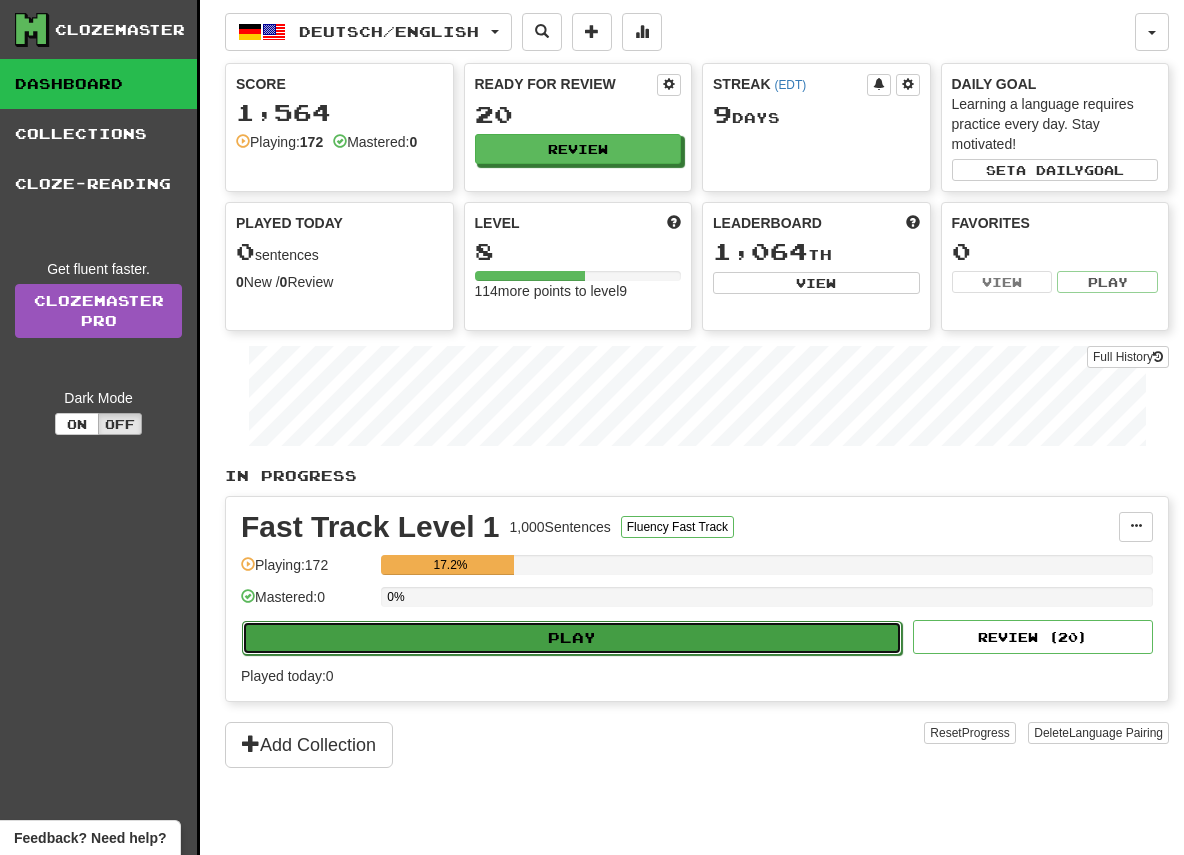 click on "Play" at bounding box center [572, 638] 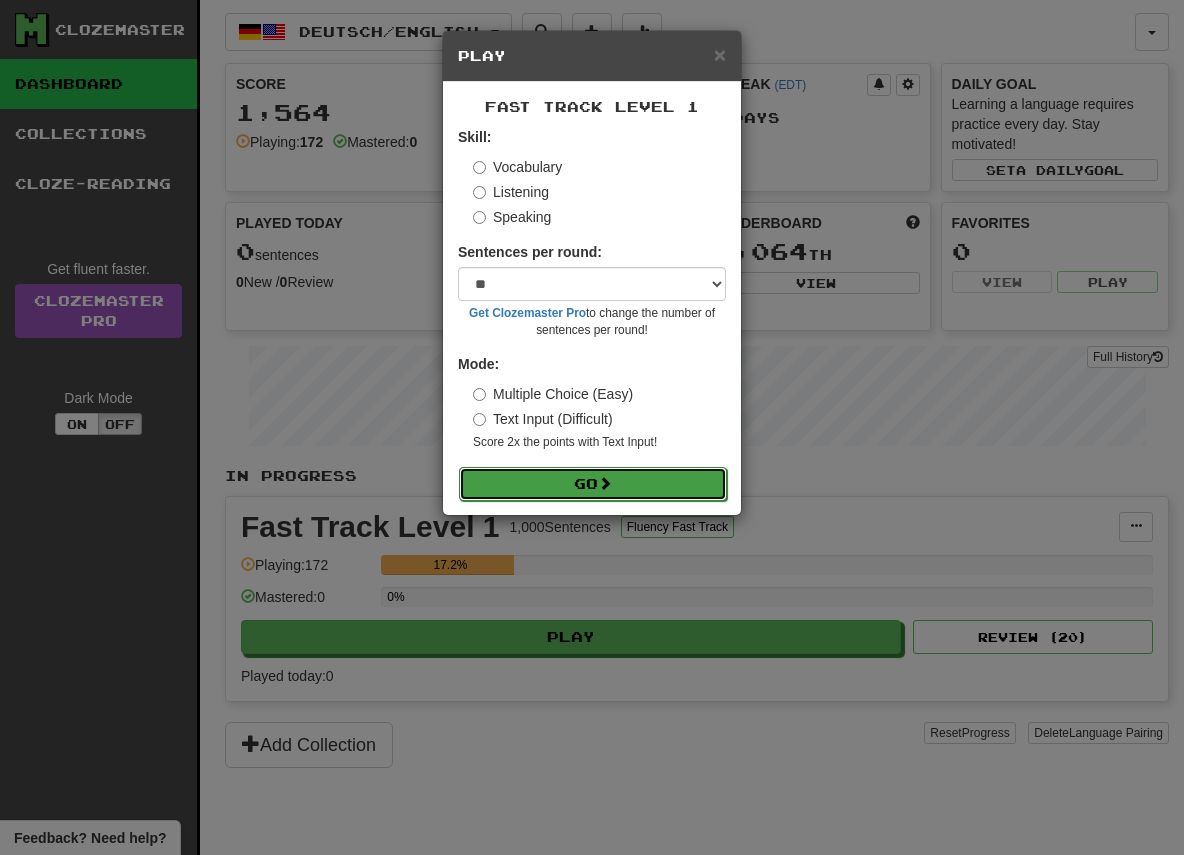 click on "Go" at bounding box center (593, 484) 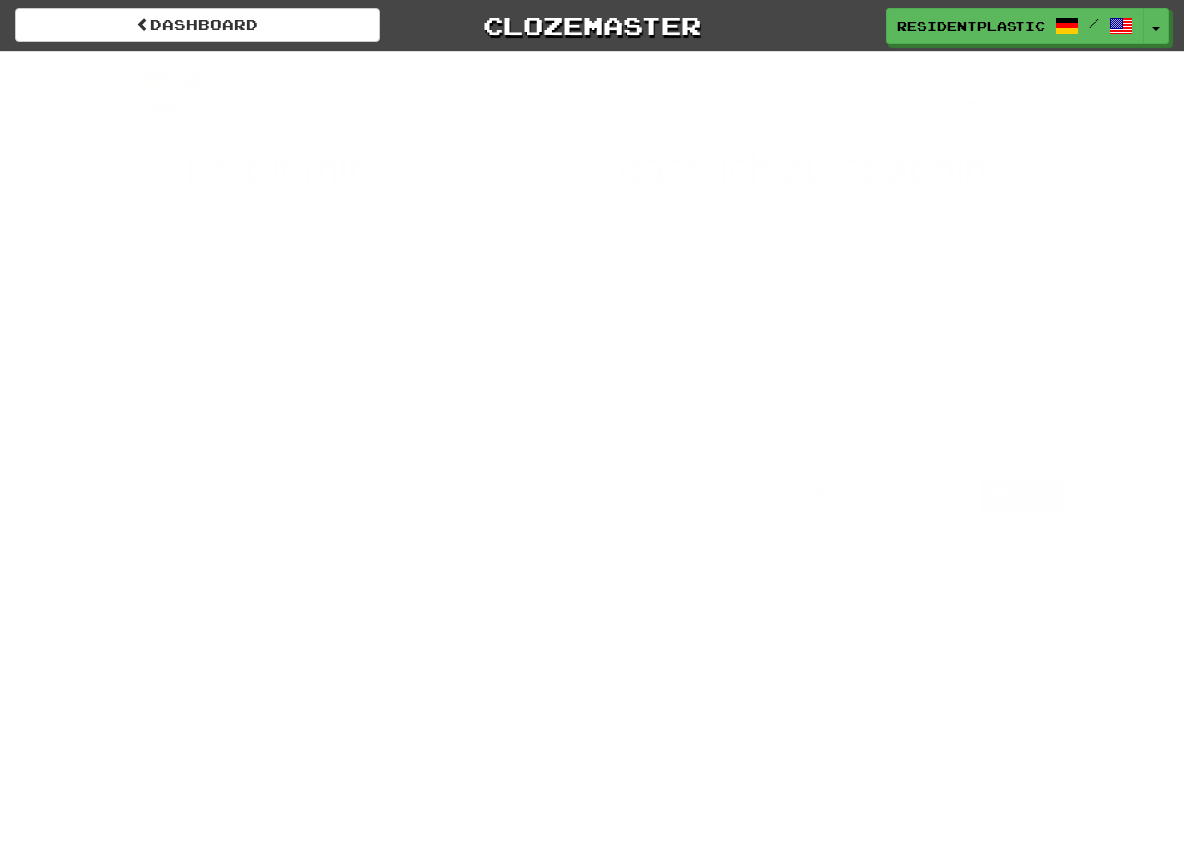 scroll, scrollTop: 0, scrollLeft: 0, axis: both 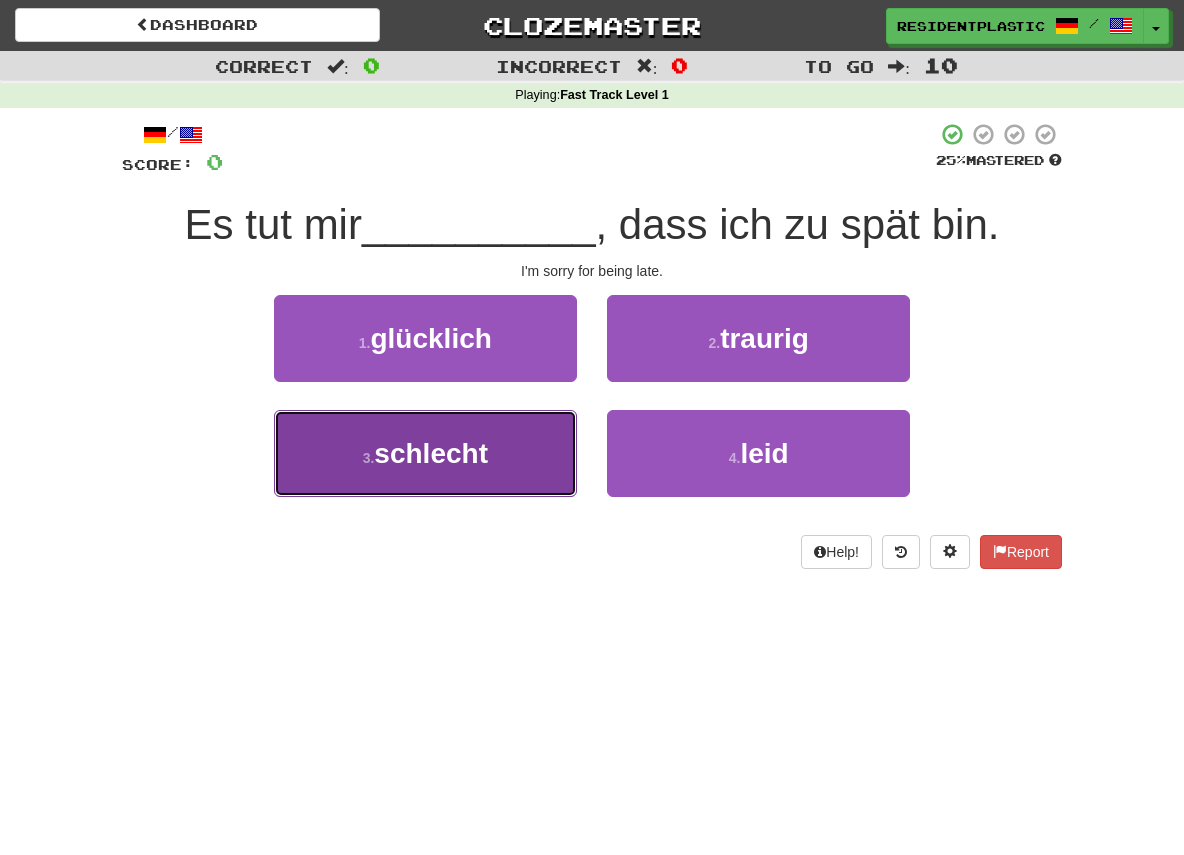 click on "3 .  schlecht" at bounding box center (425, 453) 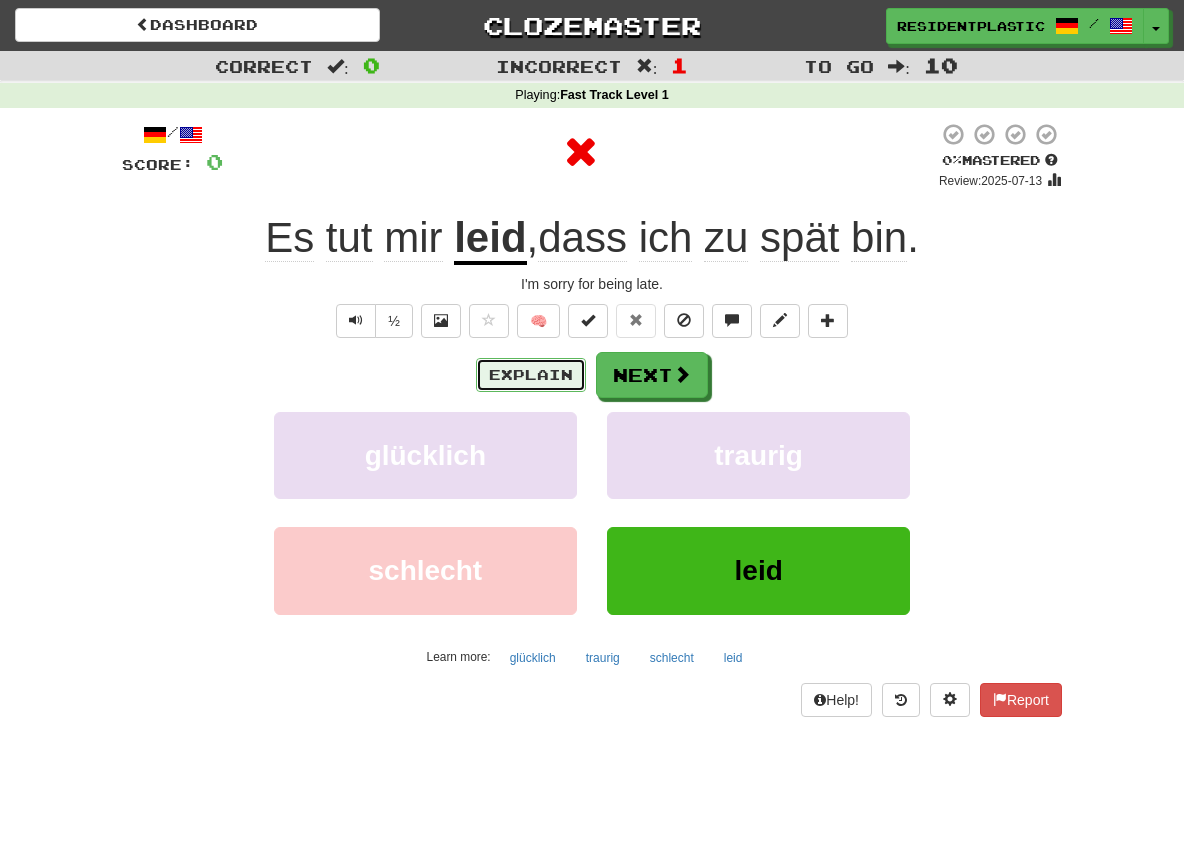 click on "Explain" at bounding box center (531, 375) 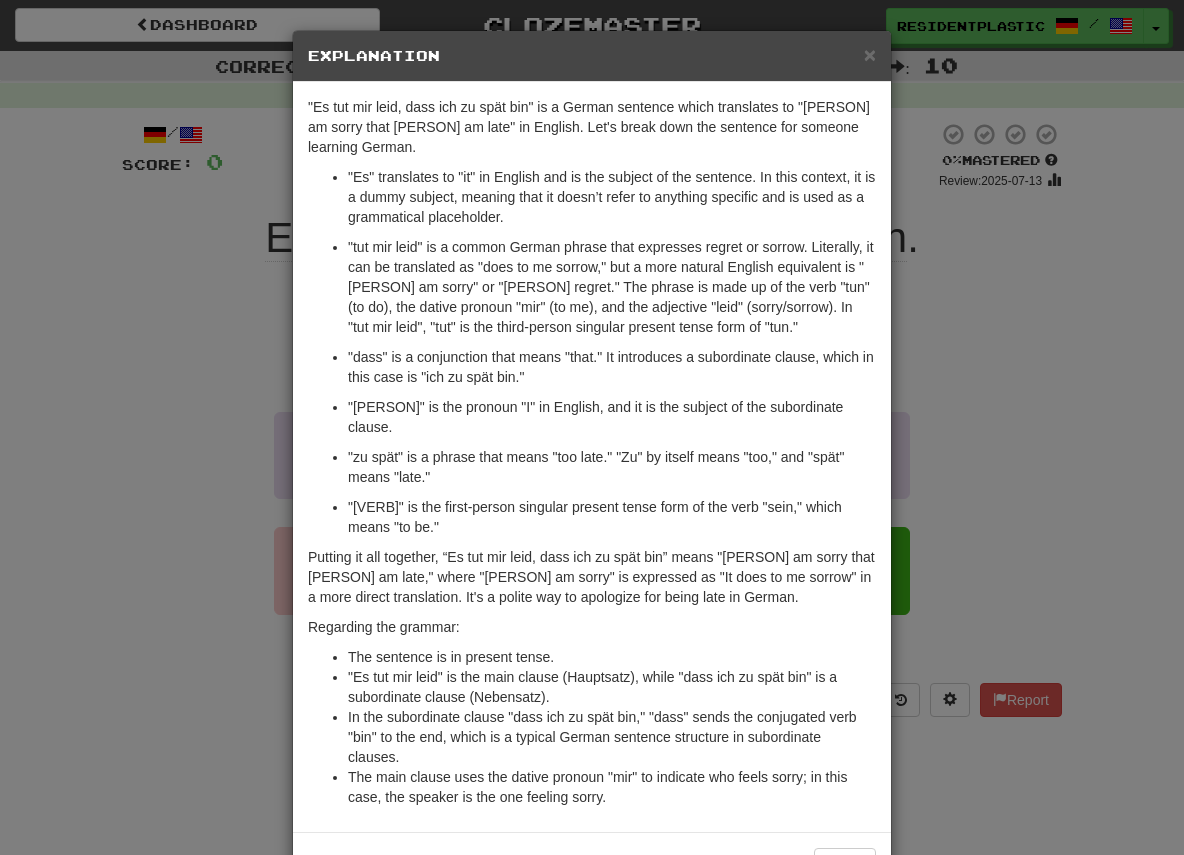 click on "× Explanation "Es tut mir leid, dass ich zu spät bin" is a German sentence which translates to "I am sorry that I am late" in English. Let's break down the sentence for someone learning German.
"Es" translates to "it" in English and is the subject of the sentence. In this context, it is a dummy subject, meaning that it doesn’t refer to anything specific and is used as a grammatical placeholder.
"tut mir leid" is a common German phrase that expresses regret or sorrow. Literally, it can be translated as "does to me sorrow," but a more natural English equivalent is "I am sorry" or "I regret." The phrase is made up of the verb "tun" (to do), the dative pronoun "mir" (to me), and the adjective "leid" (sorry/sorrow). In "tut mir leid", "tut" is the third-person singular present tense form of "tun."
"dass" is a conjunction that means "that." It introduces a subordinate clause, which in this case is "ich zu spät bin."
Regarding the grammar:
Let us know !" at bounding box center [592, 427] 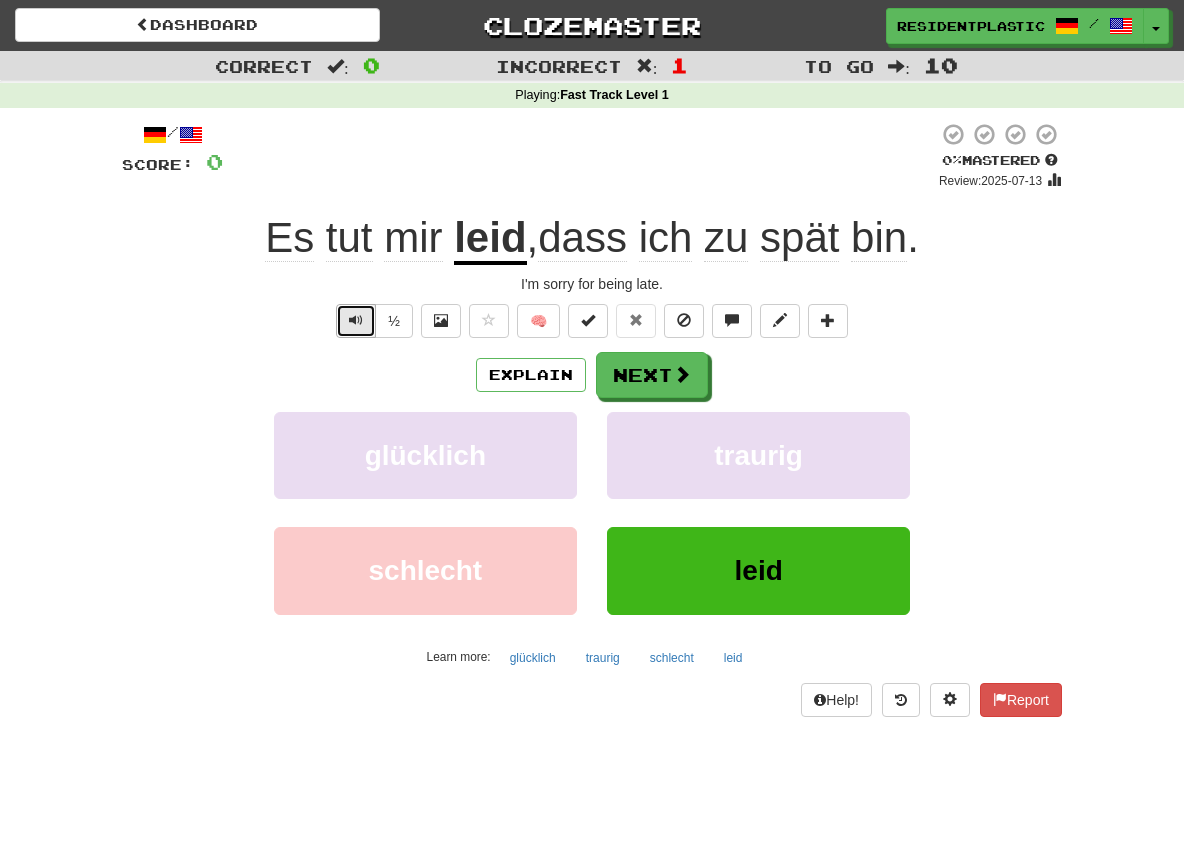 click at bounding box center (356, 321) 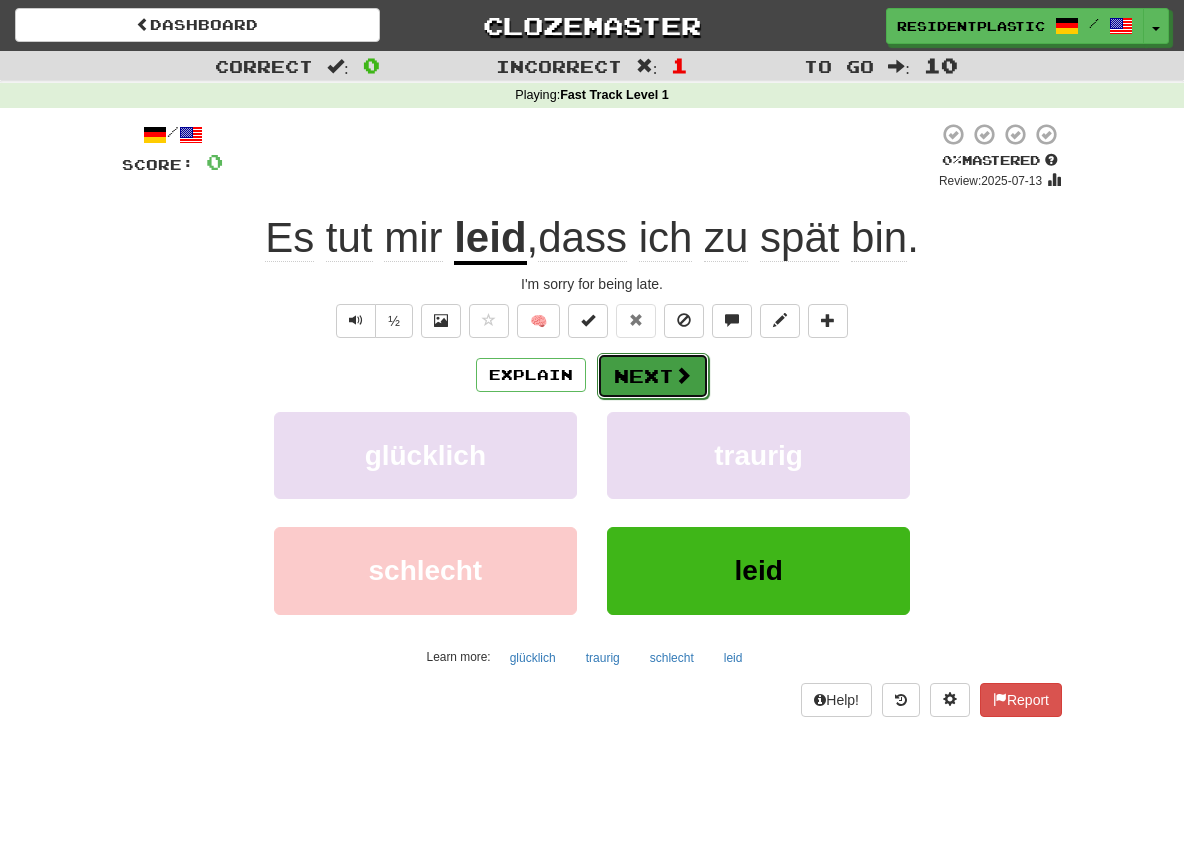 click on "Next" at bounding box center (653, 376) 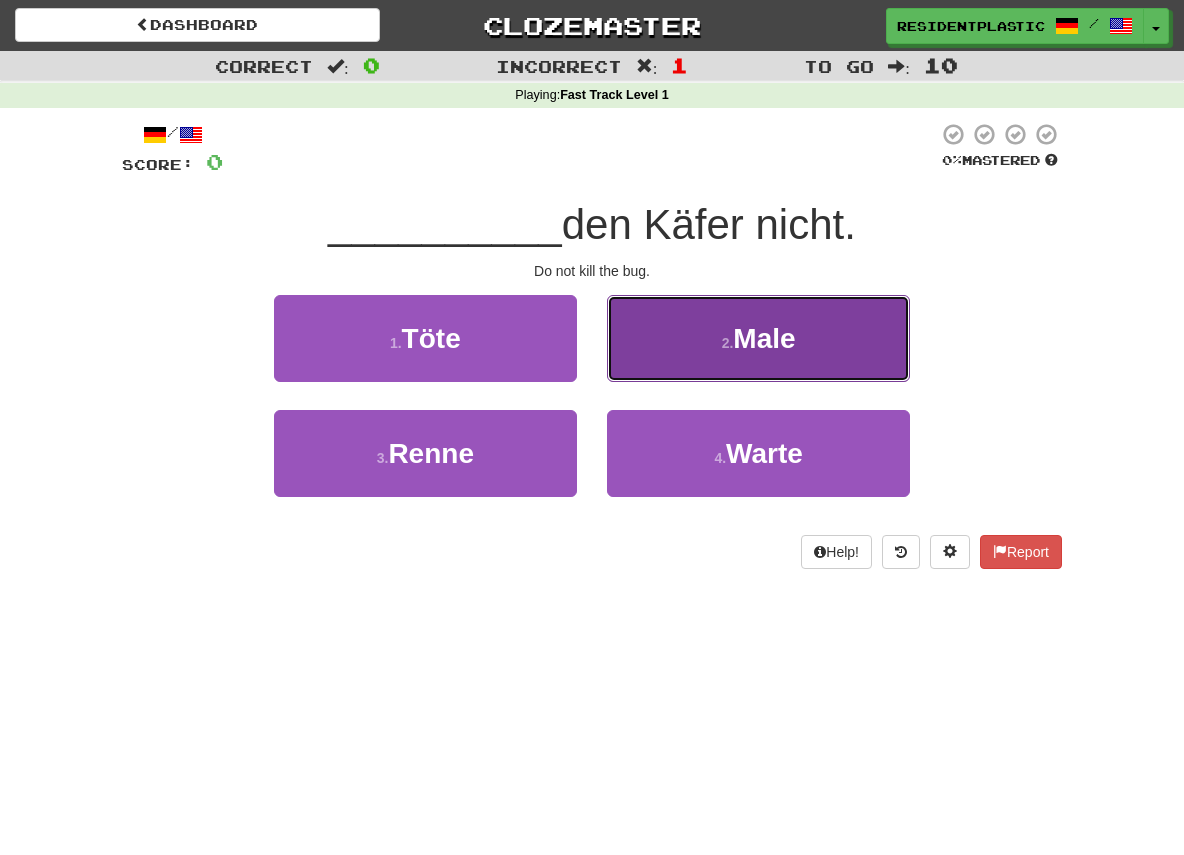 click on "2 .  Male" at bounding box center [758, 338] 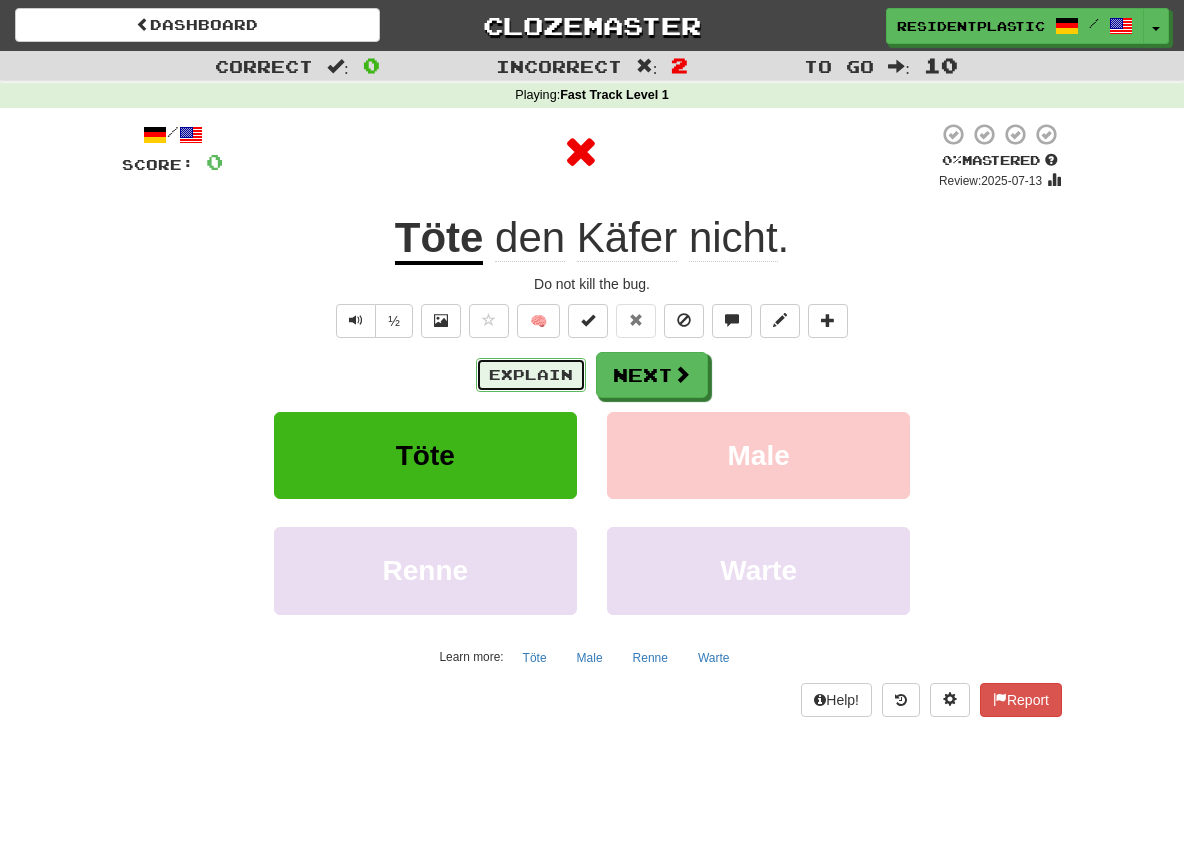 click on "Explain" at bounding box center (531, 375) 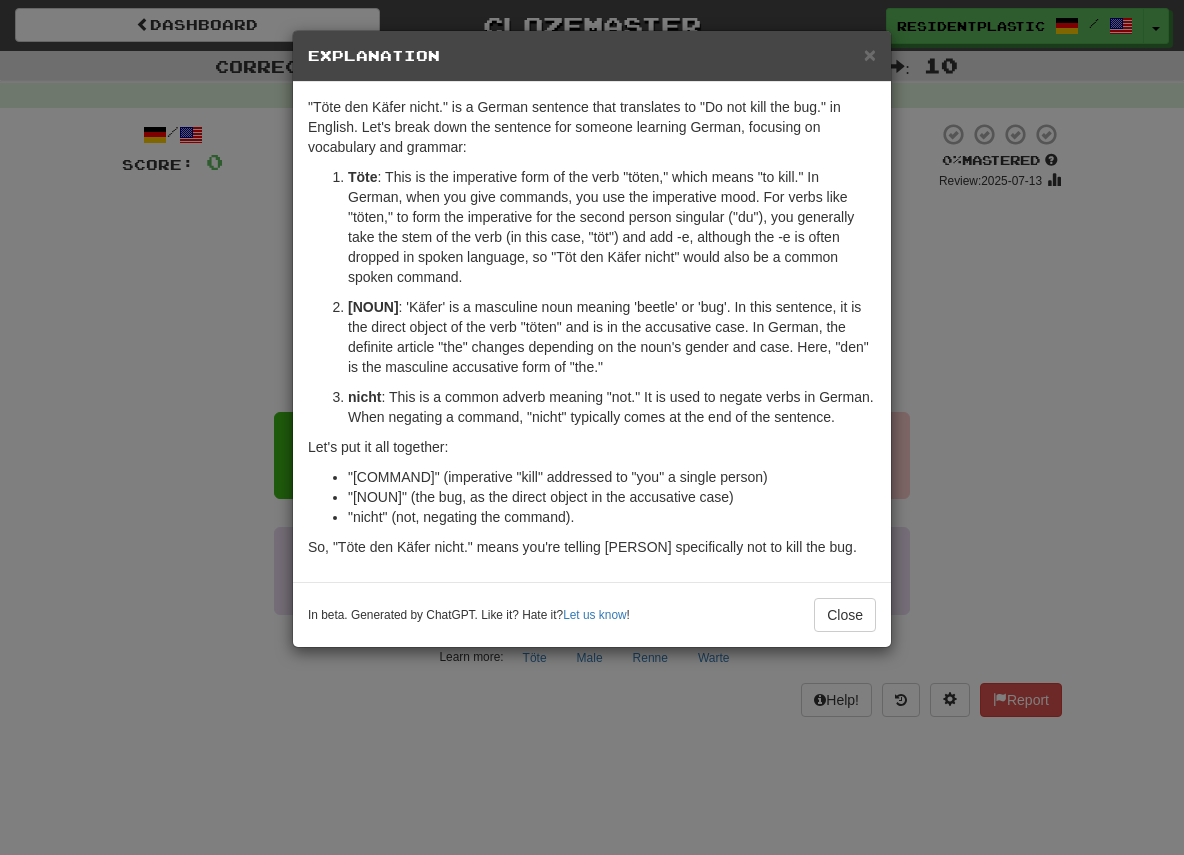 click on "× Explanation "Töte den Käfer nicht." is a German sentence that translates to "Do not kill the bug." in English. Let's break down the sentence for someone learning German, focusing on vocabulary and grammar:
Töte : This is the imperative form of the verb "töten," which means "to kill." In German, when you give commands, you use the imperative mood. For verbs like "töten," to form the imperative for the second person singular ("du"), you generally take the stem of the verb (in this case, "töt") and add -e, although the -e is often dropped in spoken language, so "Töt den Käfer nicht" would also be a common spoken command.
den Käfer : 'Käfer' is a masculine noun meaning 'beetle' or 'bug'. In this sentence, it is the direct object of the verb "töten" and is in the accusative case. In German, the definite article "the" changes depending on the noun's gender and case. Here, "den" is the masculine accusative form of "the."
nicht
Let's put it all together:
Let us know !" at bounding box center (592, 427) 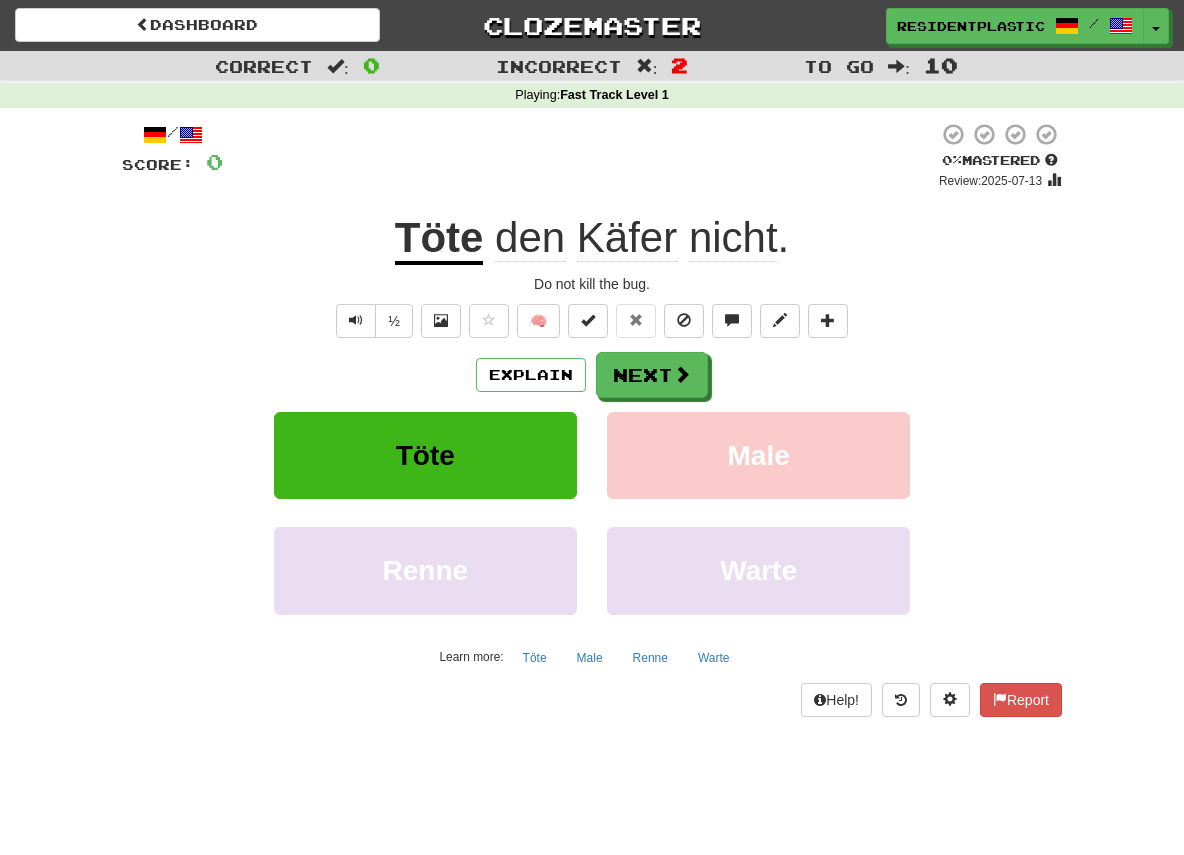 click on "/  Score:   0 0 %  Mastered Review:  2025-07-13 Töte   den   Käfer   nicht . Do not kill the bug. ½ 🧠 Explain Next Töte Male Renne Warte Learn more: Töte Male Renne Warte  Help!  Report" at bounding box center [592, 419] 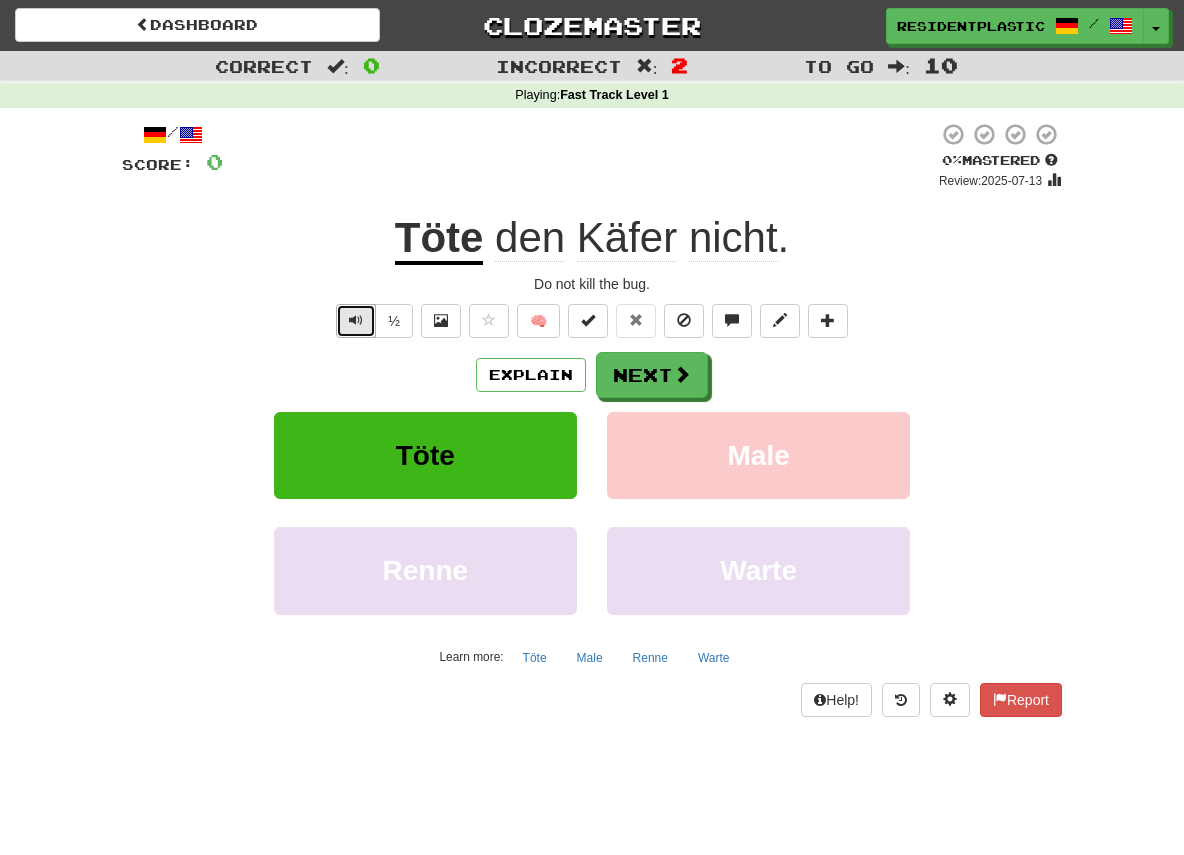 click at bounding box center [356, 321] 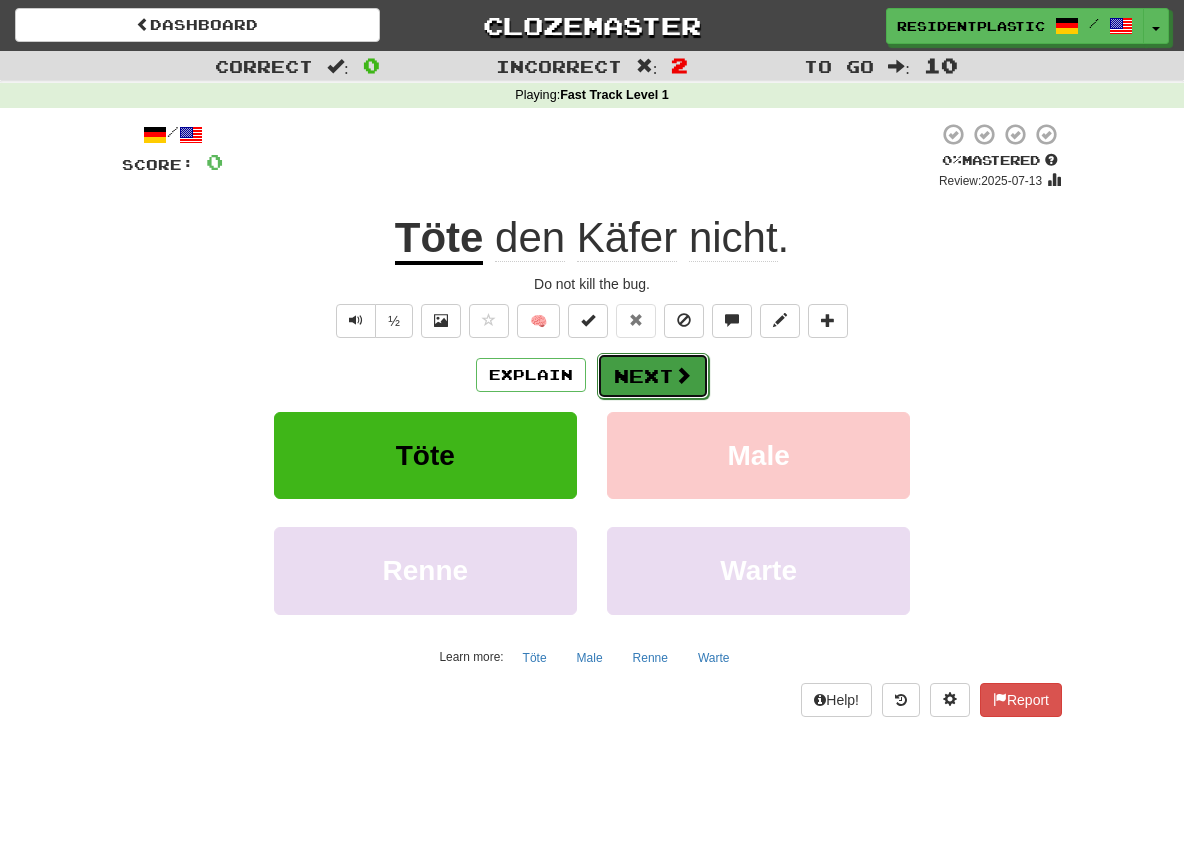 click on "Next" at bounding box center [653, 376] 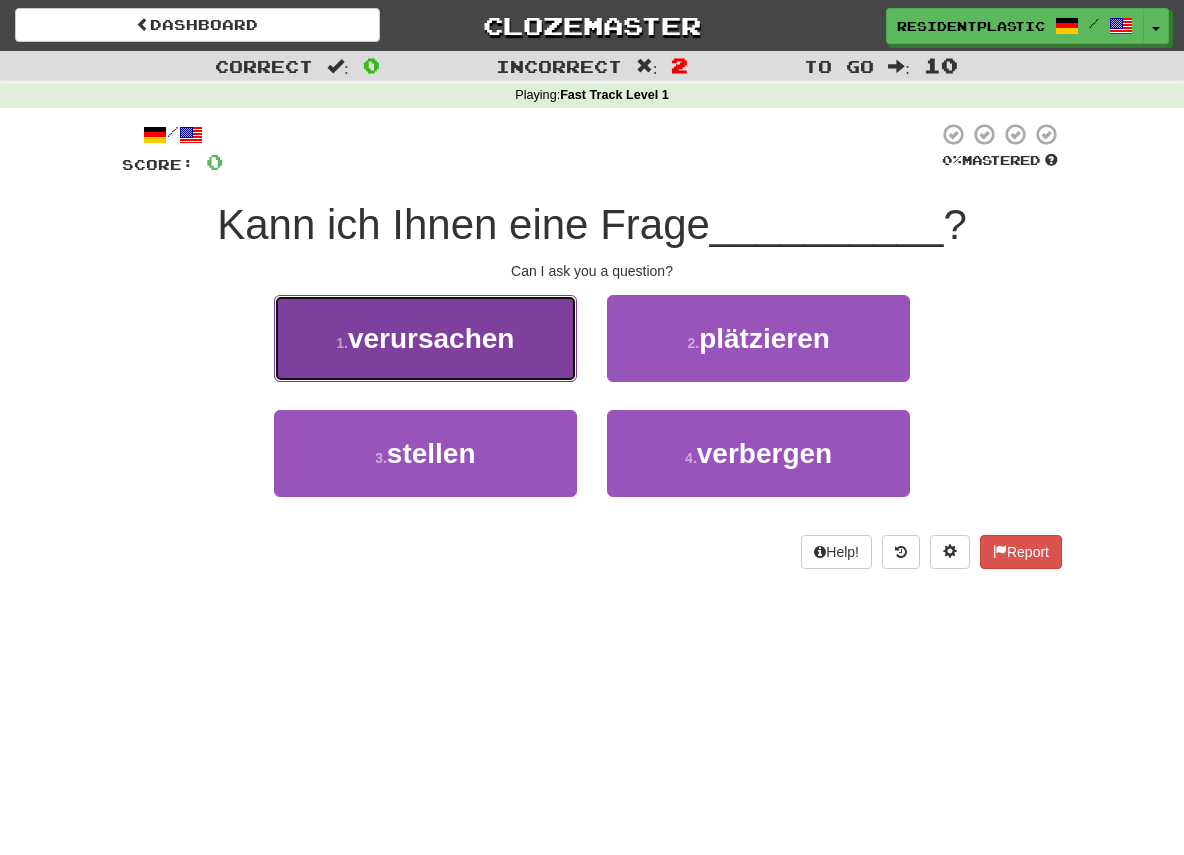 click on "1 .  verursachen" at bounding box center (425, 338) 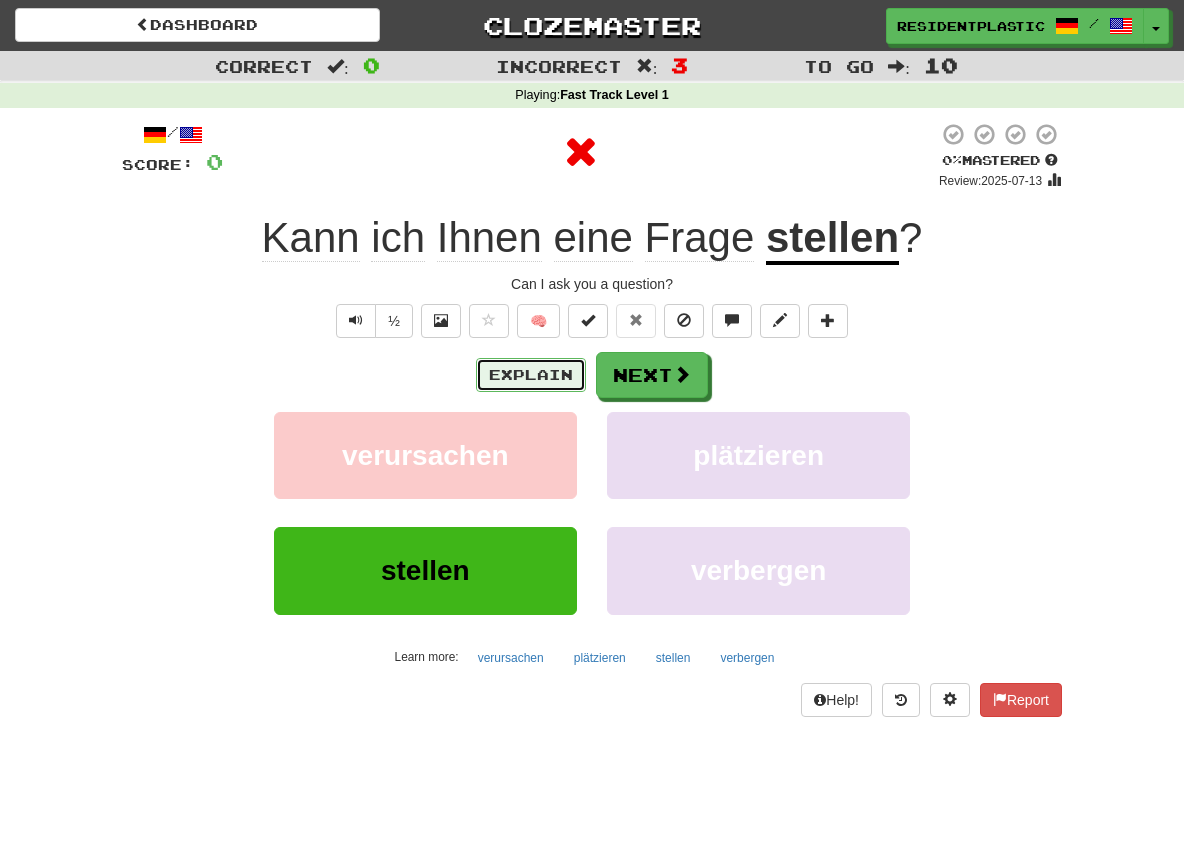click on "Explain" at bounding box center [531, 375] 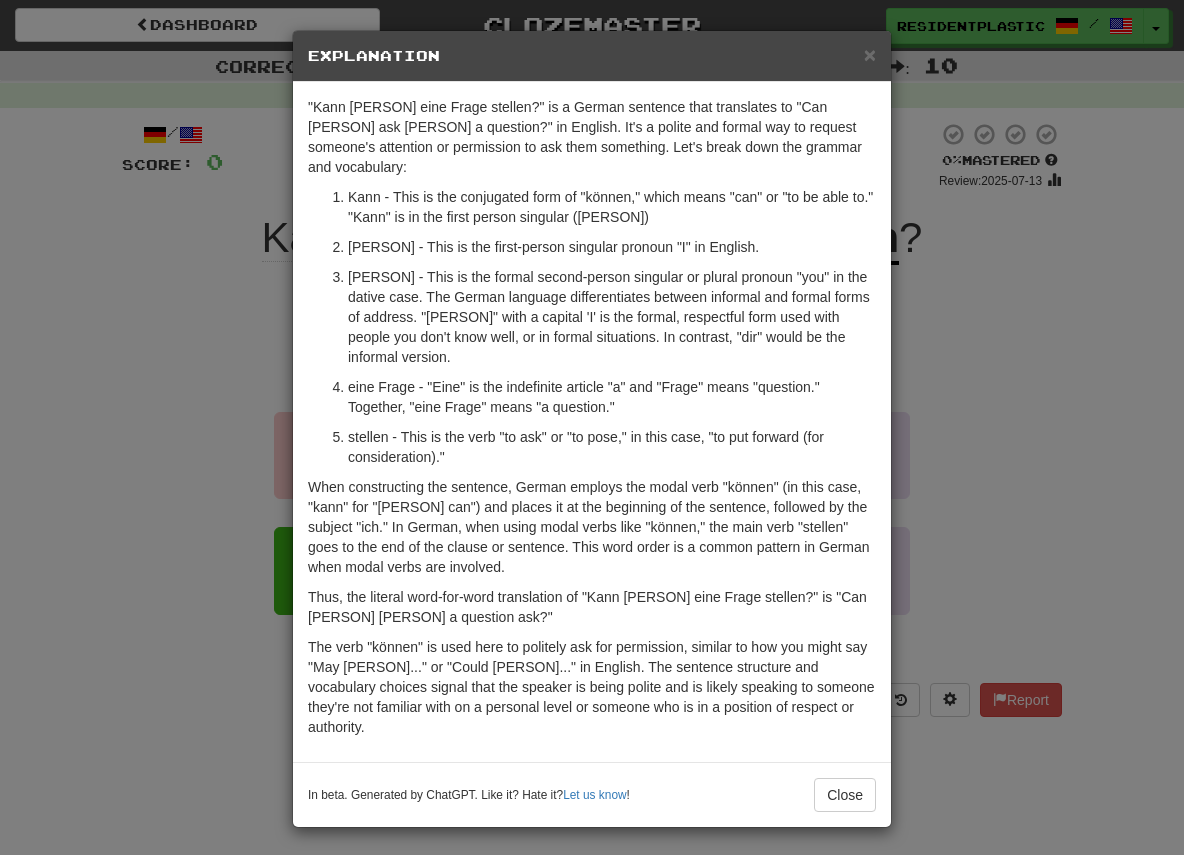 click on "× Explanation "Kann ich Ihnen eine Frage stellen?" is a German sentence that translates to "Can I ask you a question?" in English. It's a polite and formal way to request someone's attention or permission to ask them something. Let's break down the grammar and vocabulary:
Kann - This is the conjugated form of "können," which means "can" or "to be able to." "Kann" is in the first person singular (I), present tense: "I can."
ich - This is the first-person singular pronoun "I" in English.
Ihnen - This is the formal second-person singular or plural pronoun "you" in the dative case. The German language differentiates between informal and formal forms of address. "Ihnen" with a capital 'I' is the formal, respectful form used with people you don't know well, or in formal situations. In contrast, "dir" would be the informal version.
eine Frage - "Eine" is the indefinite article "a" and "Frage" means "question." Together, "eine Frage" means "a question."
Let us know ! Close" at bounding box center [592, 427] 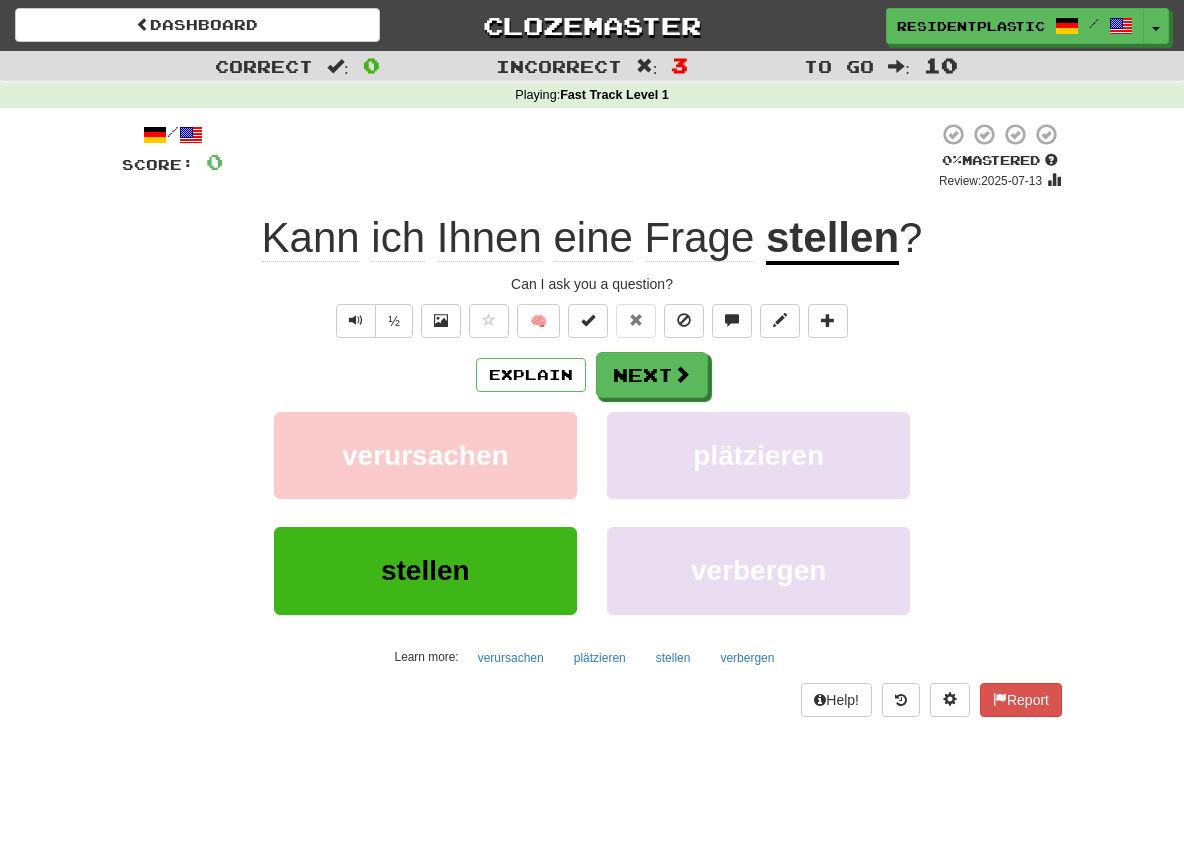 click on "½ 🧠" at bounding box center (592, 321) 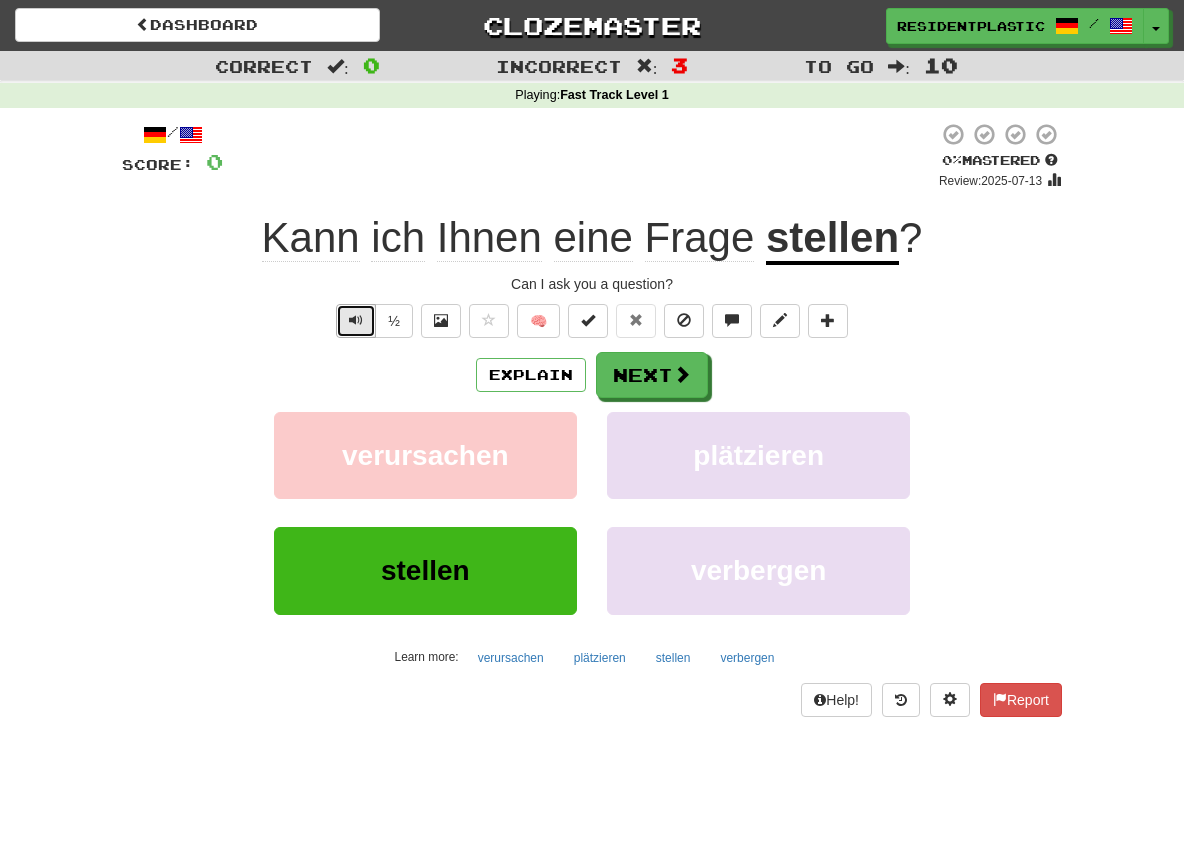 click at bounding box center [356, 320] 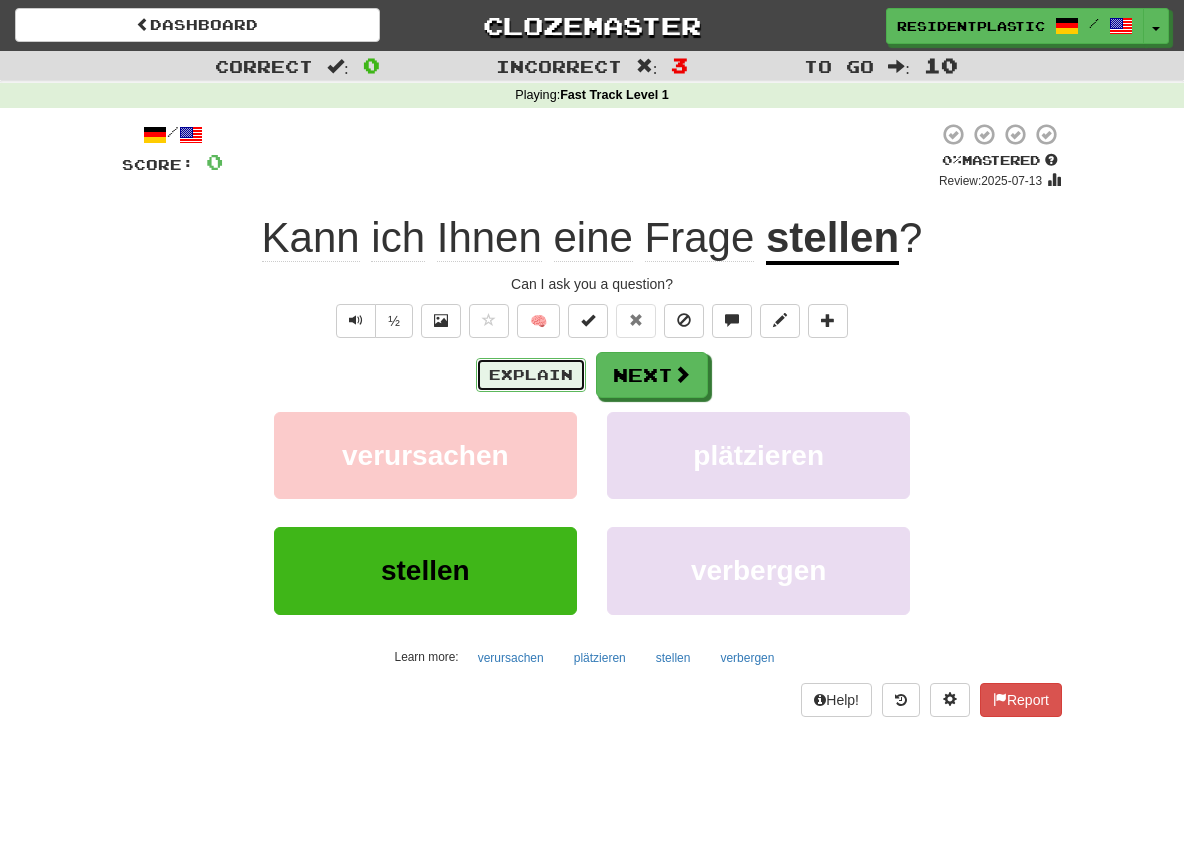 click on "Explain" at bounding box center [531, 375] 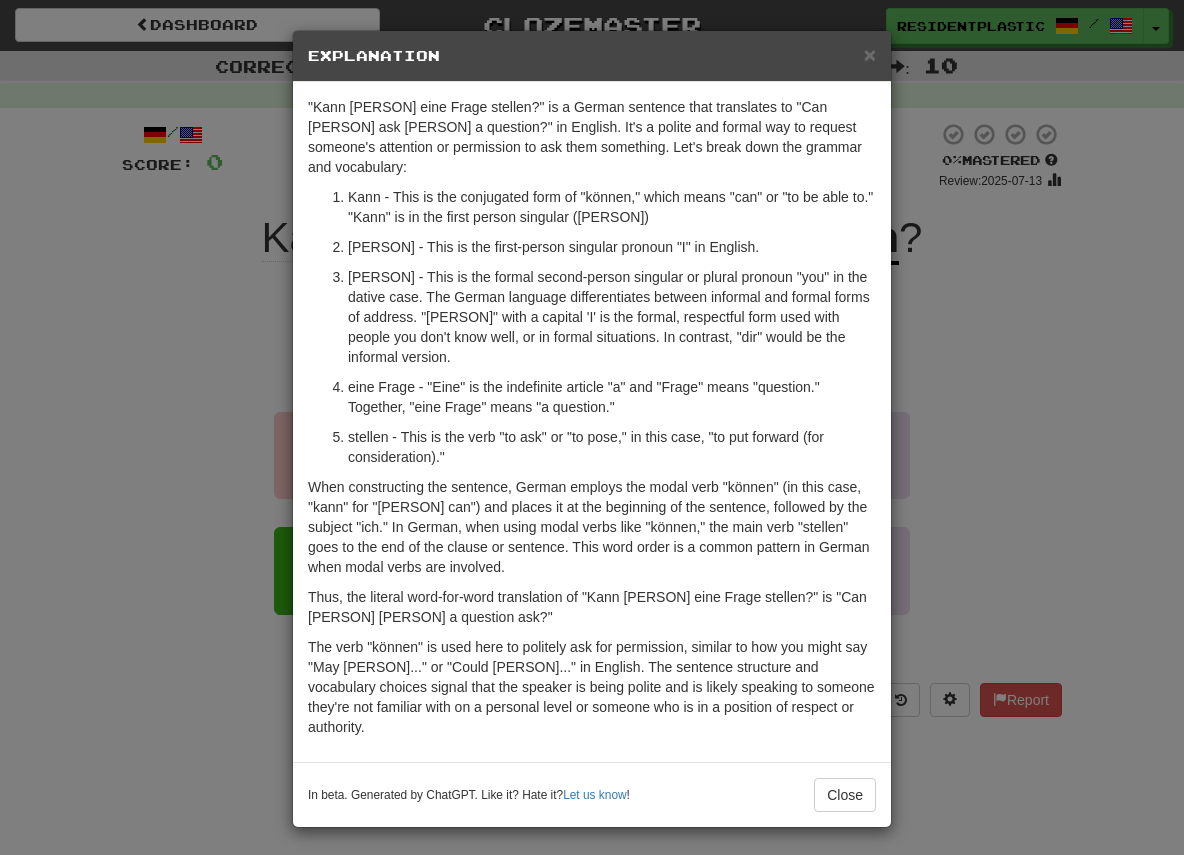 click on "× Explanation "Kann ich Ihnen eine Frage stellen?" is a German sentence that translates to "Can I ask you a question?" in English. It's a polite and formal way to request someone's attention or permission to ask them something. Let's break down the grammar and vocabulary:
Kann - This is the conjugated form of "können," which means "can" or "to be able to." "Kann" is in the first person singular (I), present tense: "I can."
ich - This is the first-person singular pronoun "I" in English.
Ihnen - This is the formal second-person singular or plural pronoun "you" in the dative case. The German language differentiates between informal and formal forms of address. "Ihnen" with a capital 'I' is the formal, respectful form used with people you don't know well, or in formal situations. In contrast, "dir" would be the informal version.
eine Frage - "Eine" is the indefinite article "a" and "Frage" means "question." Together, "eine Frage" means "a question."
Let us know ! Close" at bounding box center (592, 427) 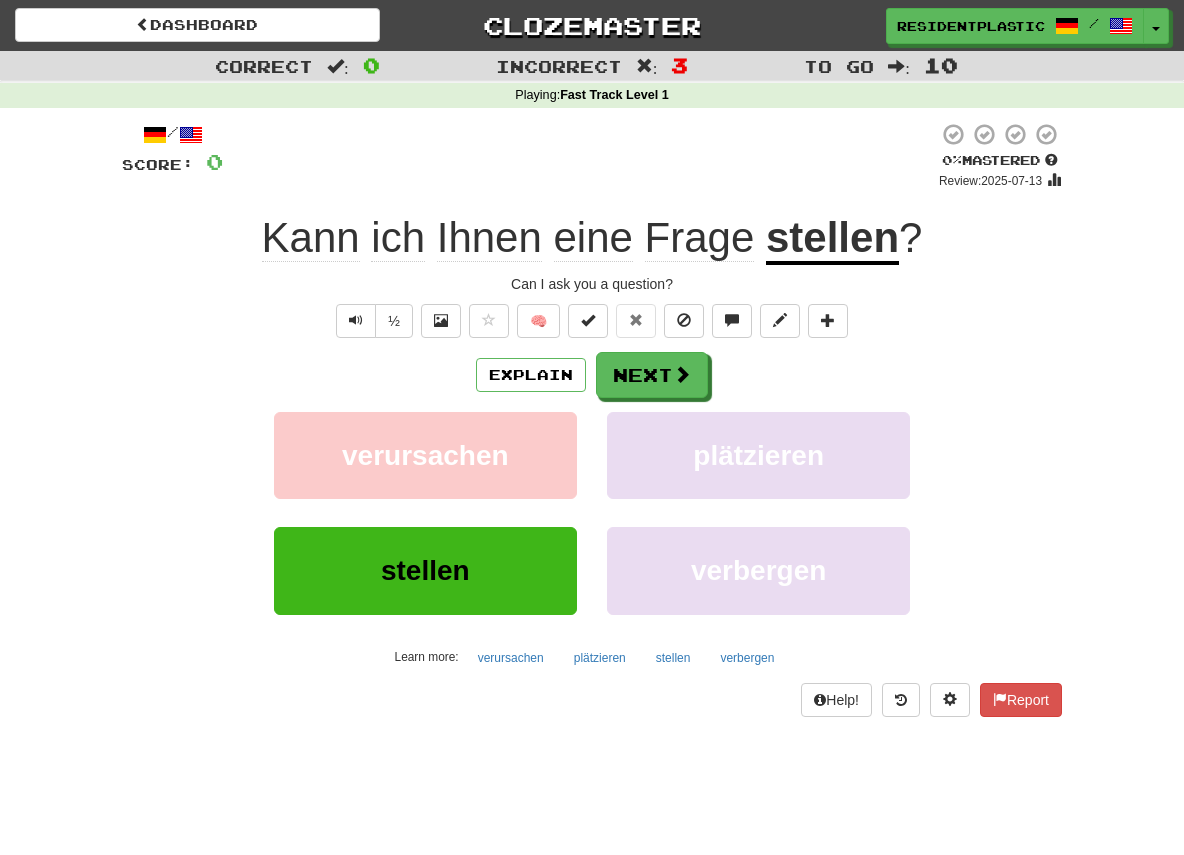 click on "Can I ask you a question?" at bounding box center (592, 284) 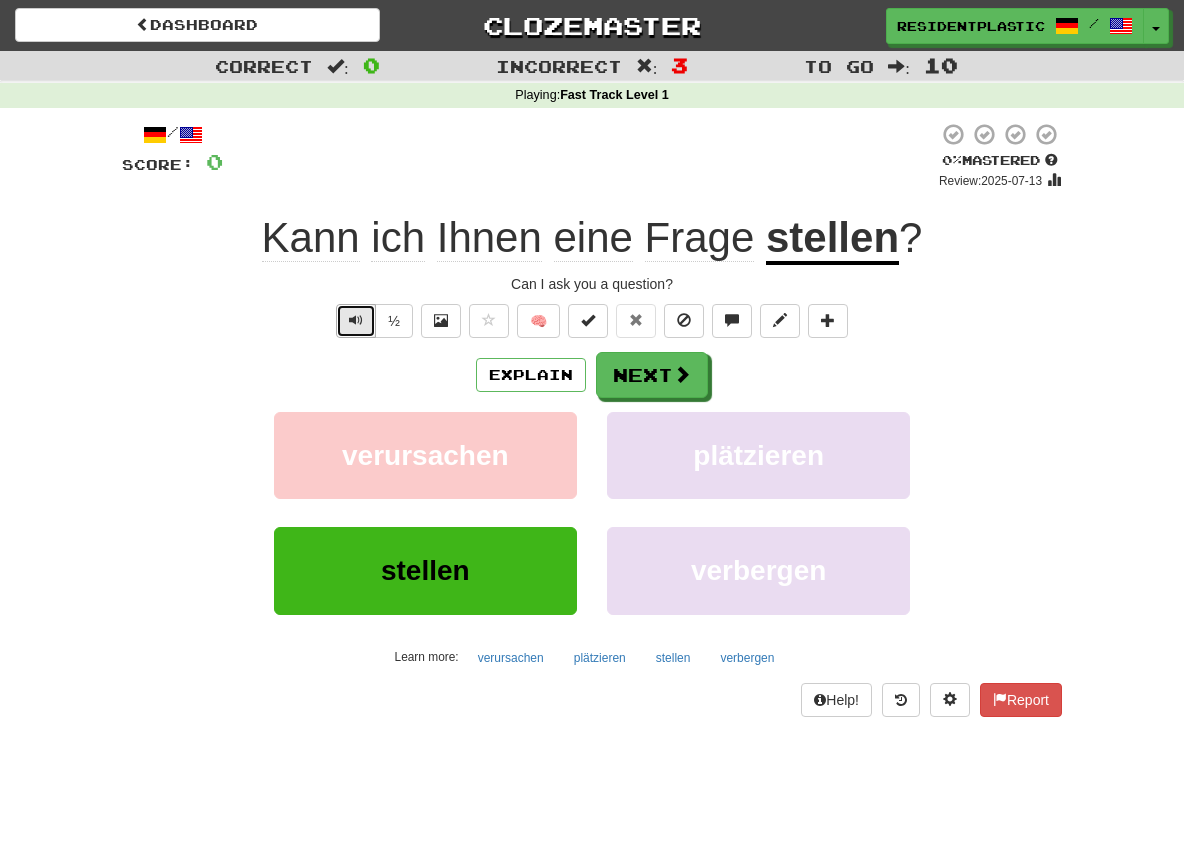 click at bounding box center [356, 320] 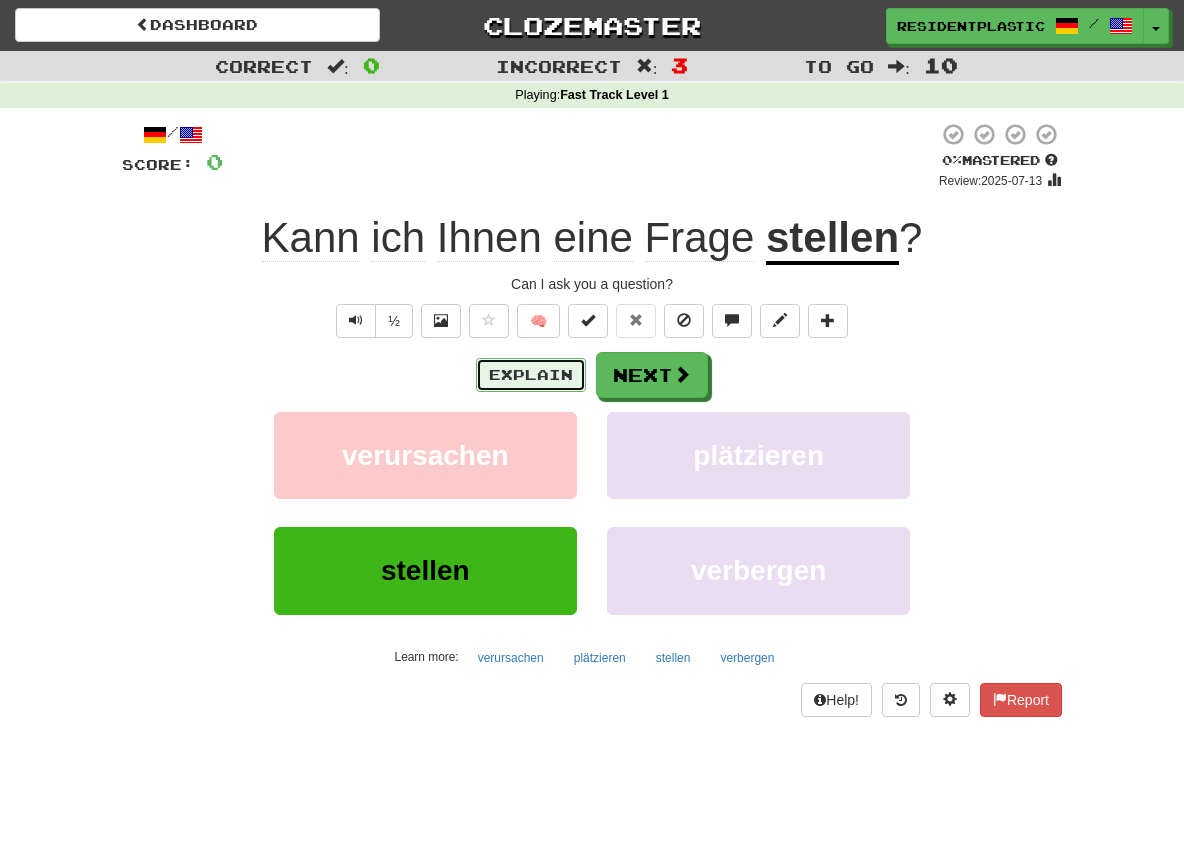 click on "Explain" at bounding box center [531, 375] 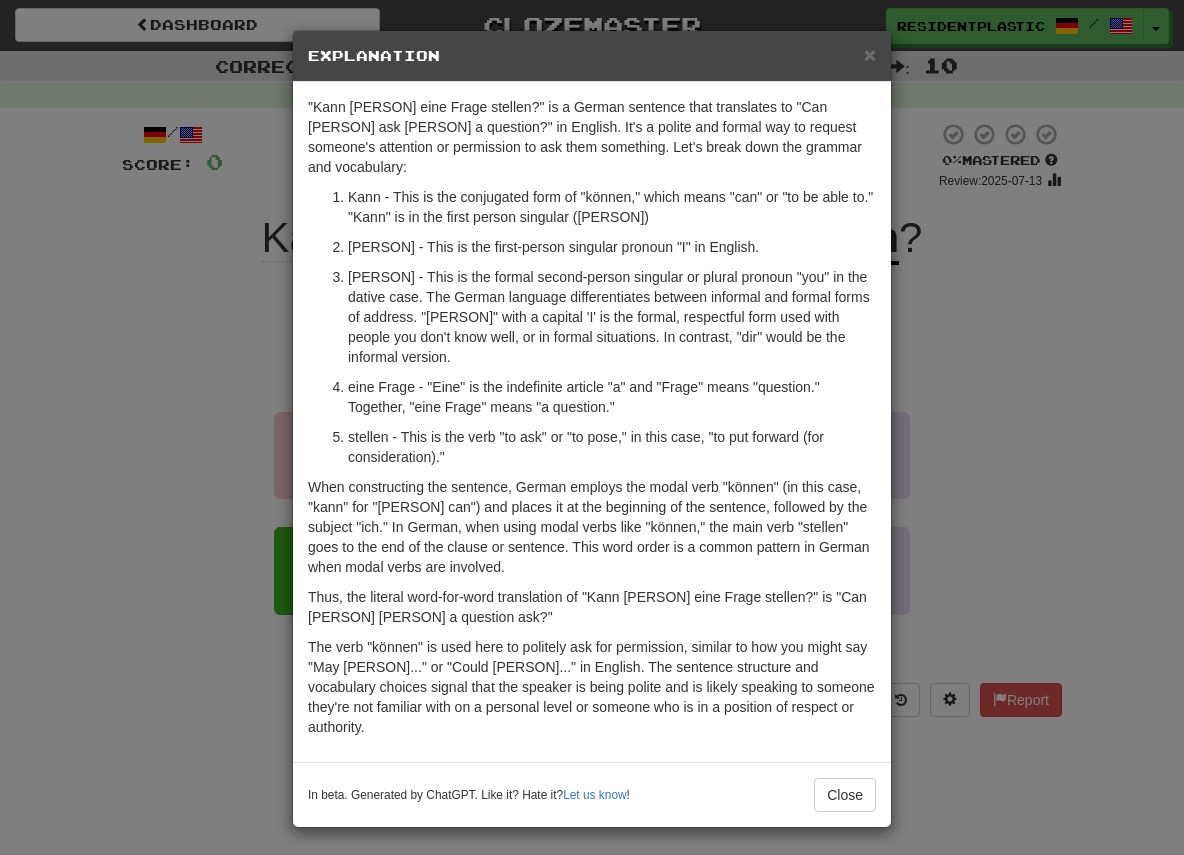 click on "× Explanation "Kann ich Ihnen eine Frage stellen?" is a German sentence that translates to "Can I ask you a question?" in English. It's a polite and formal way to request someone's attention or permission to ask them something. Let's break down the grammar and vocabulary:
Kann - This is the conjugated form of "können," which means "can" or "to be able to." "Kann" is in the first person singular (I), present tense: "I can."
ich - This is the first-person singular pronoun "I" in English.
Ihnen - This is the formal second-person singular or plural pronoun "you" in the dative case. The German language differentiates between informal and formal forms of address. "Ihnen" with a capital 'I' is the formal, respectful form used with people you don't know well, or in formal situations. In contrast, "dir" would be the informal version.
eine Frage - "Eine" is the indefinite article "a" and "Frage" means "question." Together, "eine Frage" means "a question."
Let us know ! Close" at bounding box center [592, 427] 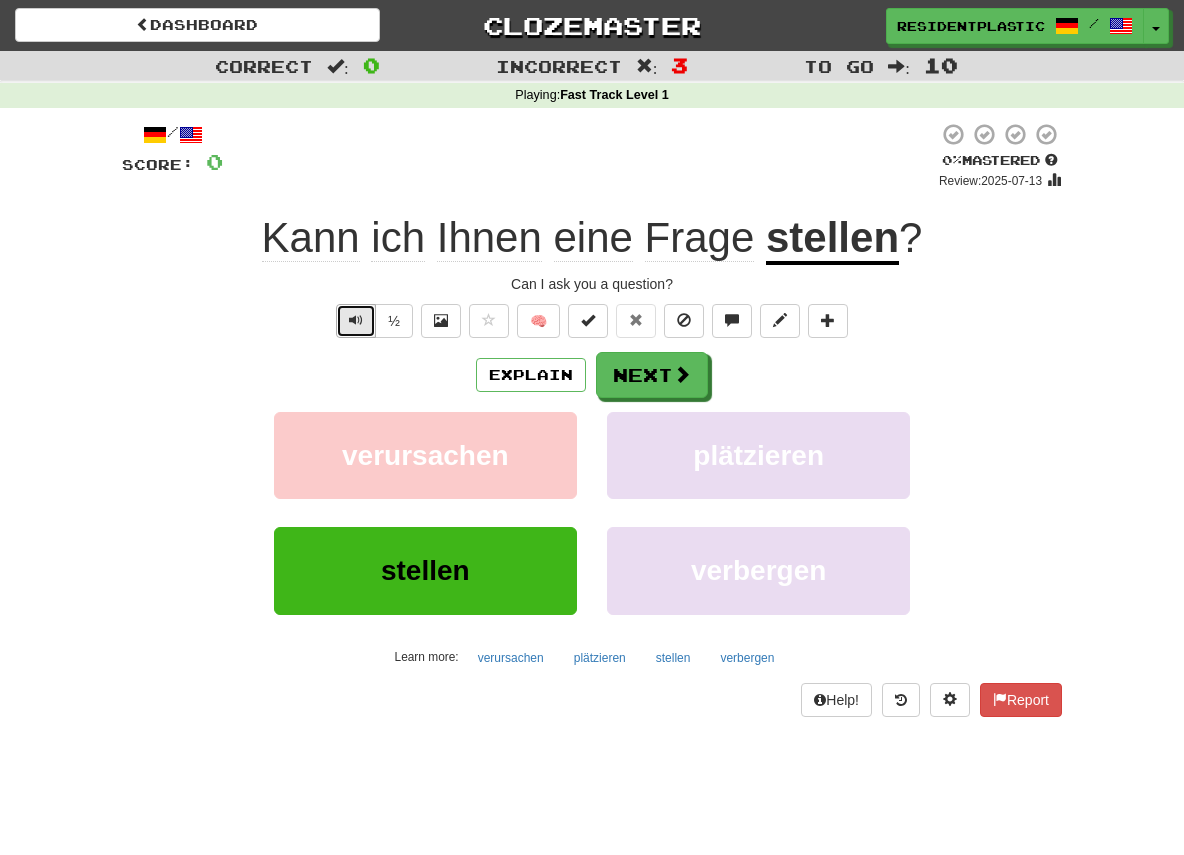 click at bounding box center [356, 320] 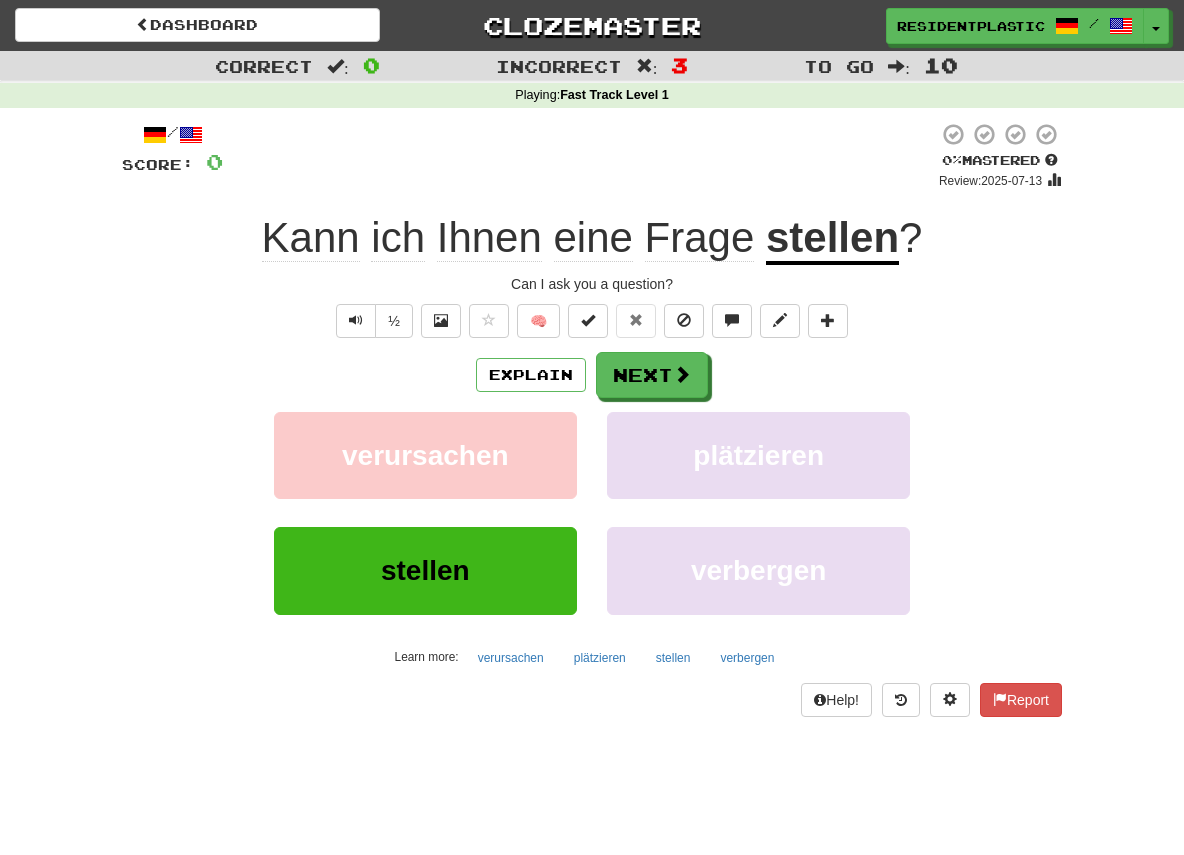 click on "Ihnen" 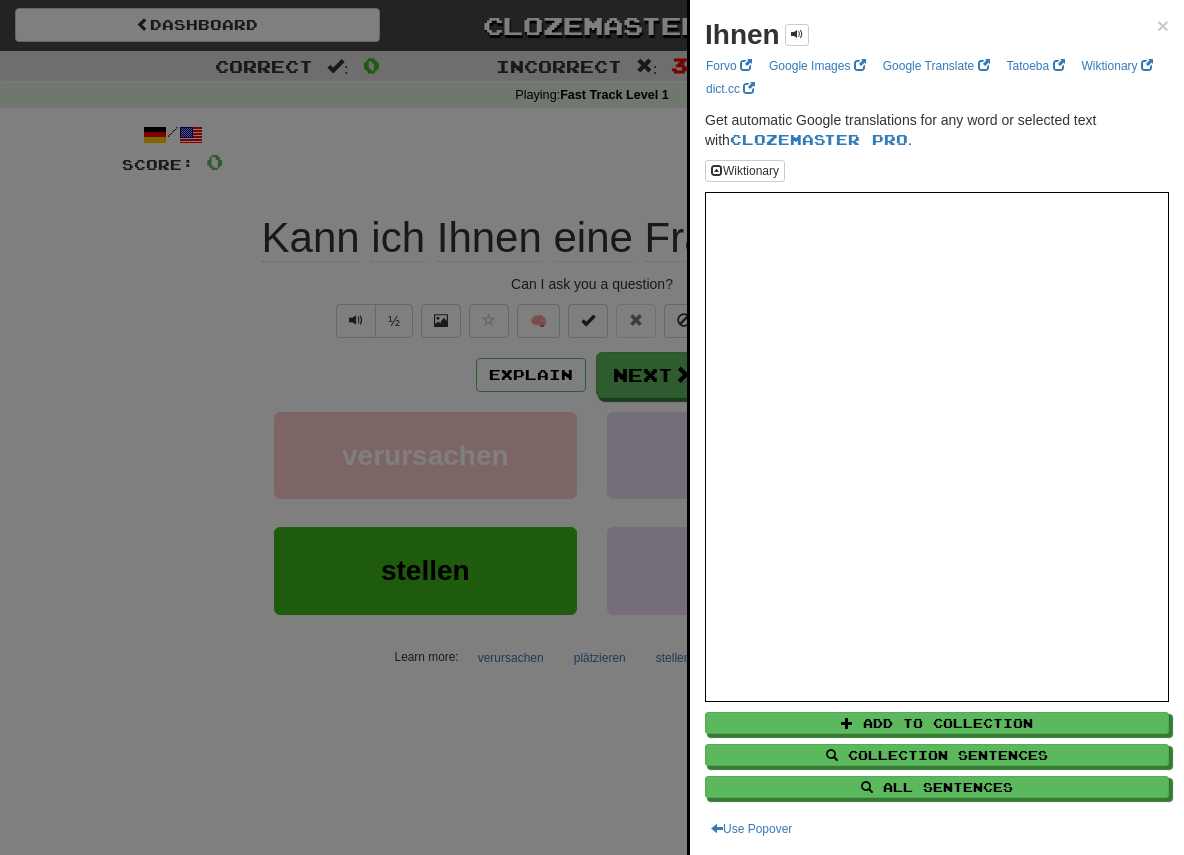 click at bounding box center (592, 427) 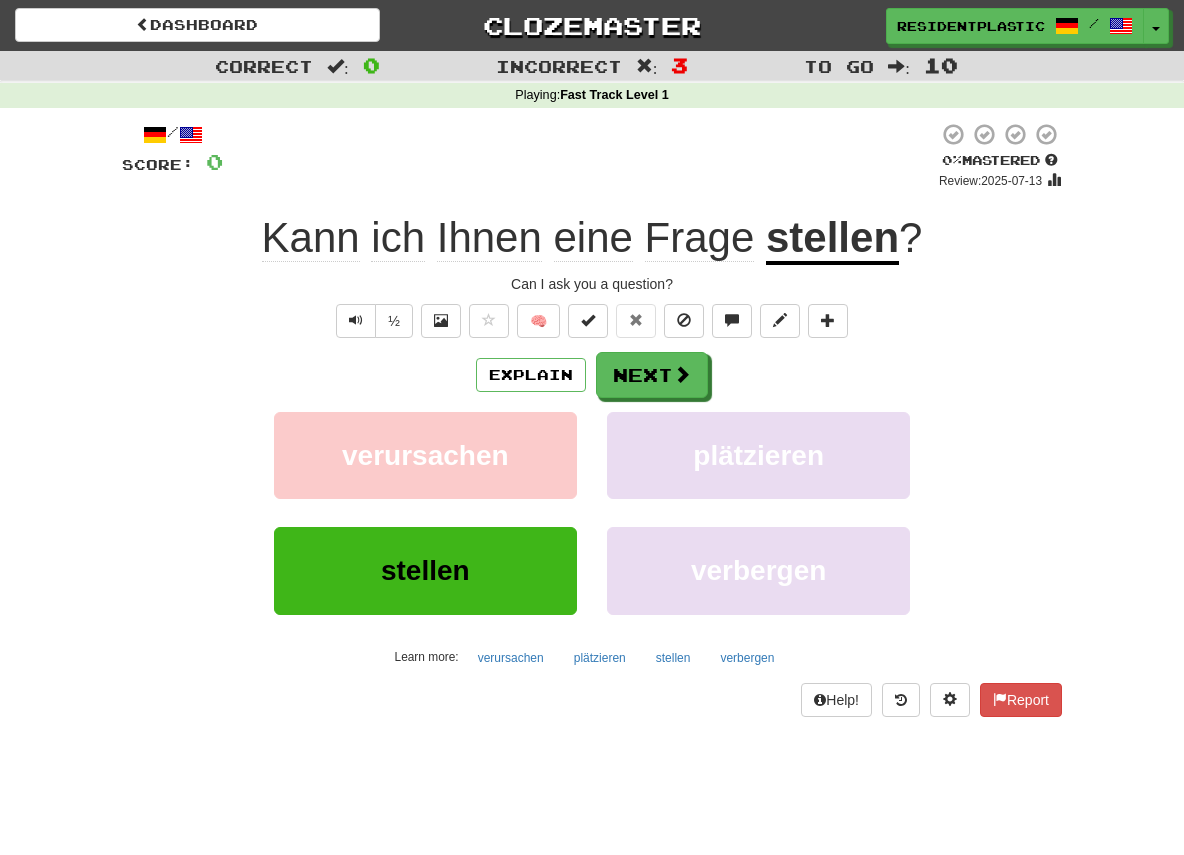 click on "Kann   ich   Ihnen   eine   Frage   stellen ?" at bounding box center (592, 238) 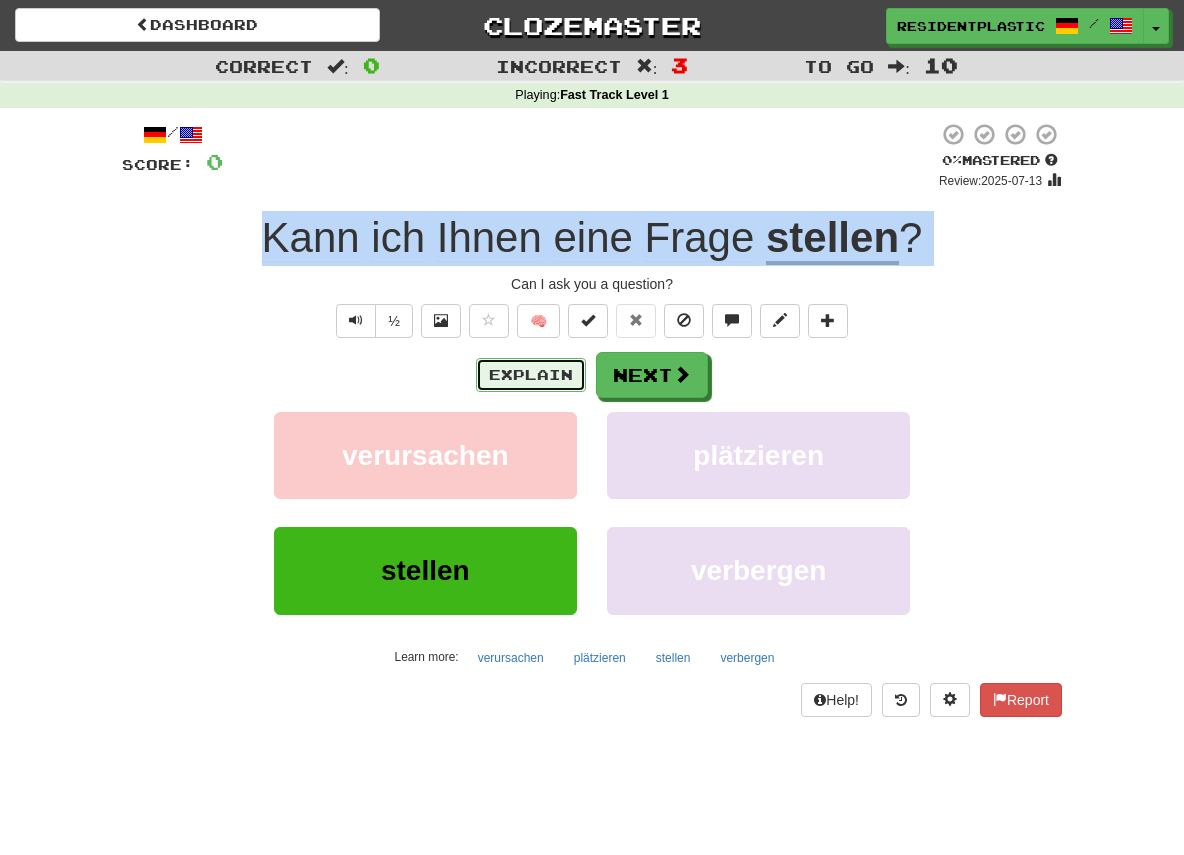click on "Explain" at bounding box center (531, 375) 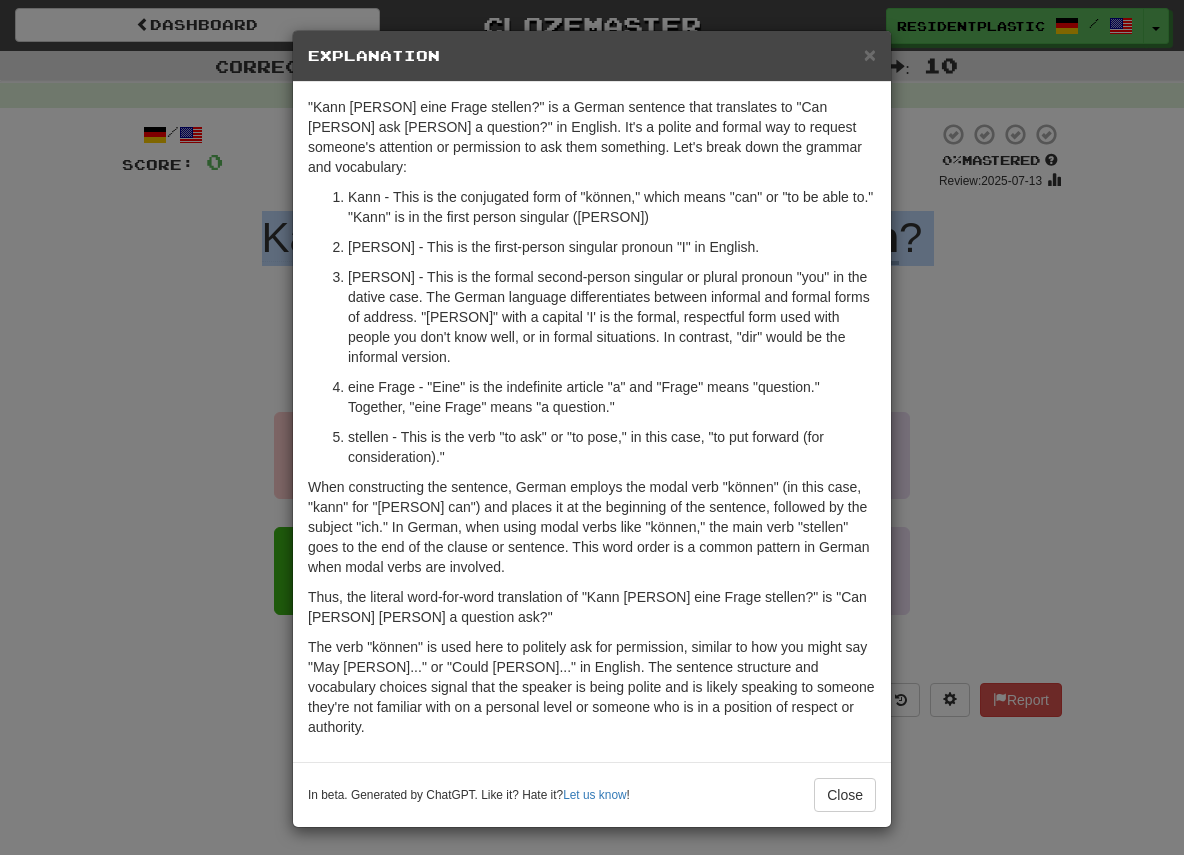 click on "× Explanation "Kann ich Ihnen eine Frage stellen?" is a German sentence that translates to "Can I ask you a question?" in English. It's a polite and formal way to request someone's attention or permission to ask them something. Let's break down the grammar and vocabulary:
Kann - This is the conjugated form of "können," which means "can" or "to be able to." "Kann" is in the first person singular (I), present tense: "I can."
ich - This is the first-person singular pronoun "I" in English.
Ihnen - This is the formal second-person singular or plural pronoun "you" in the dative case. The German language differentiates between informal and formal forms of address. "Ihnen" with a capital 'I' is the formal, respectful form used with people you don't know well, or in formal situations. In contrast, "dir" would be the informal version.
eine Frage - "Eine" is the indefinite article "a" and "Frage" means "question." Together, "eine Frage" means "a question."
Let us know ! Close" at bounding box center [592, 427] 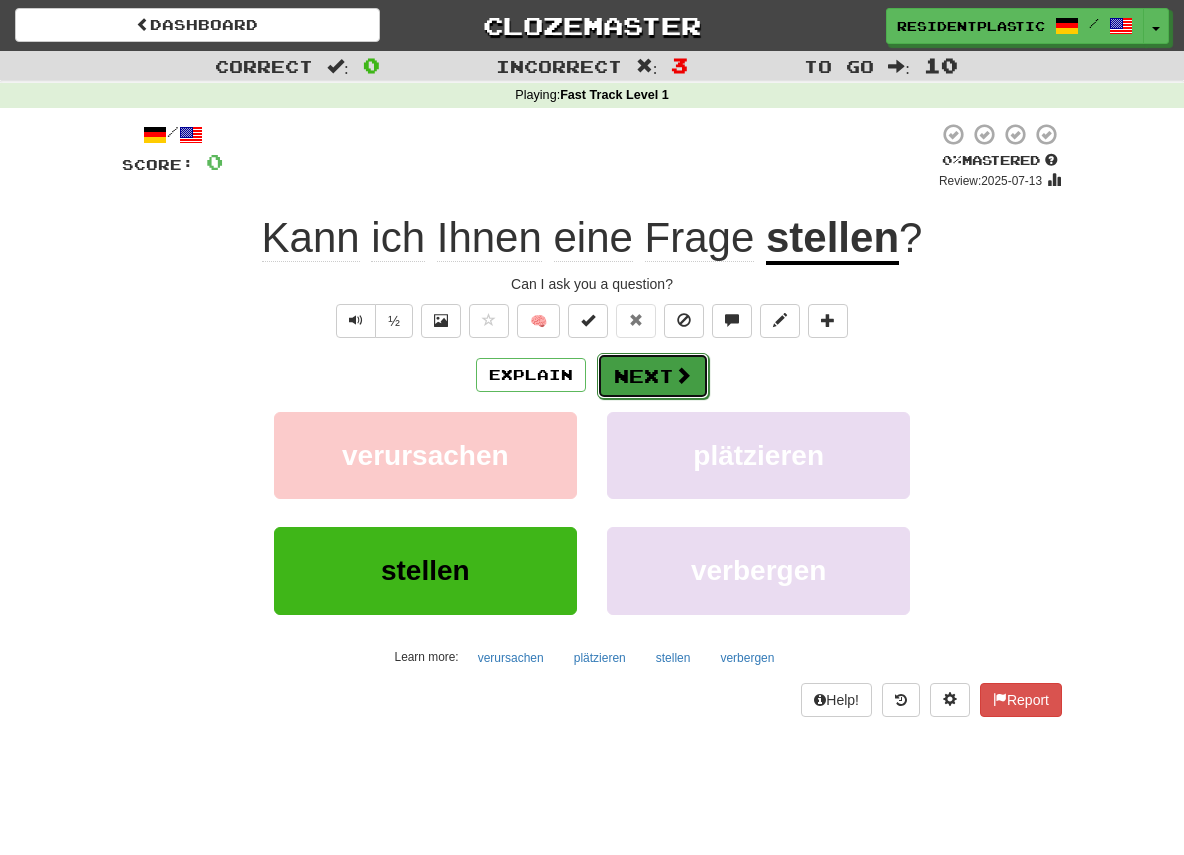 click on "Next" at bounding box center (653, 376) 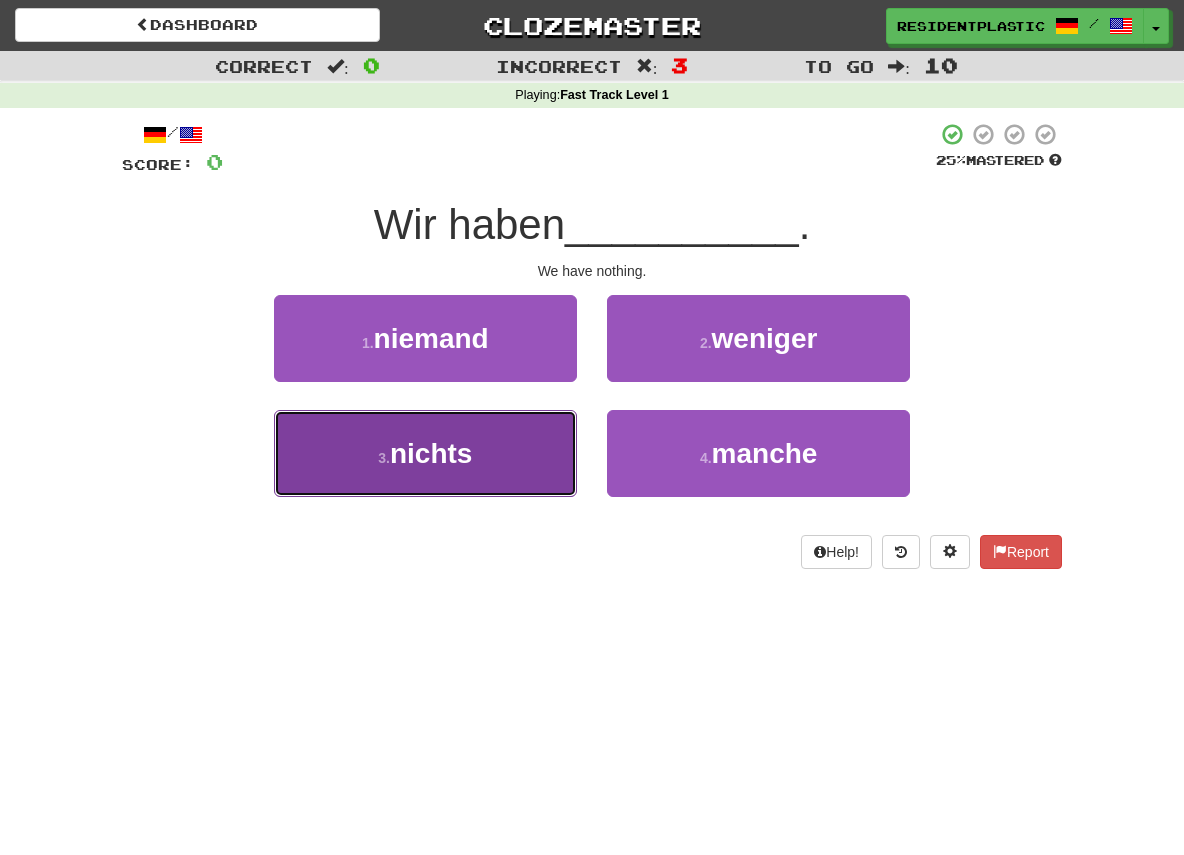 click on "3 .  nichts" at bounding box center [425, 453] 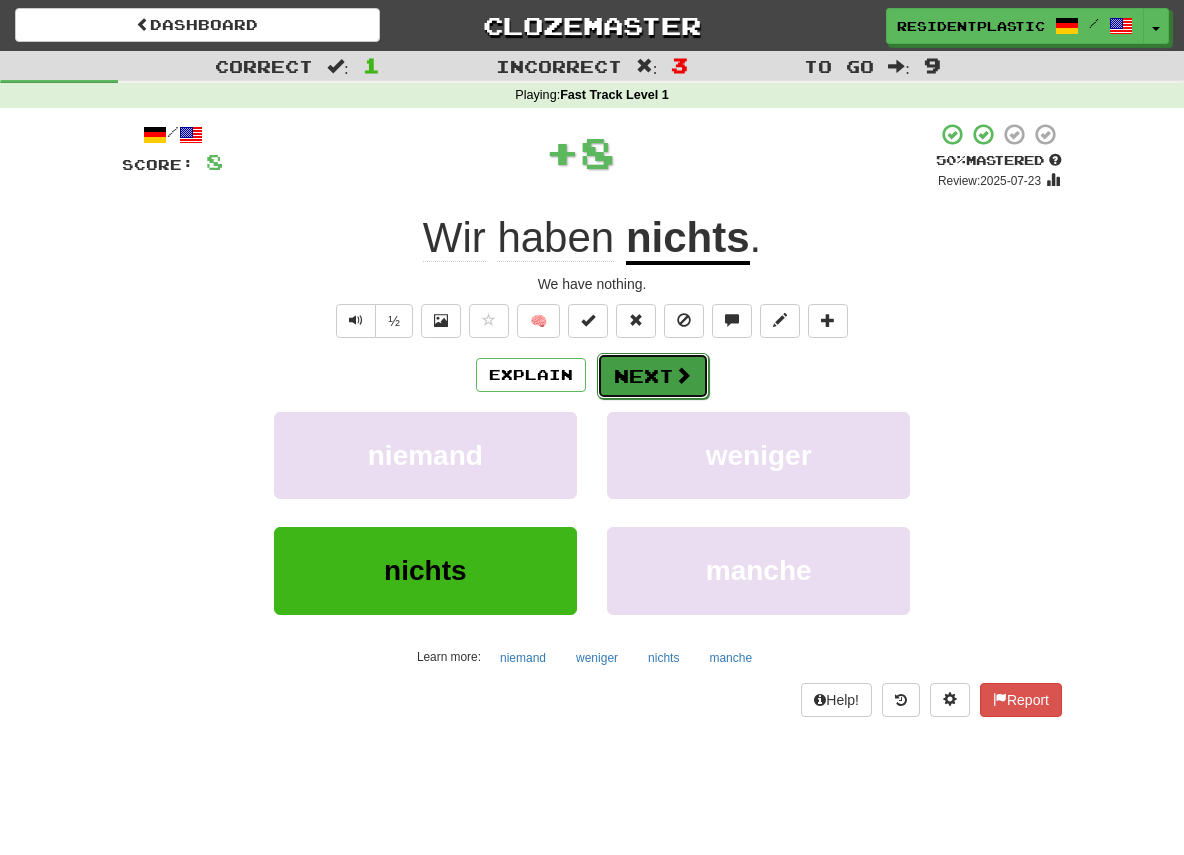click on "Next" at bounding box center (653, 376) 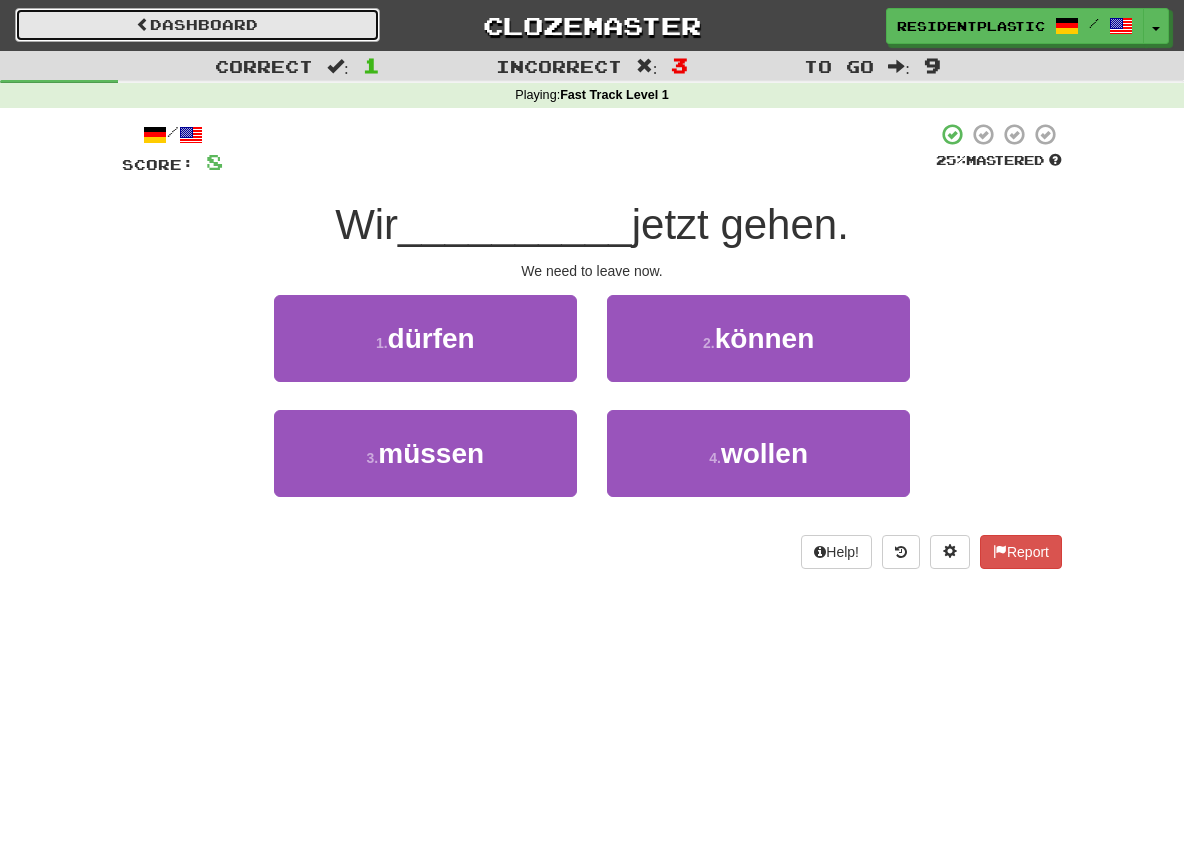click on "Dashboard" at bounding box center [197, 25] 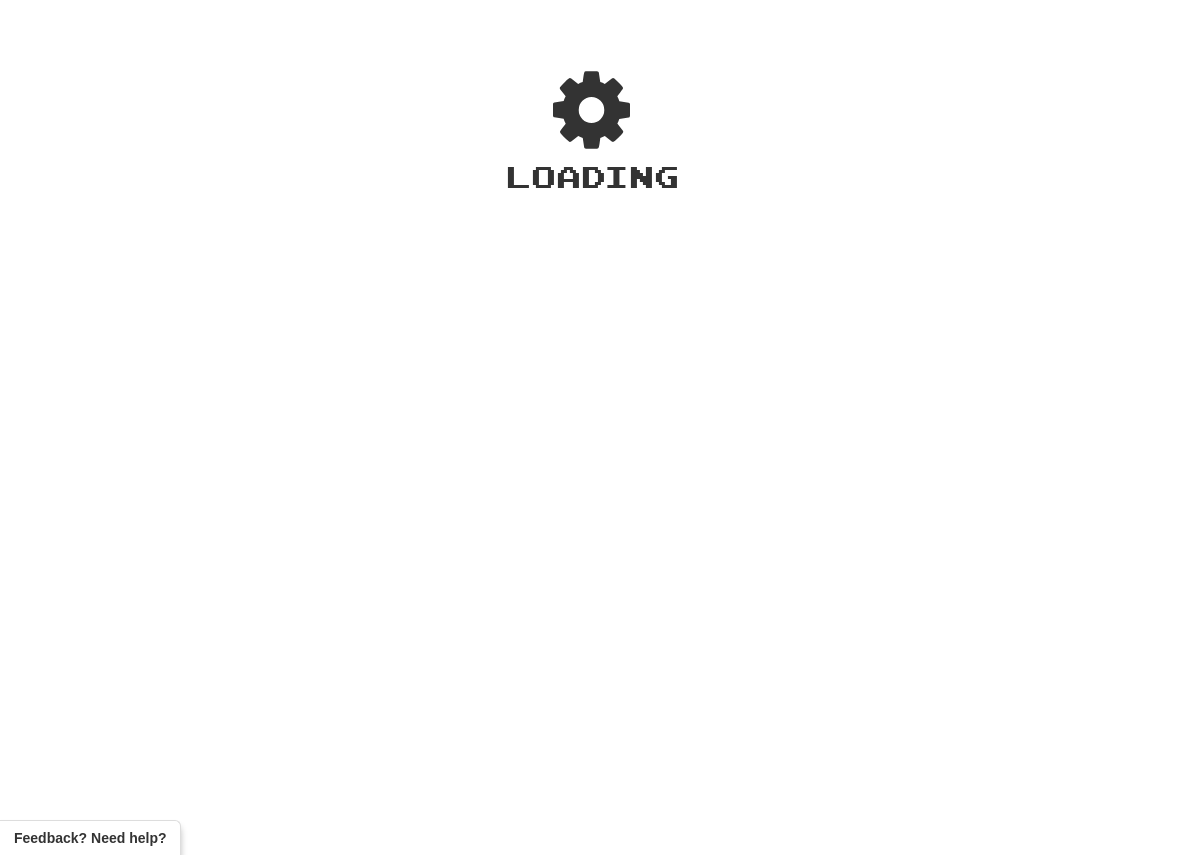 scroll, scrollTop: 0, scrollLeft: 0, axis: both 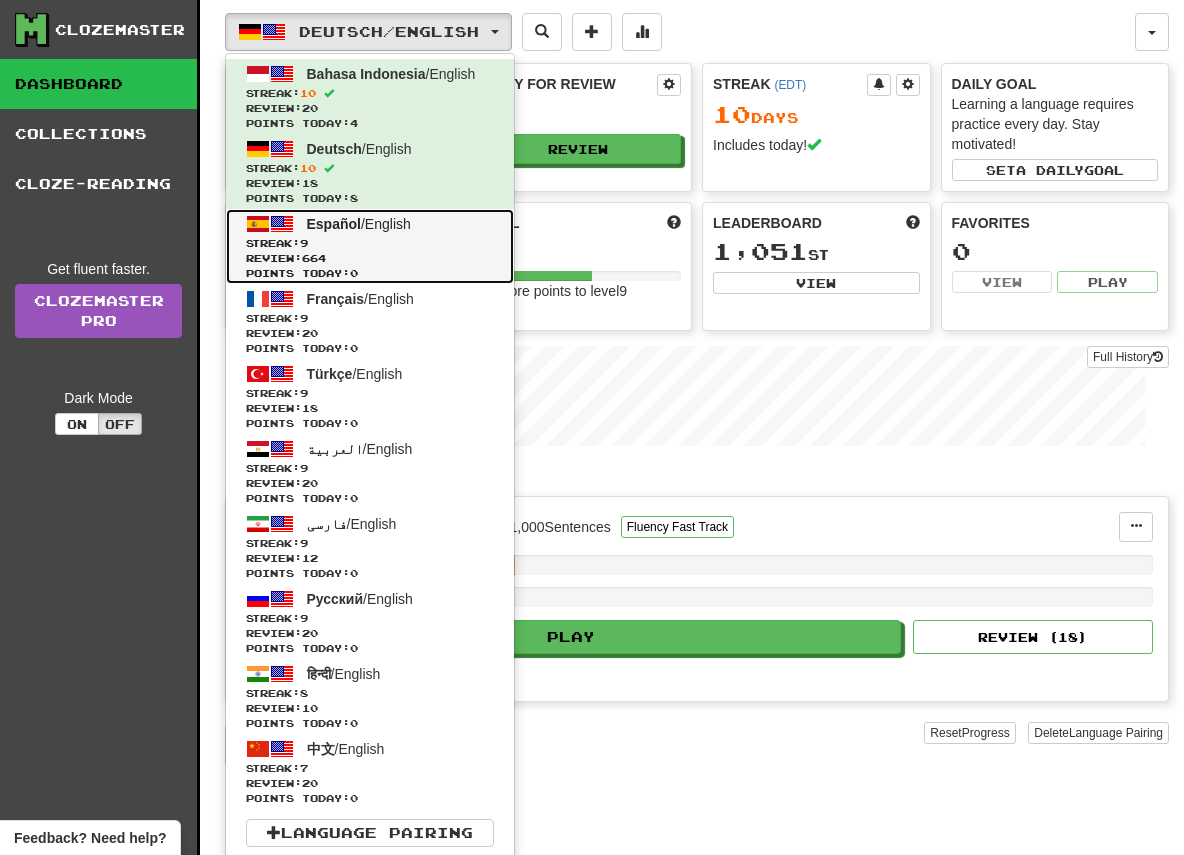 click on "Streak:  9" at bounding box center (370, 243) 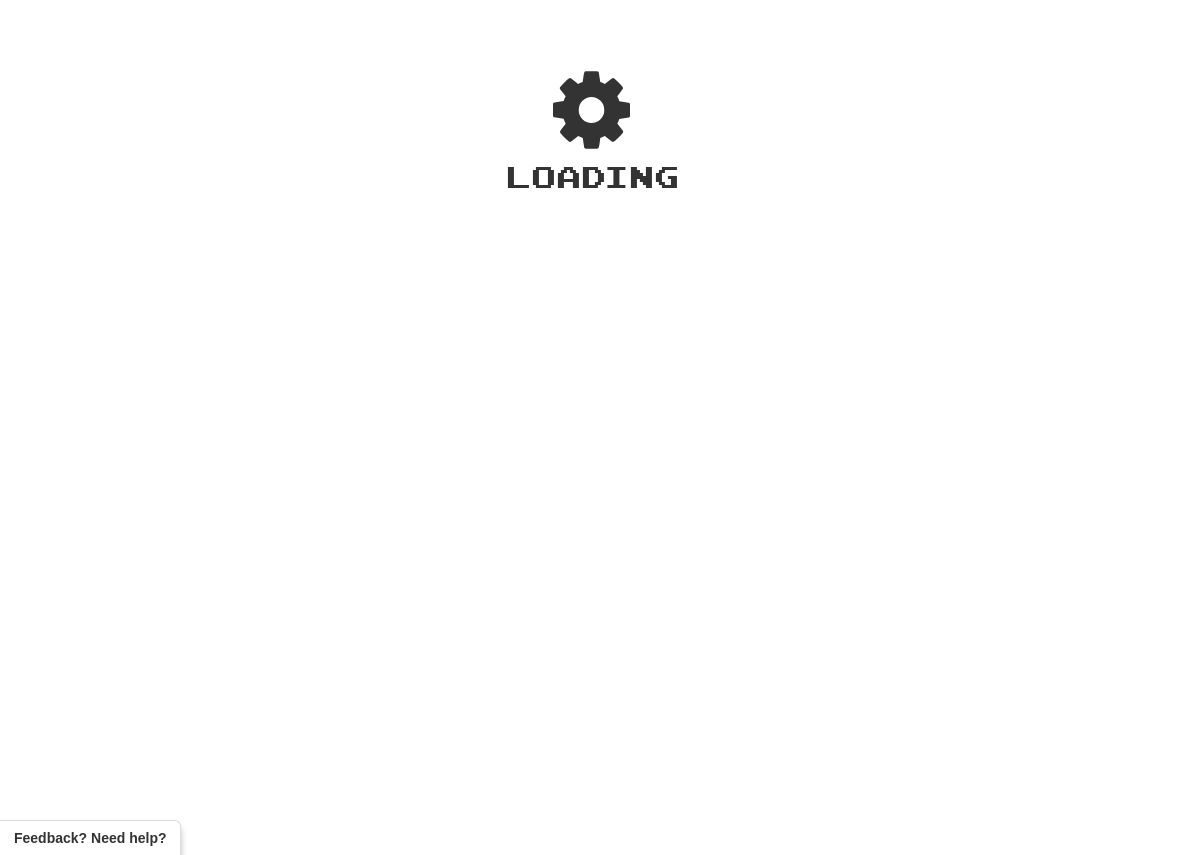 scroll, scrollTop: 0, scrollLeft: 0, axis: both 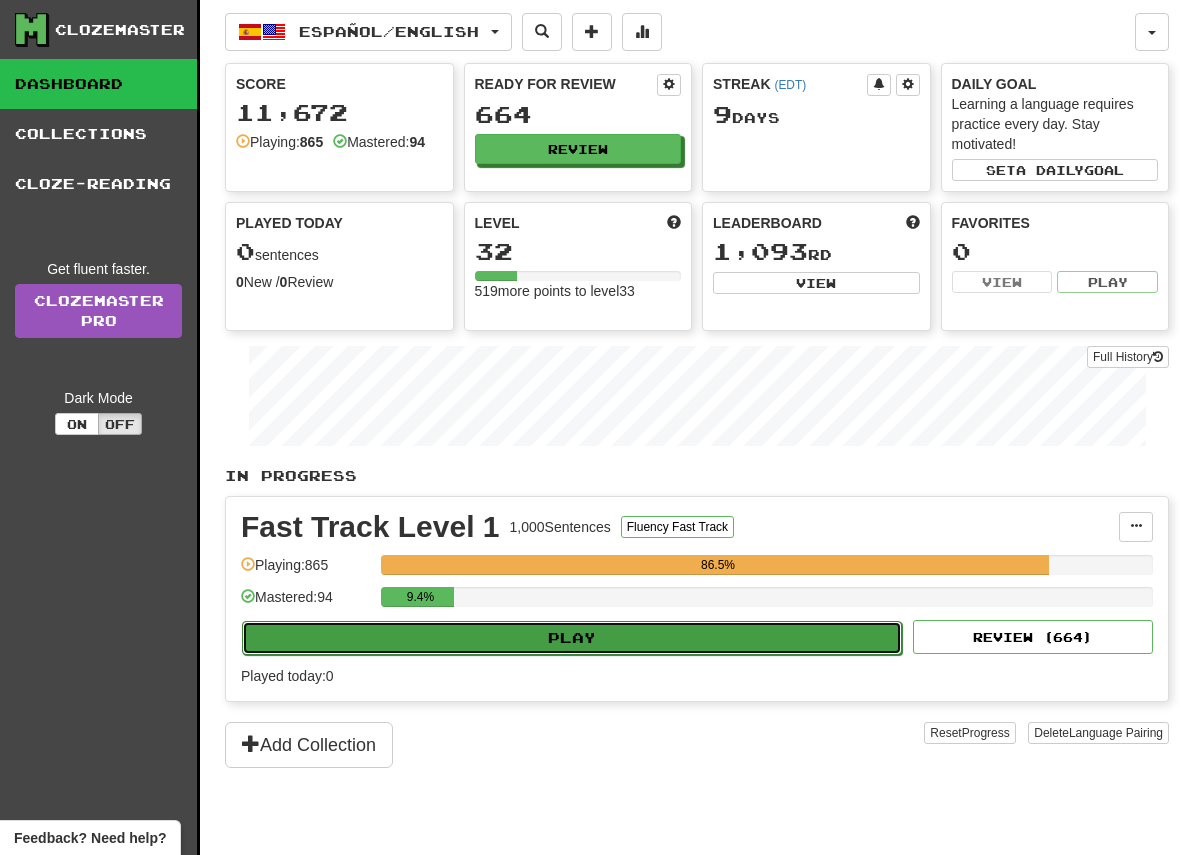 click on "Play" at bounding box center (572, 638) 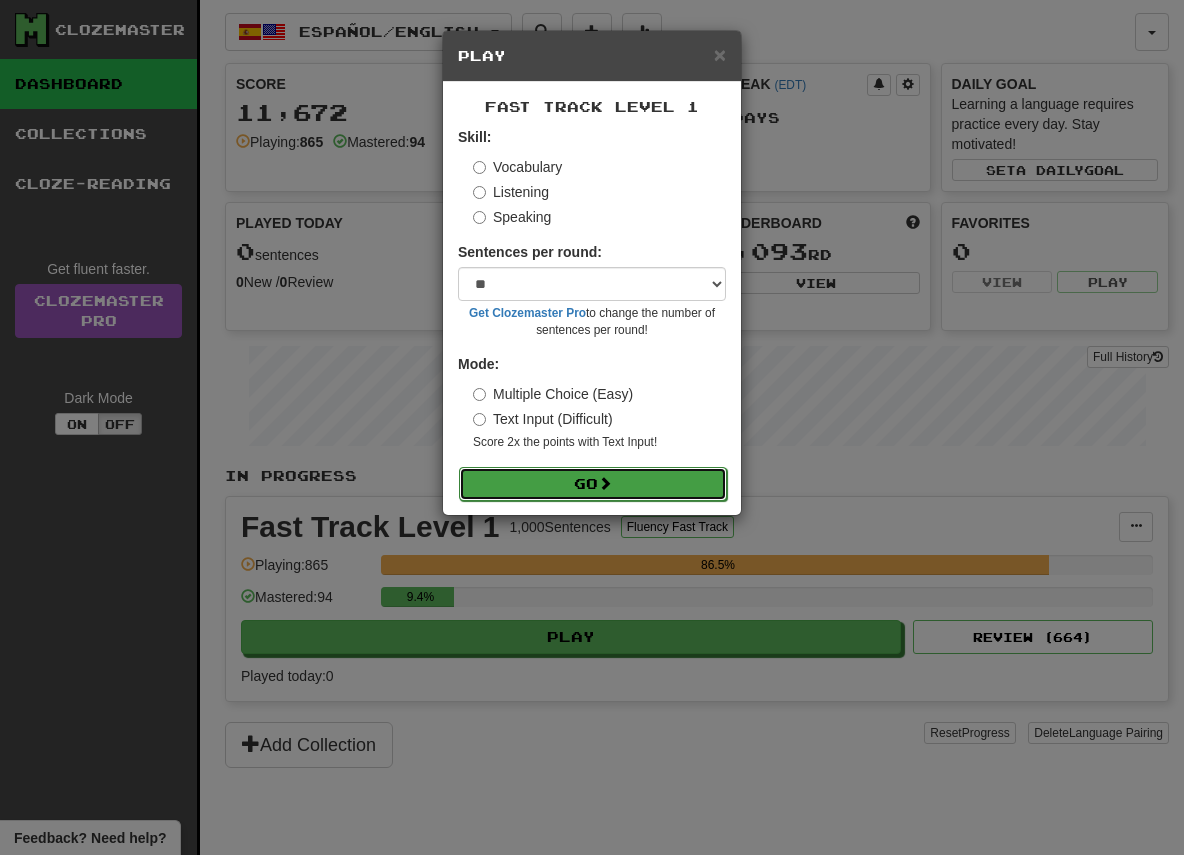 click on "Go" at bounding box center [593, 484] 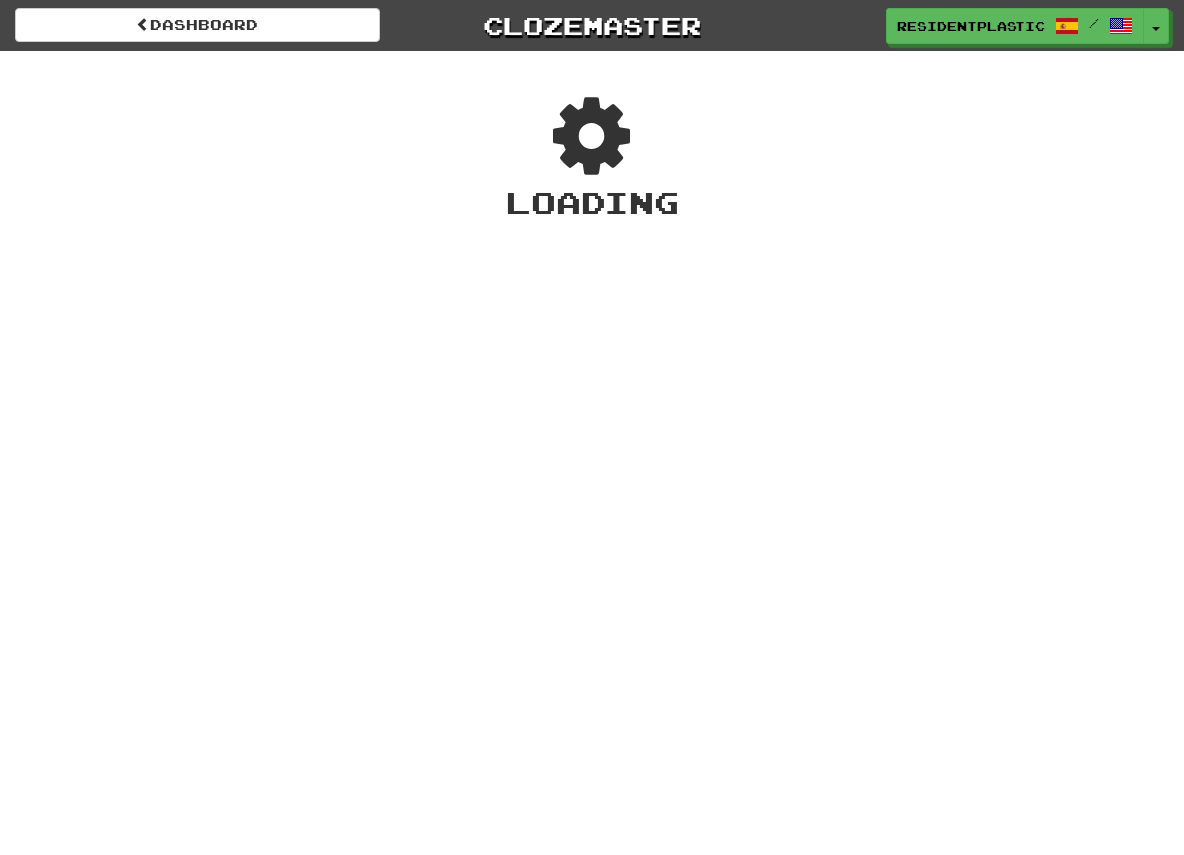scroll, scrollTop: 0, scrollLeft: 0, axis: both 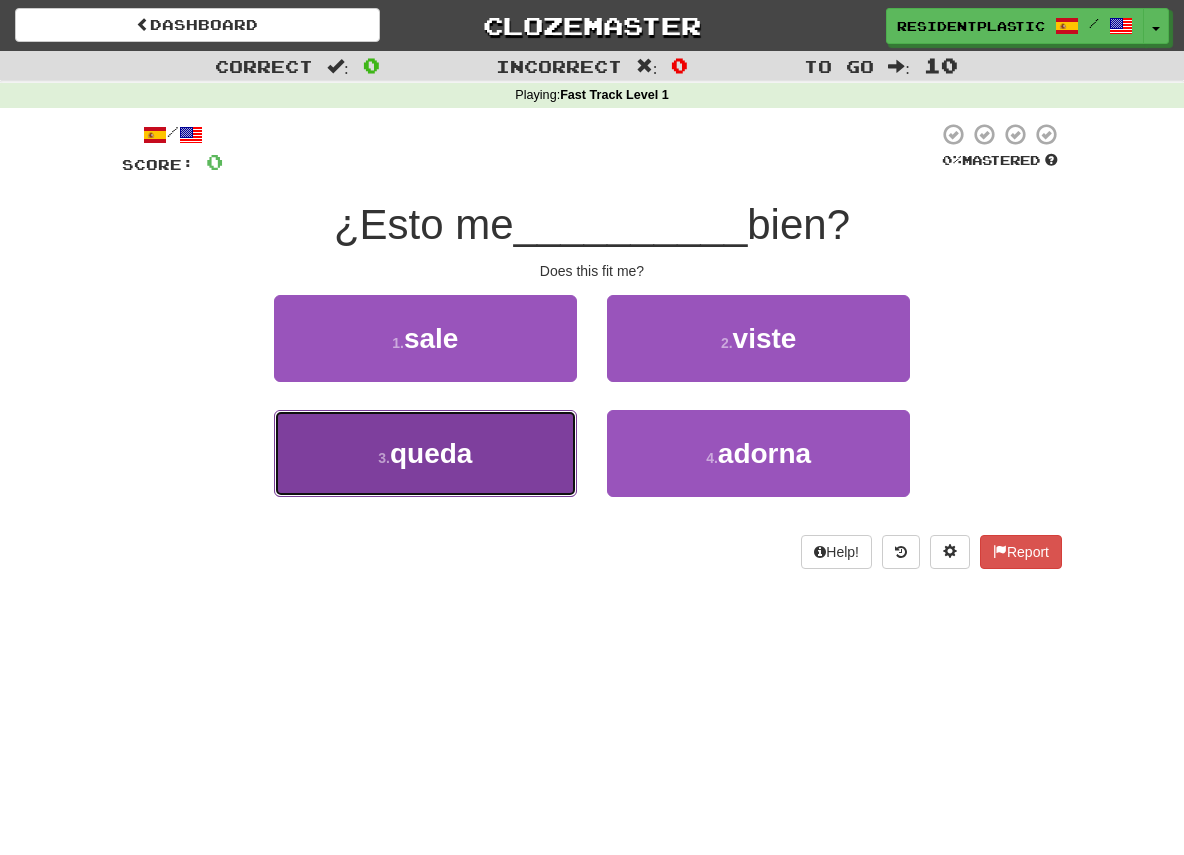 click on "3 .  queda" at bounding box center (425, 453) 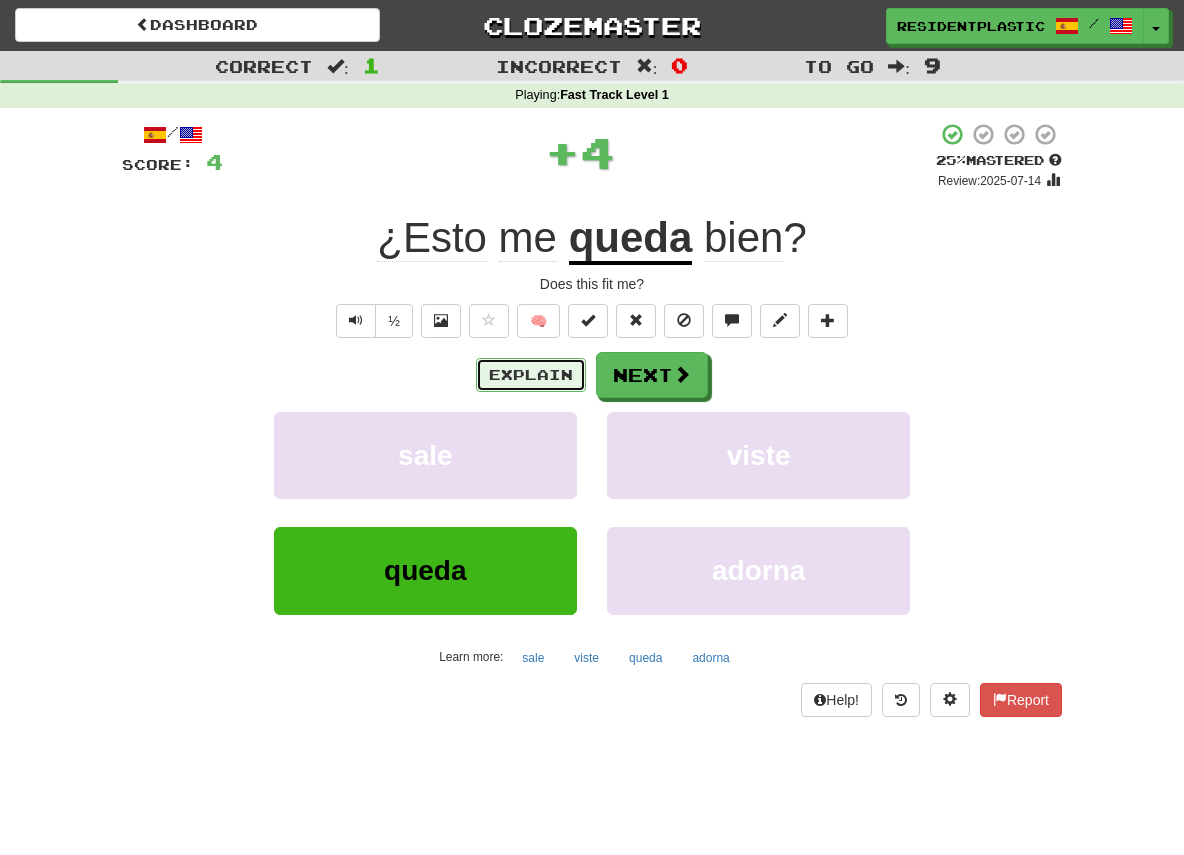 click on "Explain" at bounding box center (531, 375) 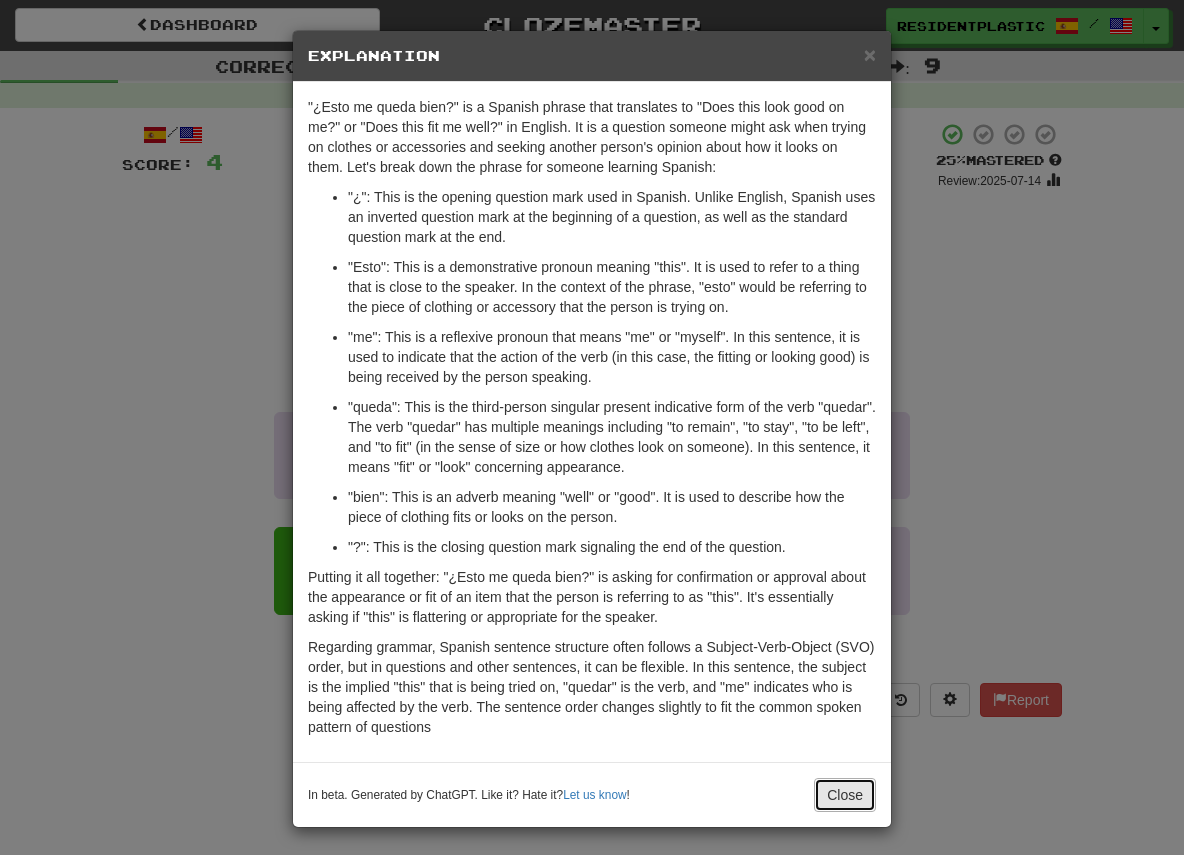 click on "Close" at bounding box center (845, 795) 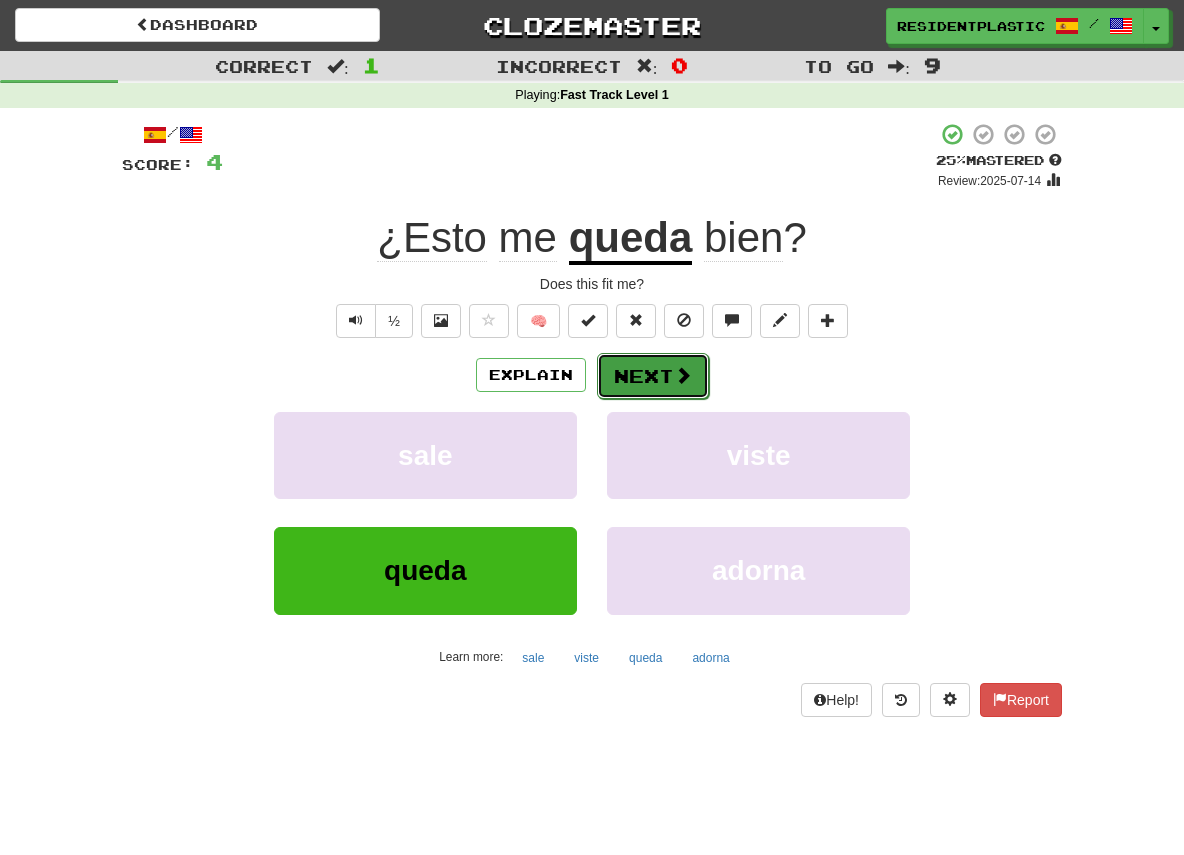 click on "Next" at bounding box center (653, 376) 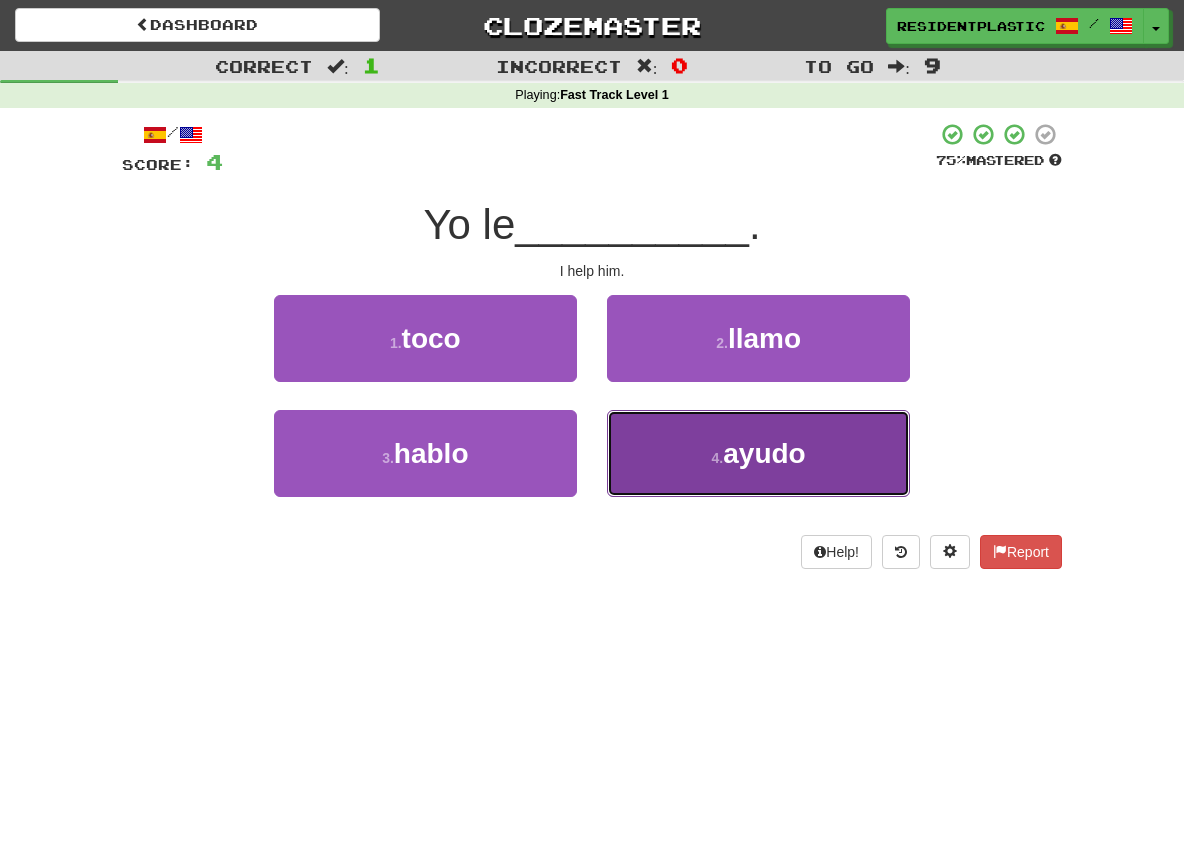 click on "4 .  ayudo" at bounding box center [758, 453] 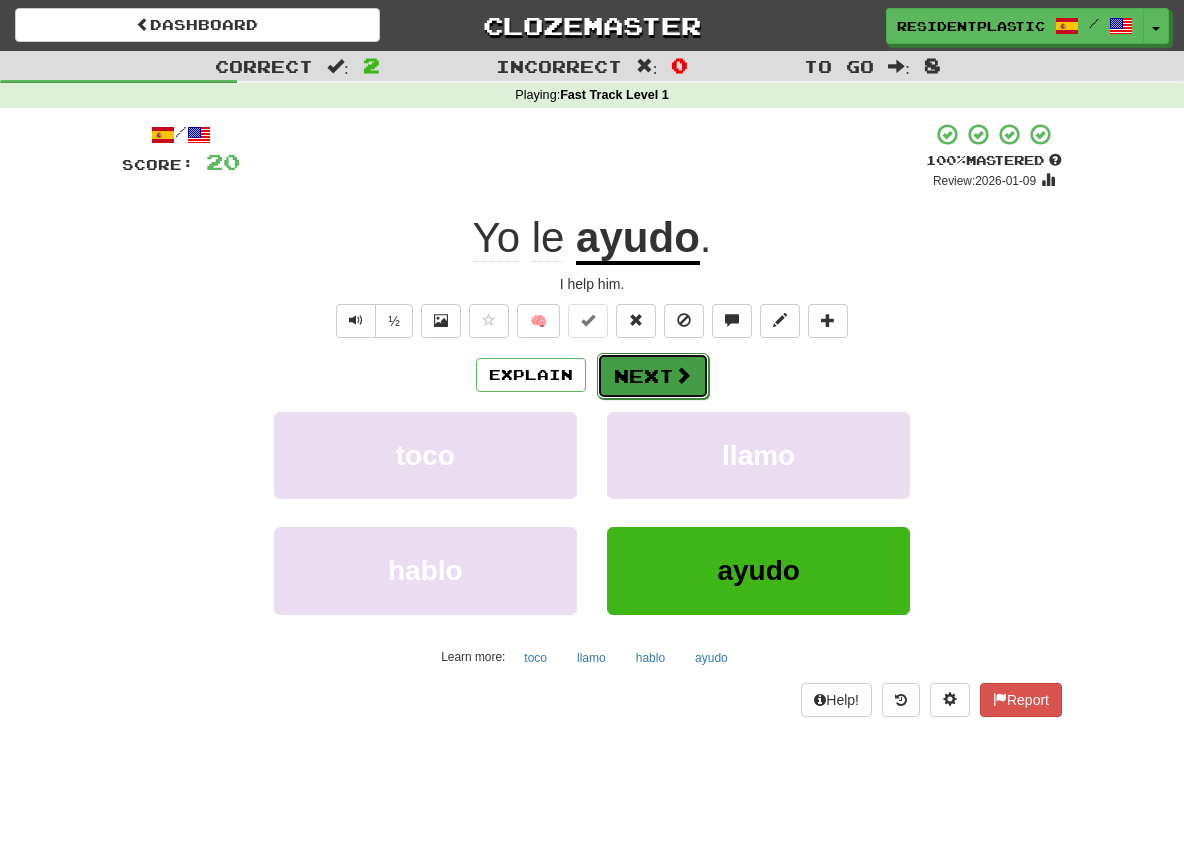 click on "Next" at bounding box center (653, 376) 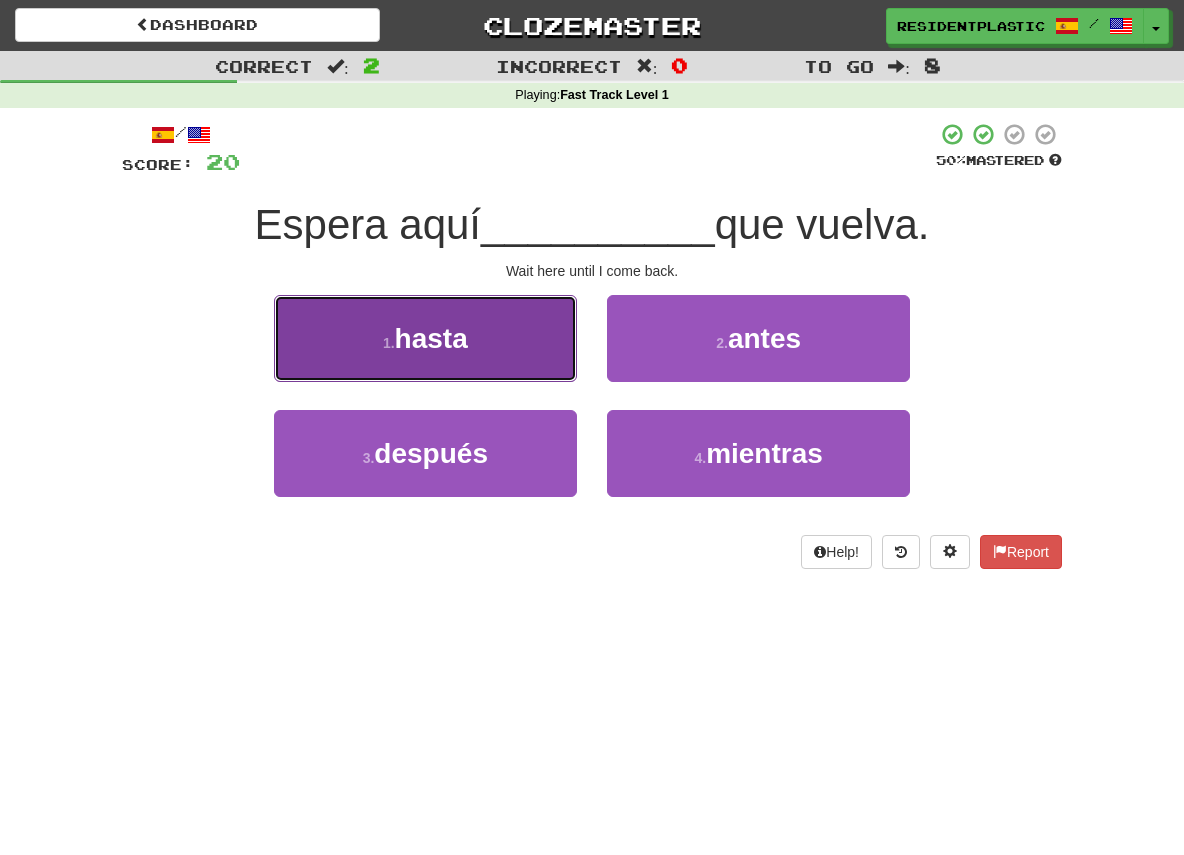 click on "1 .  hasta" at bounding box center (425, 338) 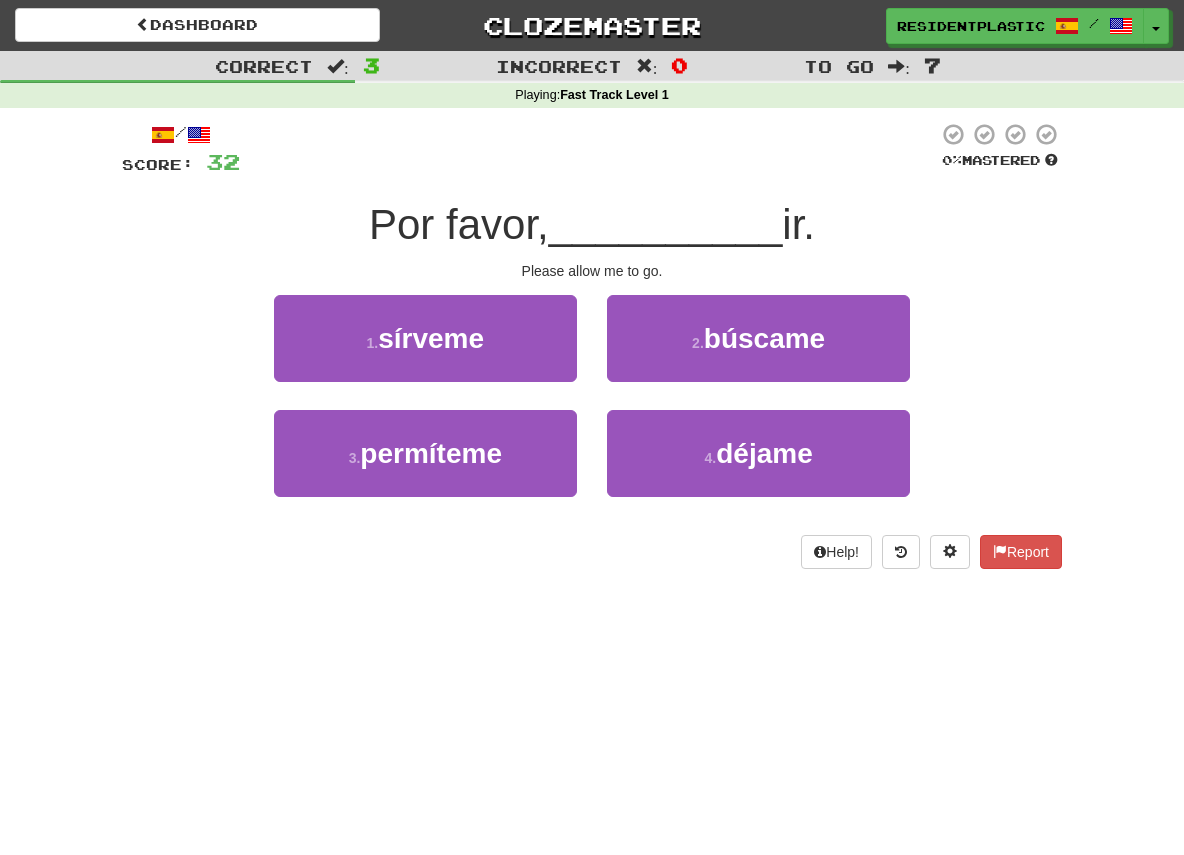 click on "4 .  déjame" at bounding box center (758, 467) 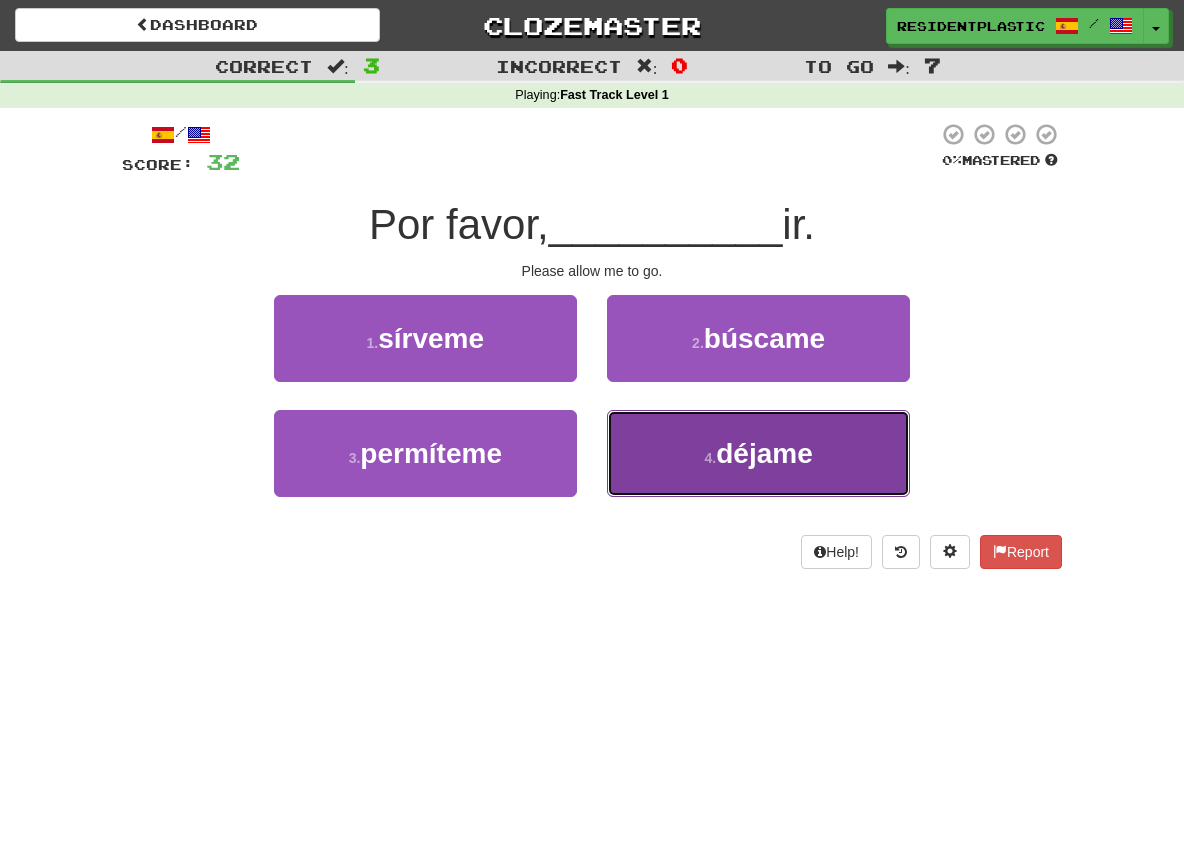 click on "4 .  déjame" at bounding box center (758, 453) 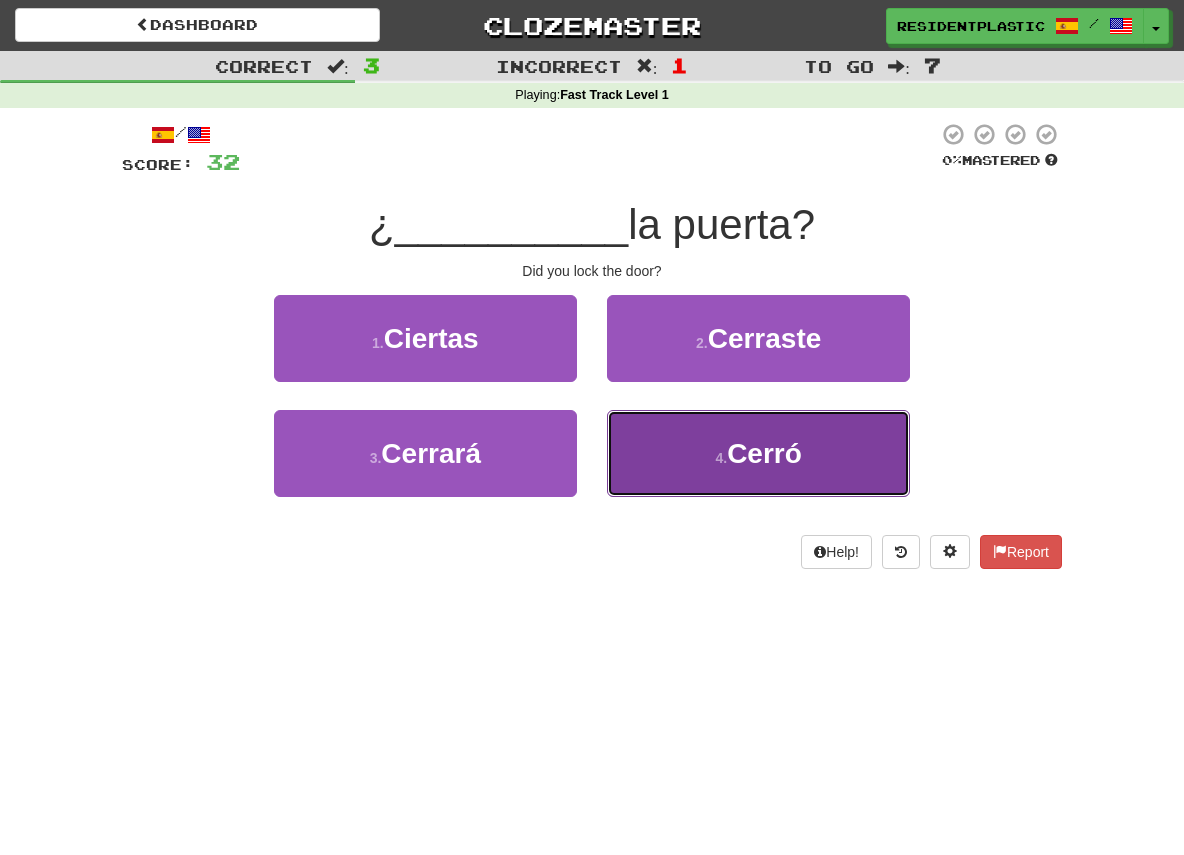 click on "4 .  Cerró" at bounding box center [758, 453] 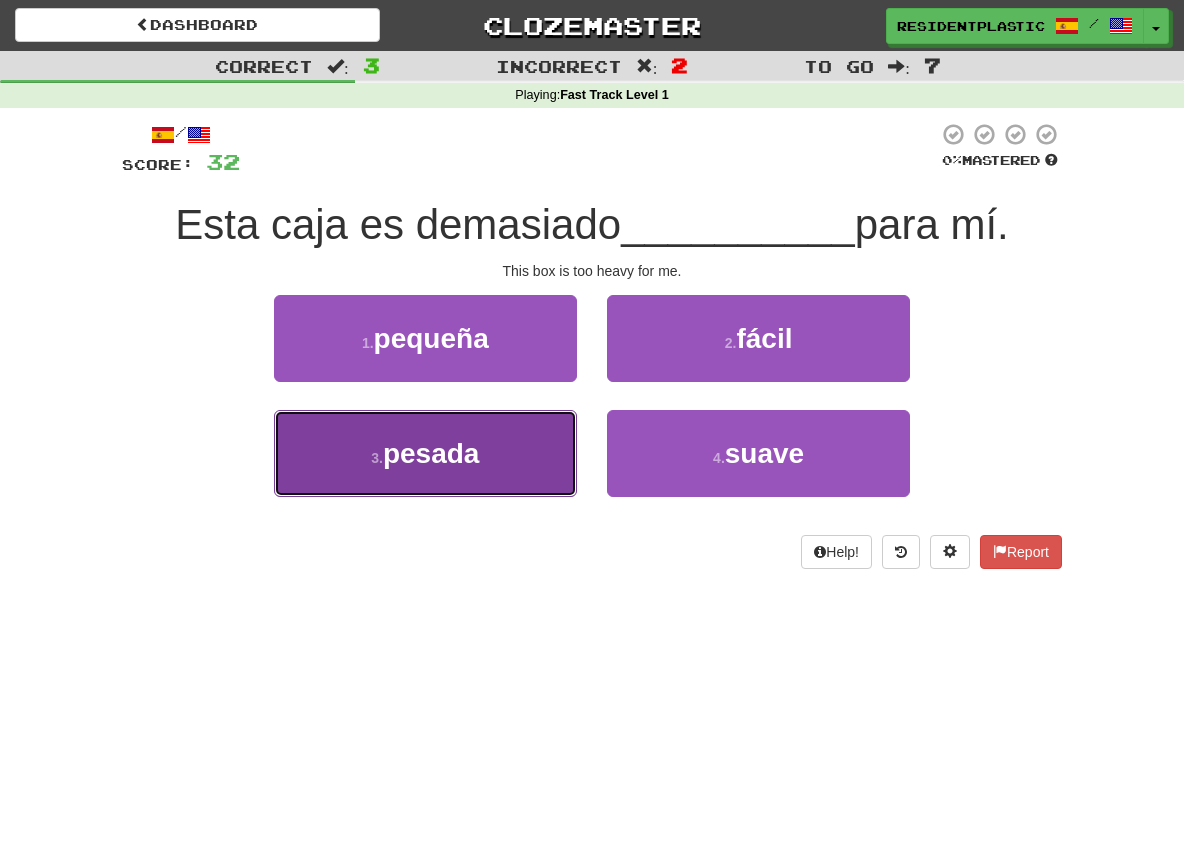 click on "3 .  pesada" at bounding box center [425, 453] 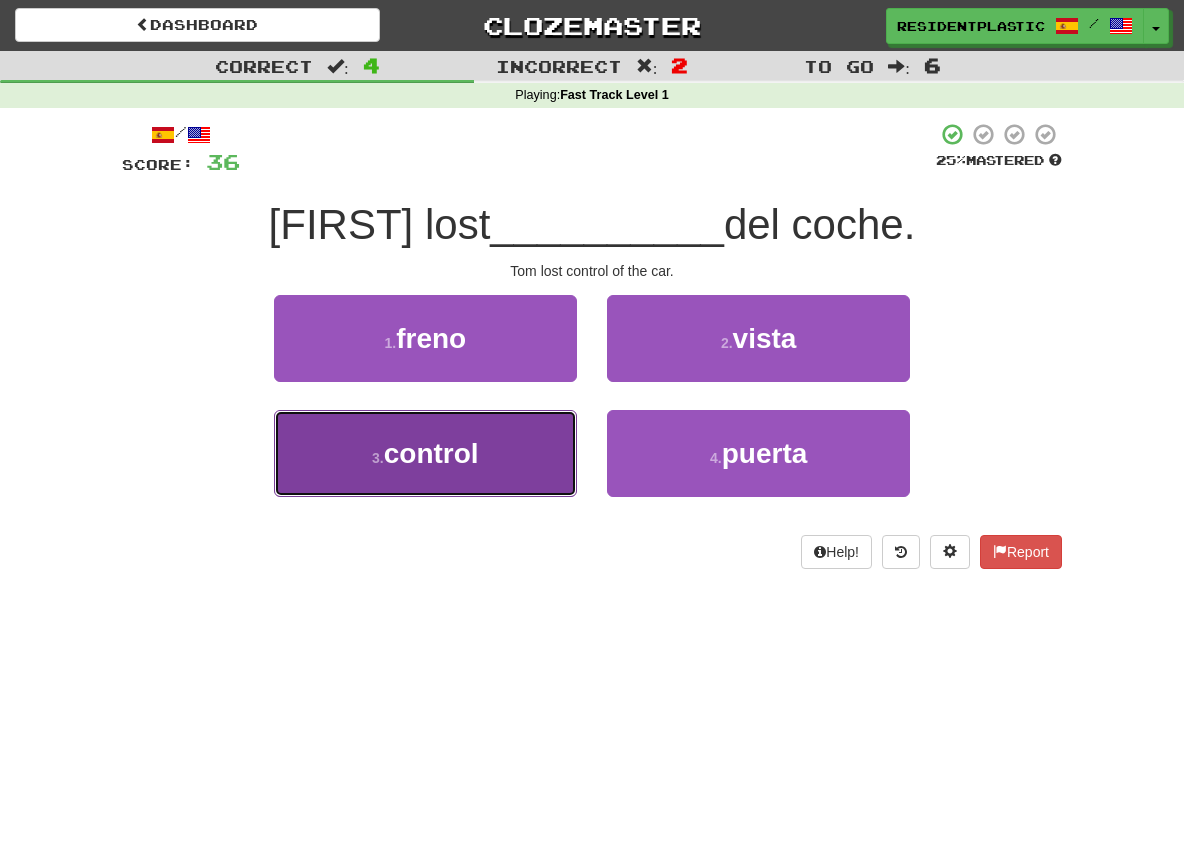 click on "3 .  control" at bounding box center (425, 453) 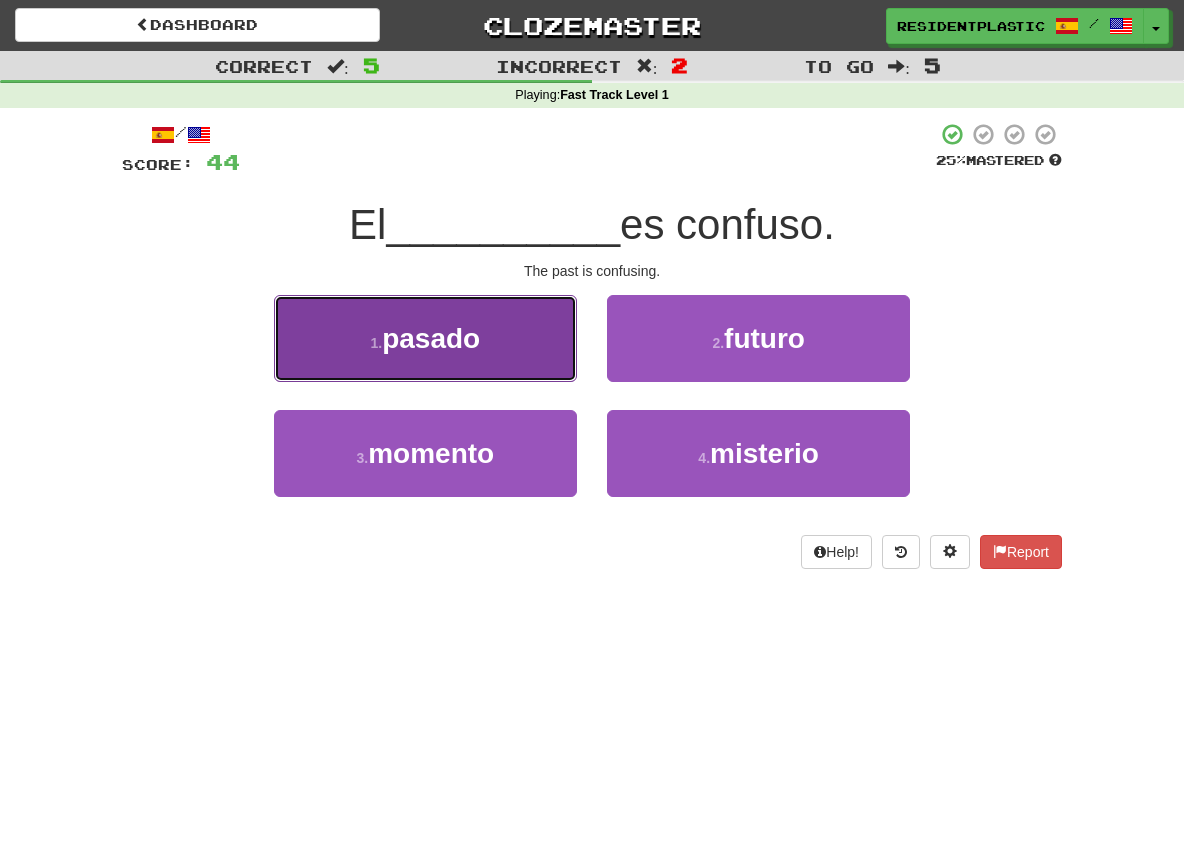 click on "1 .  pasado" at bounding box center [425, 338] 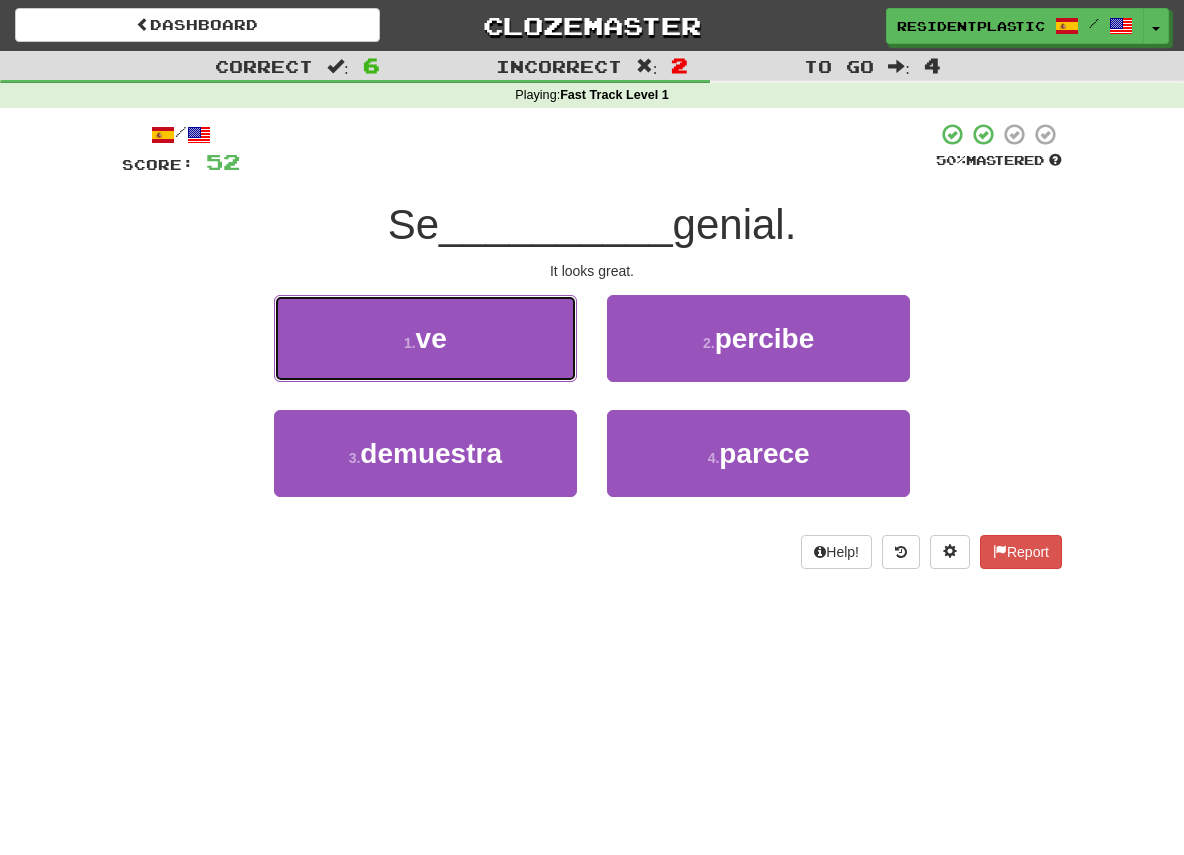 click on "1 .  ve" at bounding box center (425, 338) 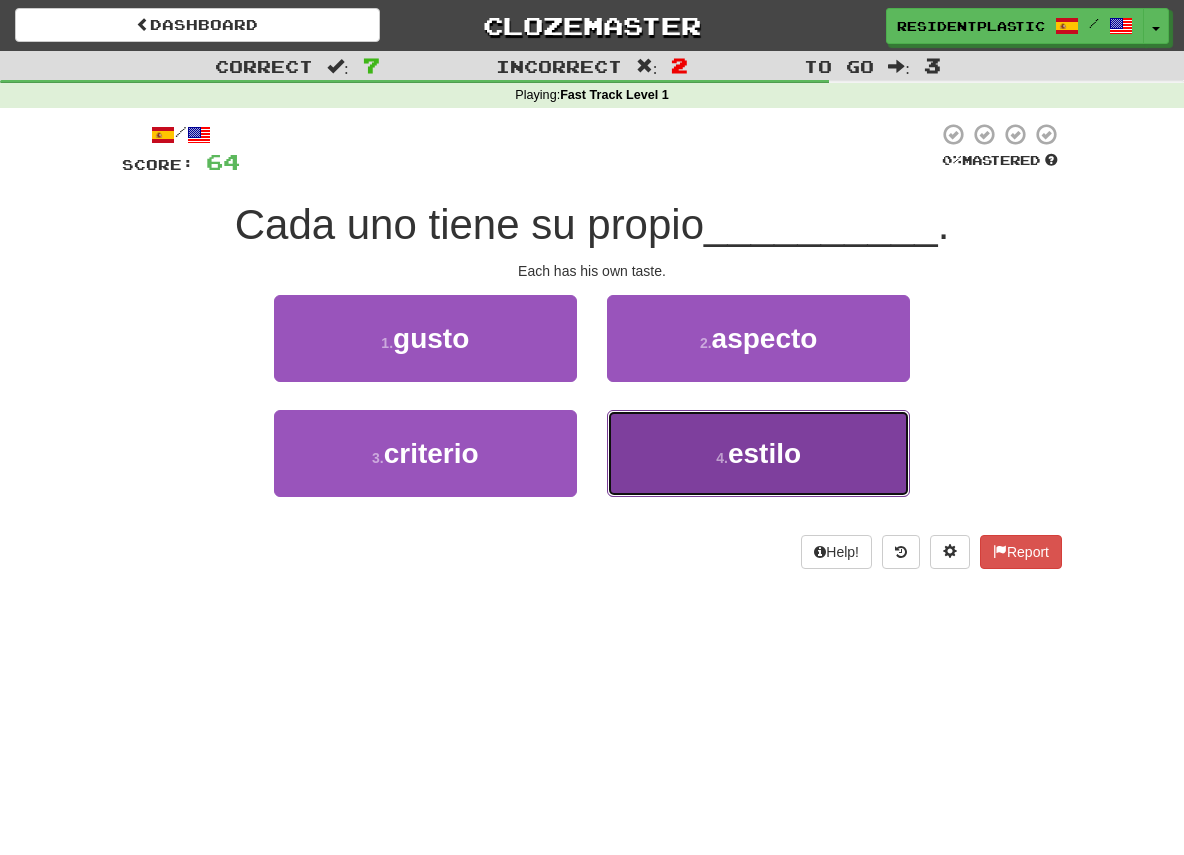 click on "4 .  estilo" at bounding box center [758, 453] 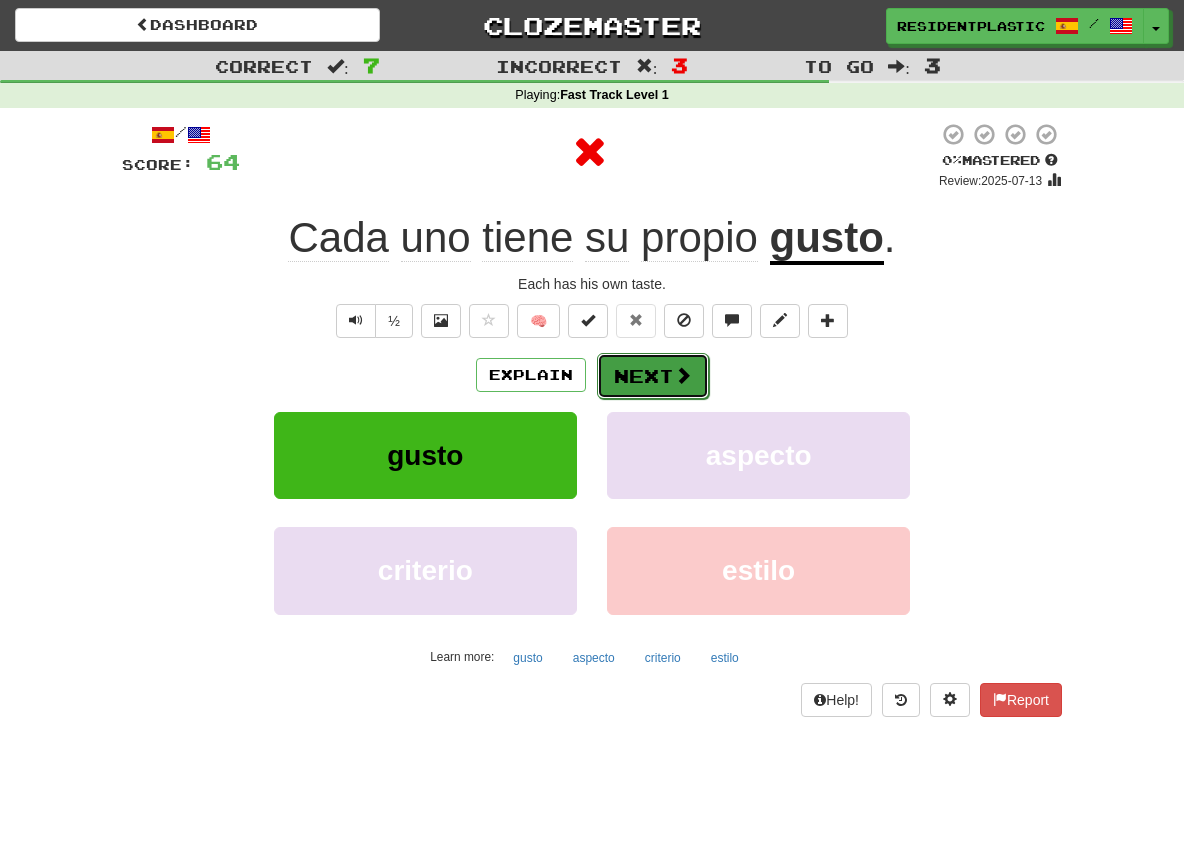 click on "Next" at bounding box center (653, 376) 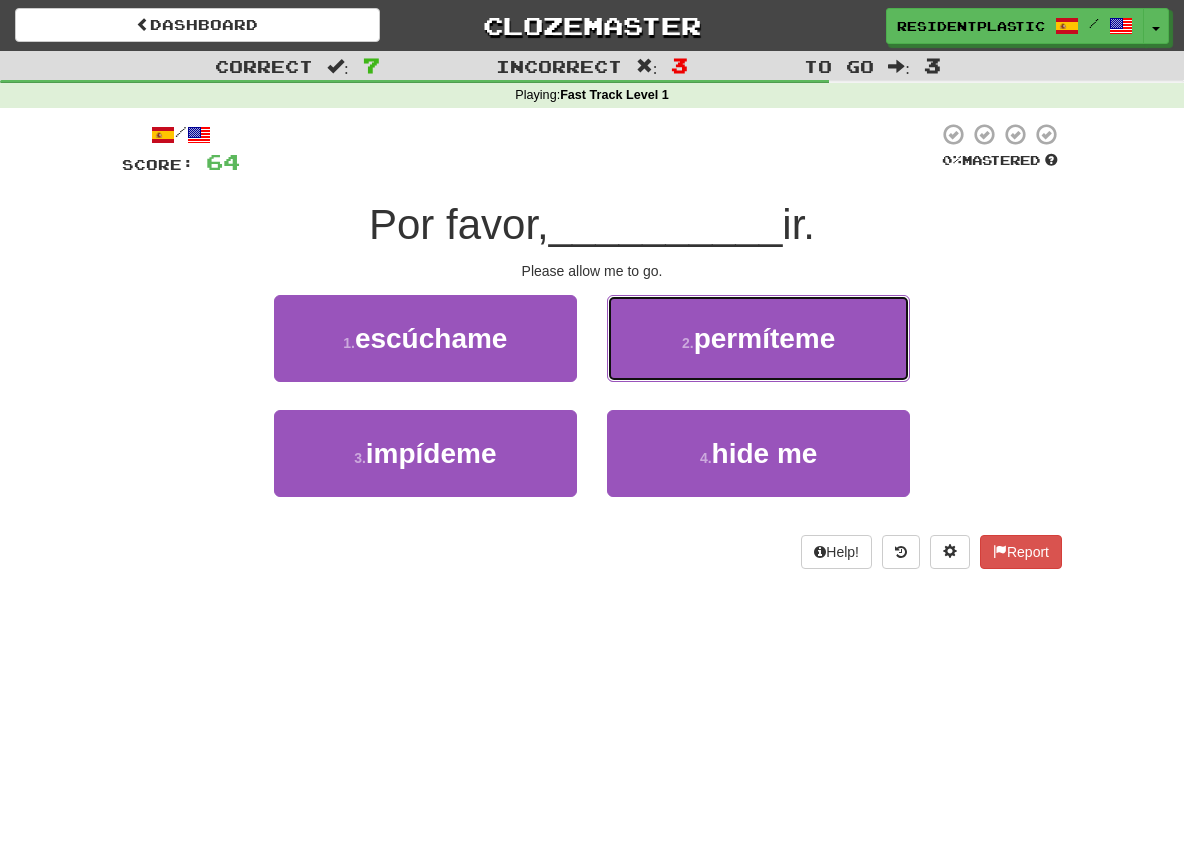 click on "2 .  permíteme" at bounding box center [758, 338] 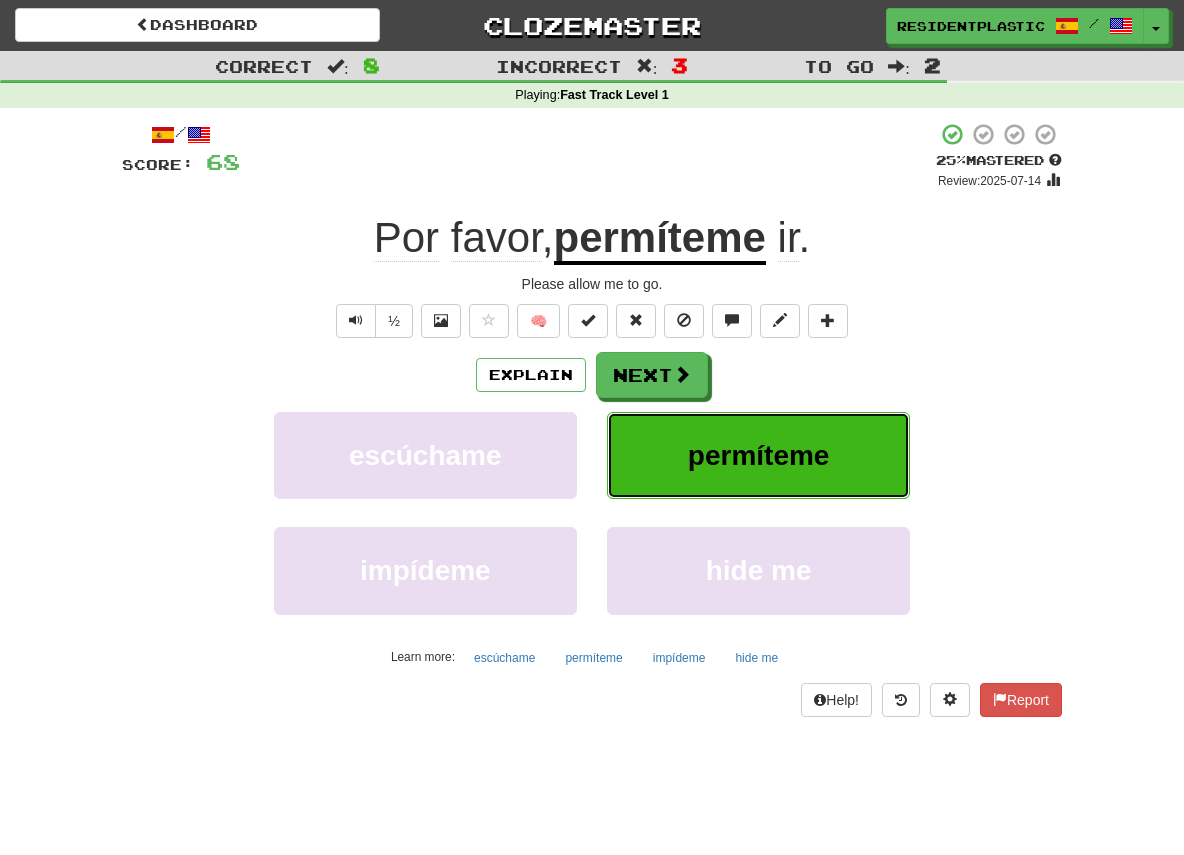 type 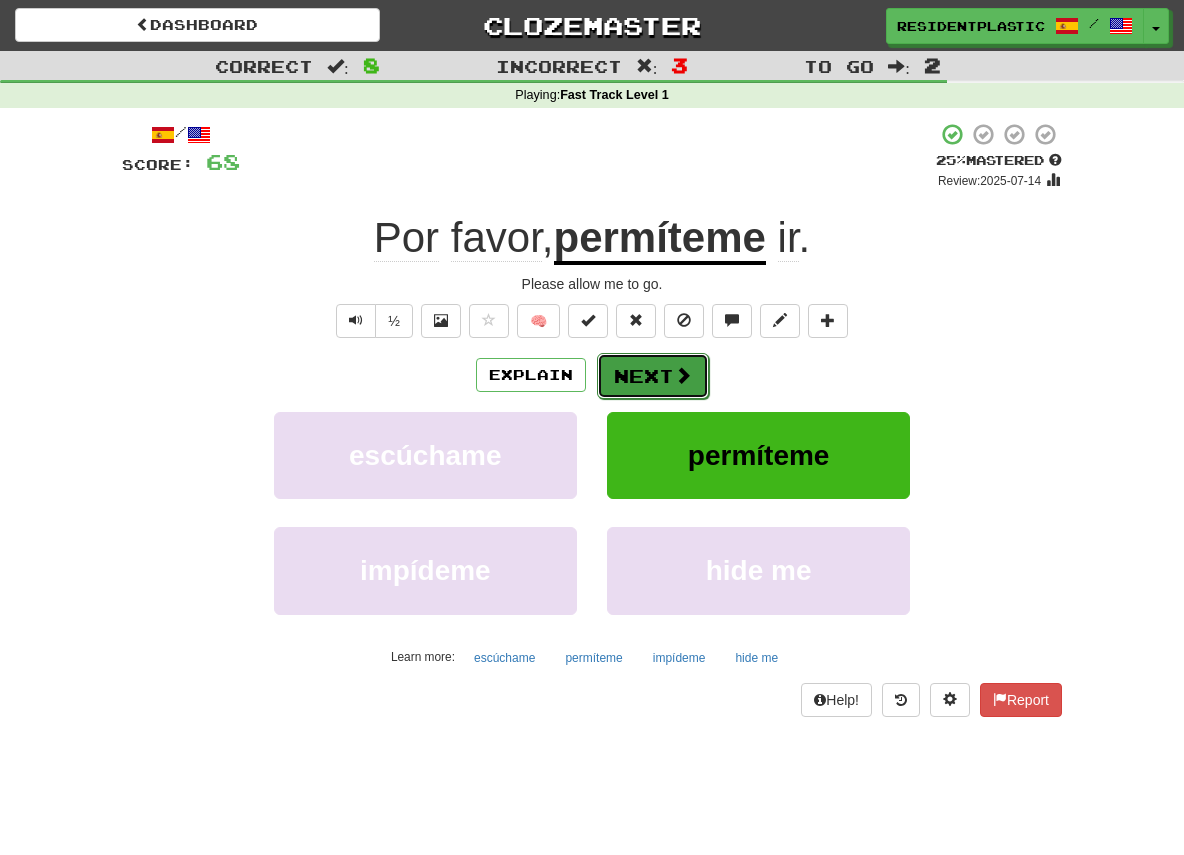 click on "Next" at bounding box center (653, 376) 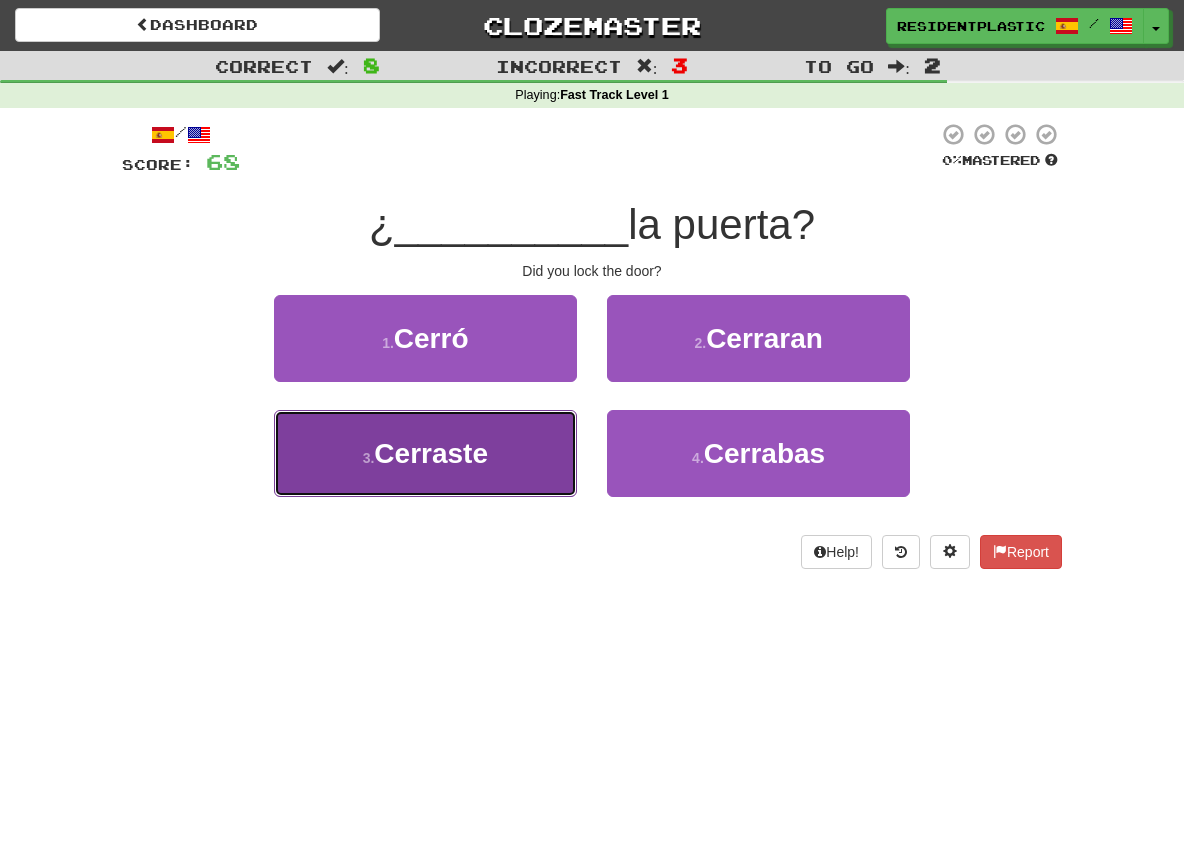 click on "Cerraste" at bounding box center (431, 453) 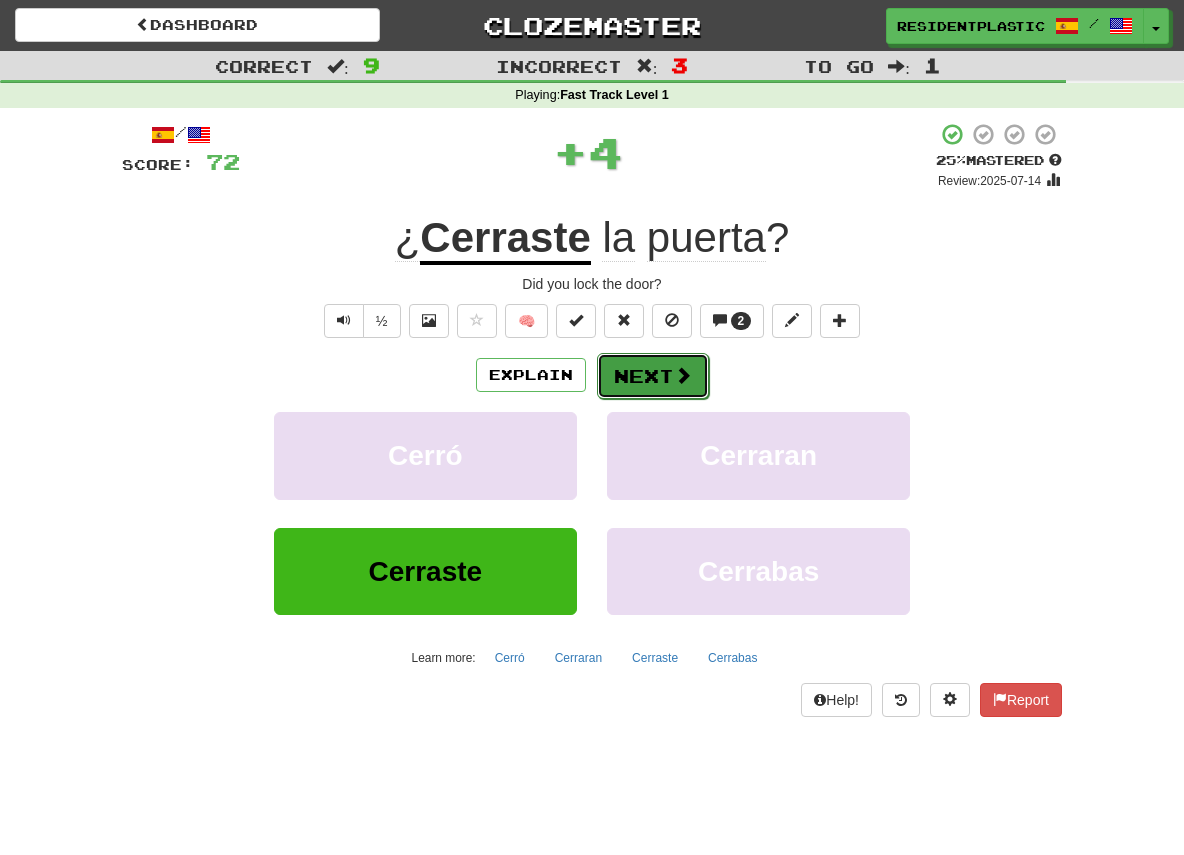 click on "Next" at bounding box center [653, 376] 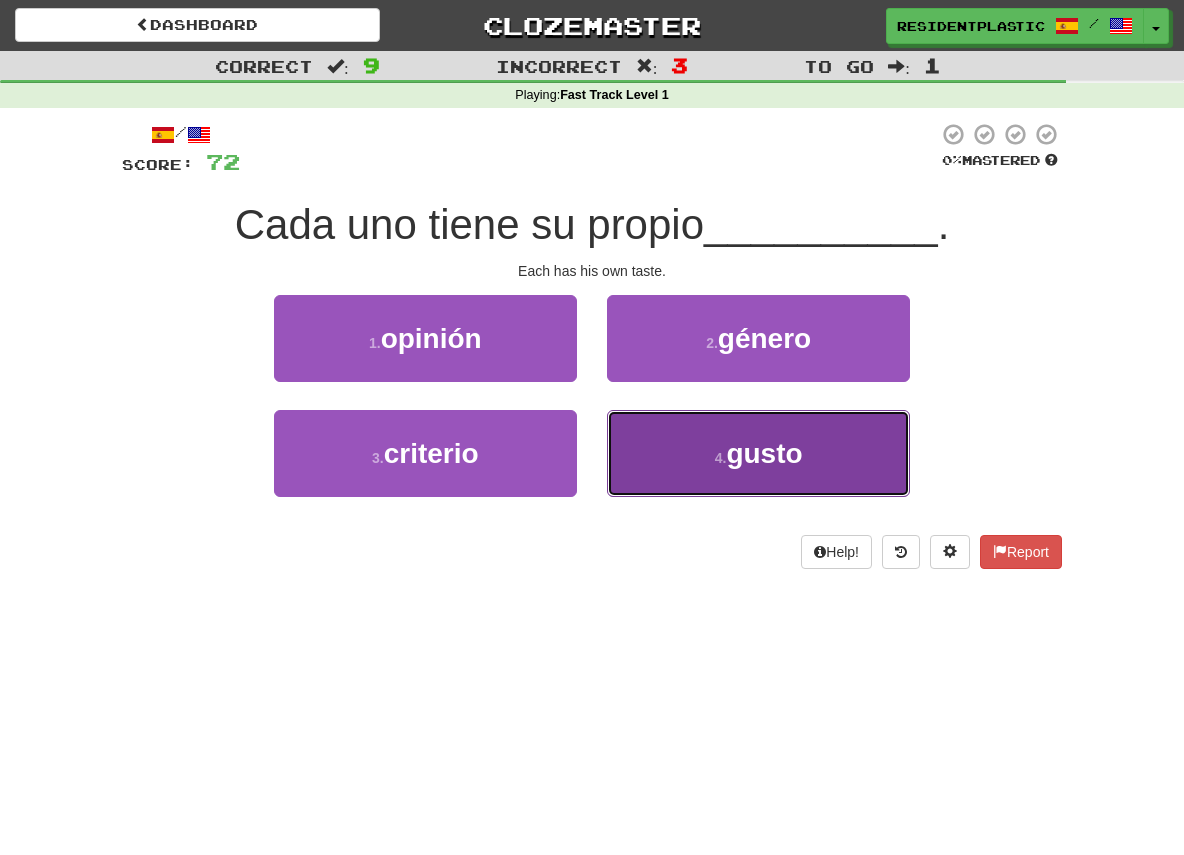 click on "4 .  gusto" at bounding box center (758, 453) 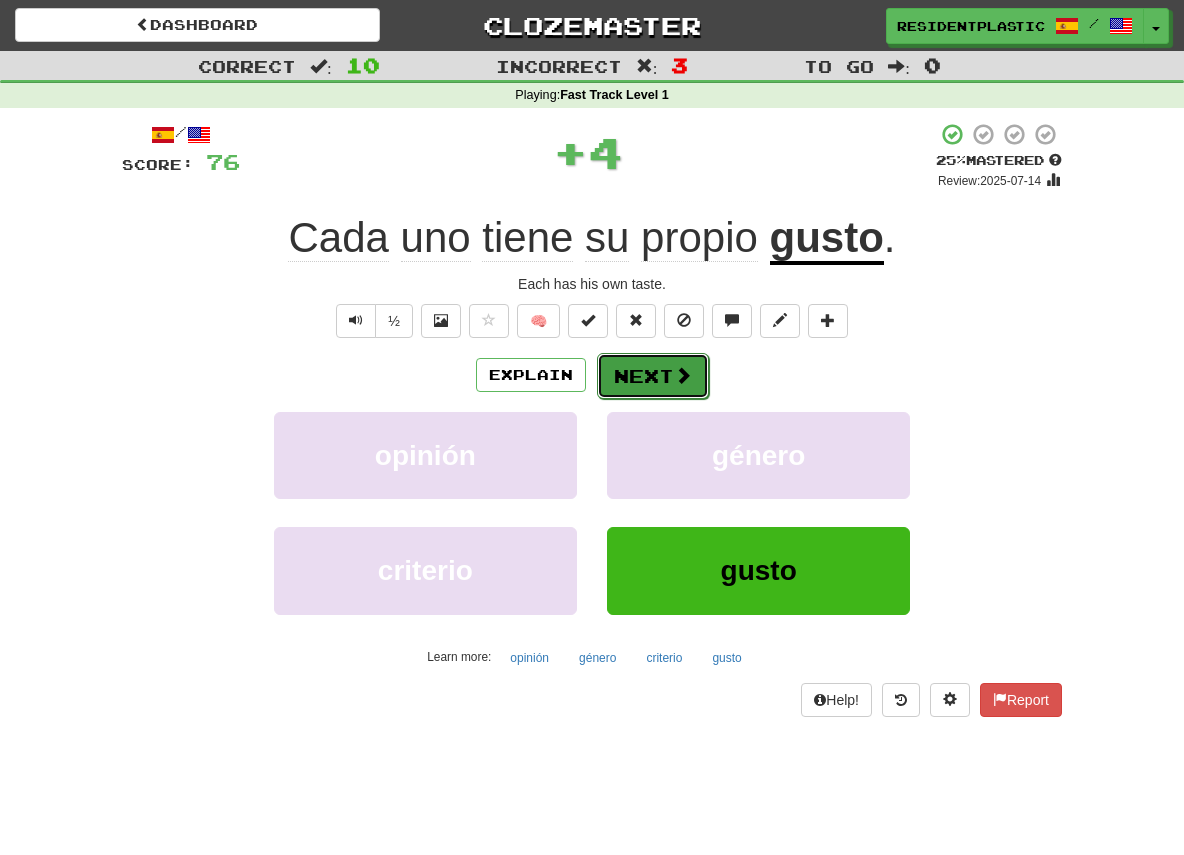 click on "Next" at bounding box center [653, 376] 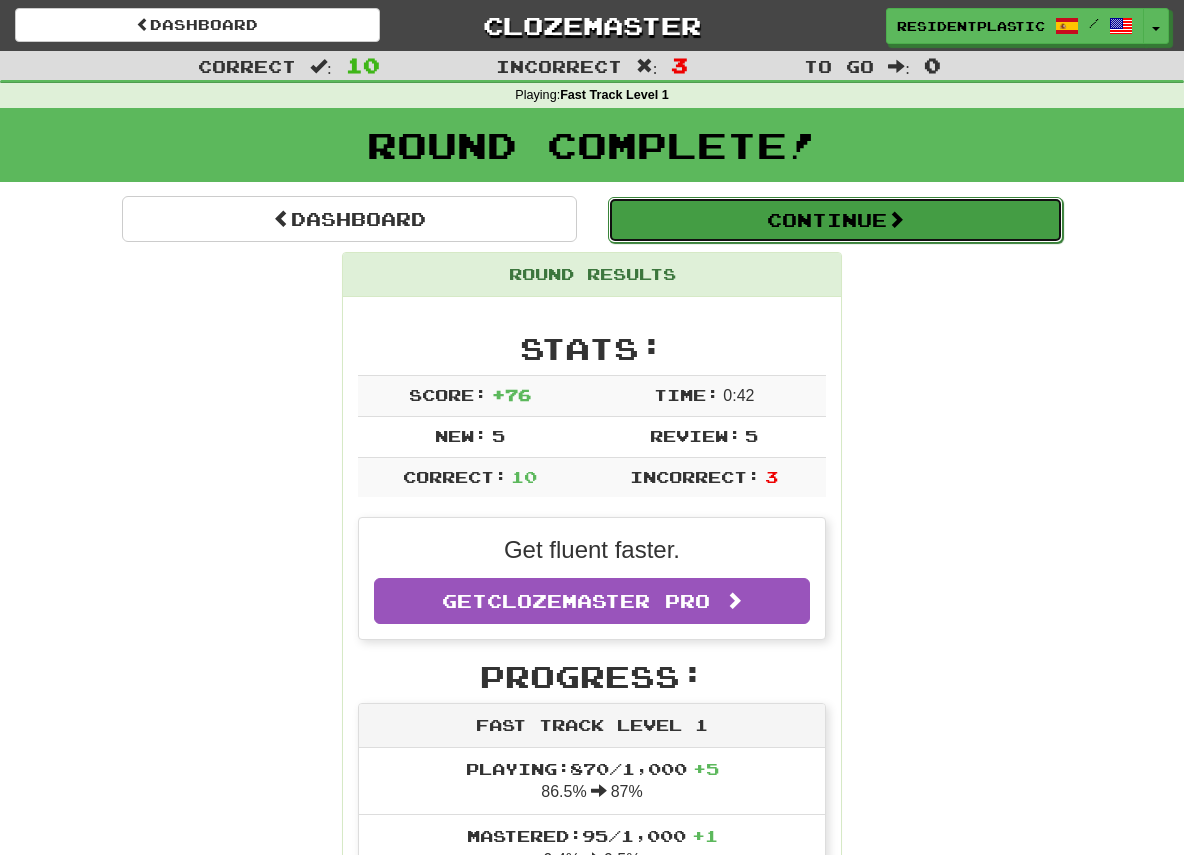 click on "Continue" at bounding box center (835, 220) 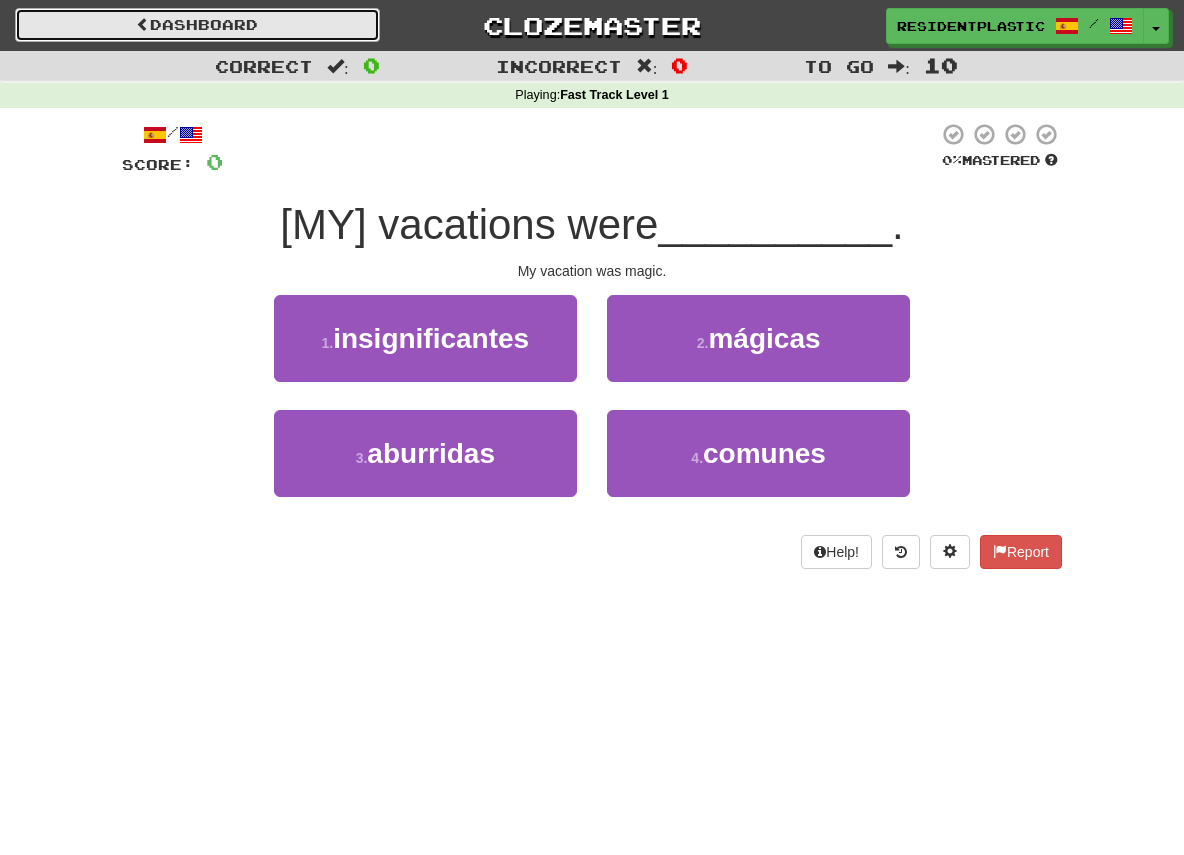 click on "Dashboard" at bounding box center (197, 25) 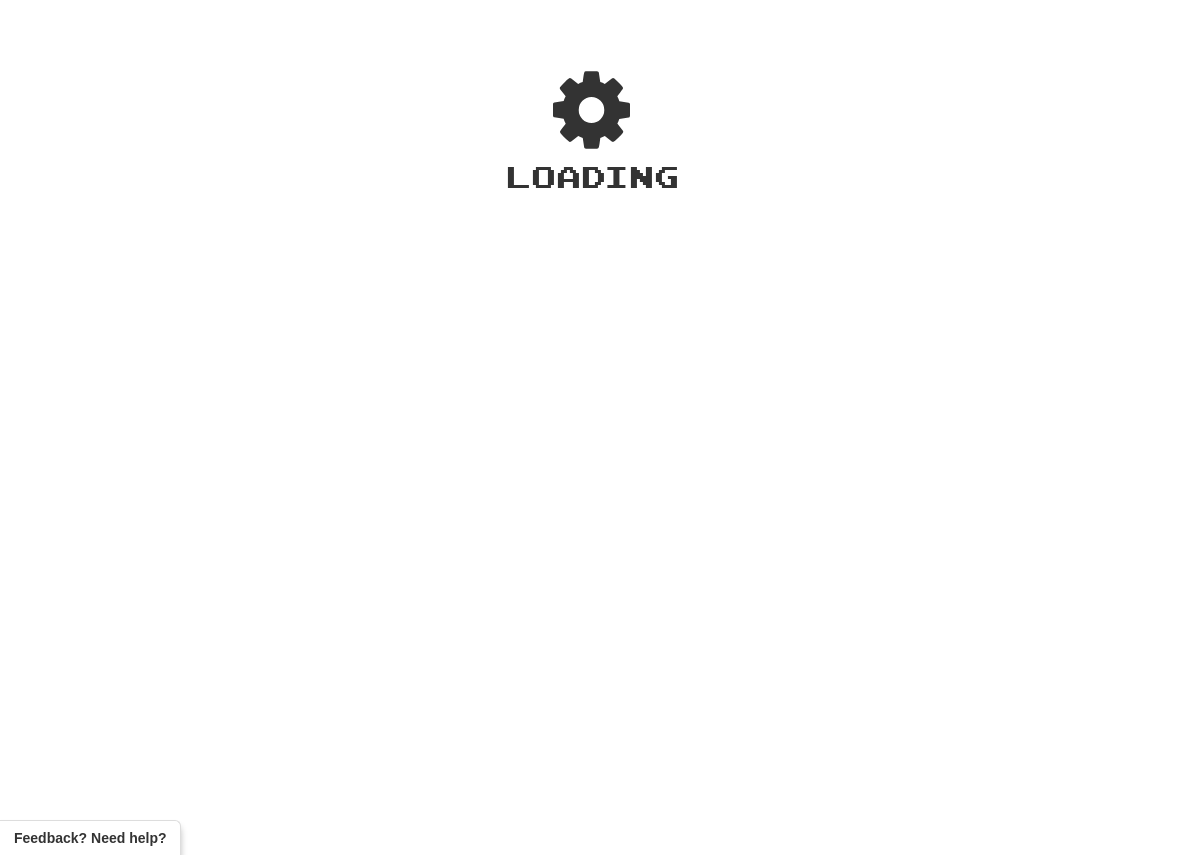 scroll, scrollTop: 0, scrollLeft: 0, axis: both 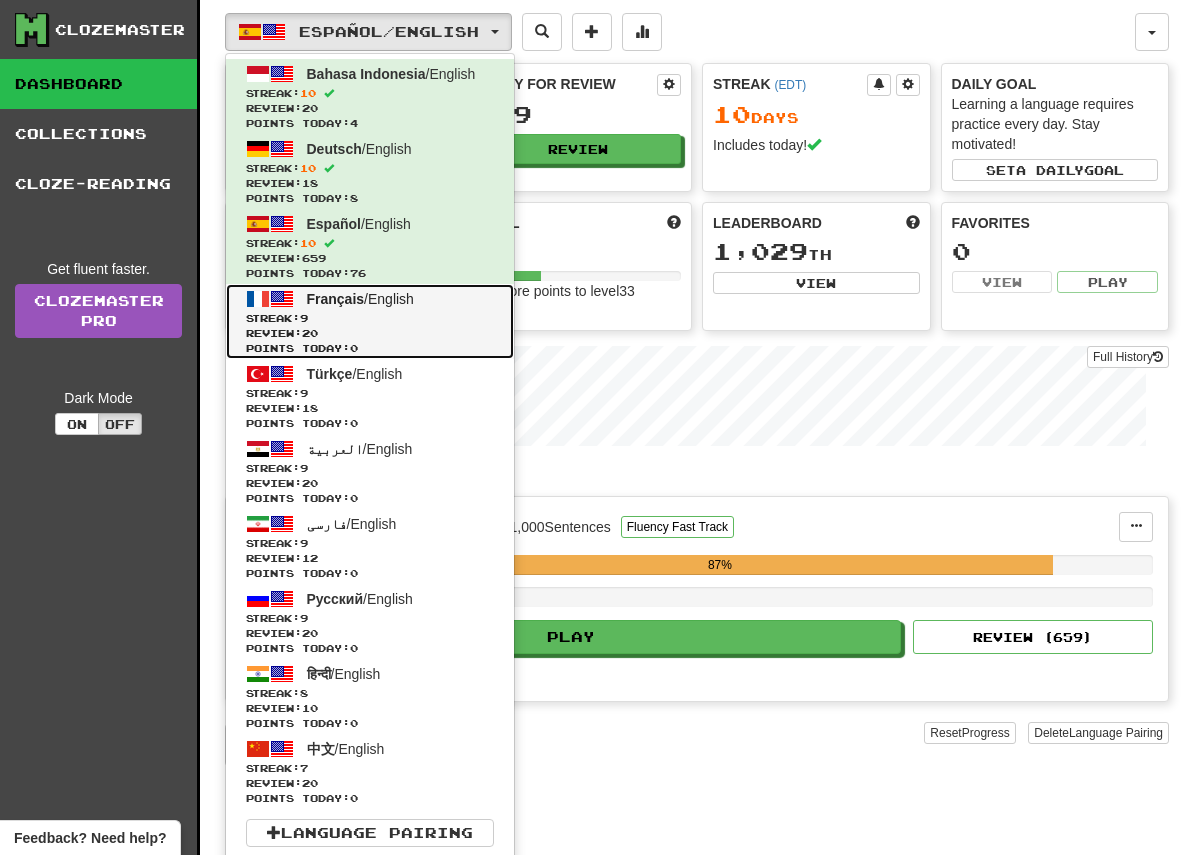 click on "Review:  20" at bounding box center (370, 333) 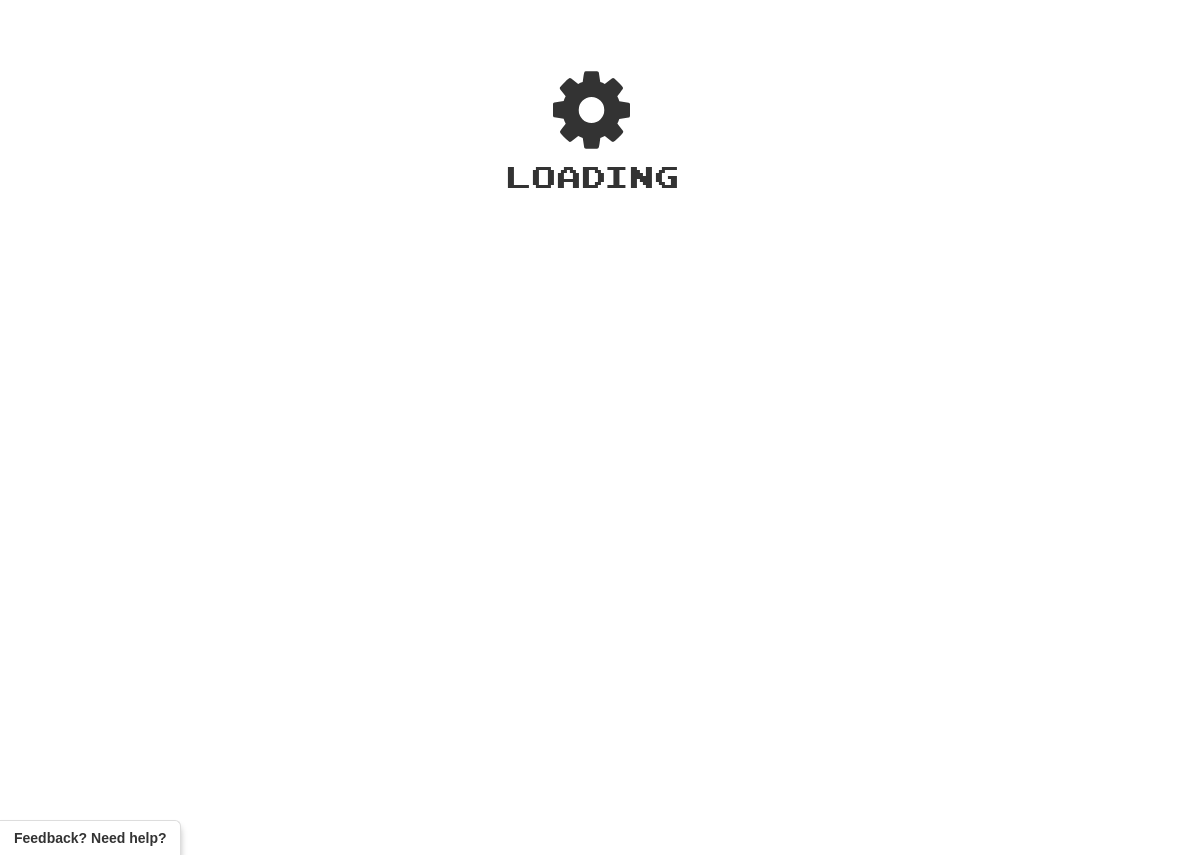 scroll, scrollTop: 0, scrollLeft: 0, axis: both 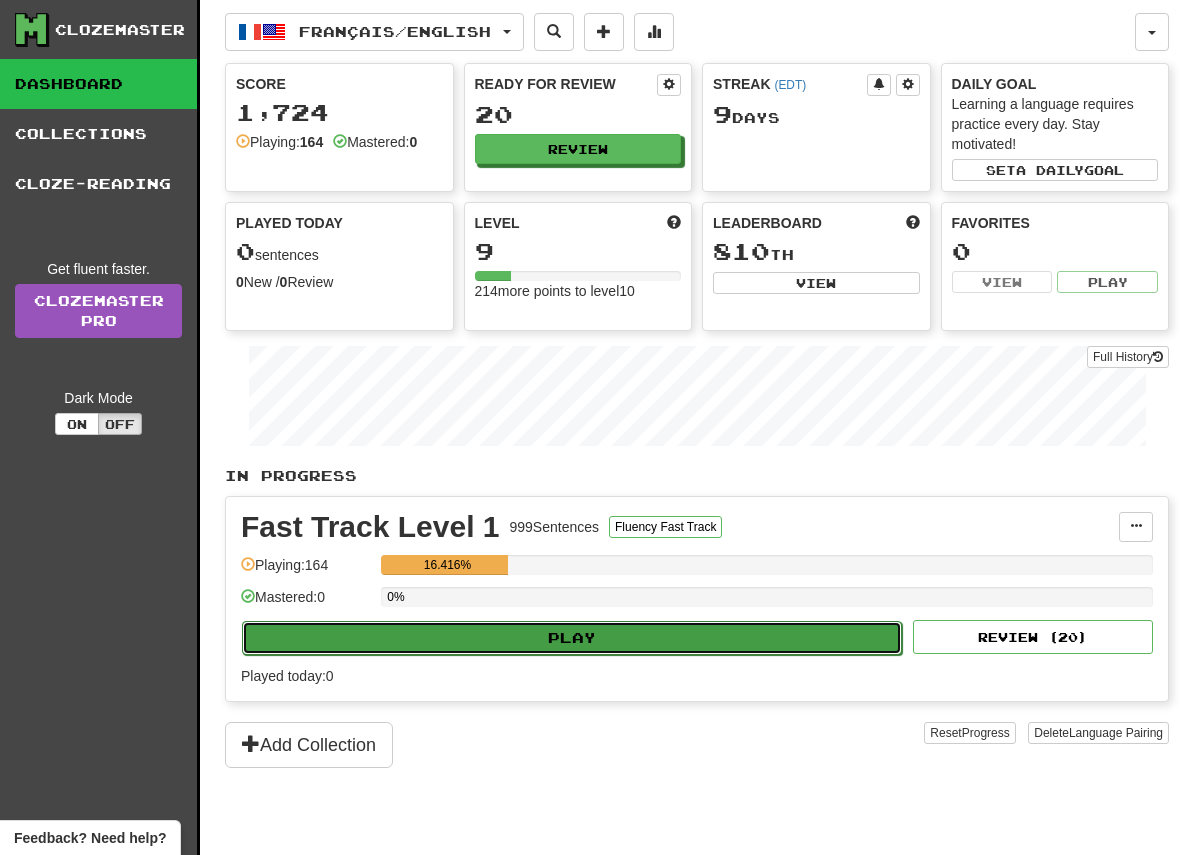 click on "Play" at bounding box center [572, 638] 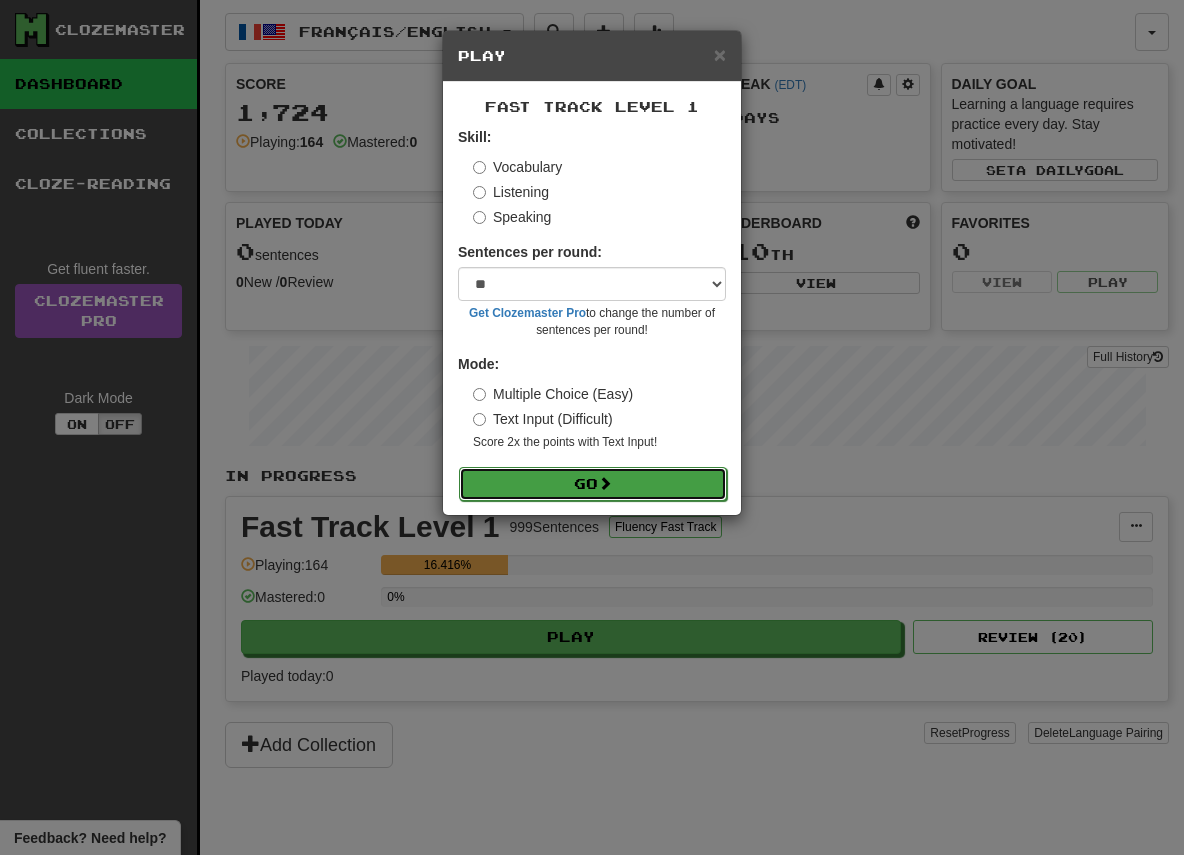 click on "Go" at bounding box center (593, 484) 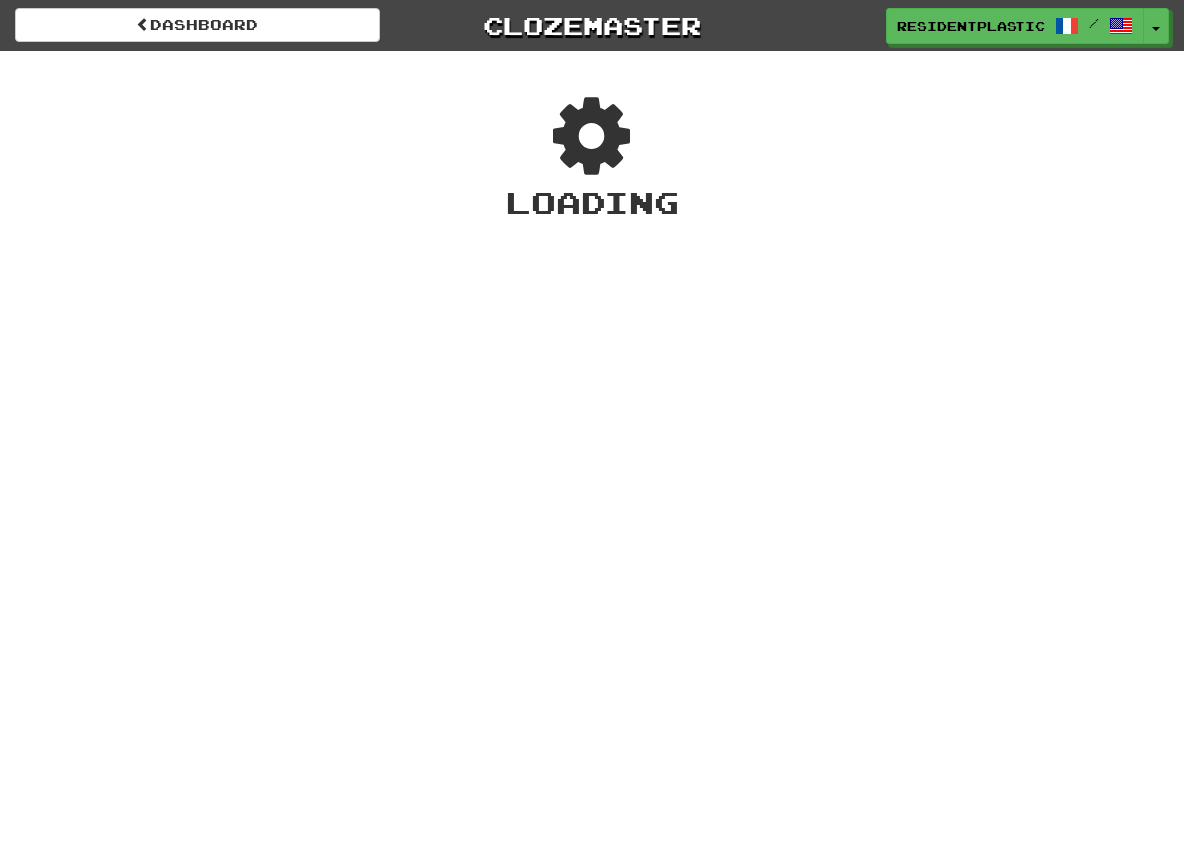 scroll, scrollTop: 0, scrollLeft: 0, axis: both 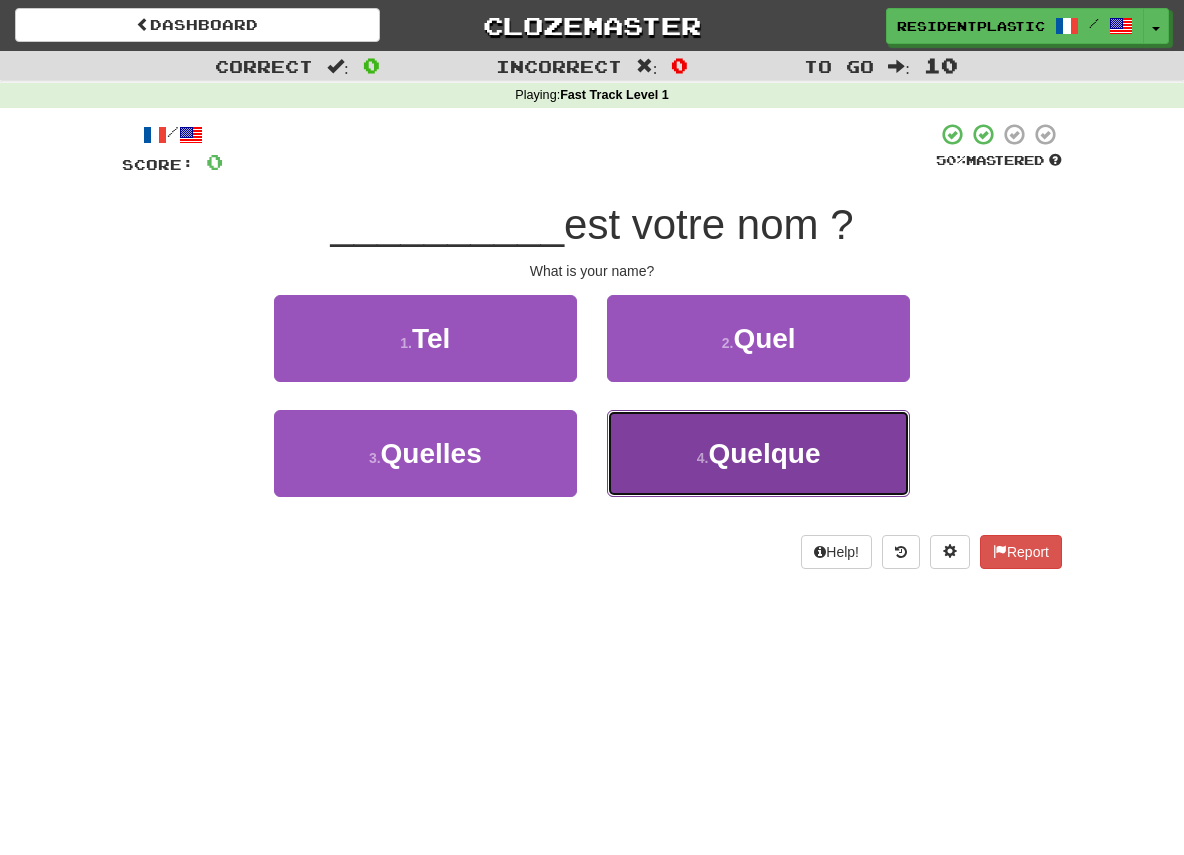 click on "4 .  Quelque" at bounding box center (758, 453) 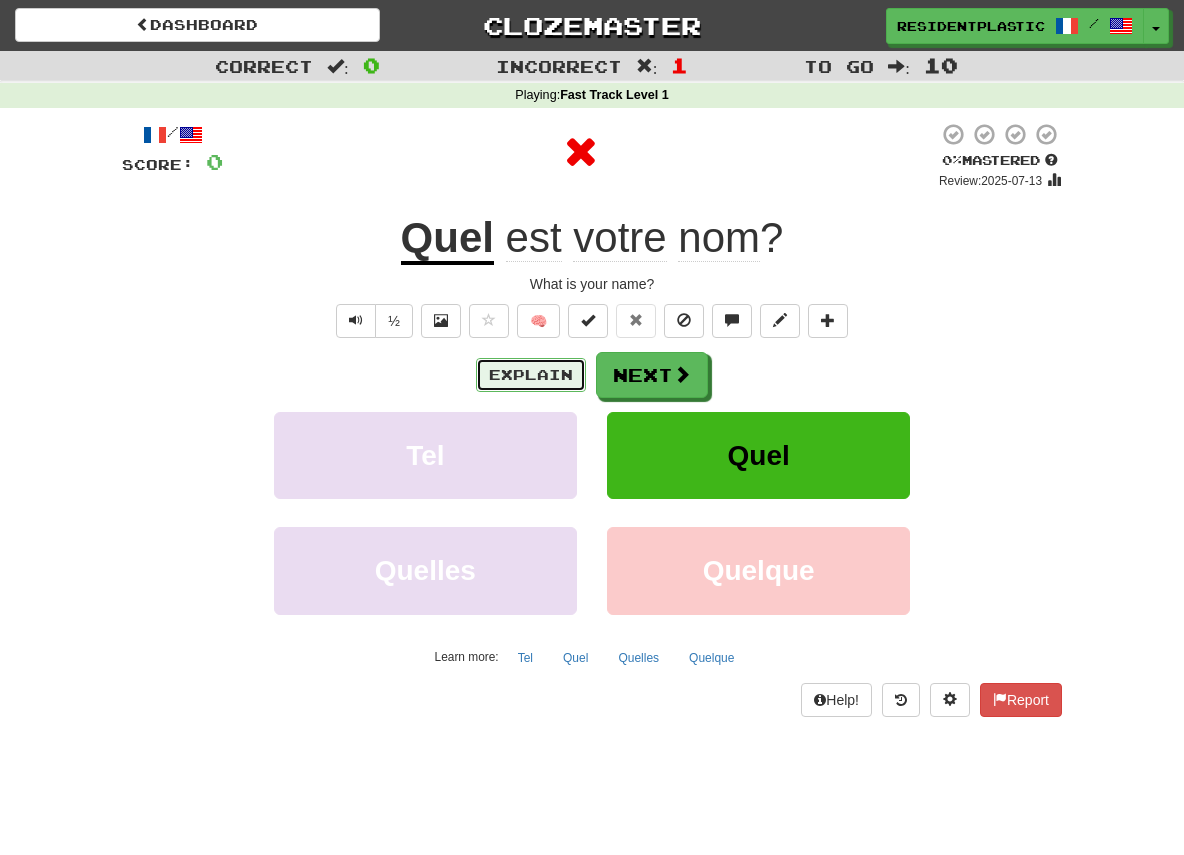 click on "Explain" at bounding box center [531, 375] 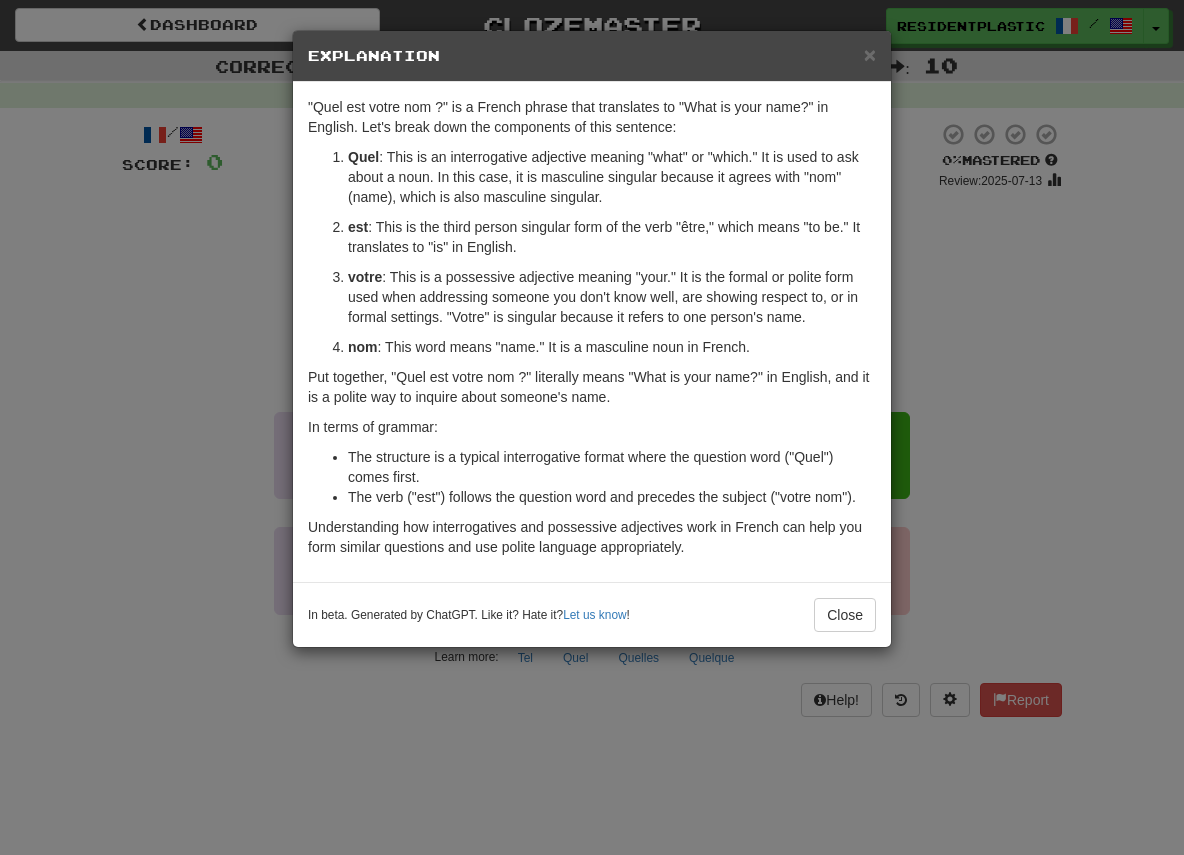 click on "× Explanation "Quel est votre nom ?" is a French phrase that translates to "What is your name?" in English. Let's break down the components of this sentence:
Quel : This is an interrogative adjective meaning "what" or "which." It is used to ask about a noun. In this case, it is masculine singular because it agrees with "nom" (name), which is also masculine singular.
est : This is the third person singular form of the verb "être," which means "to be." It translates to "is" in English.
votre : This is a possessive adjective meaning "your." It is the formal or polite form used when addressing someone you don't know well, are showing respect to, or in formal settings. "Votre" is singular because it refers to one person's name.
nom : This word means "name." It is a masculine noun in French.
Put together, "Quel est votre nom ?" literally means "What is your name?" in English, and it is a polite way to inquire about someone's name.
In terms of grammar:
Let us know ! Close" at bounding box center (592, 427) 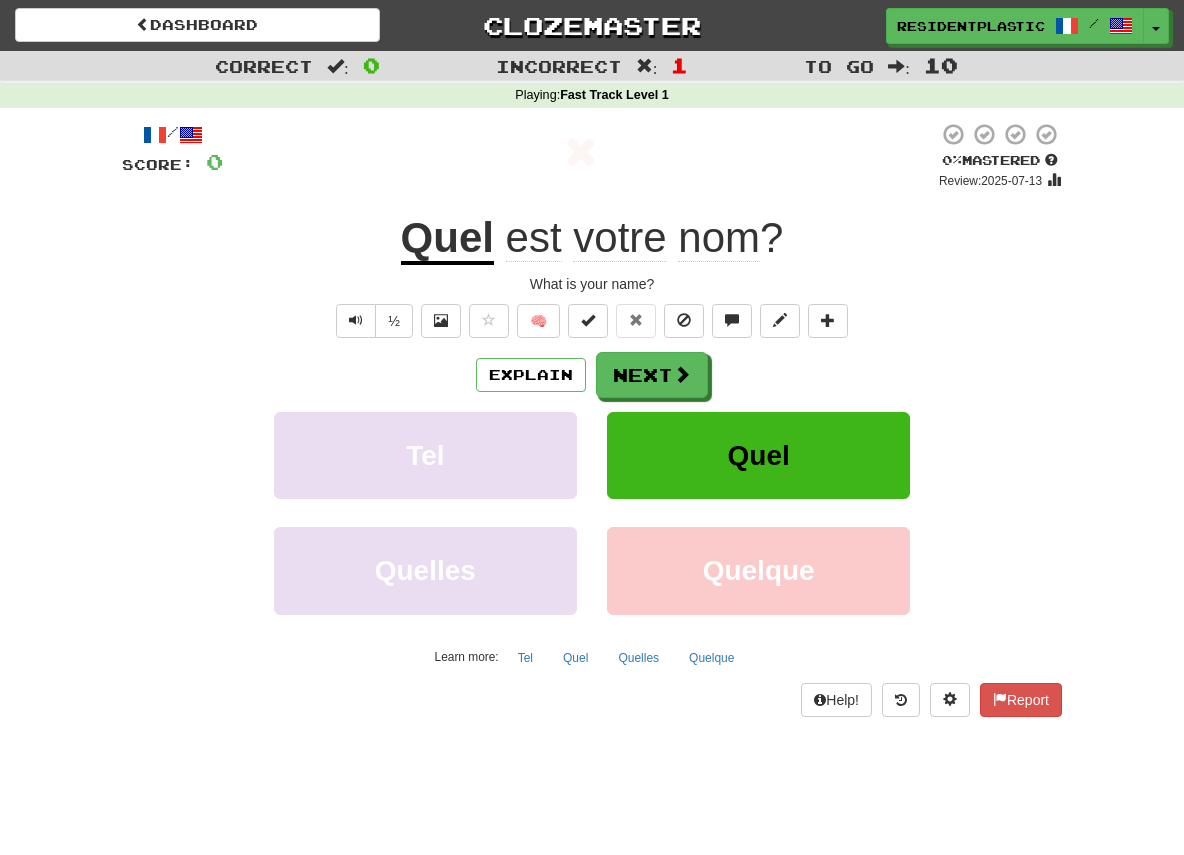 click on "× Explanation Sure, I'd be happy to explain the sentence "Il a trouvé un dollar par terre." for someone learning French!
Subject (Il) : The sentence begins with "Il," which means "He" in English. It is a third-person singular subject pronoun.
Auxiliary Verb (a) : The verb "a" is the third person singular form of "avoir," which means "to have" in English. In this context, "avoir" is used as an auxiliary verb to form the past tense (specifically, the passé composé).
Past Participle (trouvé) : The word "trouvé" is the past participle of the verb "trouver," which means "to find." In the passé composé, the past participle "trouvé" is combined with the auxiliary verb "a" to indicate that the action happened in the past.
Direct Object (un dollar) : The phrase "un dollar" means "a dollar" in English. This is the direct object of the verb "trouver," indicating what was found.
Prepositional Phrase (par terre)
In beta. Generated by ChatGPT. Like it? Hate it?  Let us know !" at bounding box center (592, 419) 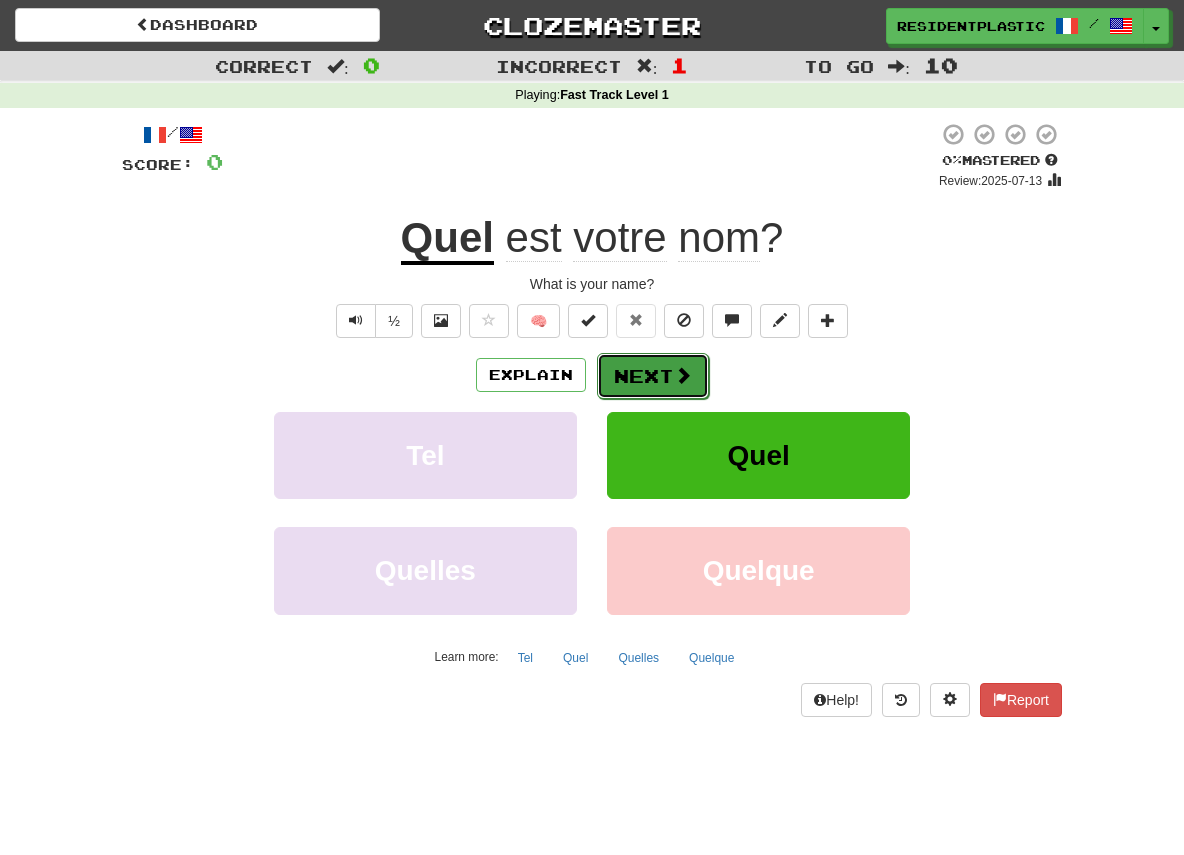click on "Next" at bounding box center (653, 376) 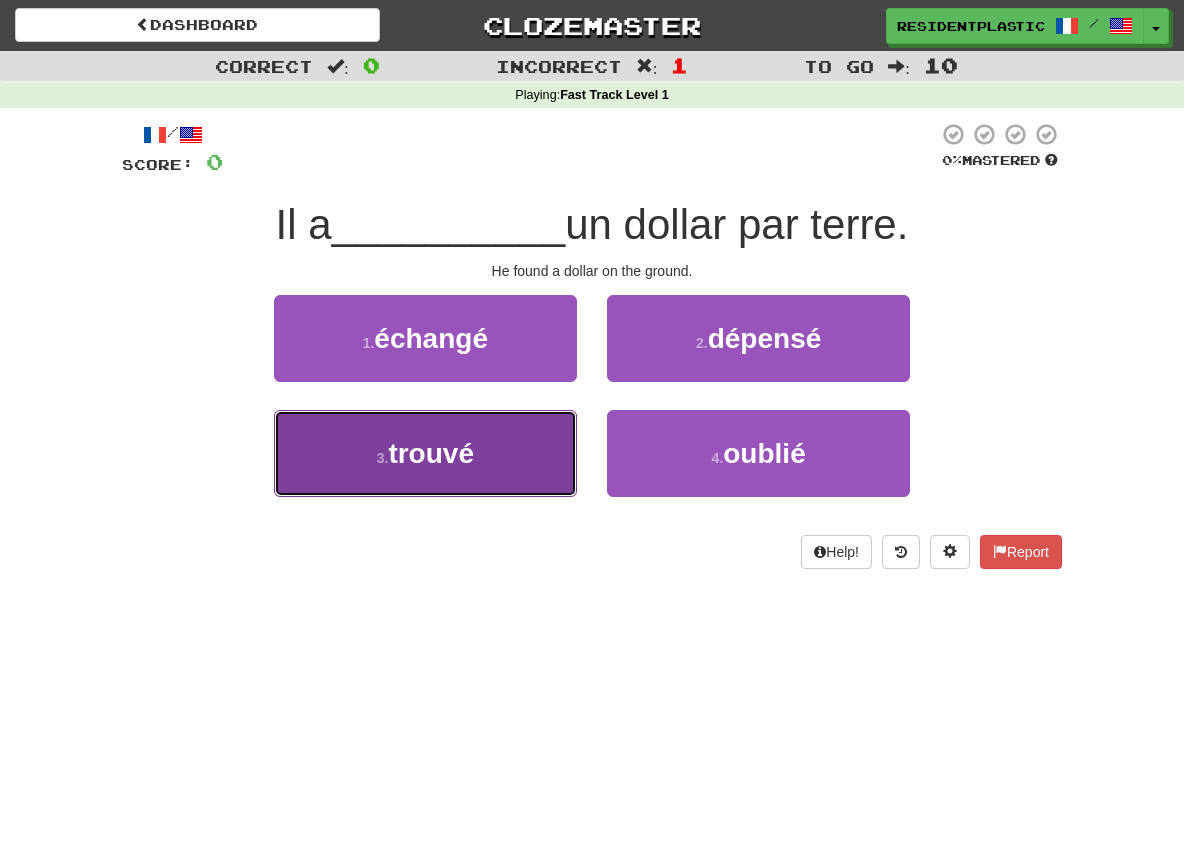 click on "3 .  trouvé" at bounding box center (425, 453) 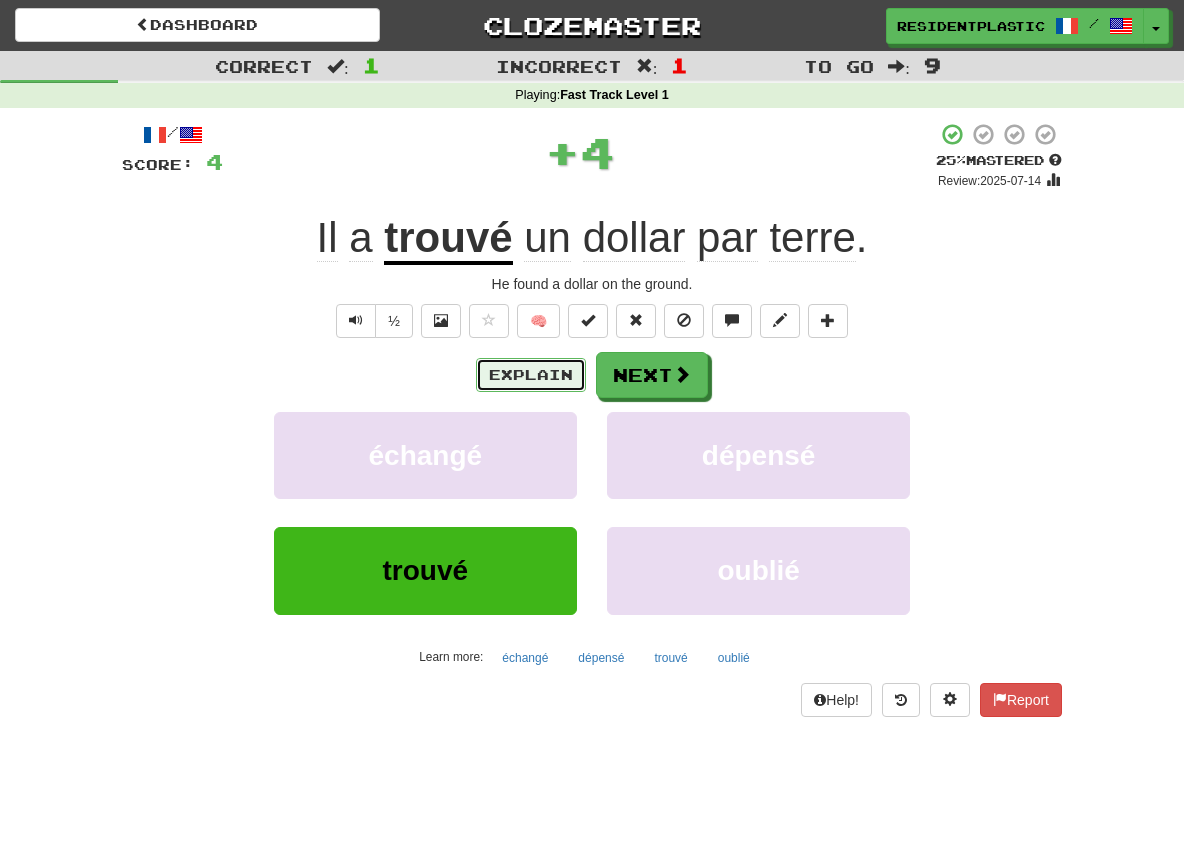 click on "Explain" at bounding box center [531, 375] 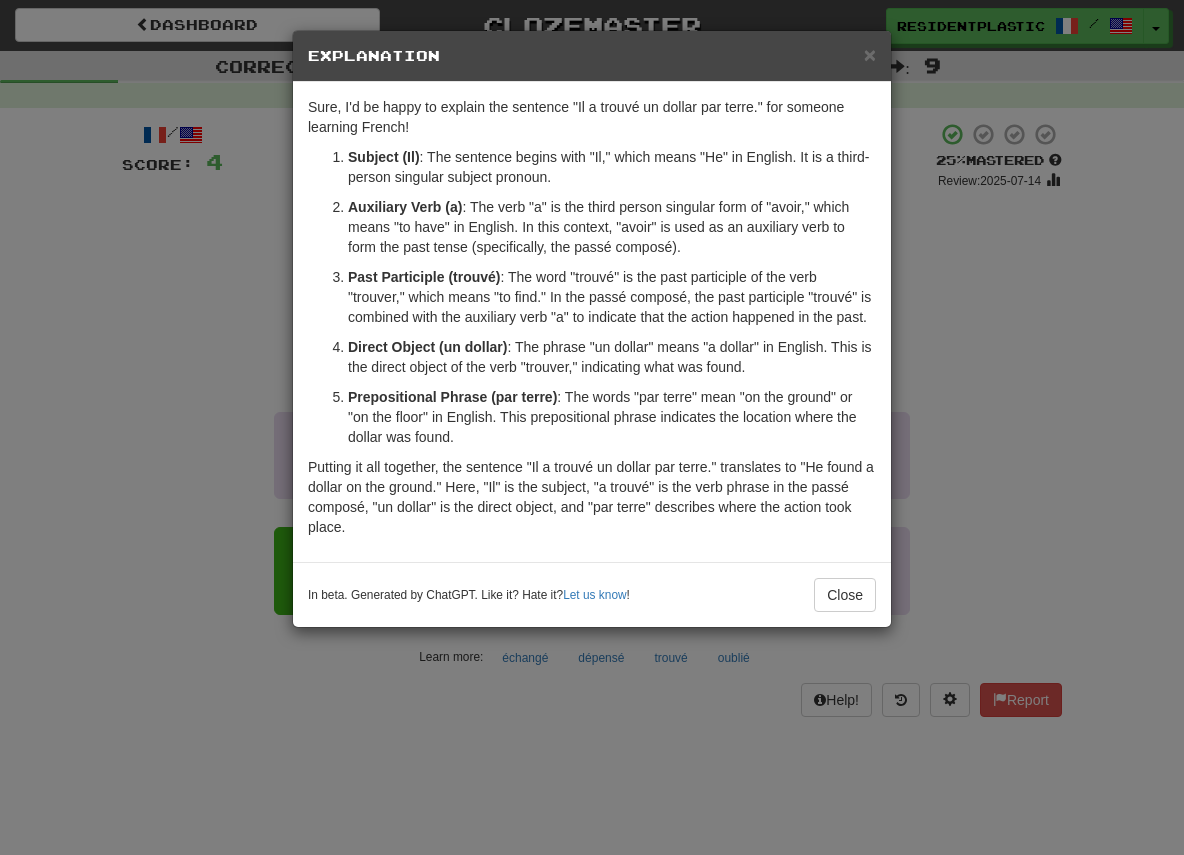 click on "× Explanation Sure, I'd be happy to explain the sentence "Il a trouvé un dollar par terre." for someone learning French!
Subject (Il) : The sentence begins with "Il," which means "He" in English. It is a third-person singular subject pronoun.
Auxiliary Verb (a) : The verb "a" is the third person singular form of "avoir," which means "to have" in English. In this context, "avoir" is used as an auxiliary verb to form the past tense (specifically, the passé composé).
Past Participle (trouvé) : The word "trouvé" is the past participle of the verb "trouver," which means "to find." In the passé composé, the past participle "trouvé" is combined with the auxiliary verb "a" to indicate that the action happened in the past.
Direct Object (un dollar) : The phrase "un dollar" means "a dollar" in English. This is the direct object of the verb "trouver," indicating what was found.
Prepositional Phrase (par terre)
In beta. Generated by ChatGPT. Like it? Hate it?  Let us know !" at bounding box center (592, 427) 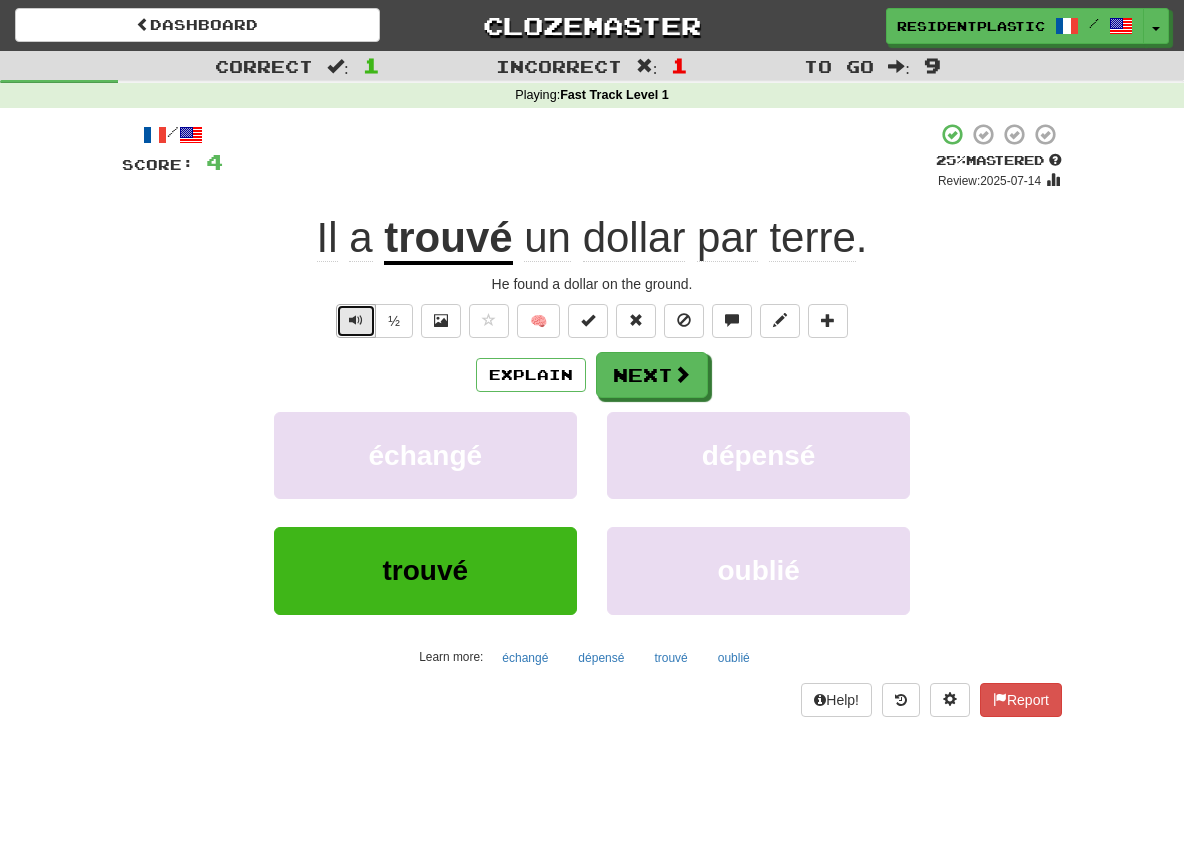 click at bounding box center [356, 321] 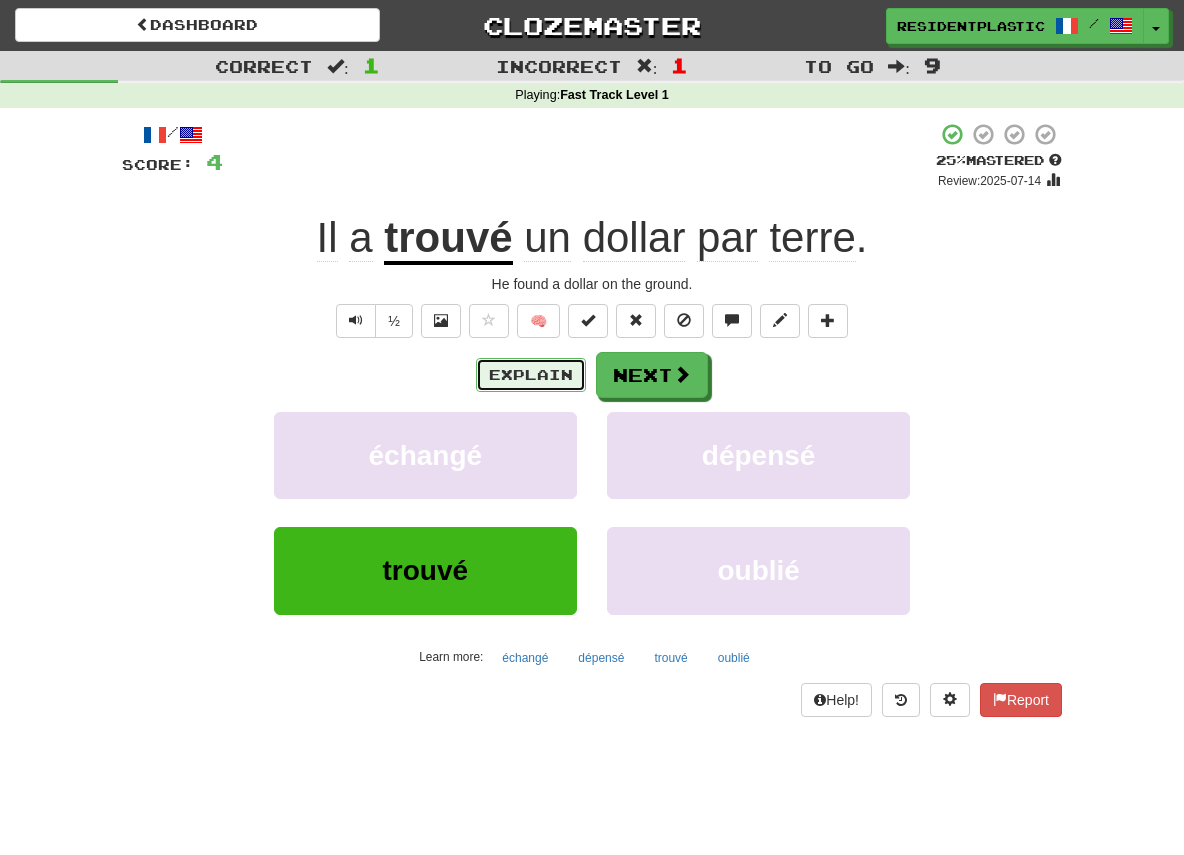click on "Explain" at bounding box center (531, 375) 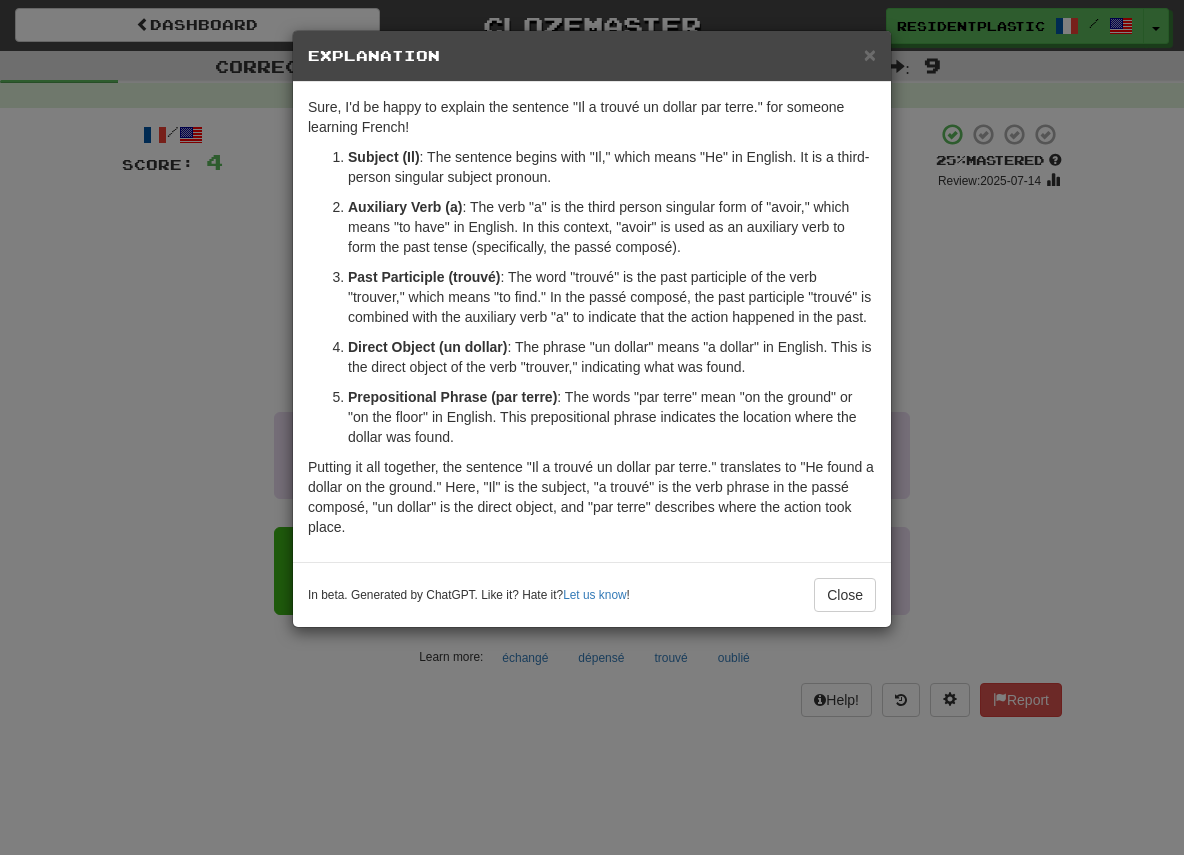 click on "× Explanation Sure, I'd be happy to explain the sentence "Il a trouvé un dollar par terre." for someone learning French!
Subject (Il) : The sentence begins with "Il," which means "He" in English. It is a third-person singular subject pronoun.
Auxiliary Verb (a) : The verb "a" is the third person singular form of "avoir," which means "to have" in English. In this context, "avoir" is used as an auxiliary verb to form the past tense (specifically, the passé composé).
Past Participle (trouvé) : The word "trouvé" is the past participle of the verb "trouver," which means "to find." In the passé composé, the past participle "trouvé" is combined with the auxiliary verb "a" to indicate that the action happened in the past.
Direct Object (un dollar) : The phrase "un dollar" means "a dollar" in English. This is the direct object of the verb "trouver," indicating what was found.
Prepositional Phrase (par terre)
In beta. Generated by ChatGPT. Like it? Hate it?  Let us know !" at bounding box center [592, 427] 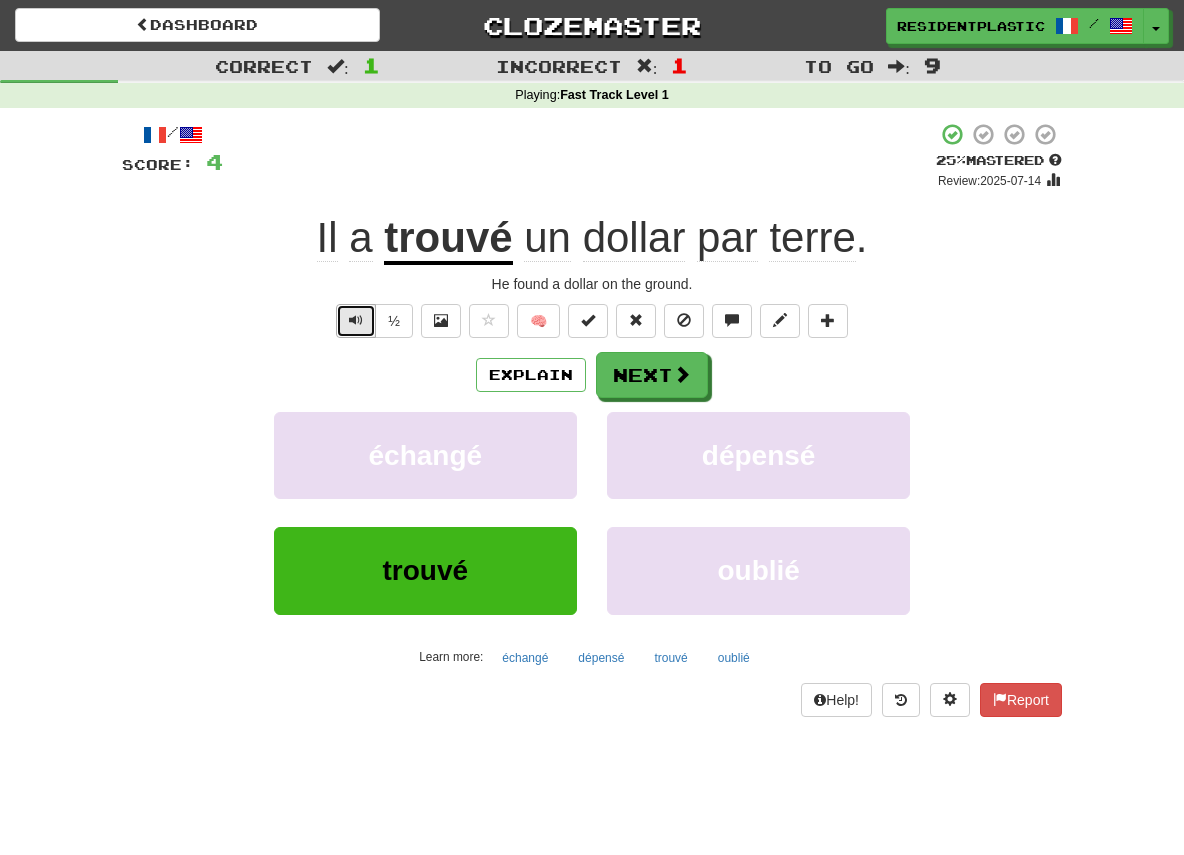 click at bounding box center [356, 321] 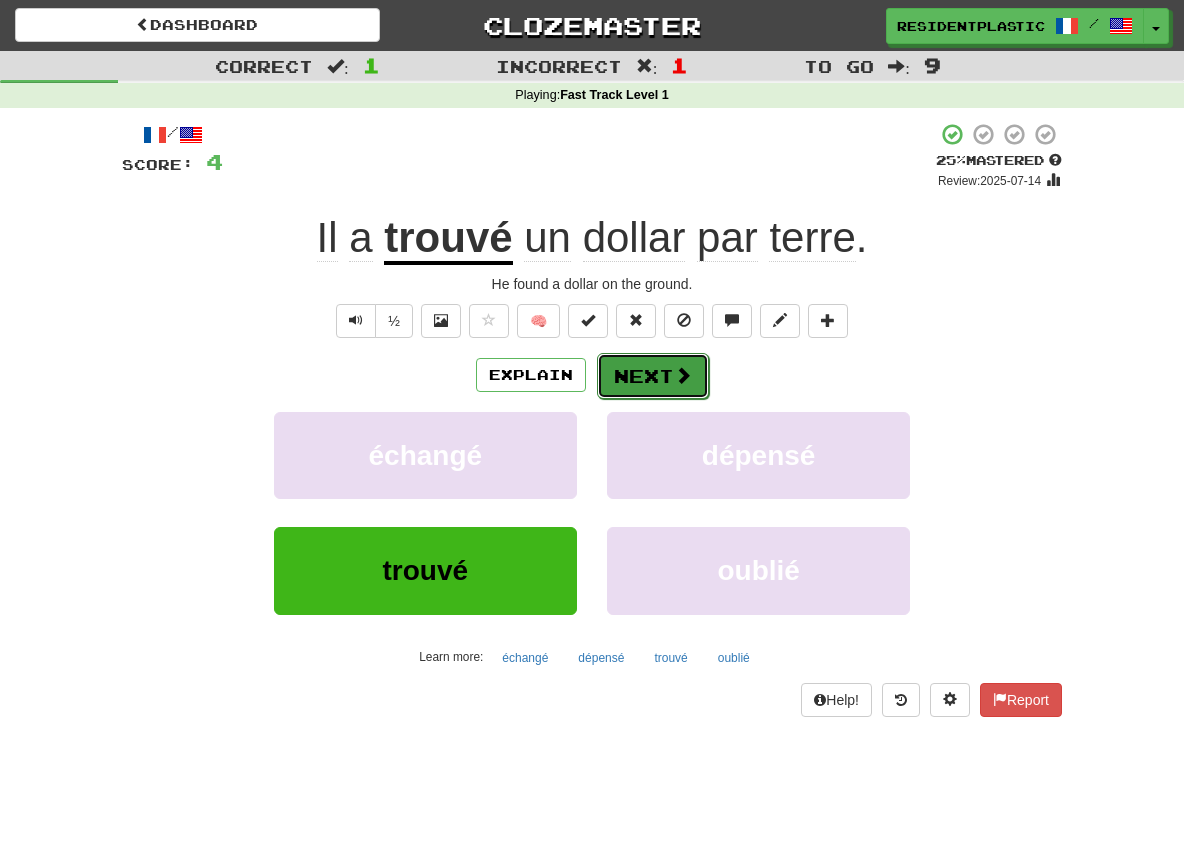 click on "Next" at bounding box center (653, 376) 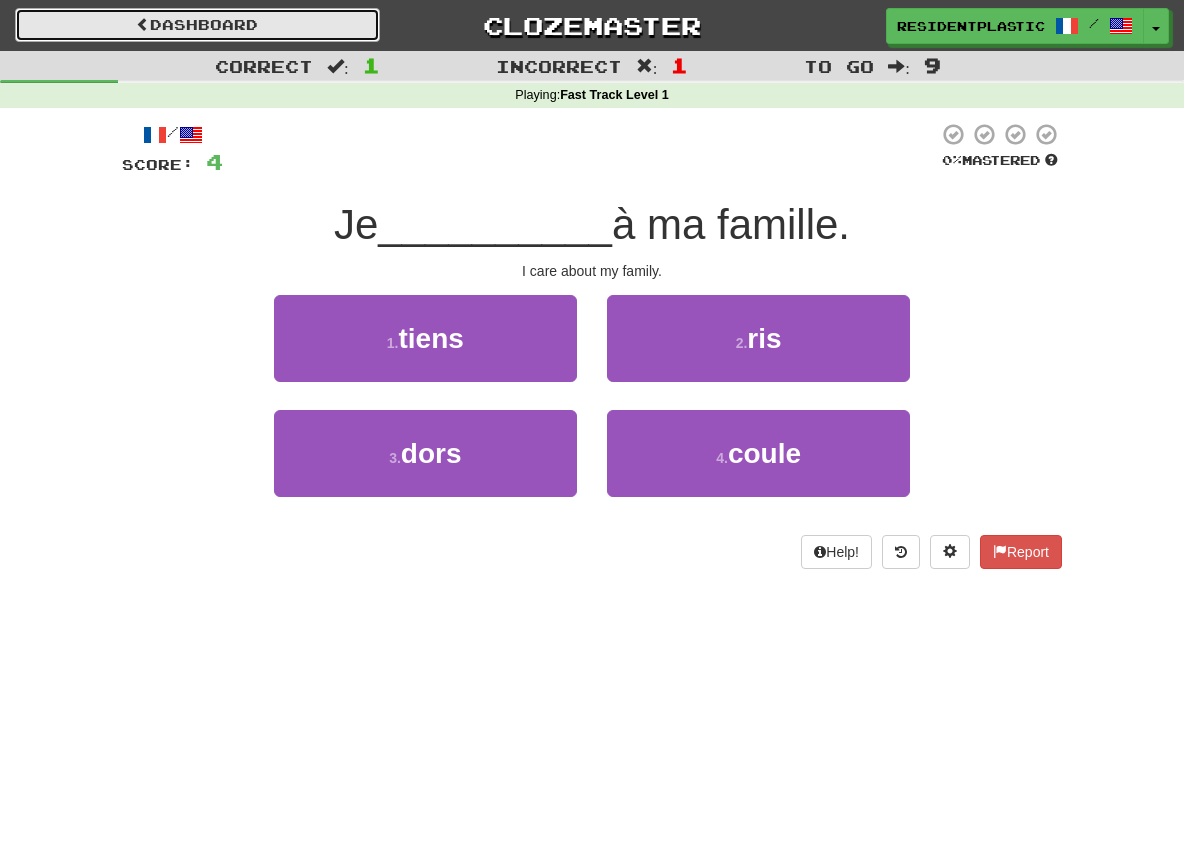 click on "Dashboard" at bounding box center [197, 25] 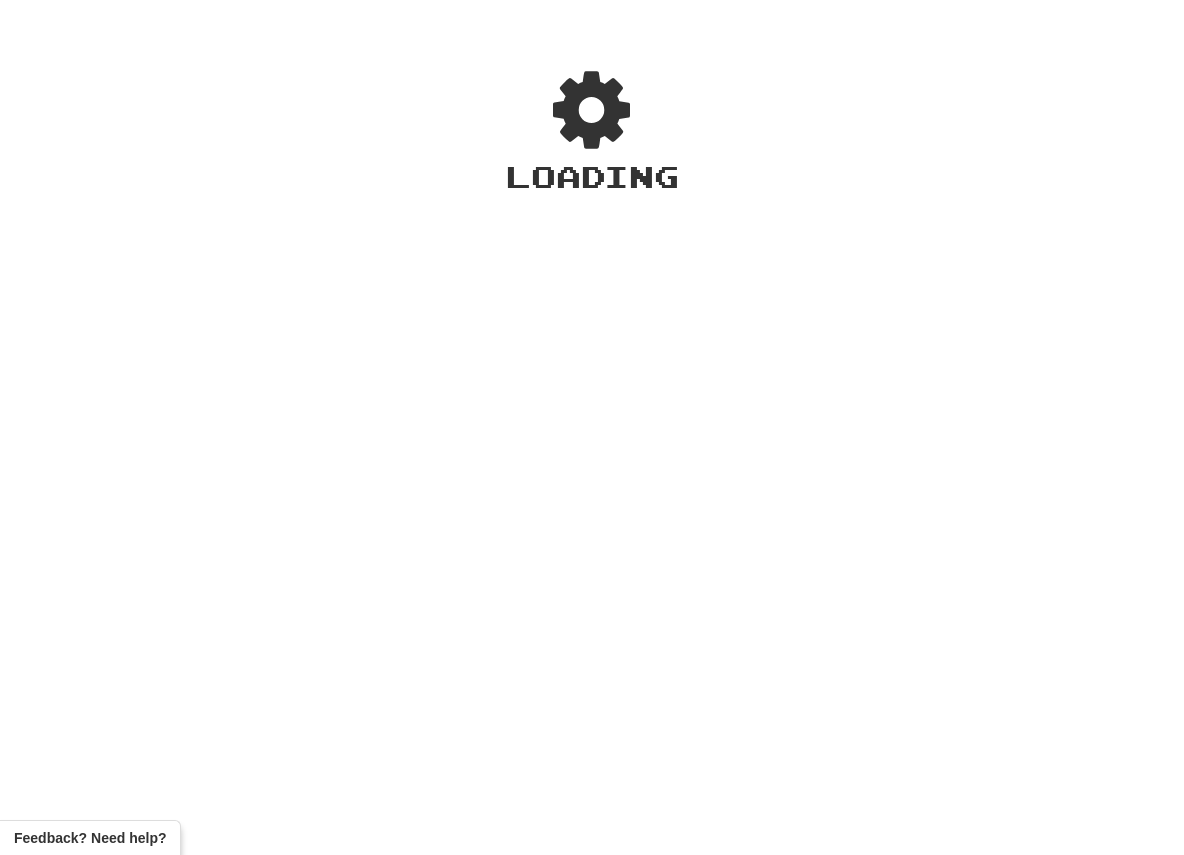 scroll, scrollTop: 0, scrollLeft: 0, axis: both 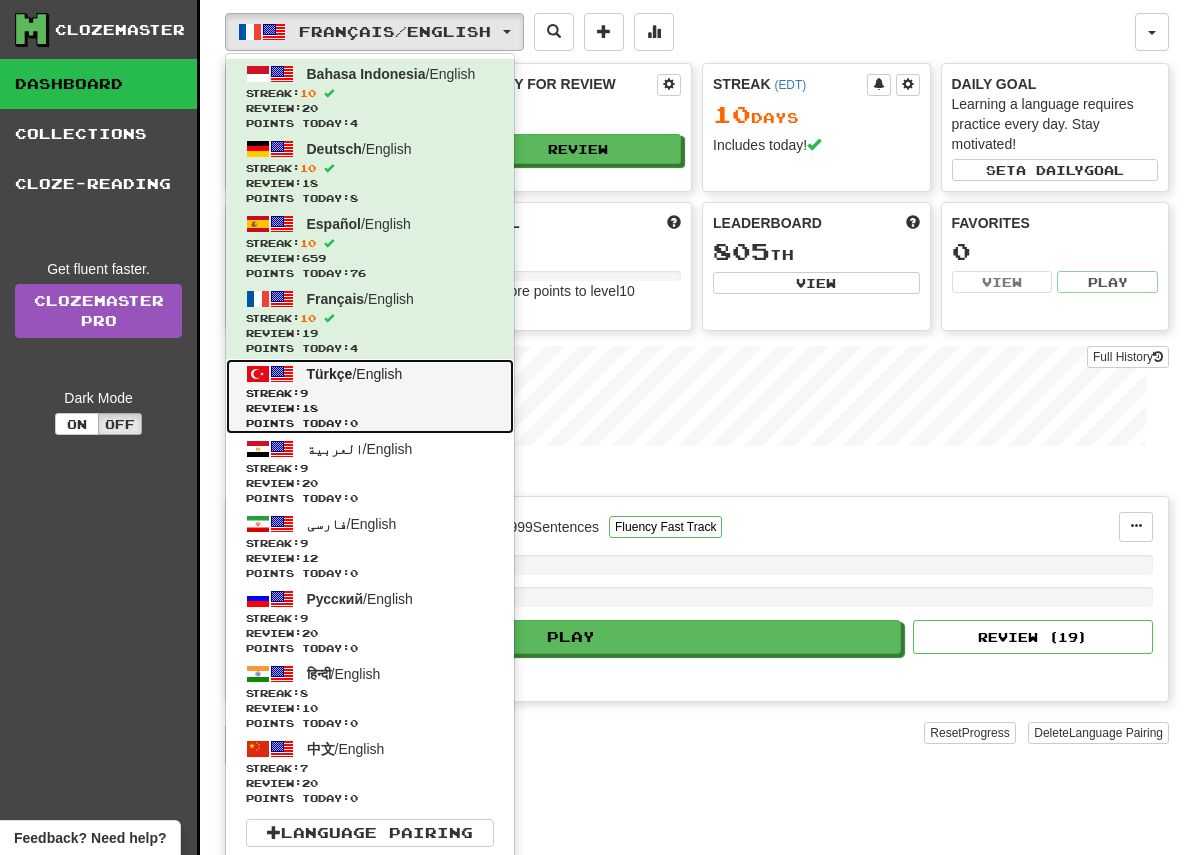 click on "Streak:  9" at bounding box center [370, 393] 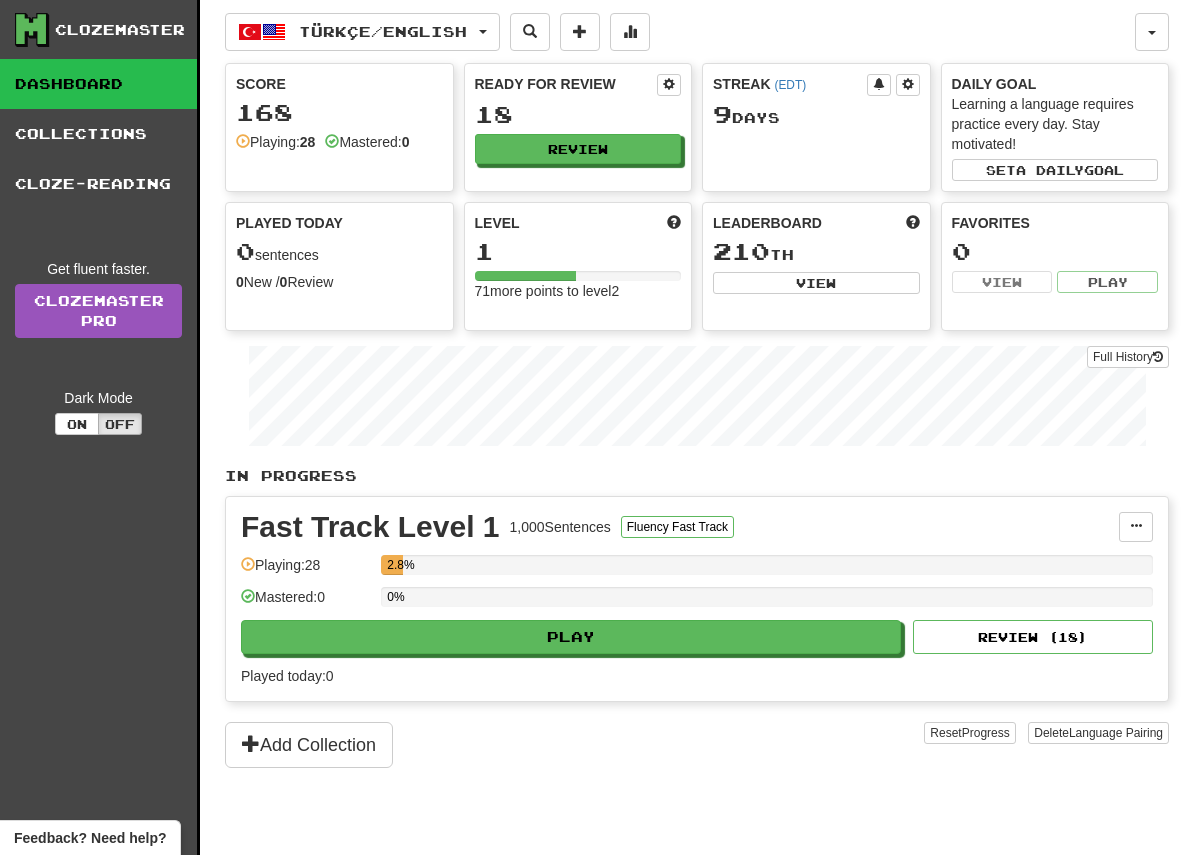 scroll, scrollTop: 0, scrollLeft: 0, axis: both 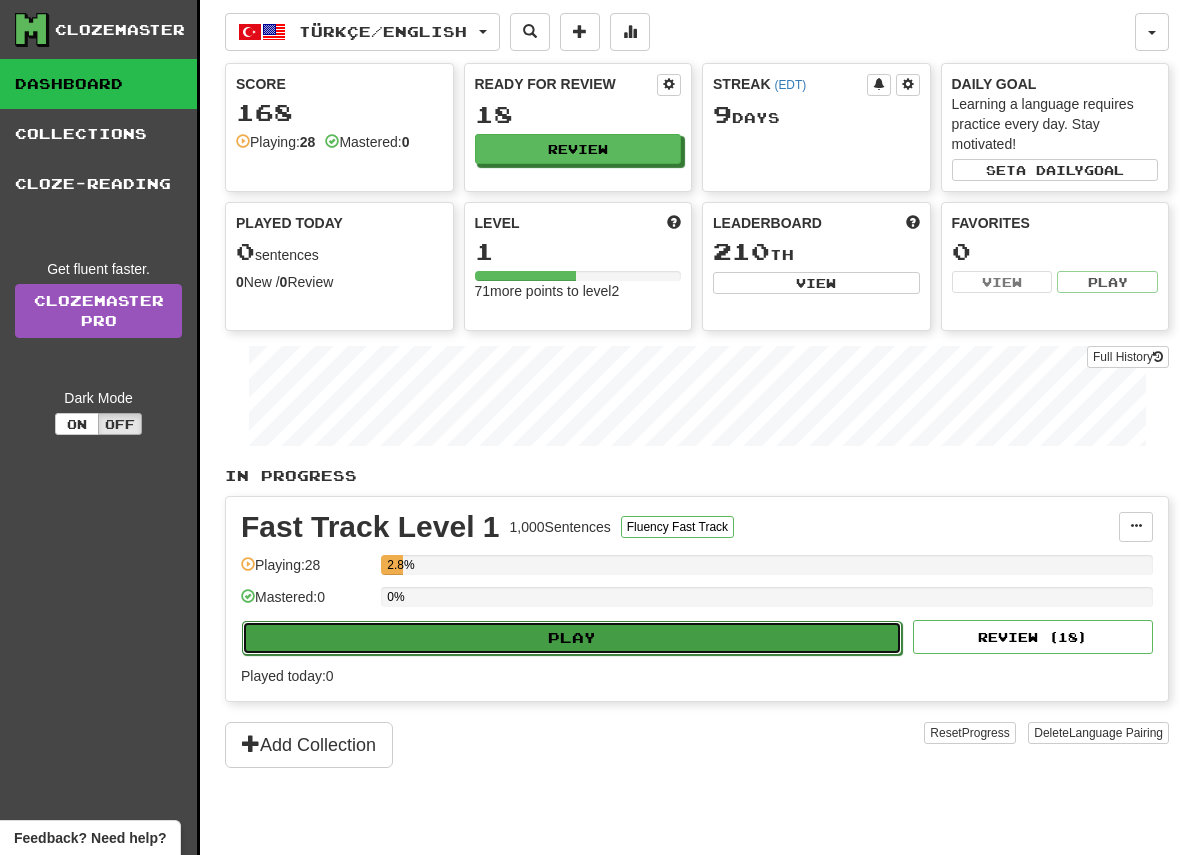 click on "Play" at bounding box center (572, 638) 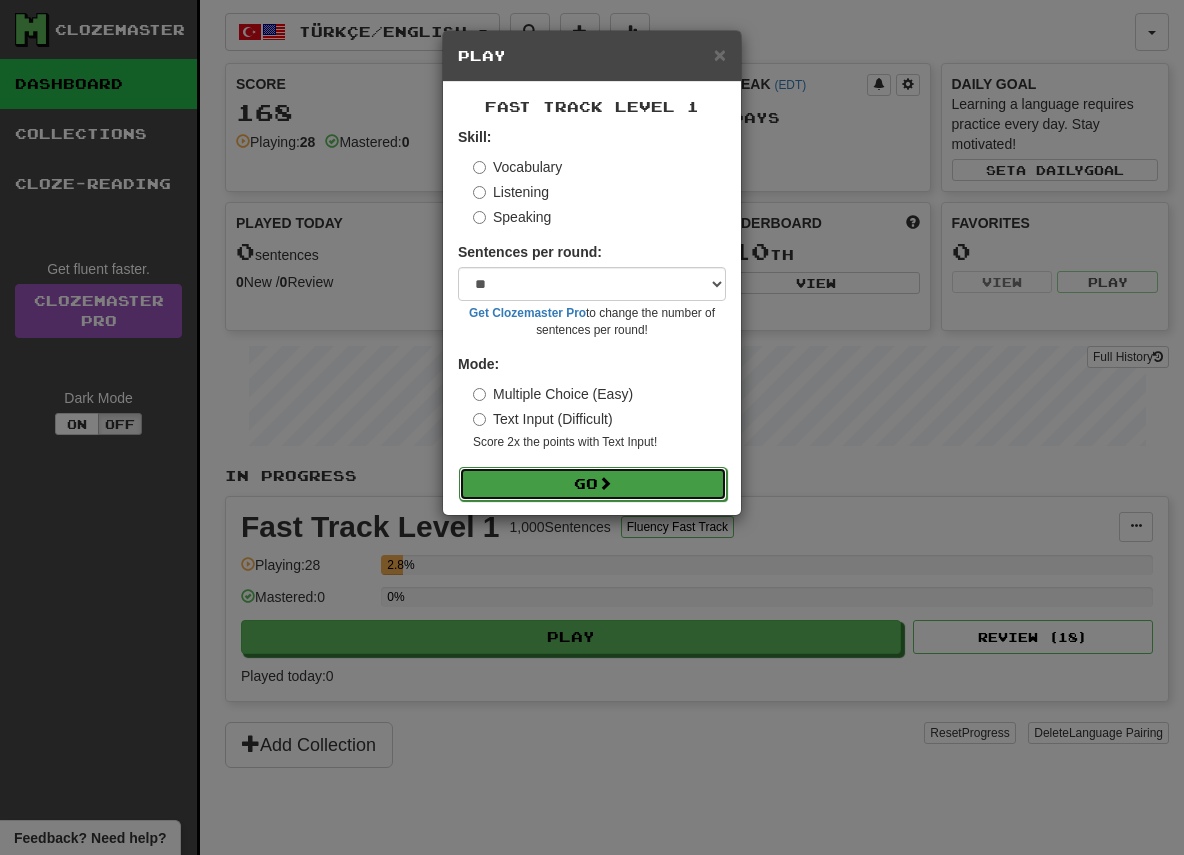 click on "Go" at bounding box center (593, 484) 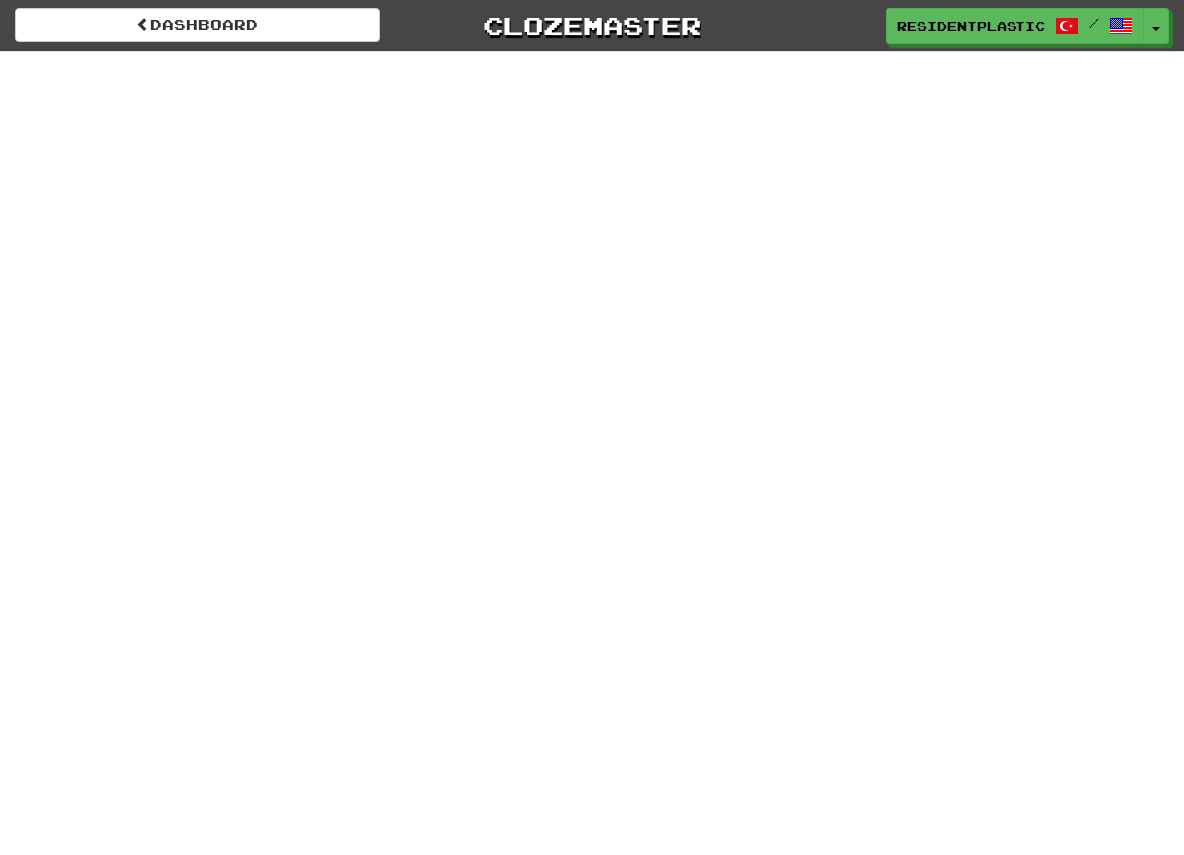 scroll, scrollTop: 0, scrollLeft: 0, axis: both 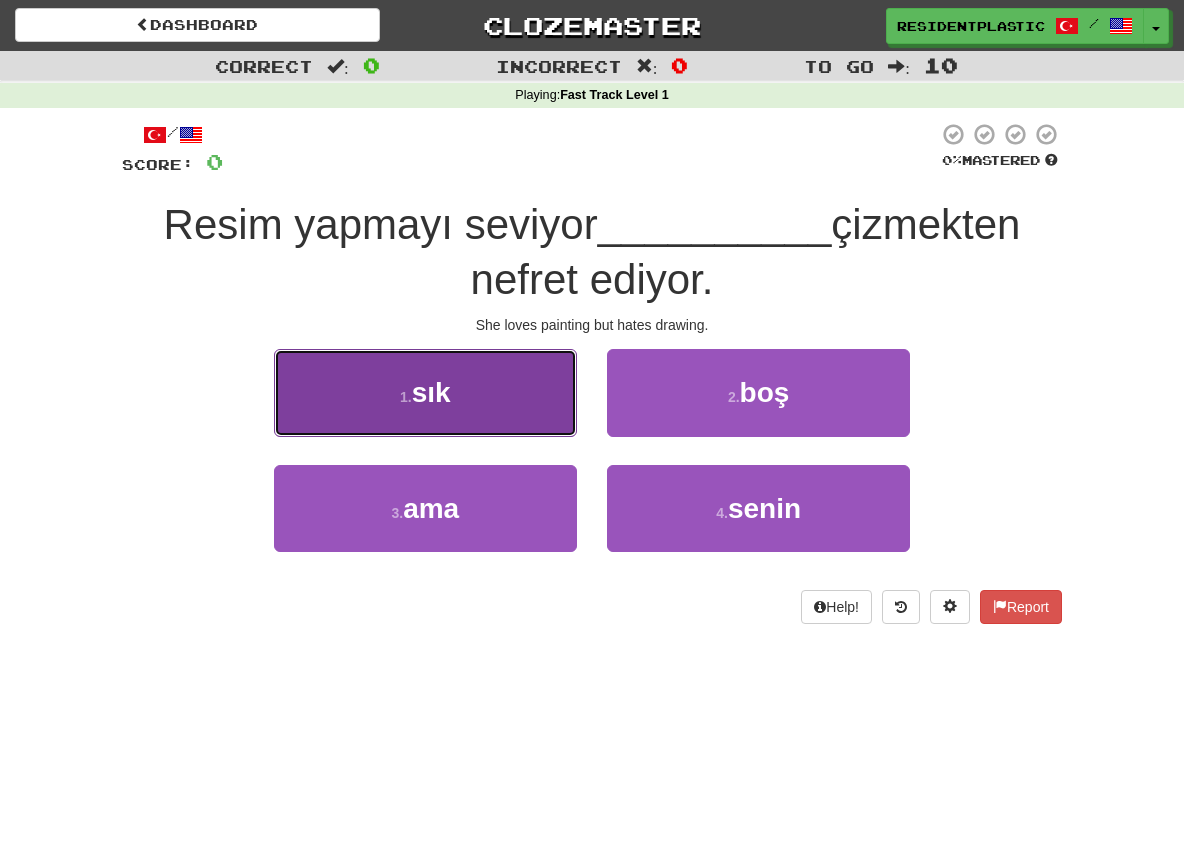 click on "1 .  sık" at bounding box center [425, 392] 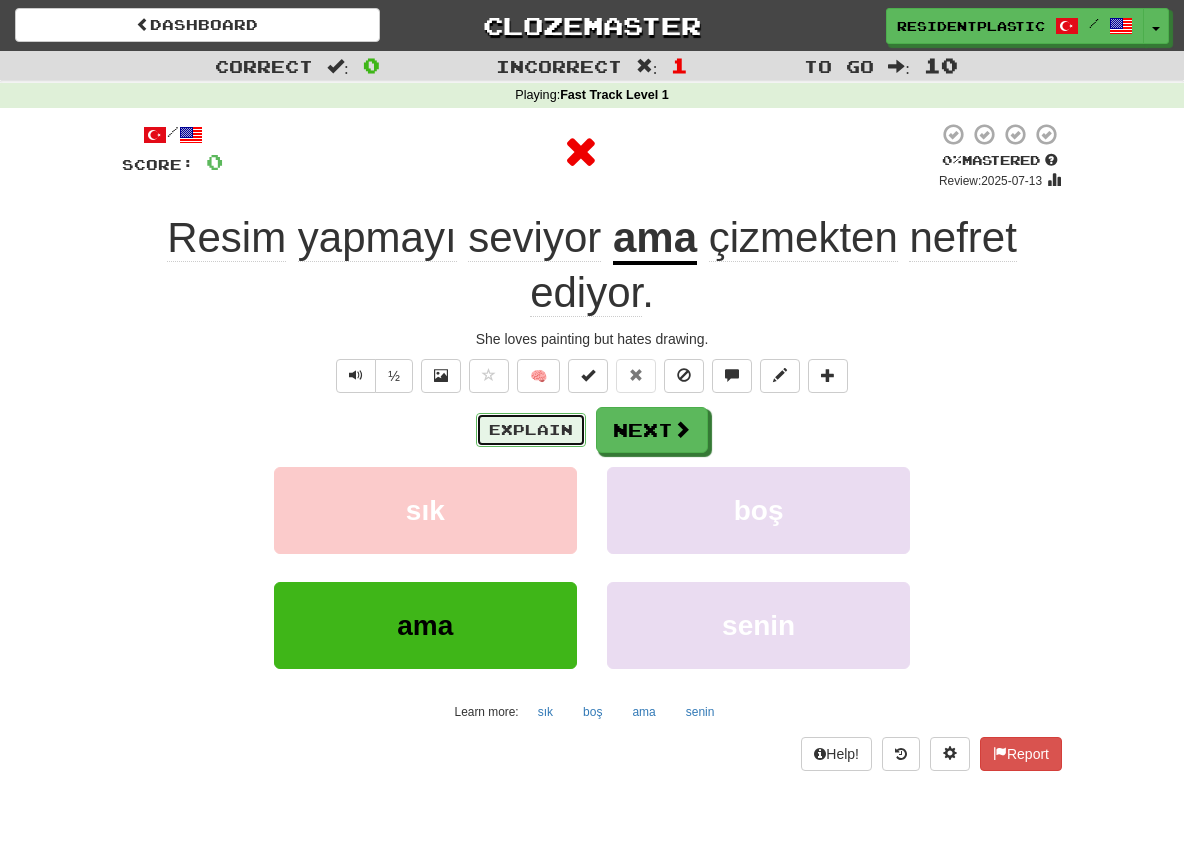 click on "Explain" at bounding box center (531, 430) 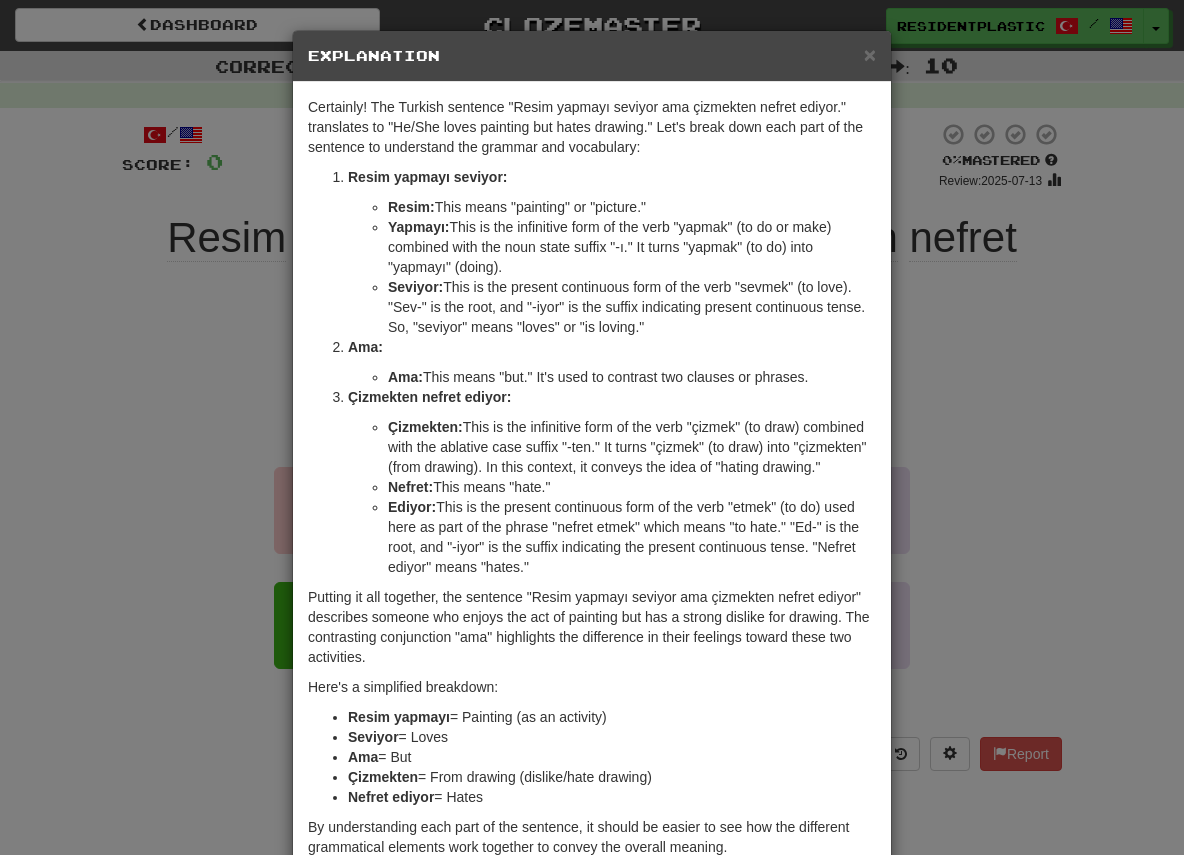 click on "× Explanation Certainly! The Turkish sentence "Resim yapmayı seviyor ama çizmekten nefret ediyor." translates to "He/She loves painting but hates drawing." Let's break down each part of the sentence to understand the grammar and vocabulary:
Resim yapmayı seviyor:
Resim:  This means "painting" or "picture."
Yapmayı:  This is the infinitive form of the verb "yapmak" (to do or make) combined with the noun state suffix "-ı." It turns "yapmak" (to do) into "yapmayı" (doing).
Seviyor:  This is the present continuous form of the verb "sevmek" (to love). "Sev-" is the root, and "-iyor" is the suffix indicating present continuous tense. So, "seviyor" means "loves" or "is loving."
Ama:
Ama:  This means "but." It's used to contrast two clauses or phrases.
Çizmekten nefret ediyor:
Çizmekten:
Nefret:  This means "hate."
Ediyor:
Here's a simplified breakdown:
Resim yapmayı  = Painting (as an activity)
Seviyor  = Loves
Ama  = But
Çizmekten
= Hates" at bounding box center (592, 427) 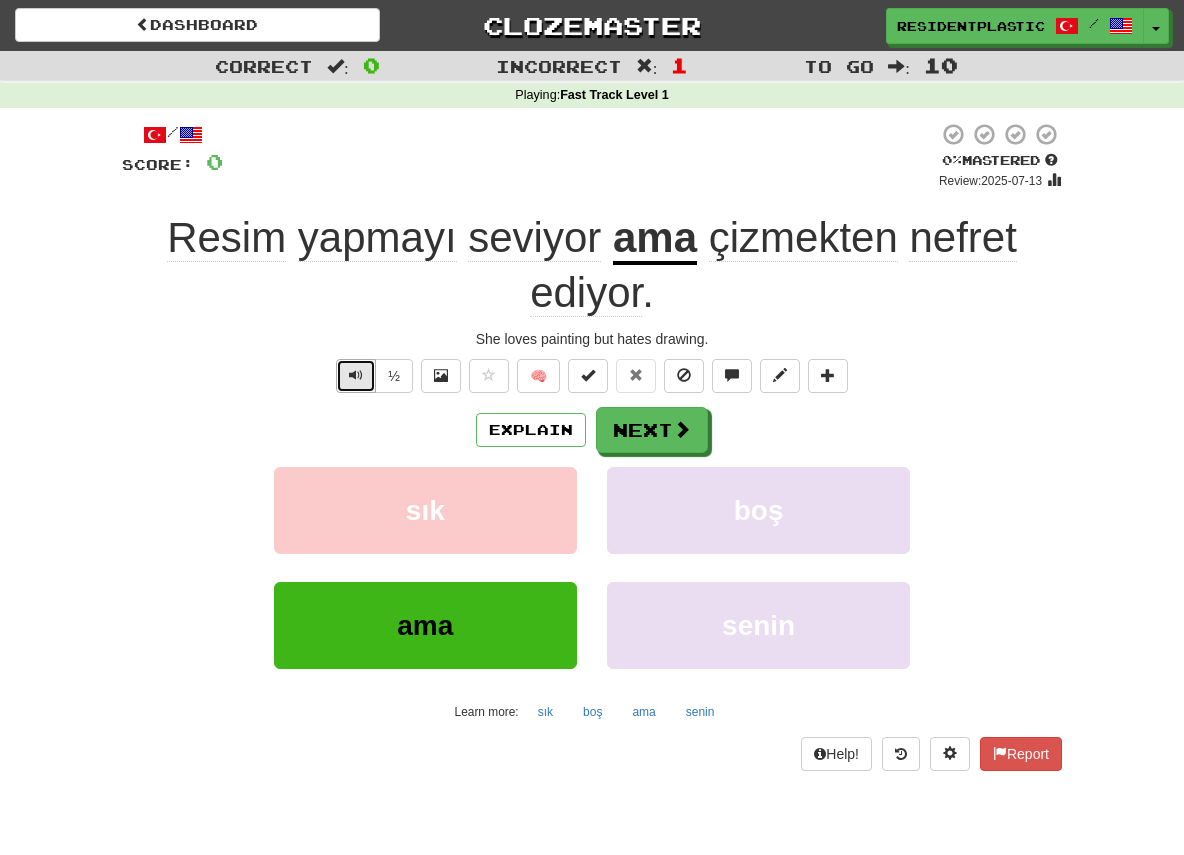 click at bounding box center [356, 375] 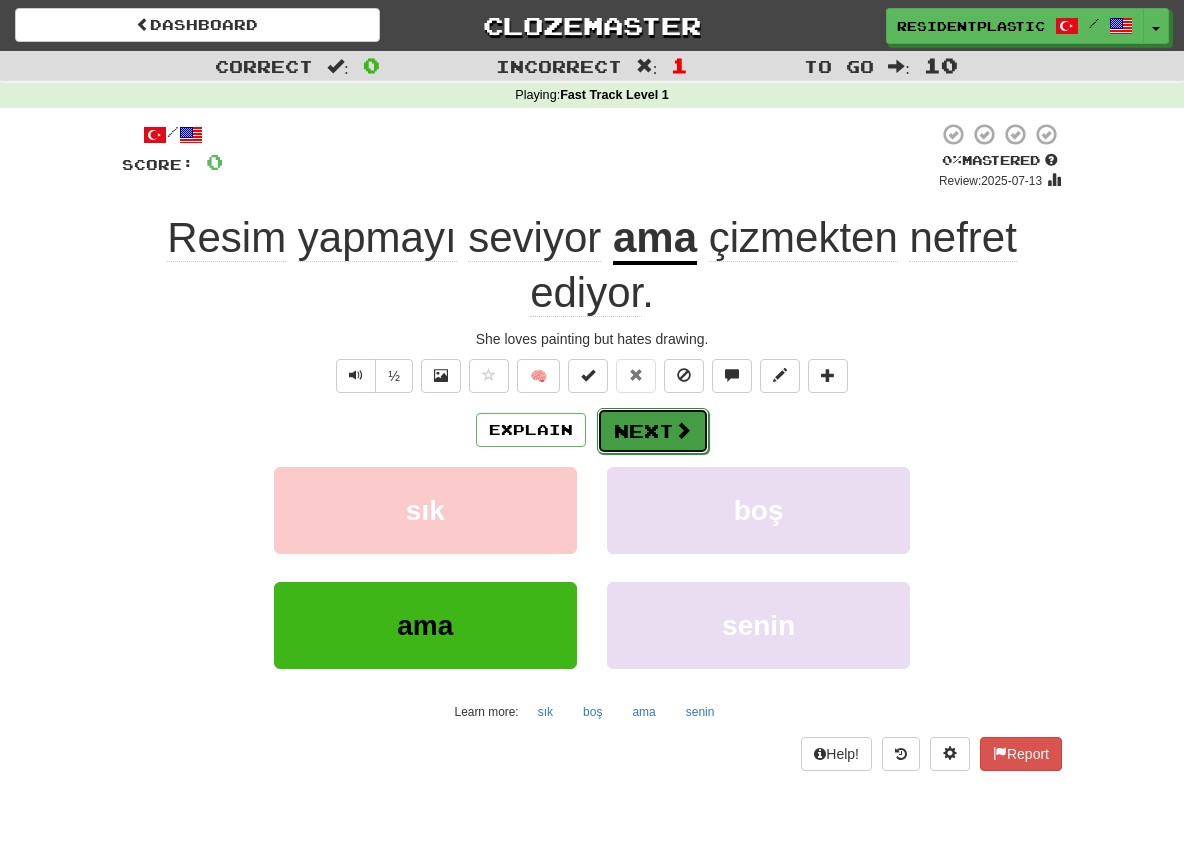 click on "Next" at bounding box center (653, 431) 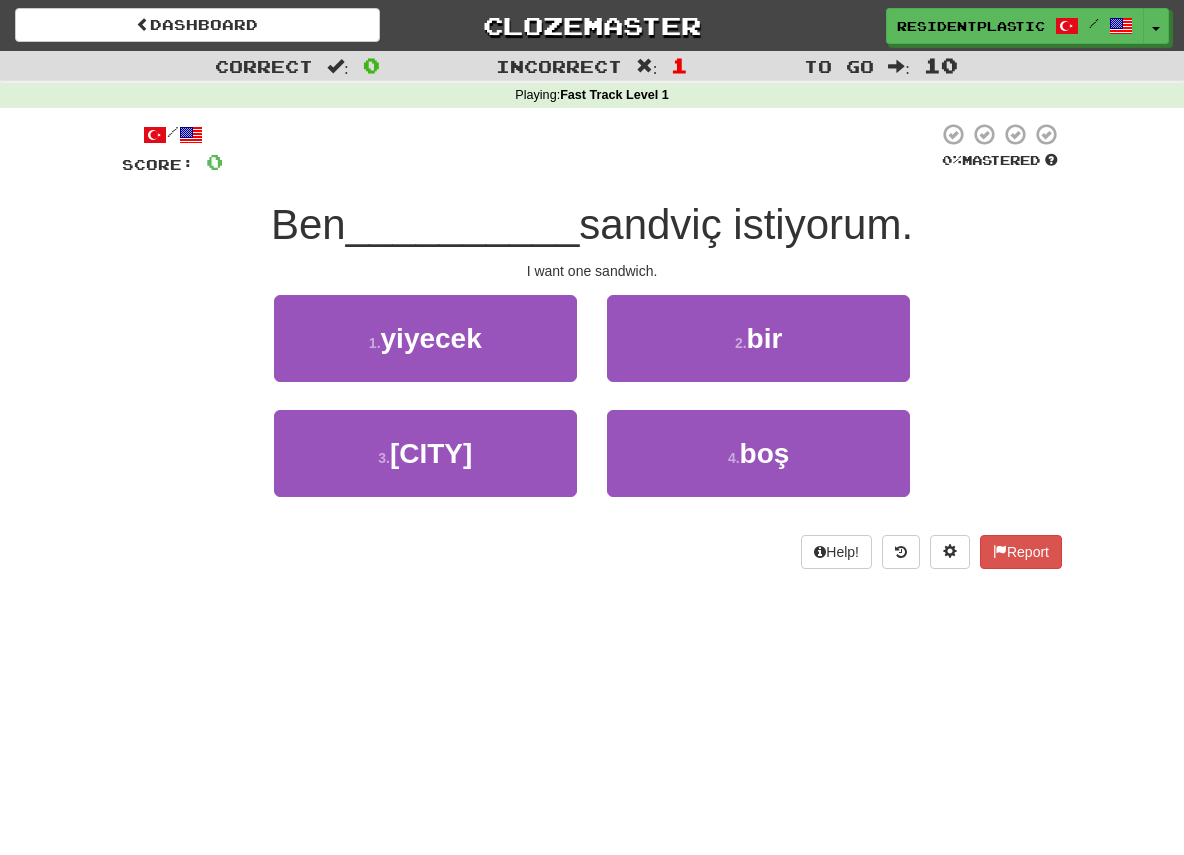click on "Correct   :   0" at bounding box center [197, 65] 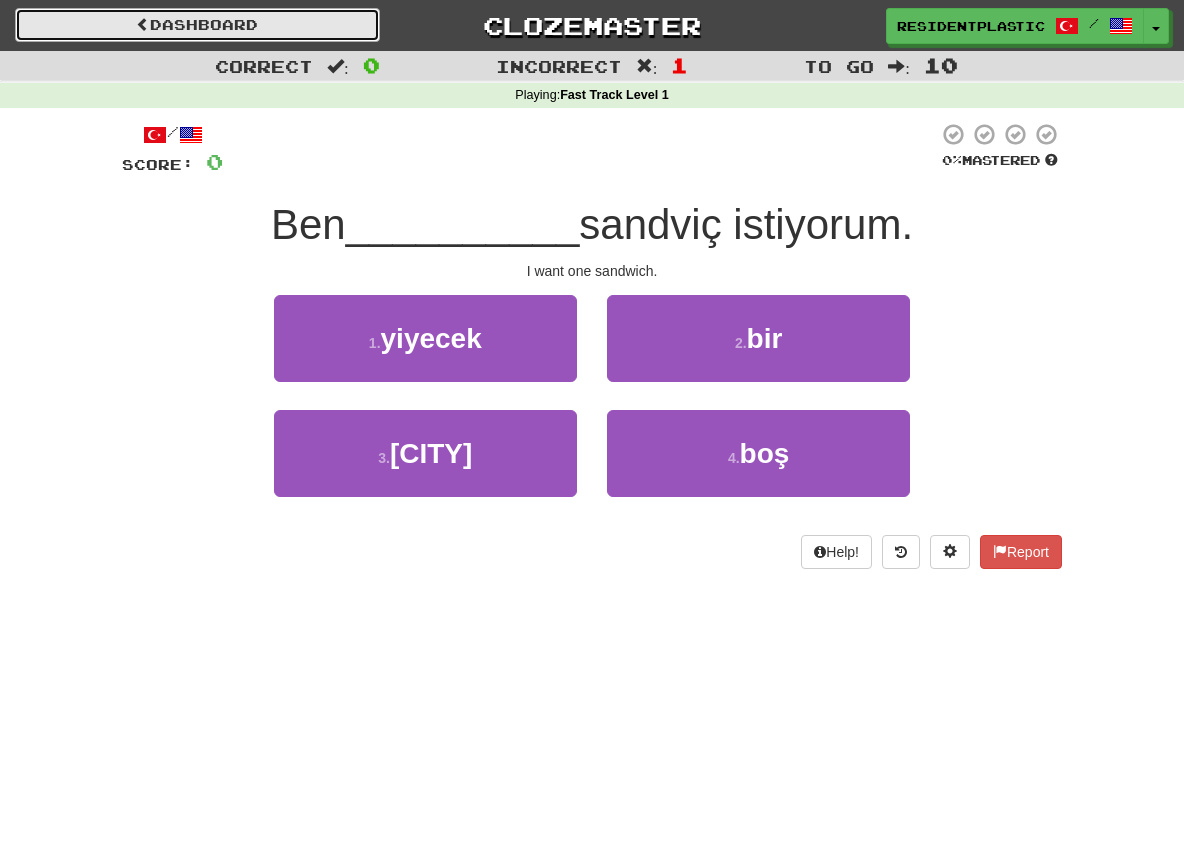 click on "Dashboard" at bounding box center (197, 25) 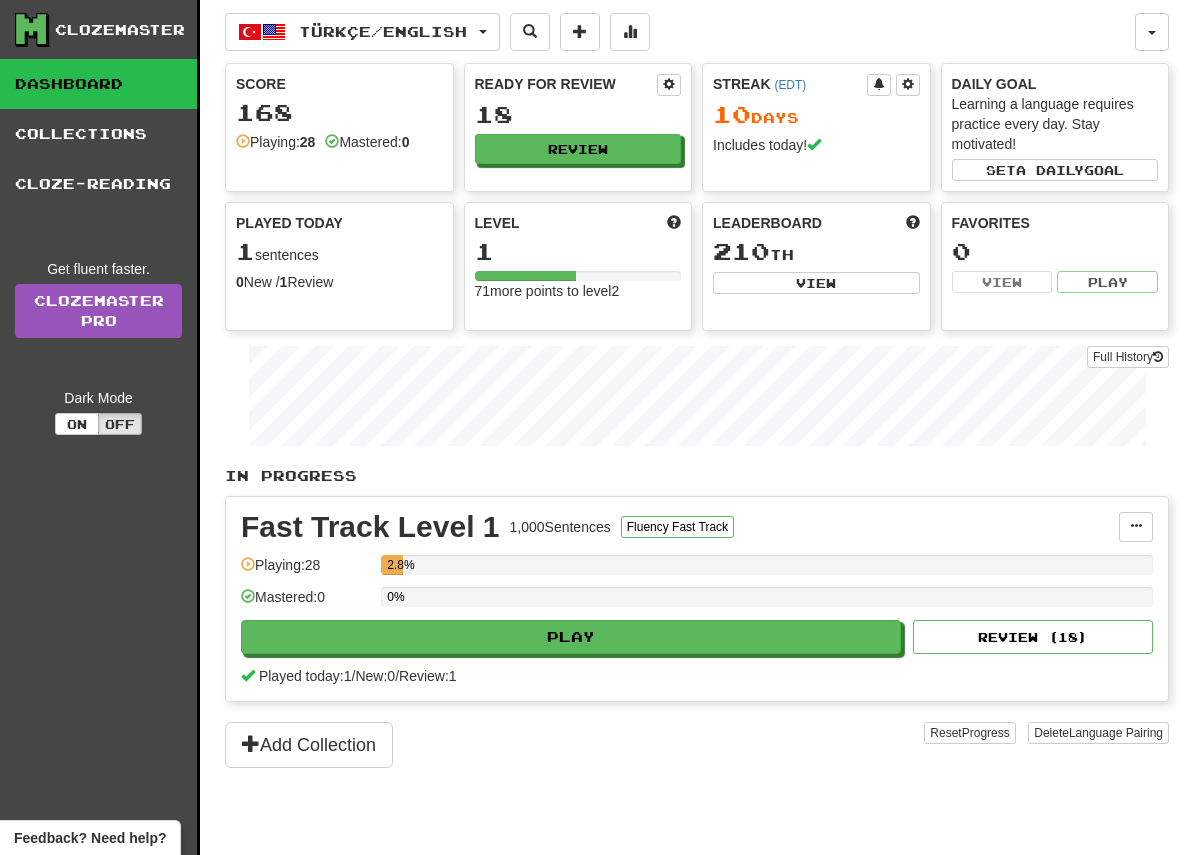 scroll, scrollTop: 0, scrollLeft: 0, axis: both 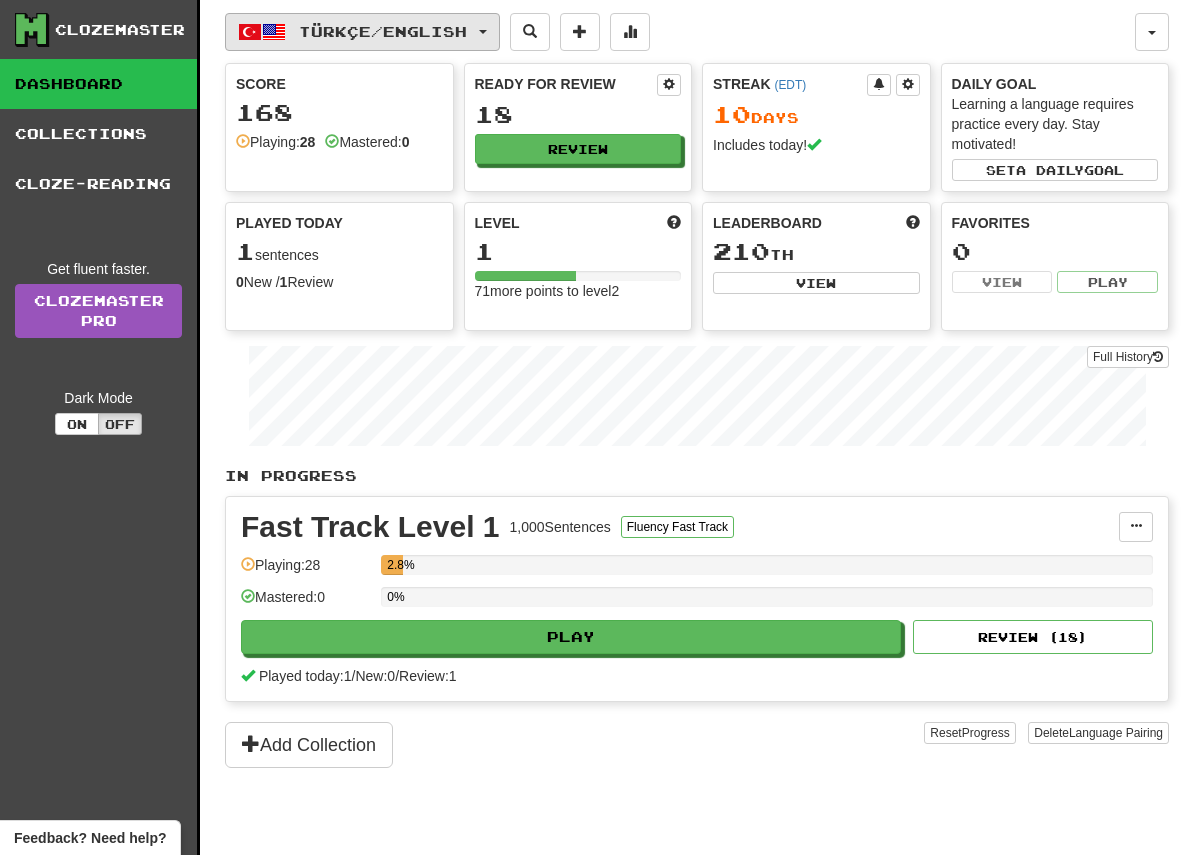 click at bounding box center [274, 32] 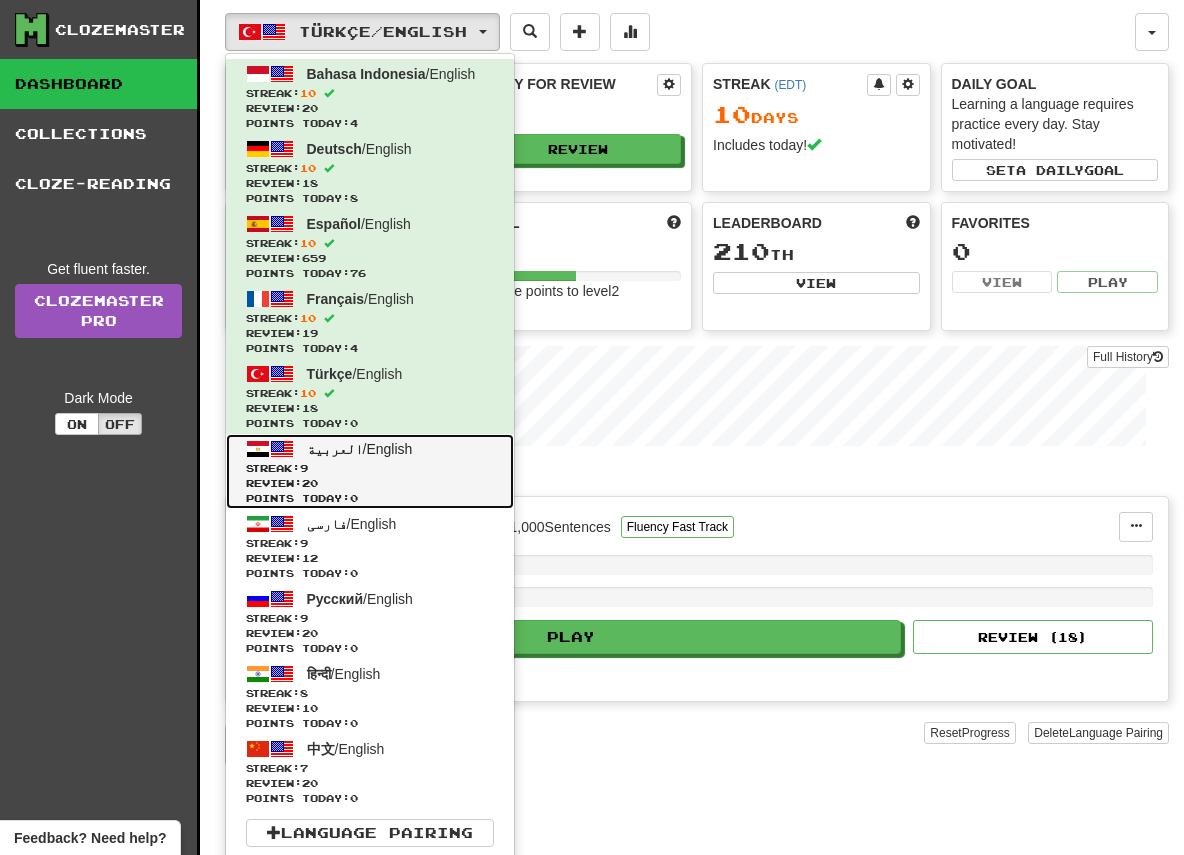 click on "Review:  20" at bounding box center (370, 483) 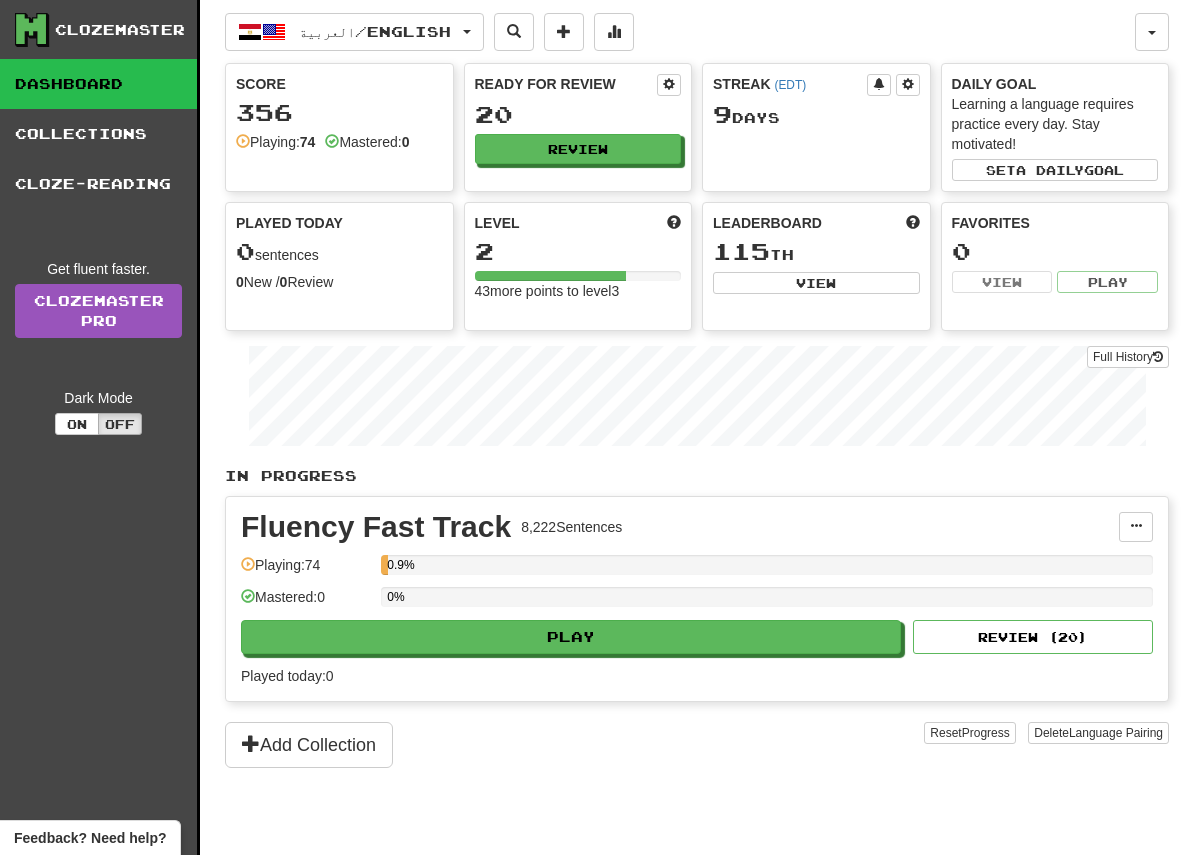scroll, scrollTop: 0, scrollLeft: 0, axis: both 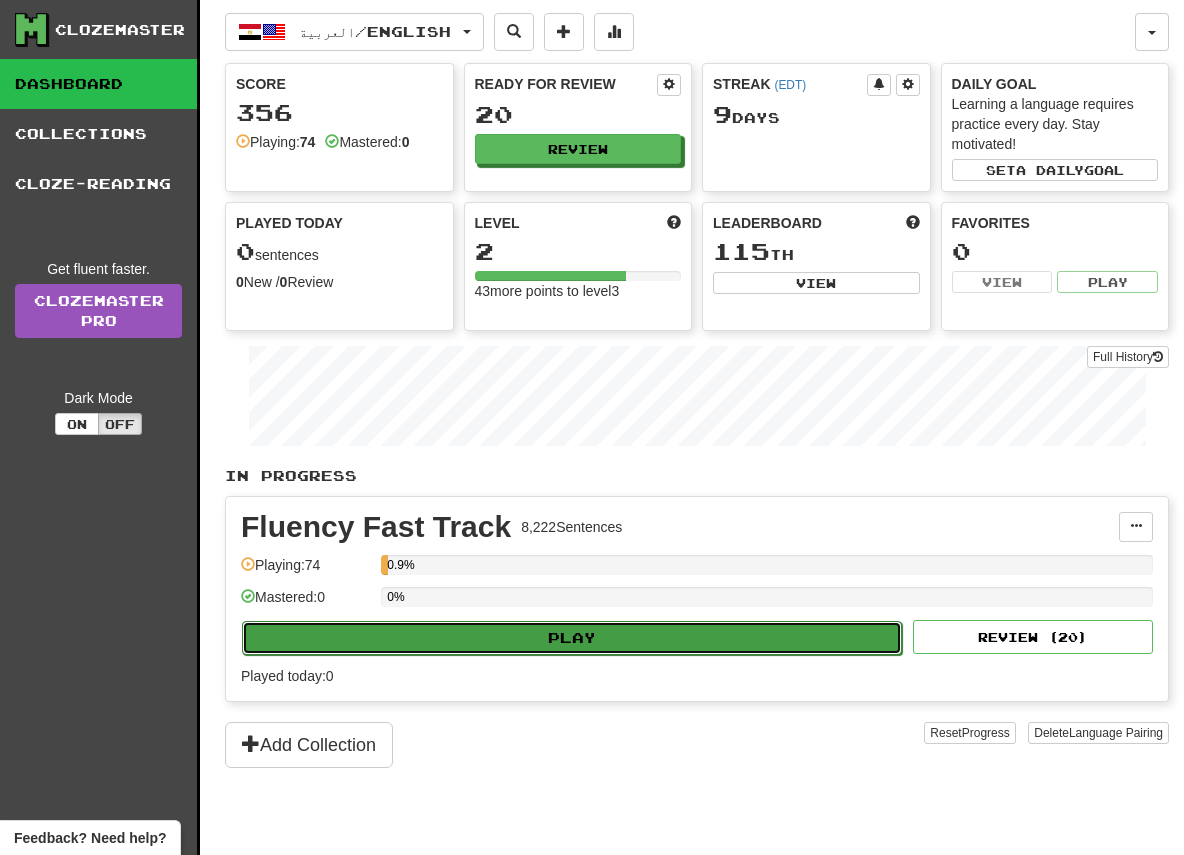 click on "Play" at bounding box center [572, 638] 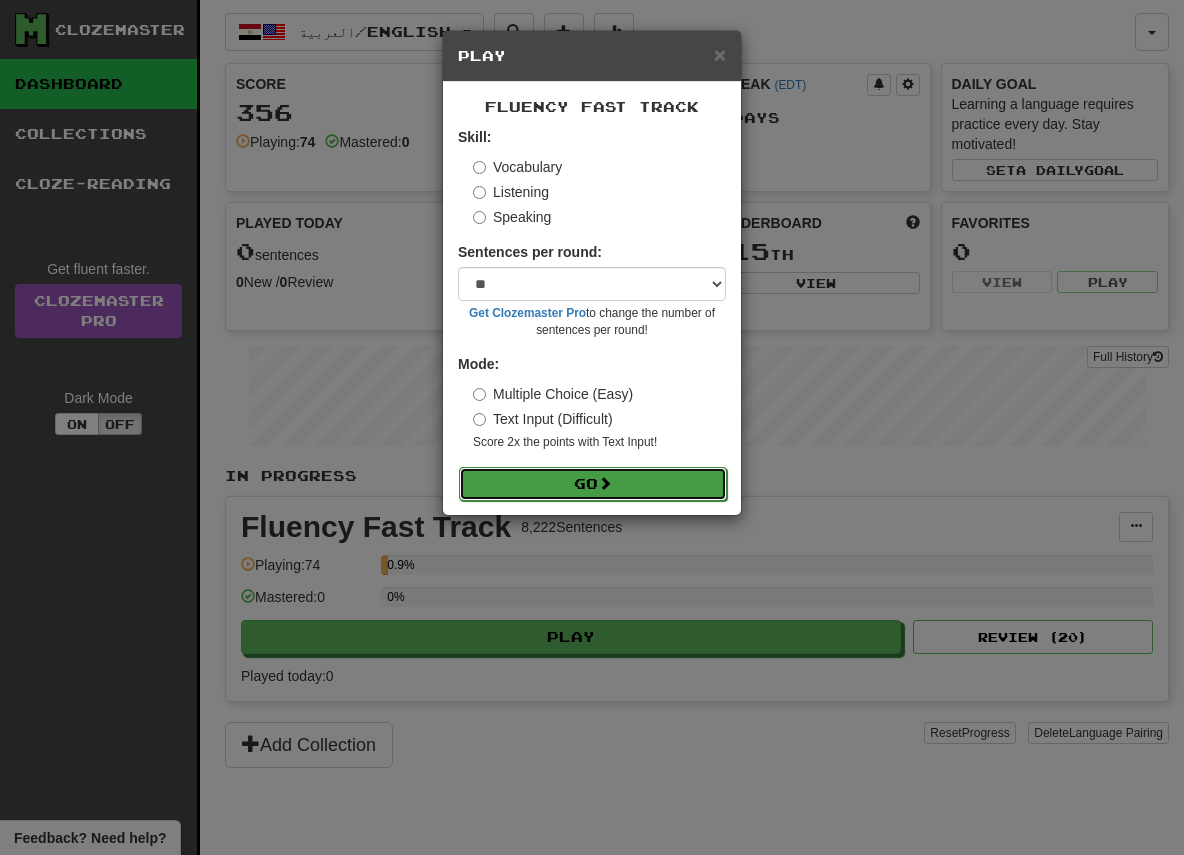 click on "Go" at bounding box center [593, 484] 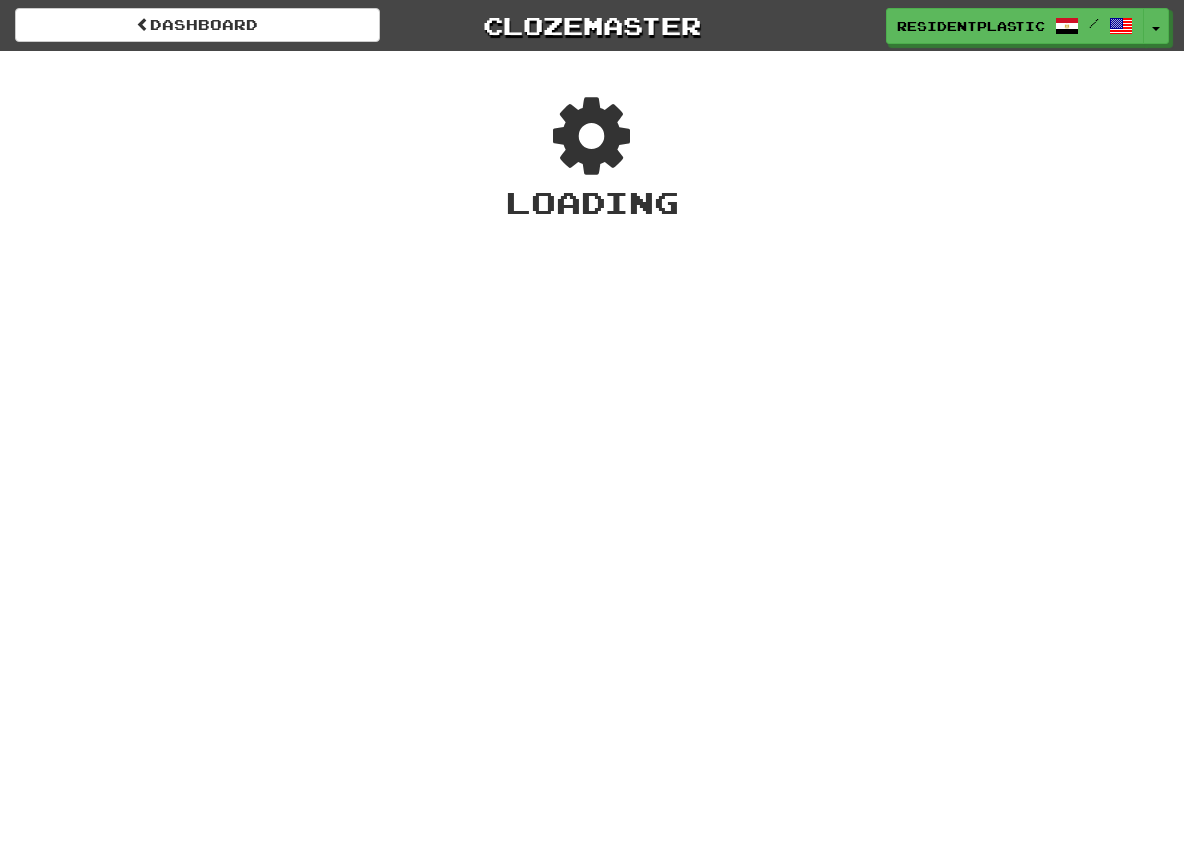 scroll, scrollTop: 0, scrollLeft: 0, axis: both 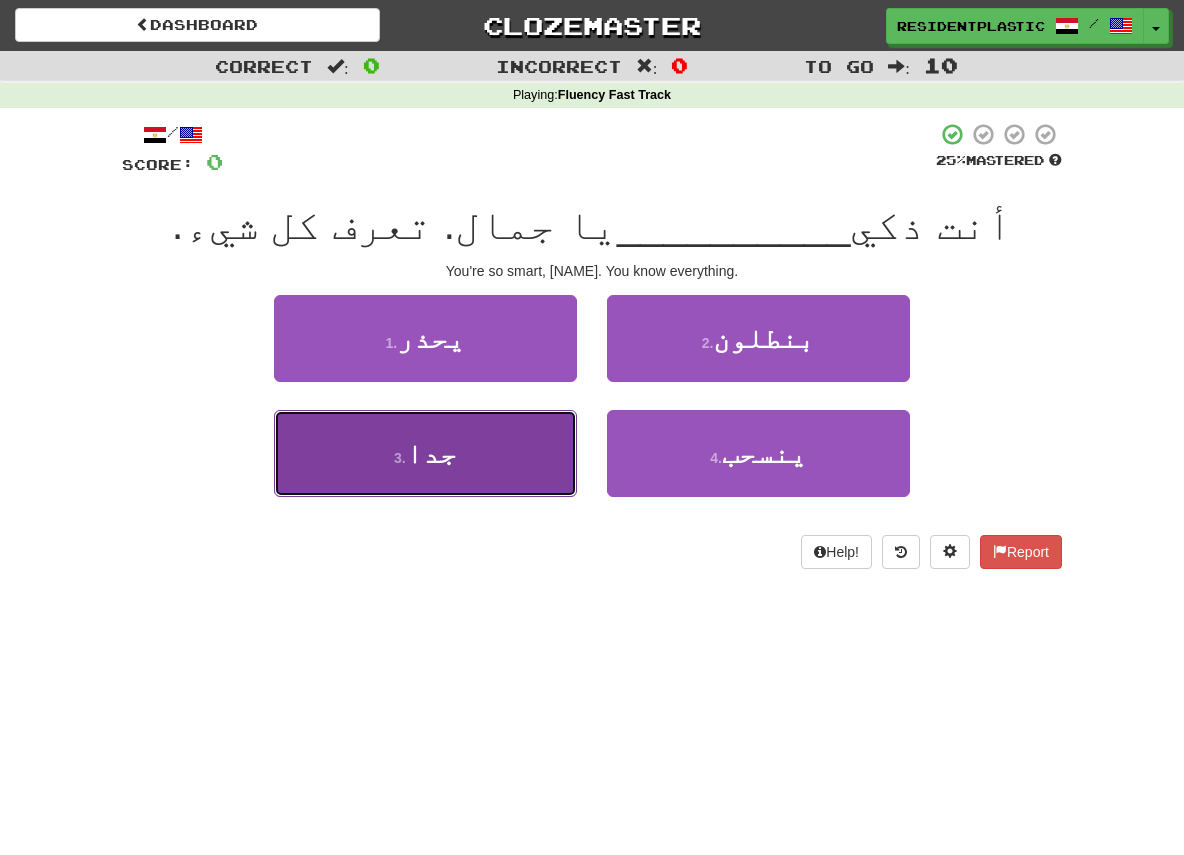 click on "3 .  جدا" at bounding box center [425, 453] 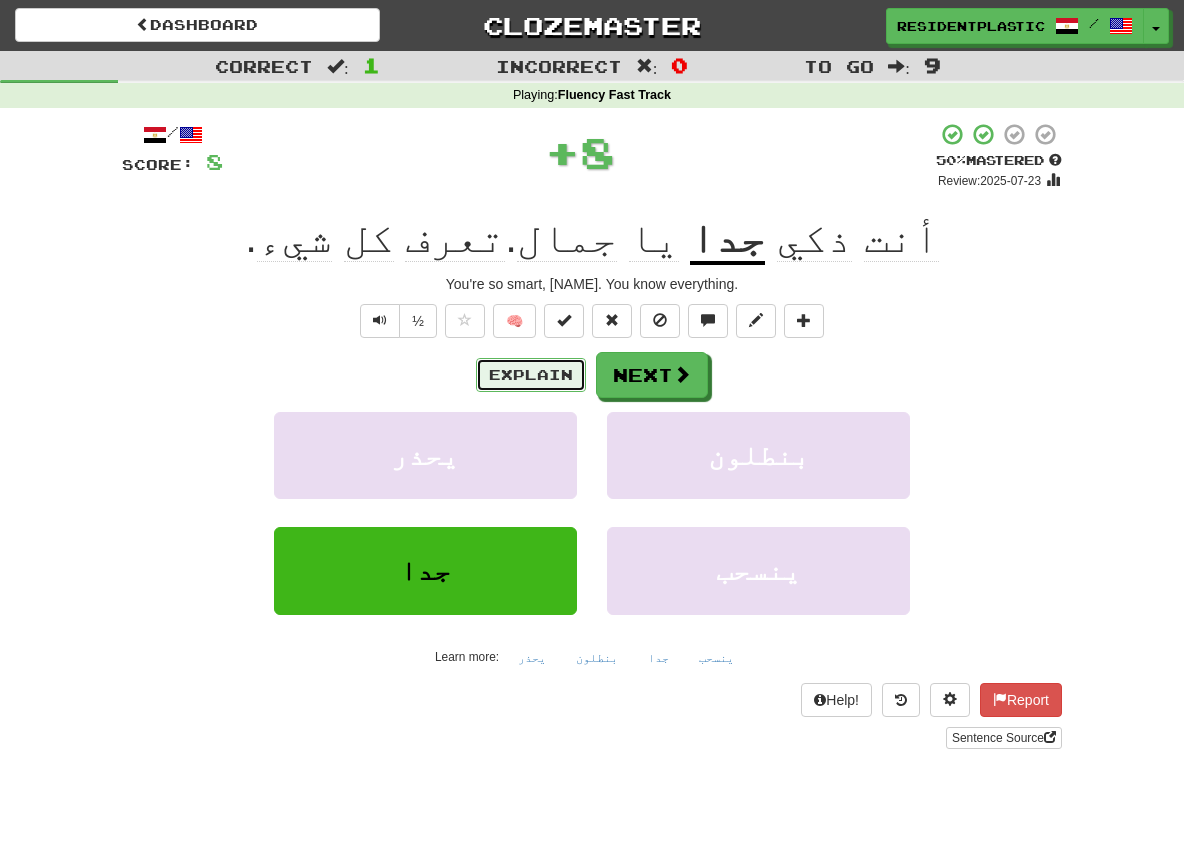 click on "Explain" at bounding box center [531, 375] 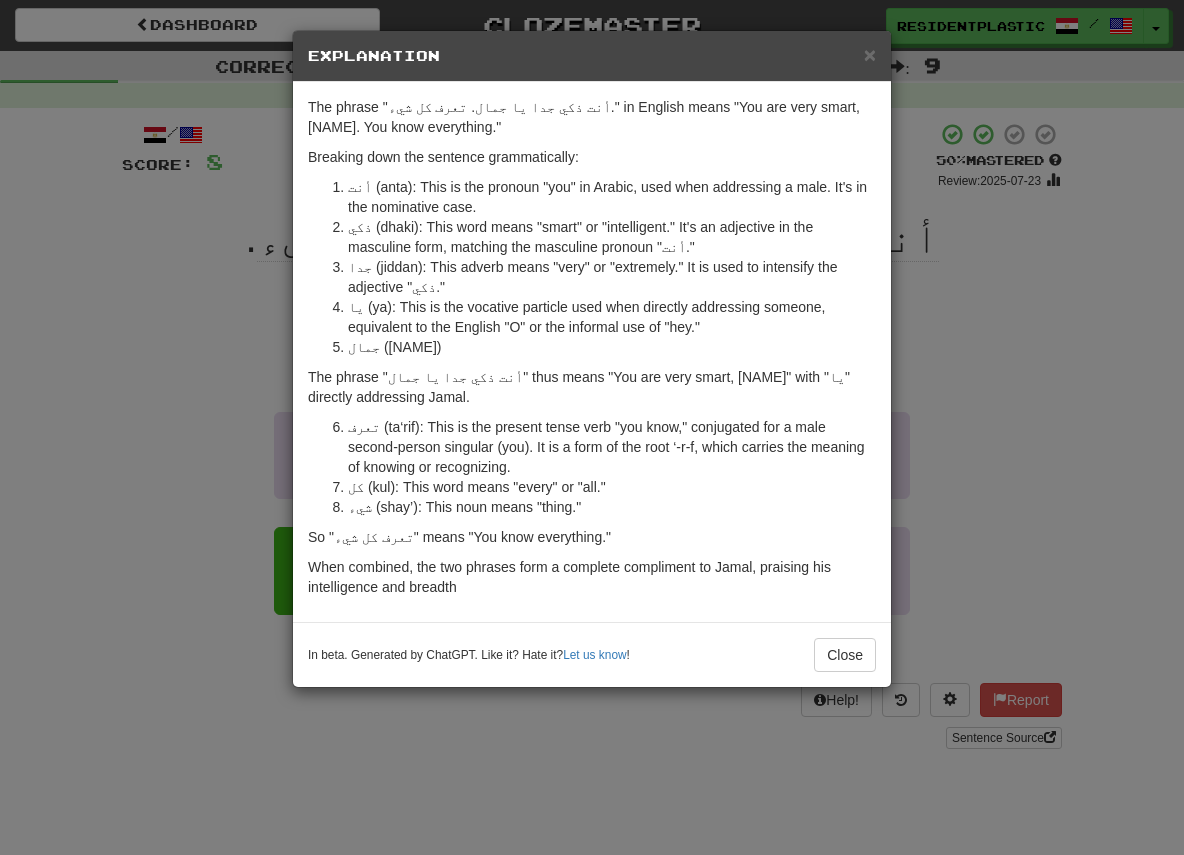 click on "× Explanation The phrase "أنت ذكي جدا يا جمال. تعرف كل شيء." in English means "You are very smart, Jamal. You know everything."
Breaking down the sentence grammatically:
أنت (anta): This is the pronoun "you" in Arabic, used when addressing a male. It's in the nominative case.
ذكي (dhaki): This word means "smart" or "intelligent." It's an adjective in the masculine form, matching the masculine pronoun "أنت."
جدا (jiddan): This adverb means "very" or "extremely." It is used to intensify the adjective "ذكي."
يا (ya): This is the vocative particle used when directly addressing someone, equivalent to the English "O" or the informal use of "hey."
جمال (Jamal): This is a proper noun, a male's name. It follows the vocative particle "يا."
The phrase "أنت ذكي جدا يا جمال" thus means "You are very smart, Jamal" with "يا" directly addressing Jamal.
كل (kul): This word means "every" or "all."
Let us know ! Close" at bounding box center [592, 427] 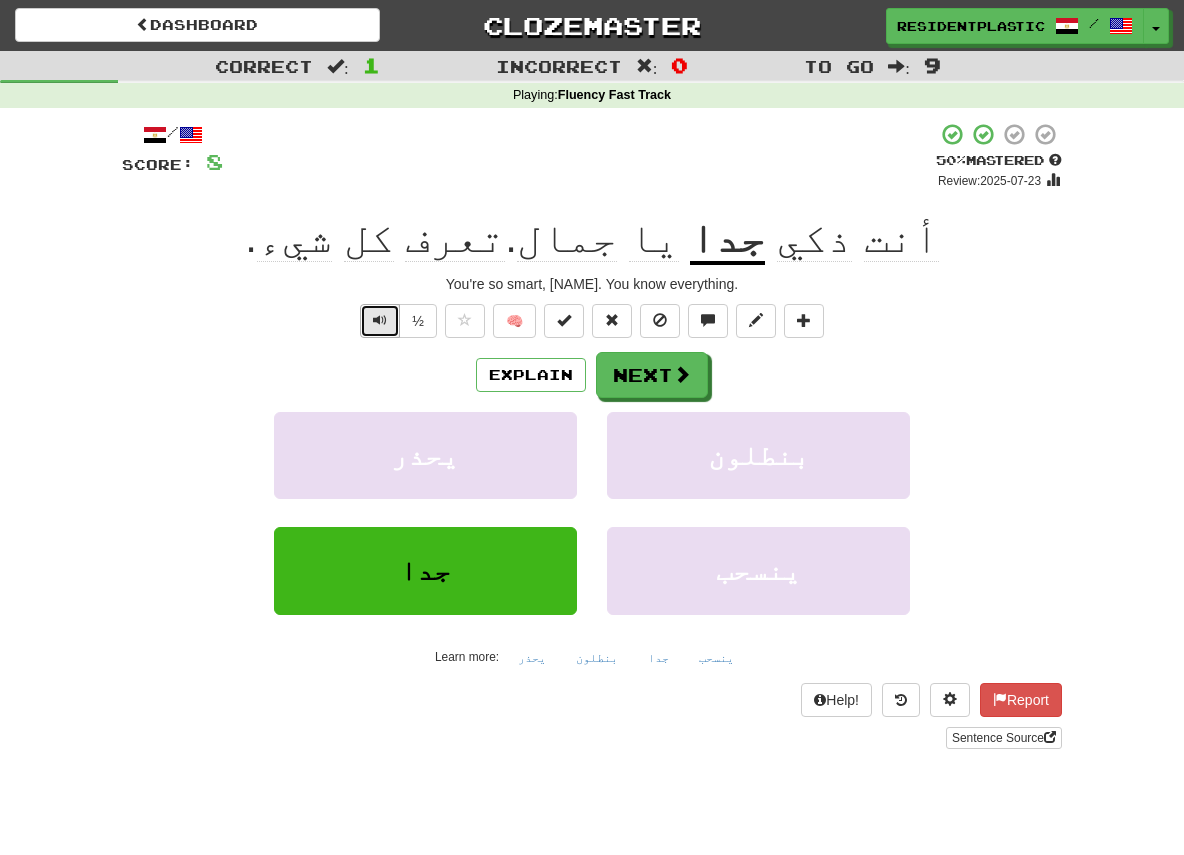 click at bounding box center (380, 321) 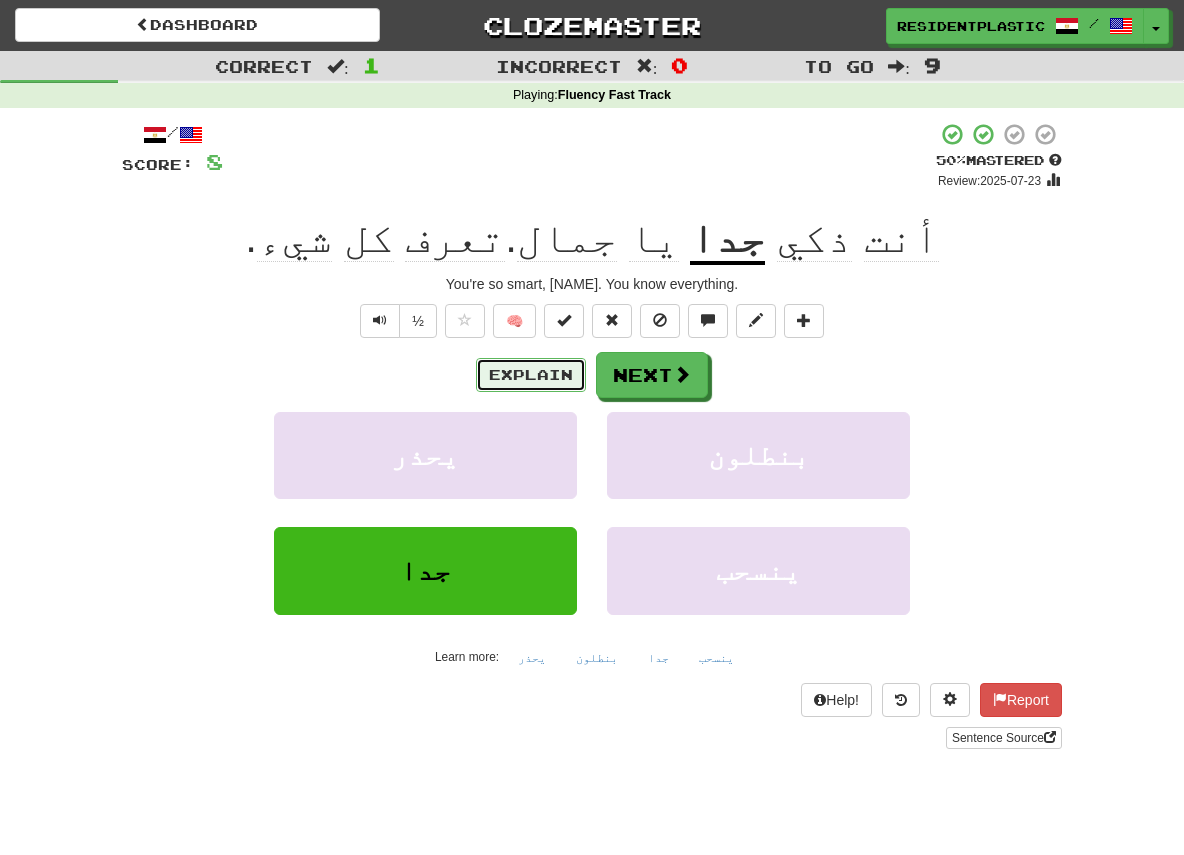 click on "Explain" at bounding box center [531, 375] 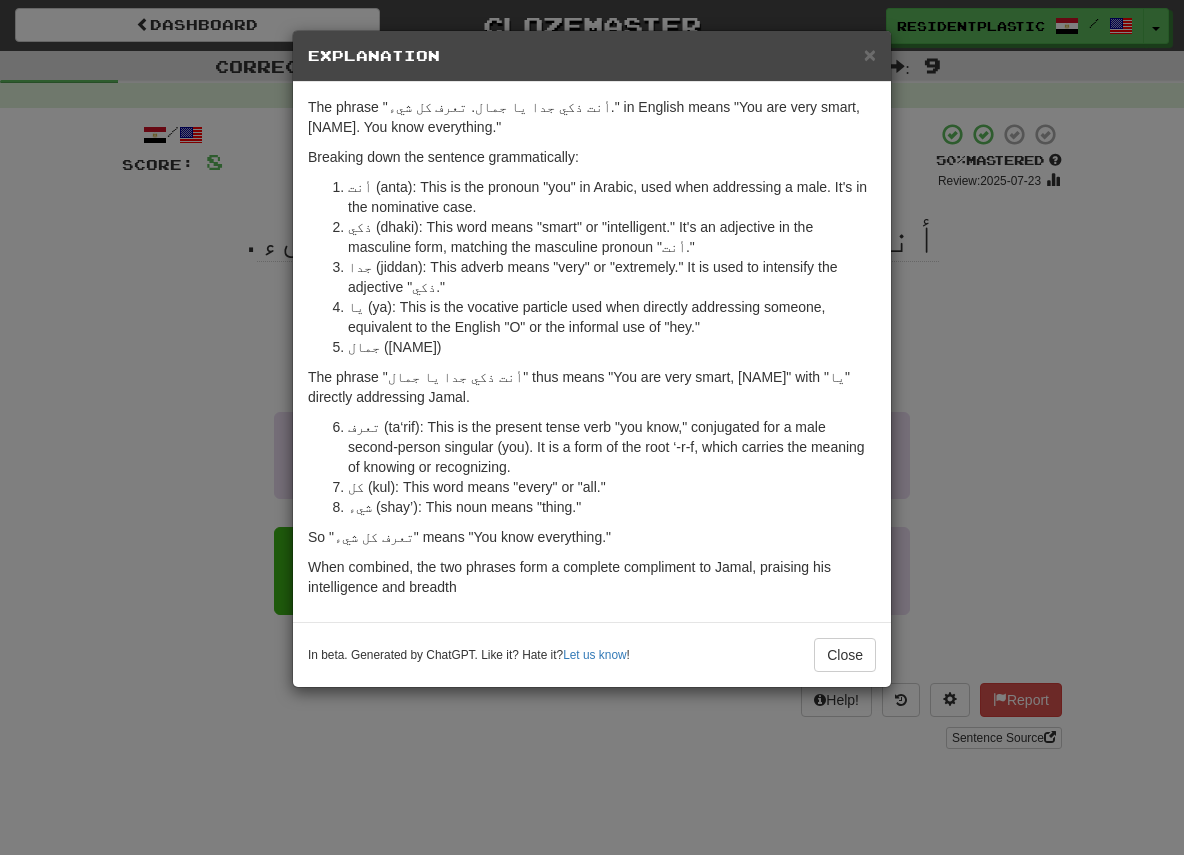 click on "× Explanation The phrase "أنت ذكي جدا يا جمال. تعرف كل شيء." in English means "You are very smart, Jamal. You know everything."
Breaking down the sentence grammatically:
أنت (anta): This is the pronoun "you" in Arabic, used when addressing a male. It's in the nominative case.
ذكي (dhaki): This word means "smart" or "intelligent." It's an adjective in the masculine form, matching the masculine pronoun "أنت."
جدا (jiddan): This adverb means "very" or "extremely." It is used to intensify the adjective "ذكي."
يا (ya): This is the vocative particle used when directly addressing someone, equivalent to the English "O" or the informal use of "hey."
جمال (Jamal): This is a proper noun, a male's name. It follows the vocative particle "يا."
The phrase "أنت ذكي جدا يا جمال" thus means "You are very smart, Jamal" with "يا" directly addressing Jamal.
كل (kul): This word means "every" or "all."
Let us know ! Close" at bounding box center [592, 427] 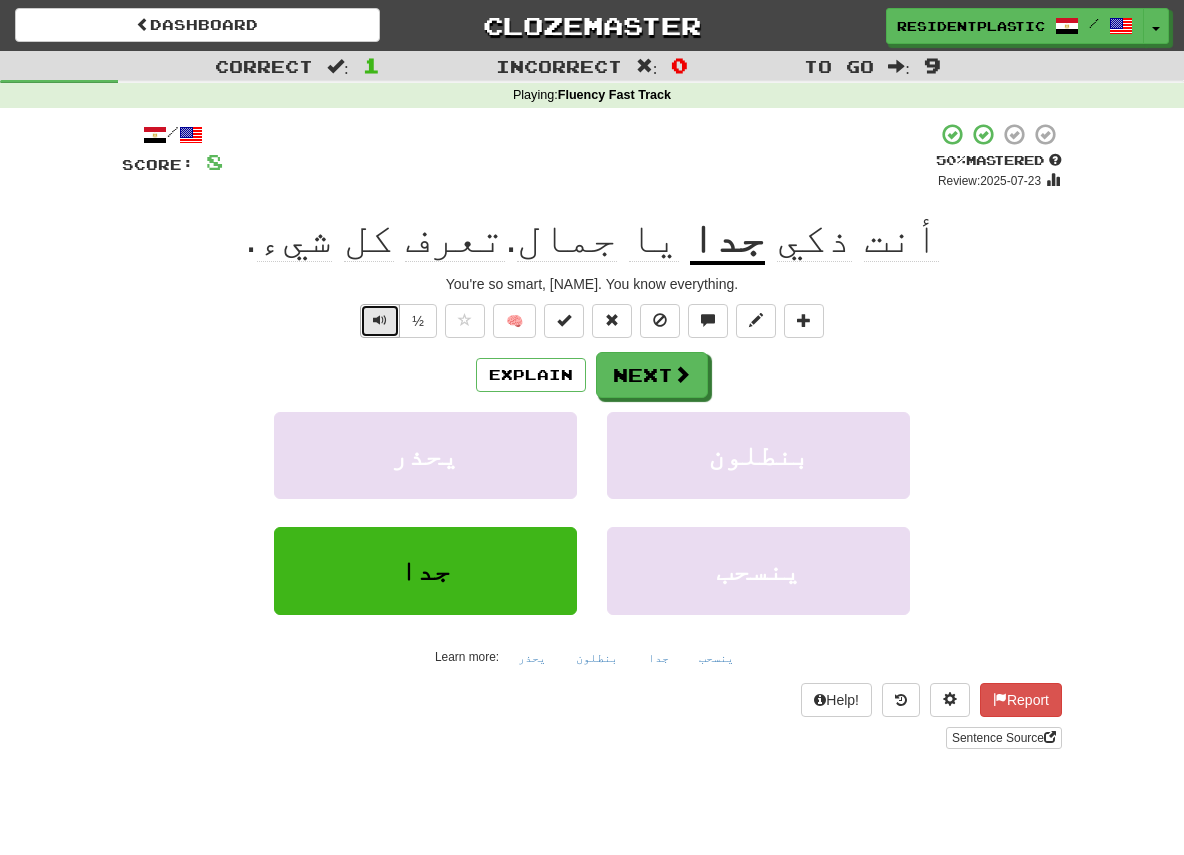 click at bounding box center (380, 320) 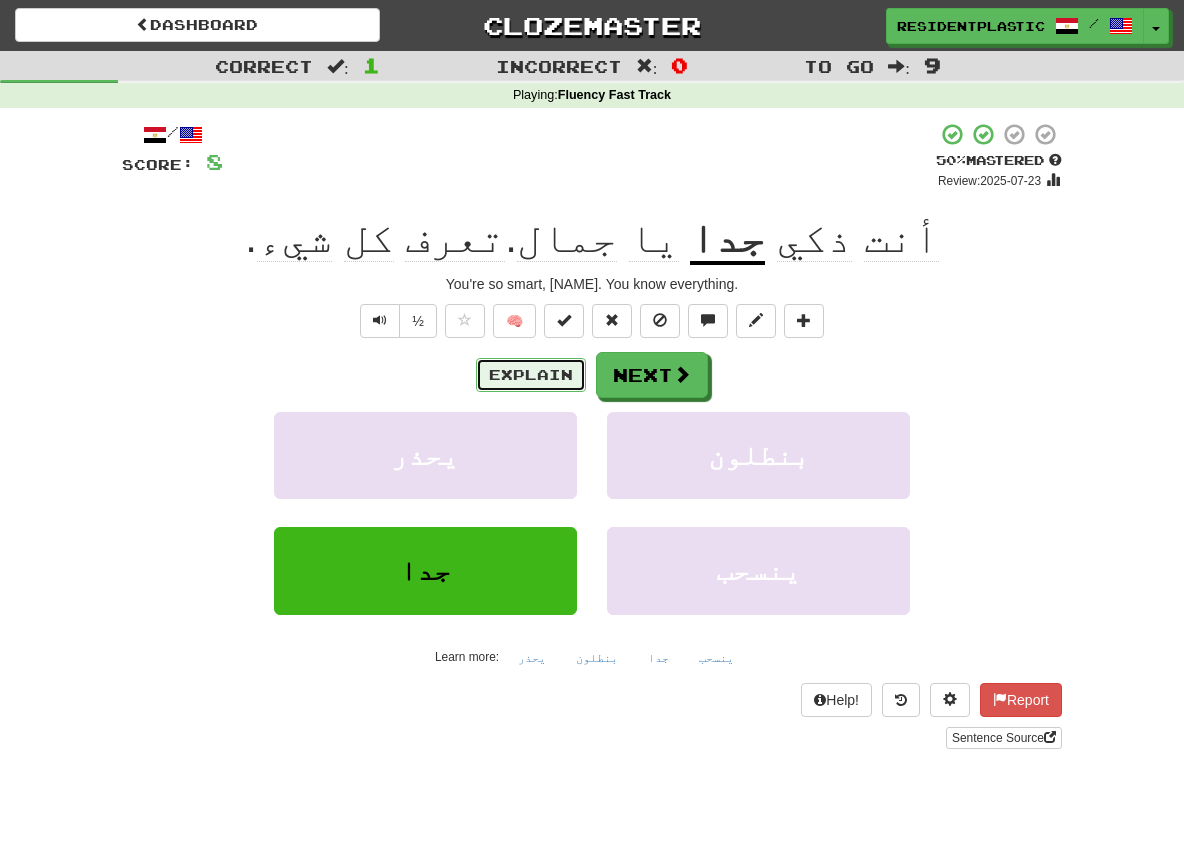 click on "Explain" at bounding box center (531, 375) 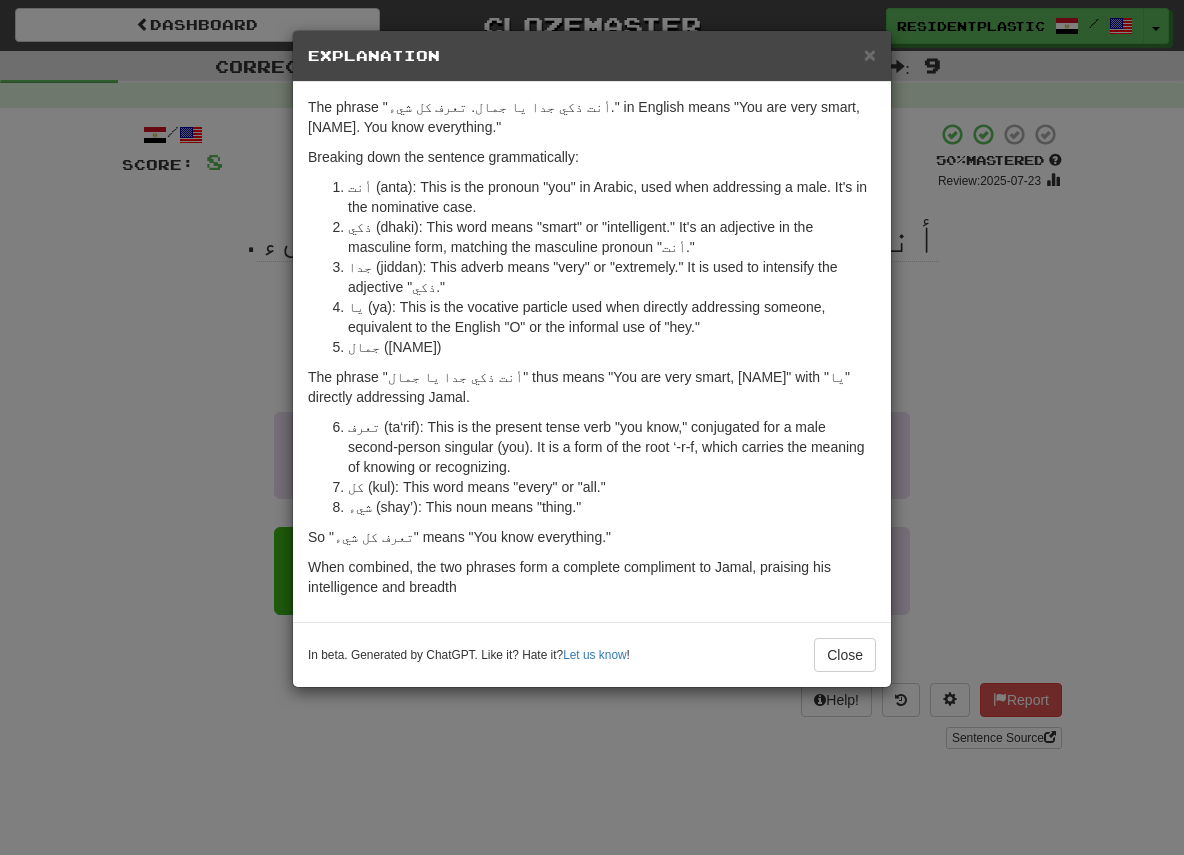 click on "× Explanation The phrase "أنت ذكي جدا يا جمال. تعرف كل شيء." in English means "You are very smart, Jamal. You know everything."
Breaking down the sentence grammatically:
أنت (anta): This is the pronoun "you" in Arabic, used when addressing a male. It's in the nominative case.
ذكي (dhaki): This word means "smart" or "intelligent." It's an adjective in the masculine form, matching the masculine pronoun "أنت."
جدا (jiddan): This adverb means "very" or "extremely." It is used to intensify the adjective "ذكي."
يا (ya): This is the vocative particle used when directly addressing someone, equivalent to the English "O" or the informal use of "hey."
جمال (Jamal): This is a proper noun, a male's name. It follows the vocative particle "يا."
The phrase "أنت ذكي جدا يا جمال" thus means "You are very smart, Jamal" with "يا" directly addressing Jamal.
كل (kul): This word means "every" or "all."
Let us know ! Close" at bounding box center (592, 427) 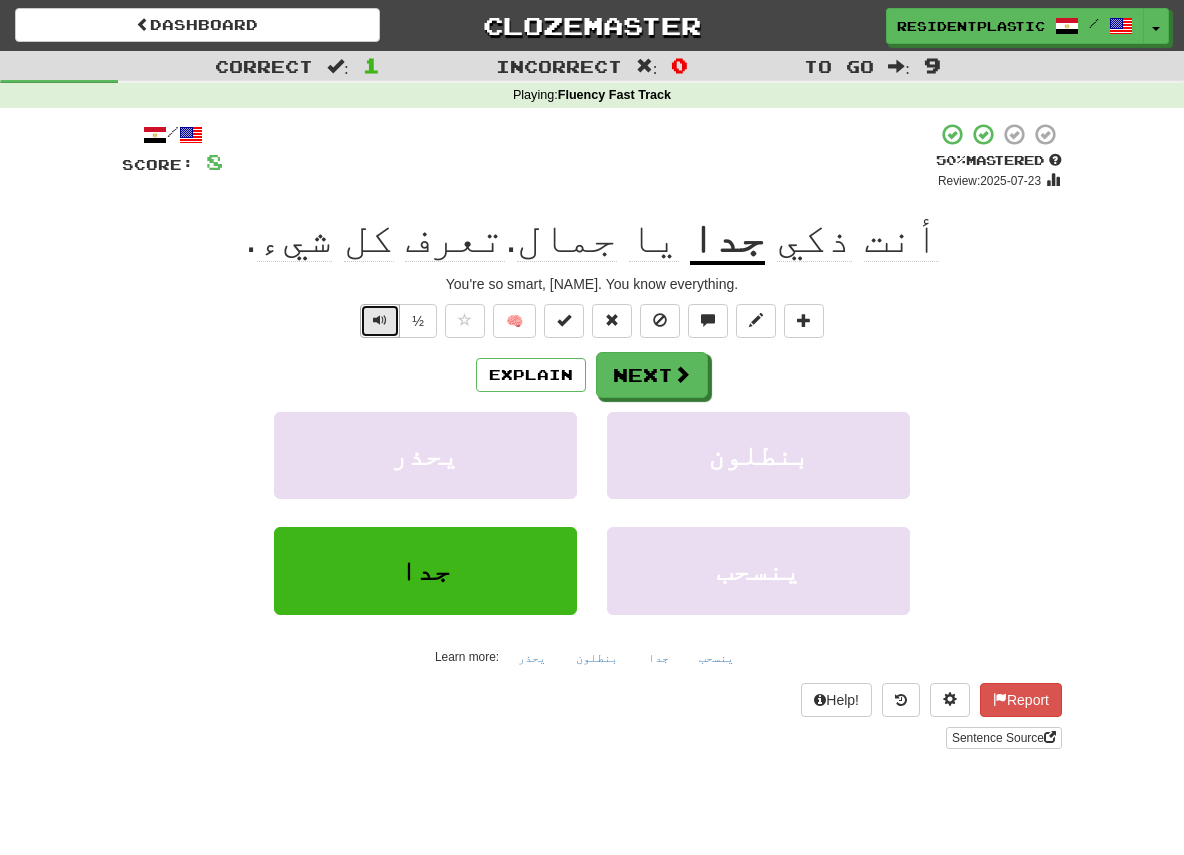 click at bounding box center [380, 321] 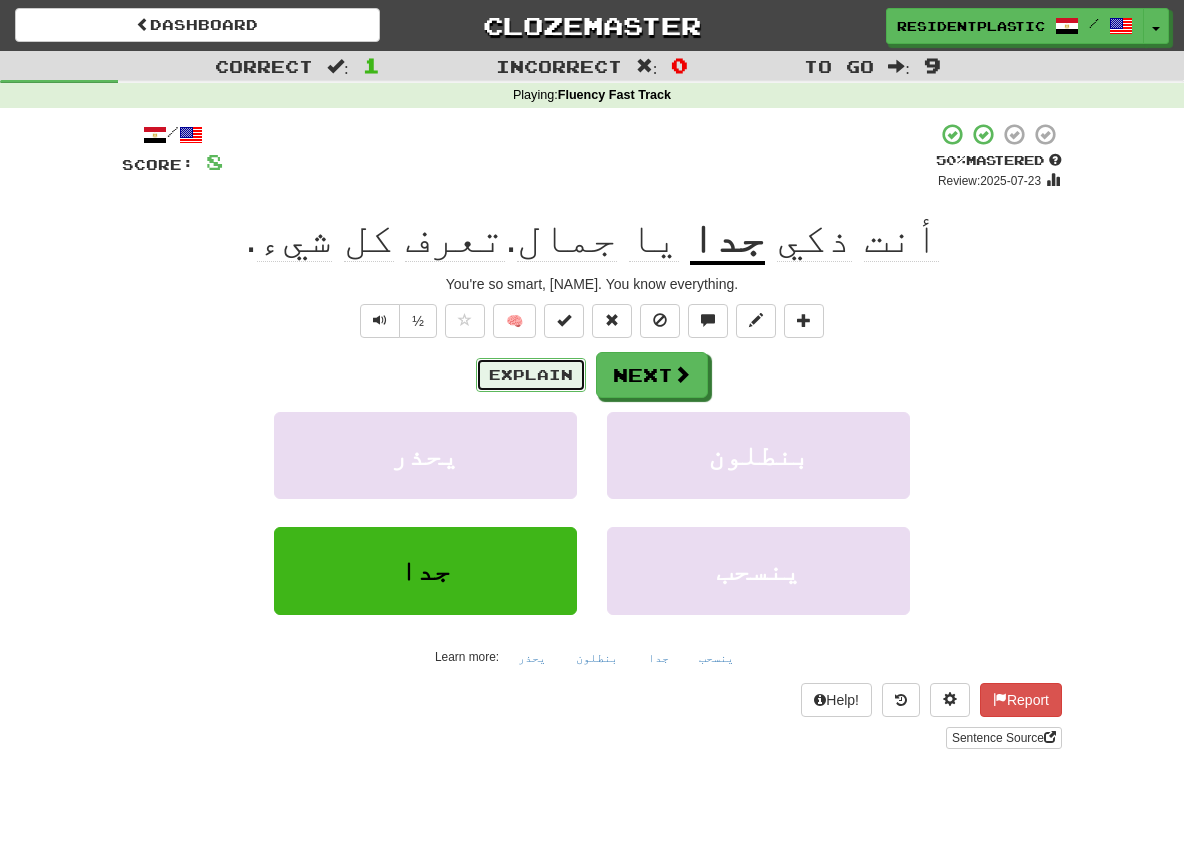 click on "Explain" at bounding box center (531, 375) 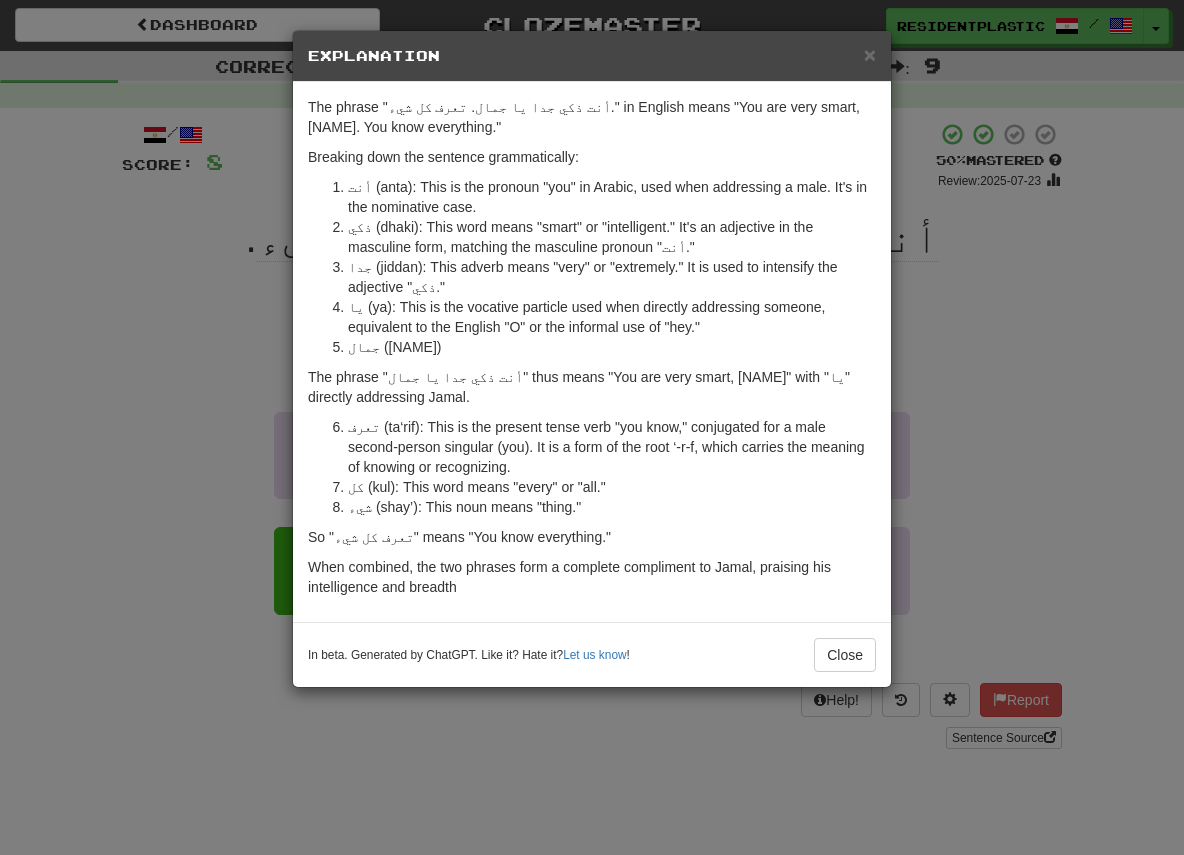 click on "× Explanation The phrase "أنت ذكي جدا يا جمال. تعرف كل شيء." in English means "You are very smart, Jamal. You know everything."
Breaking down the sentence grammatically:
أنت (anta): This is the pronoun "you" in Arabic, used when addressing a male. It's in the nominative case.
ذكي (dhaki): This word means "smart" or "intelligent." It's an adjective in the masculine form, matching the masculine pronoun "أنت."
جدا (jiddan): This adverb means "very" or "extremely." It is used to intensify the adjective "ذكي."
يا (ya): This is the vocative particle used when directly addressing someone, equivalent to the English "O" or the informal use of "hey."
جمال (Jamal): This is a proper noun, a male's name. It follows the vocative particle "يا."
The phrase "أنت ذكي جدا يا جمال" thus means "You are very smart, Jamal" with "يا" directly addressing Jamal.
كل (kul): This word means "every" or "all."
Let us know ! Close" at bounding box center (592, 427) 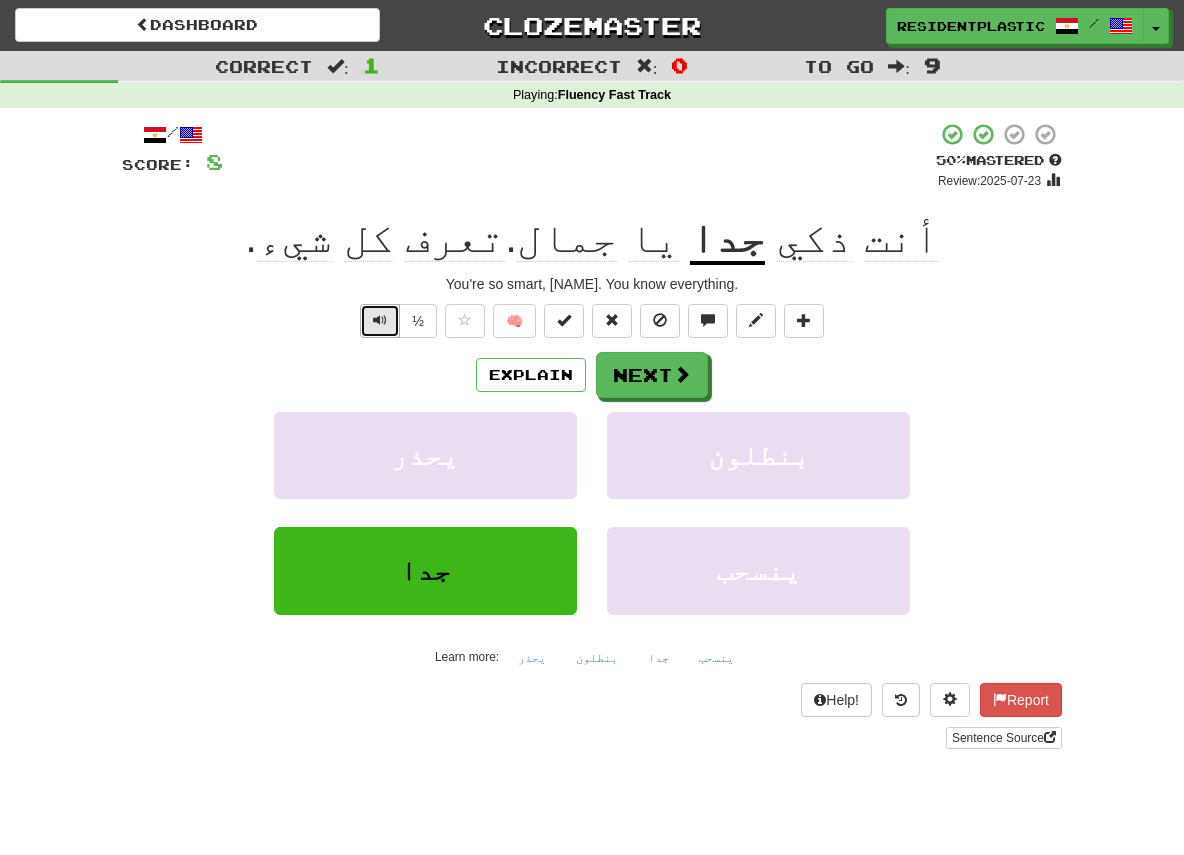 click at bounding box center [380, 321] 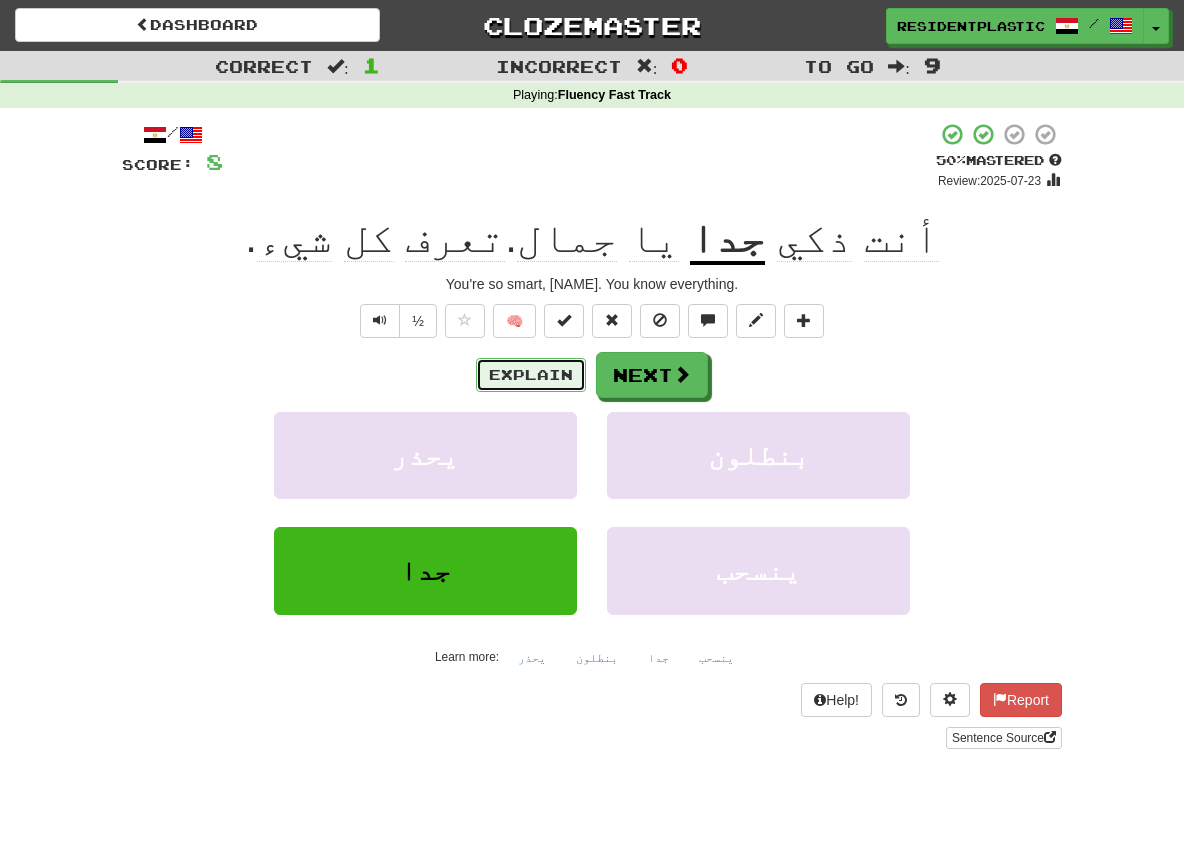 click on "Explain" at bounding box center [531, 375] 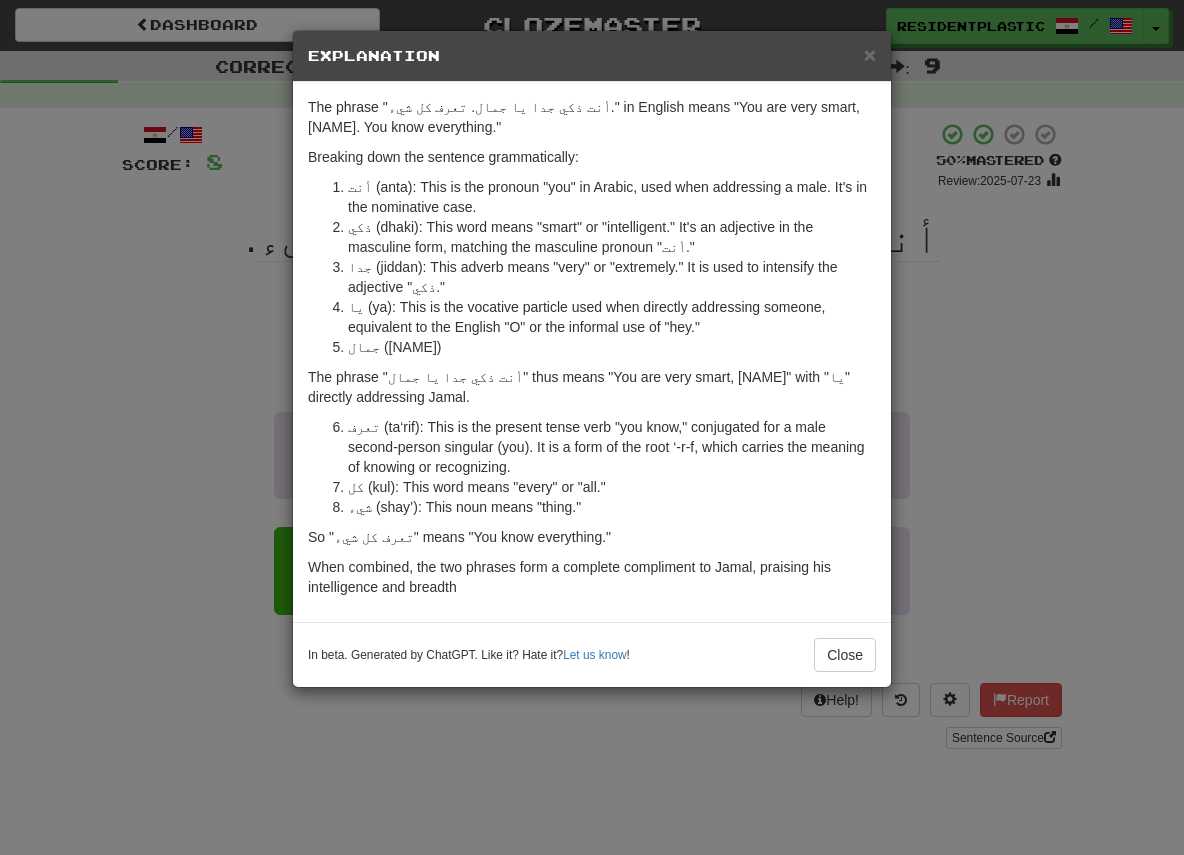 click on "× Explanation The phrase "أنت ذكي جدا يا جمال. تعرف كل شيء." in English means "You are very smart, Jamal. You know everything."
Breaking down the sentence grammatically:
أنت (anta): This is the pronoun "you" in Arabic, used when addressing a male. It's in the nominative case.
ذكي (dhaki): This word means "smart" or "intelligent." It's an adjective in the masculine form, matching the masculine pronoun "أنت."
جدا (jiddan): This adverb means "very" or "extremely." It is used to intensify the adjective "ذكي."
يا (ya): This is the vocative particle used when directly addressing someone, equivalent to the English "O" or the informal use of "hey."
جمال (Jamal): This is a proper noun, a male's name. It follows the vocative particle "يا."
The phrase "أنت ذكي جدا يا جمال" thus means "You are very smart, Jamal" with "يا" directly addressing Jamal.
كل (kul): This word means "every" or "all."
Let us know ! Close" at bounding box center (592, 427) 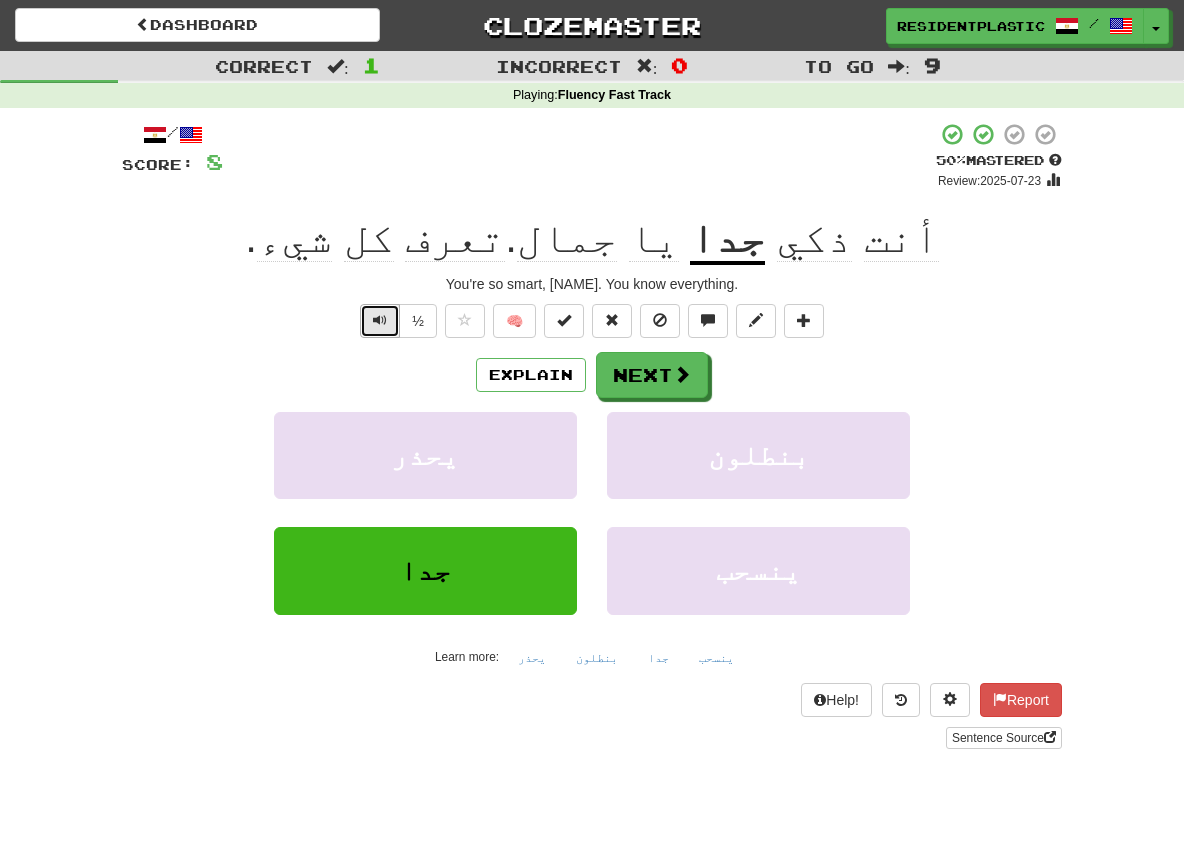 click at bounding box center (380, 321) 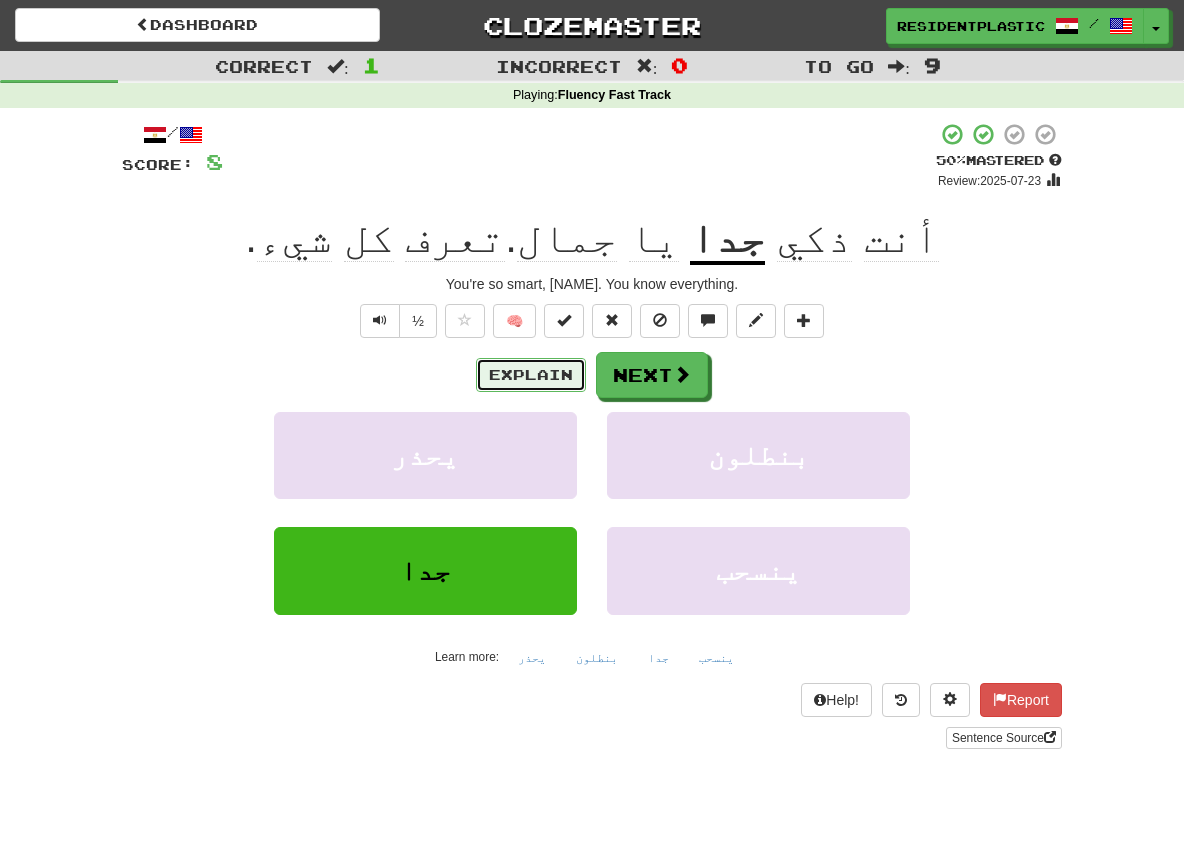 click on "Explain" at bounding box center (531, 375) 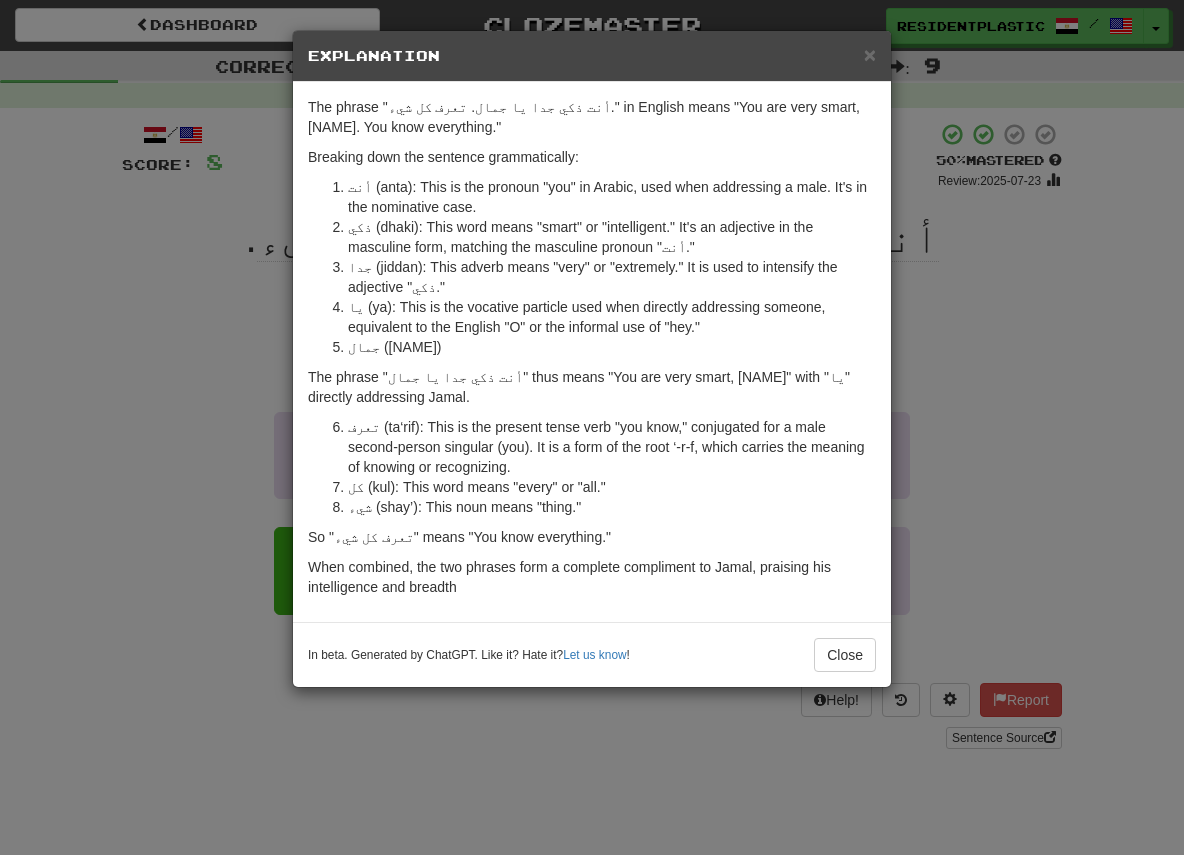 click on "× Explanation The phrase "أنت ذكي جدا يا جمال. تعرف كل شيء." in English means "You are very smart, Jamal. You know everything."
Breaking down the sentence grammatically:
أنت (anta): This is the pronoun "you" in Arabic, used when addressing a male. It's in the nominative case.
ذكي (dhaki): This word means "smart" or "intelligent." It's an adjective in the masculine form, matching the masculine pronoun "أنت."
جدا (jiddan): This adverb means "very" or "extremely." It is used to intensify the adjective "ذكي."
يا (ya): This is the vocative particle used when directly addressing someone, equivalent to the English "O" or the informal use of "hey."
جمال (Jamal): This is a proper noun, a male's name. It follows the vocative particle "يا."
The phrase "أنت ذكي جدا يا جمال" thus means "You are very smart, Jamal" with "يا" directly addressing Jamal.
كل (kul): This word means "every" or "all."
Let us know ! Close" at bounding box center [592, 427] 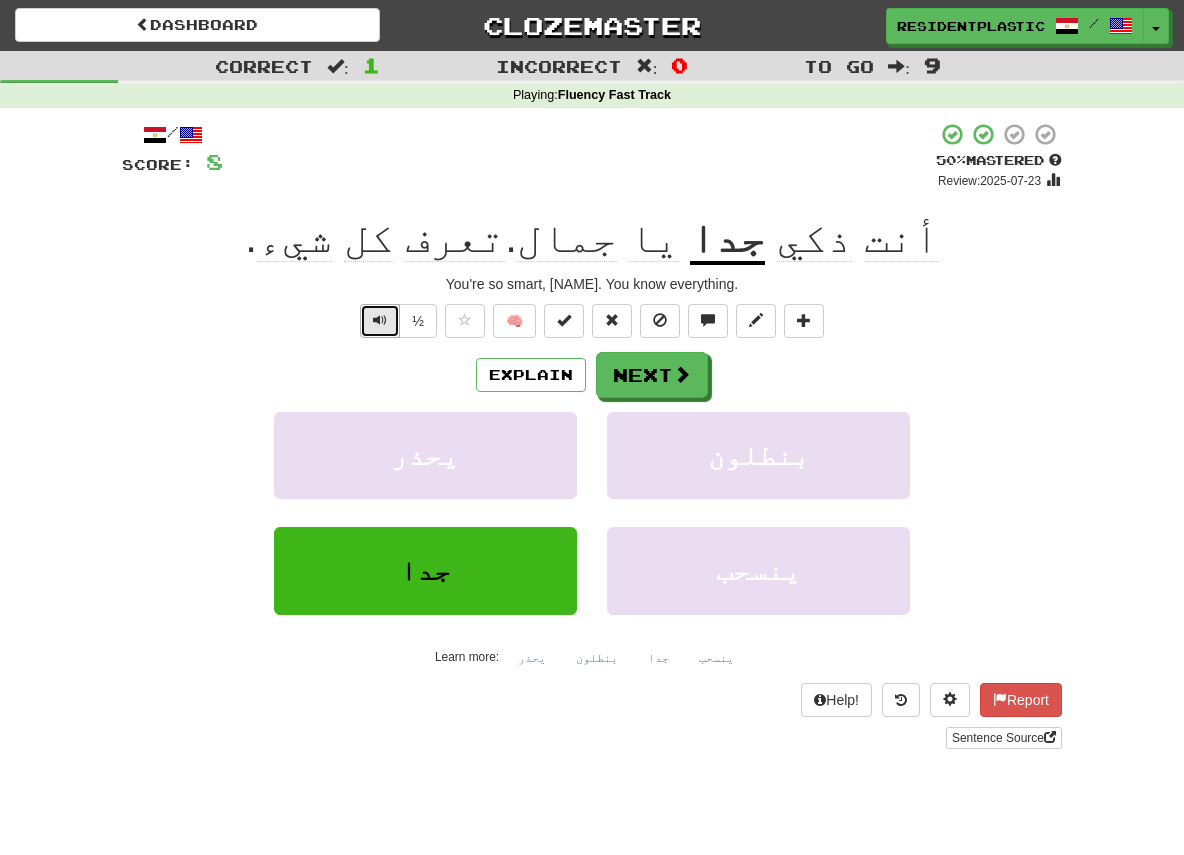 click at bounding box center (380, 321) 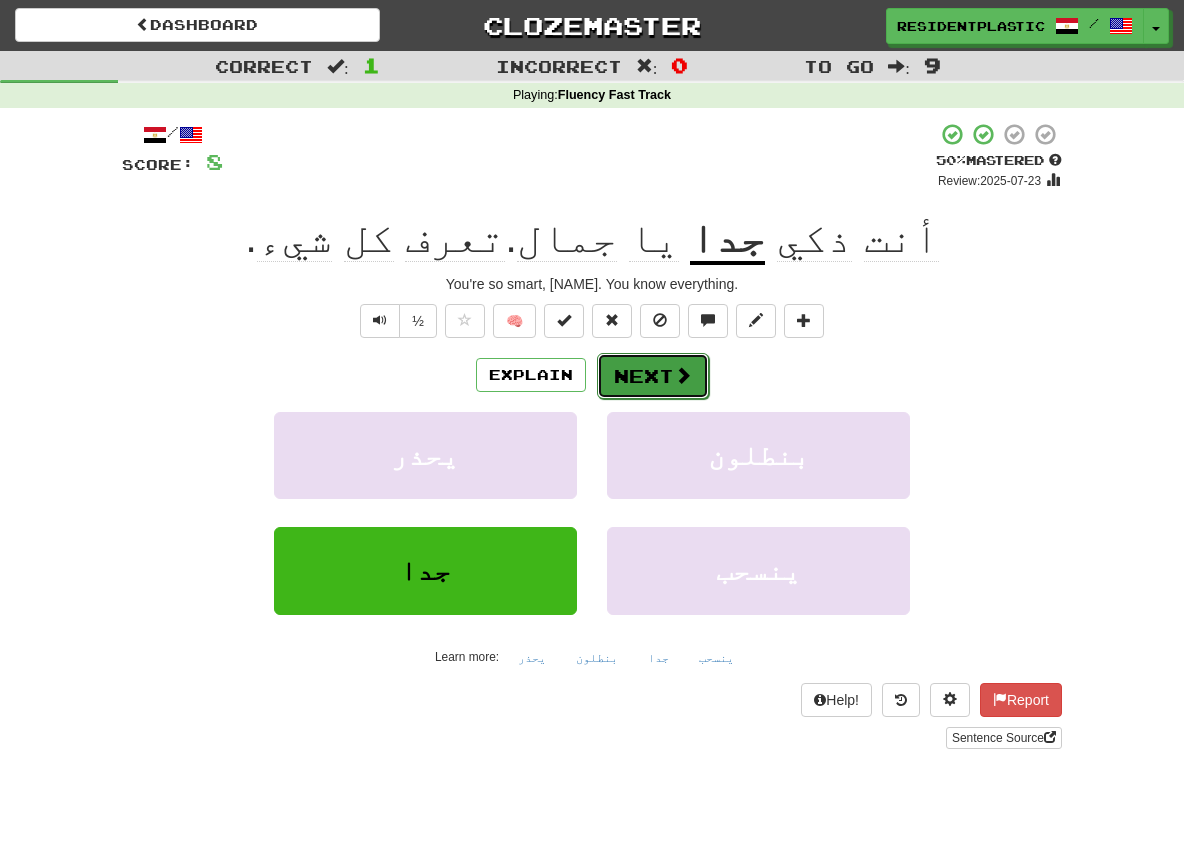 click on "Next" at bounding box center [653, 376] 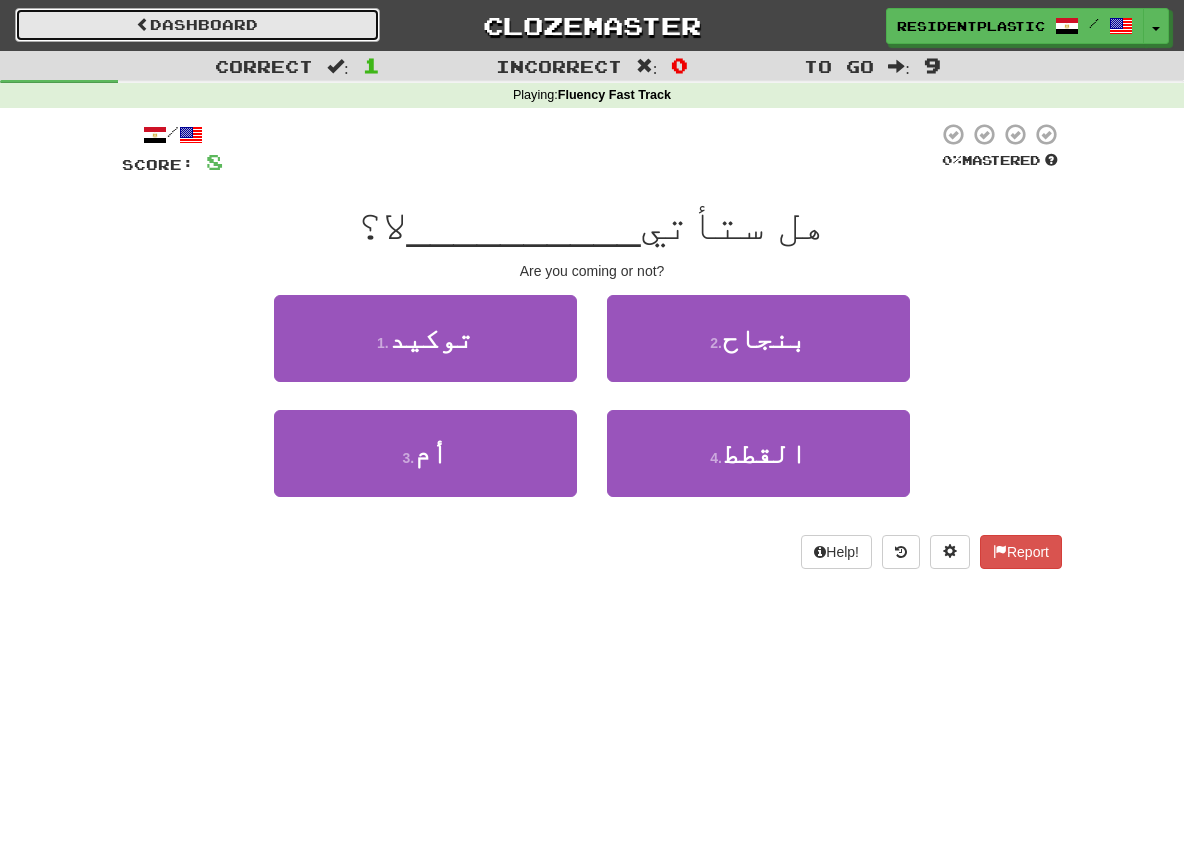 click on "Dashboard" at bounding box center [197, 25] 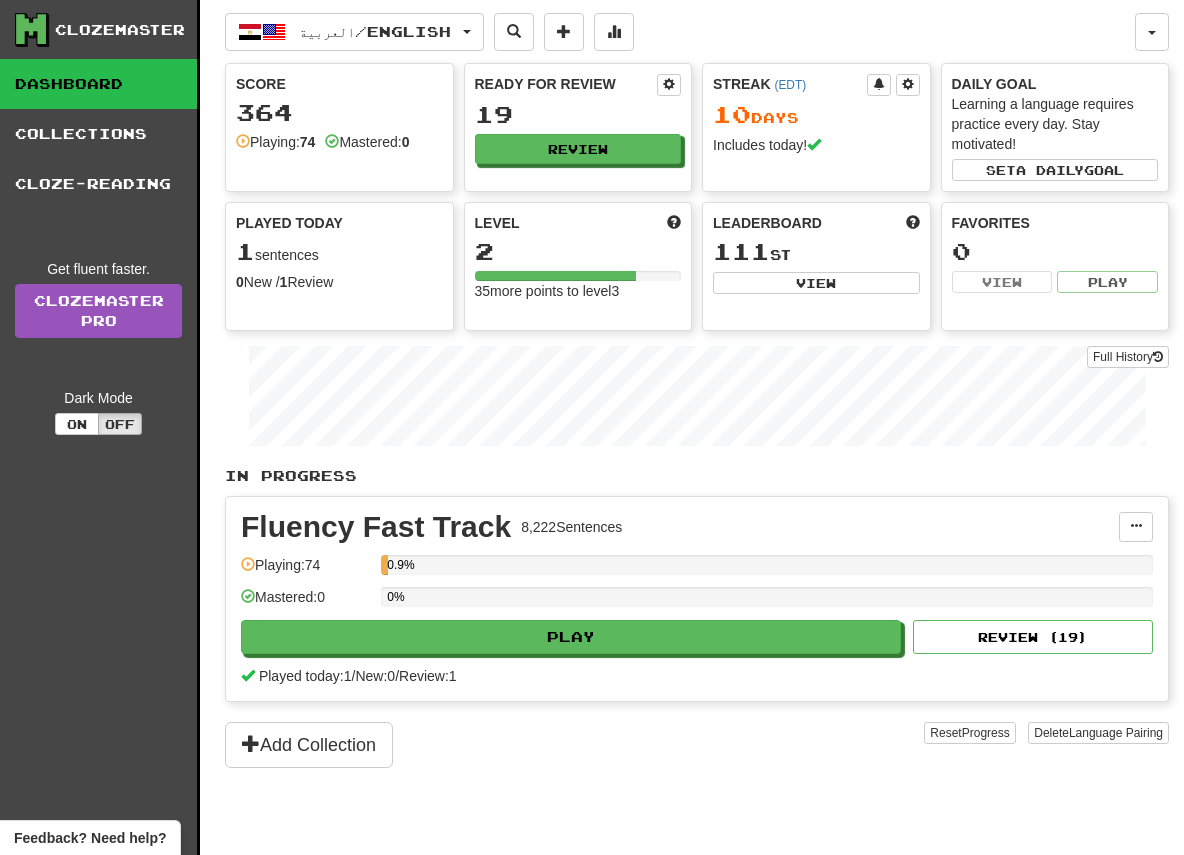 scroll, scrollTop: 0, scrollLeft: 0, axis: both 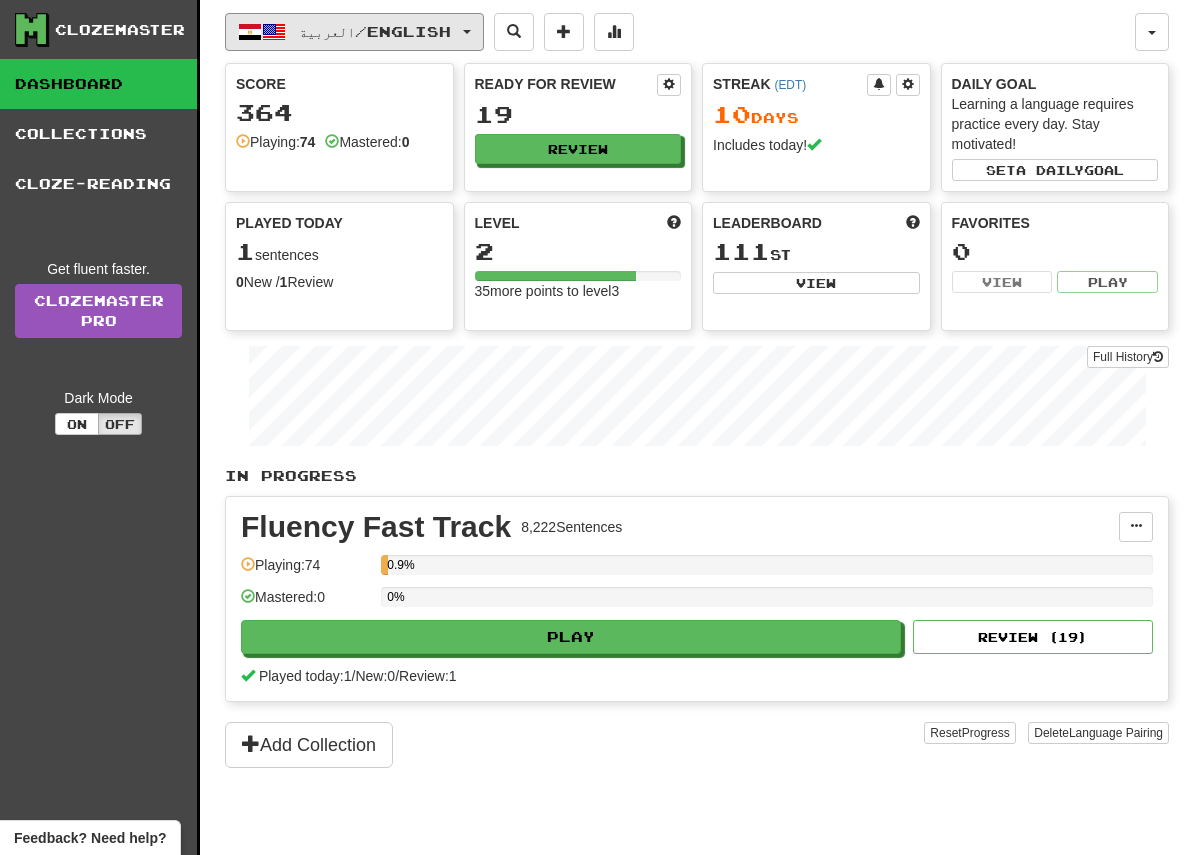 click on "العربية  /  English" at bounding box center [354, 32] 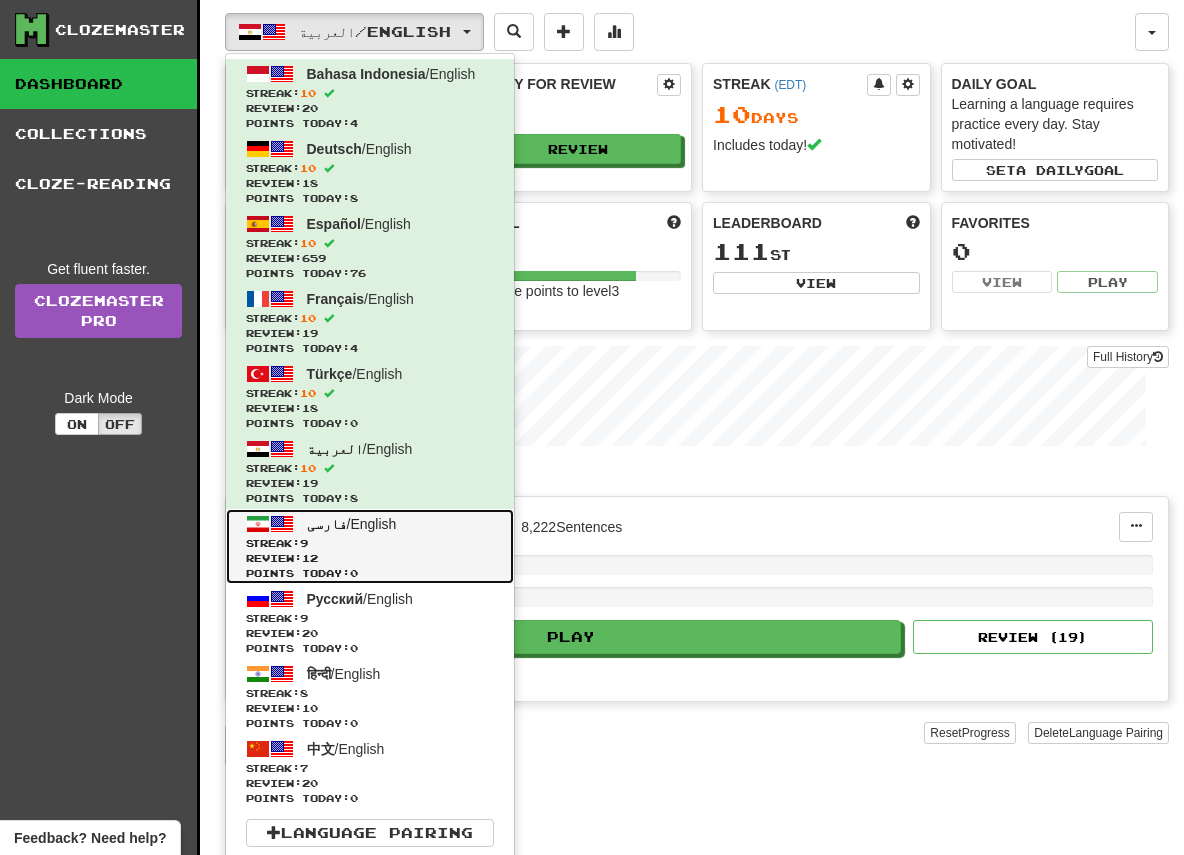 click on "Review:  12" at bounding box center (370, 558) 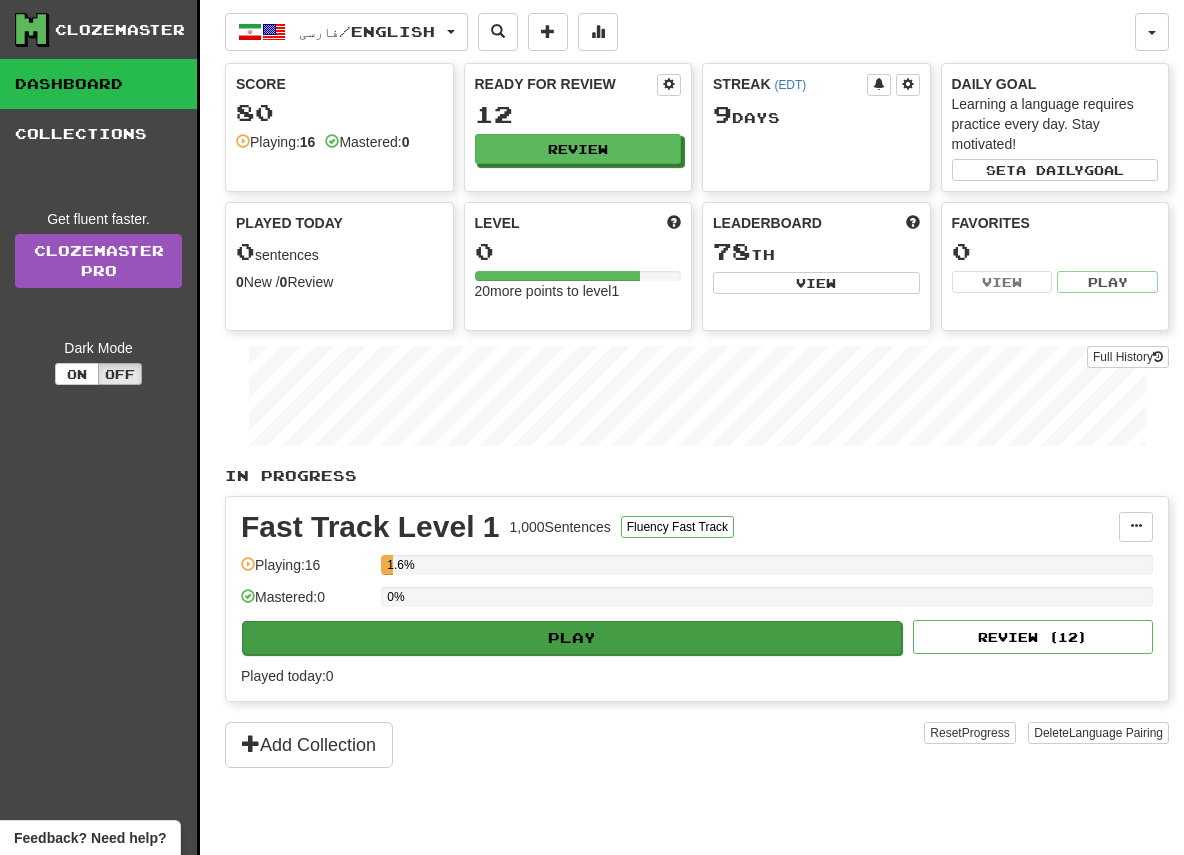 scroll, scrollTop: 0, scrollLeft: 0, axis: both 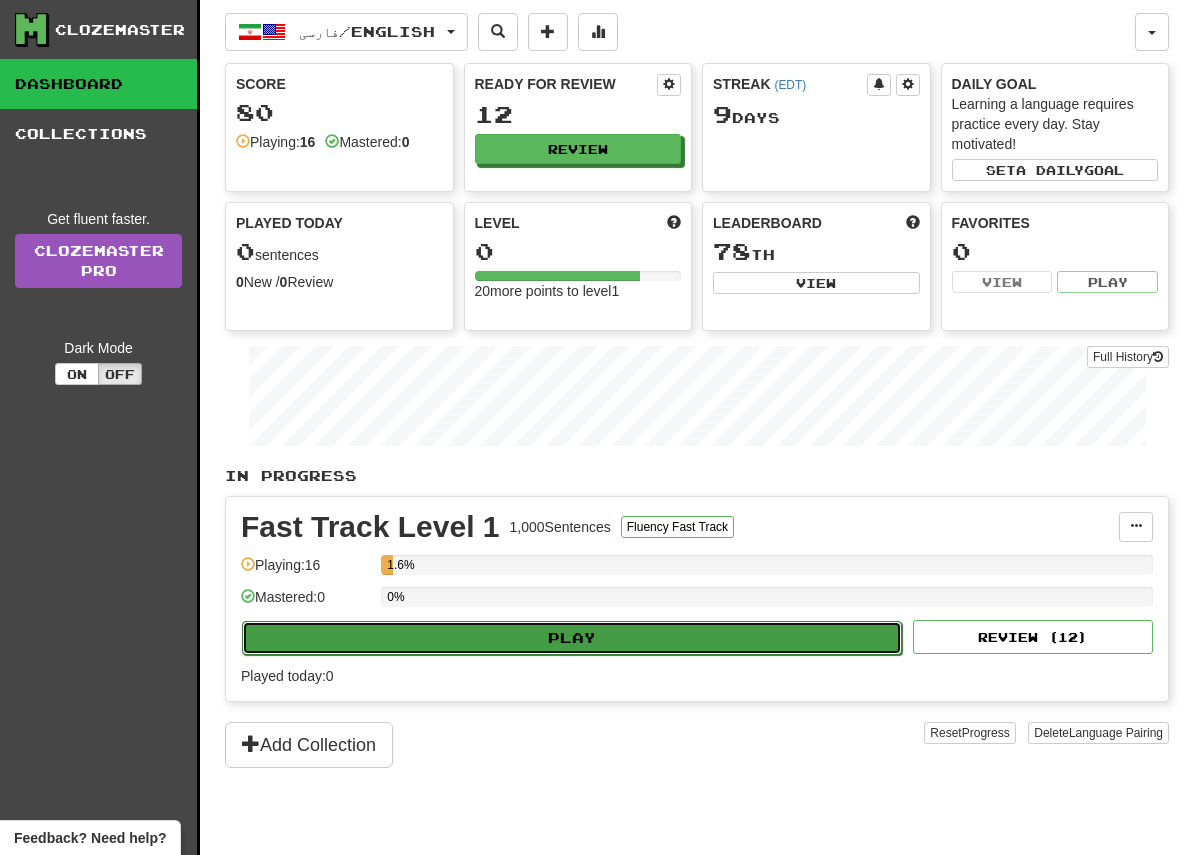 click on "Play" at bounding box center [572, 638] 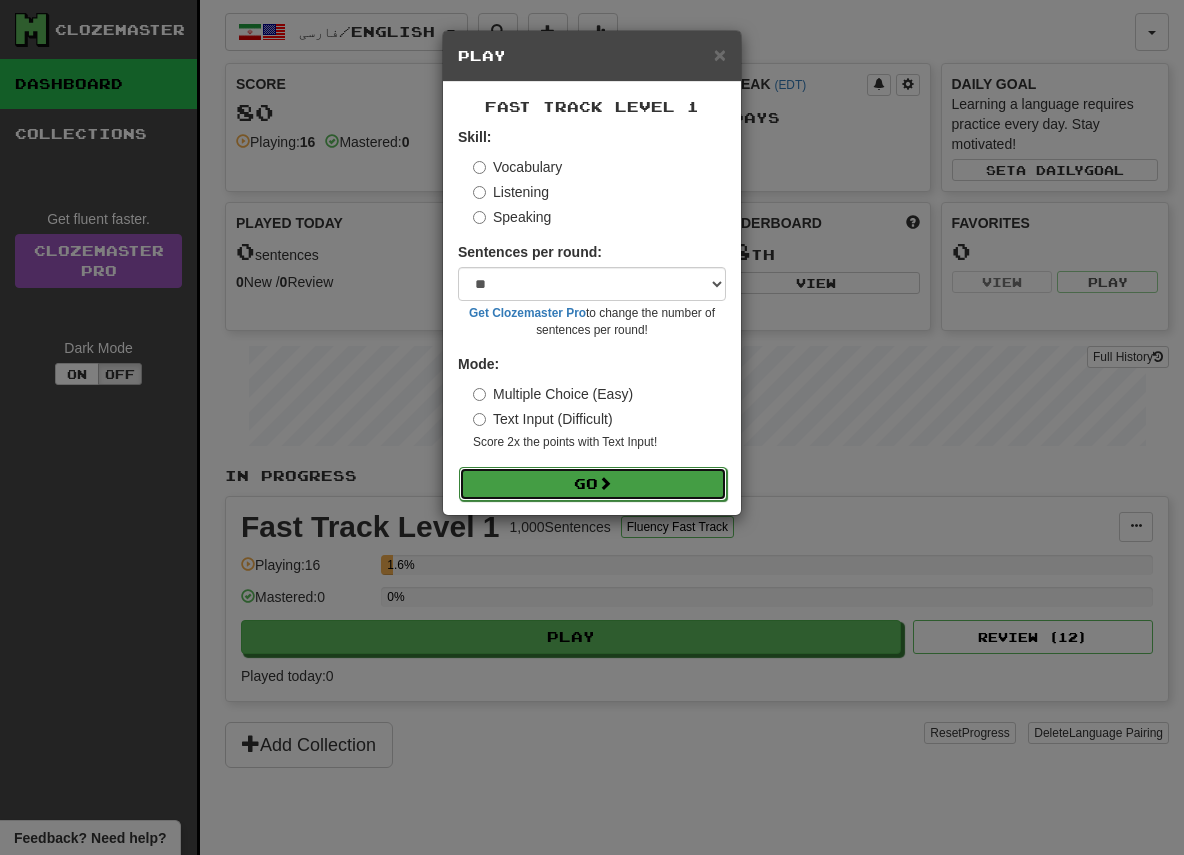 click on "Go" at bounding box center (593, 484) 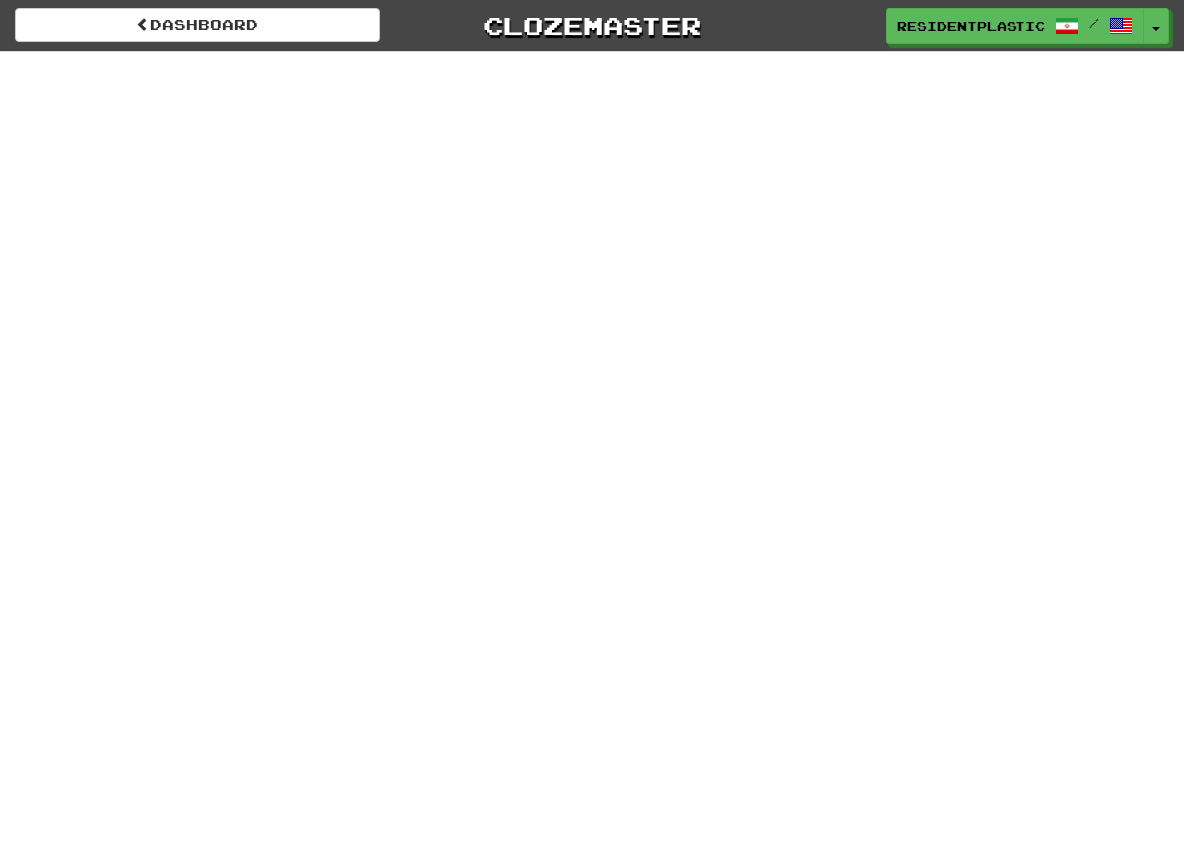 scroll, scrollTop: 0, scrollLeft: 0, axis: both 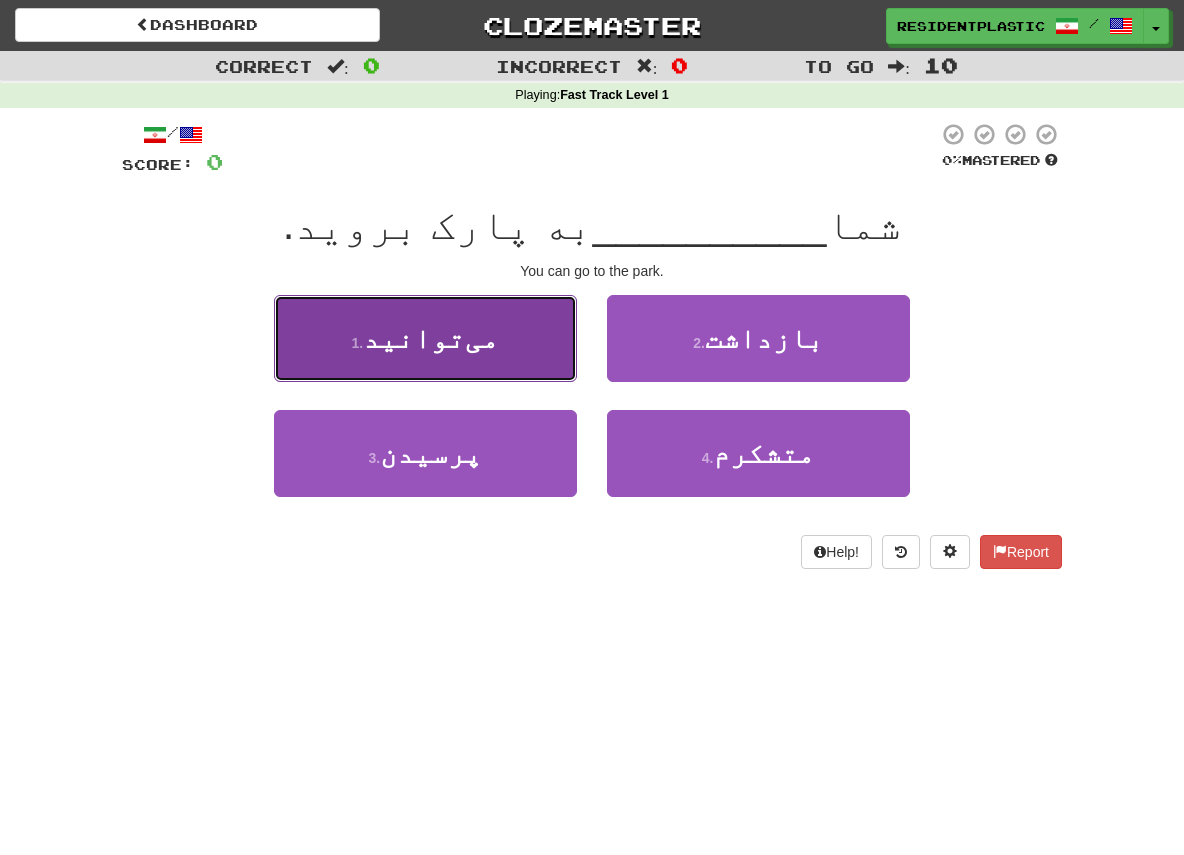 click on "1 .  می‌توانید" at bounding box center (425, 338) 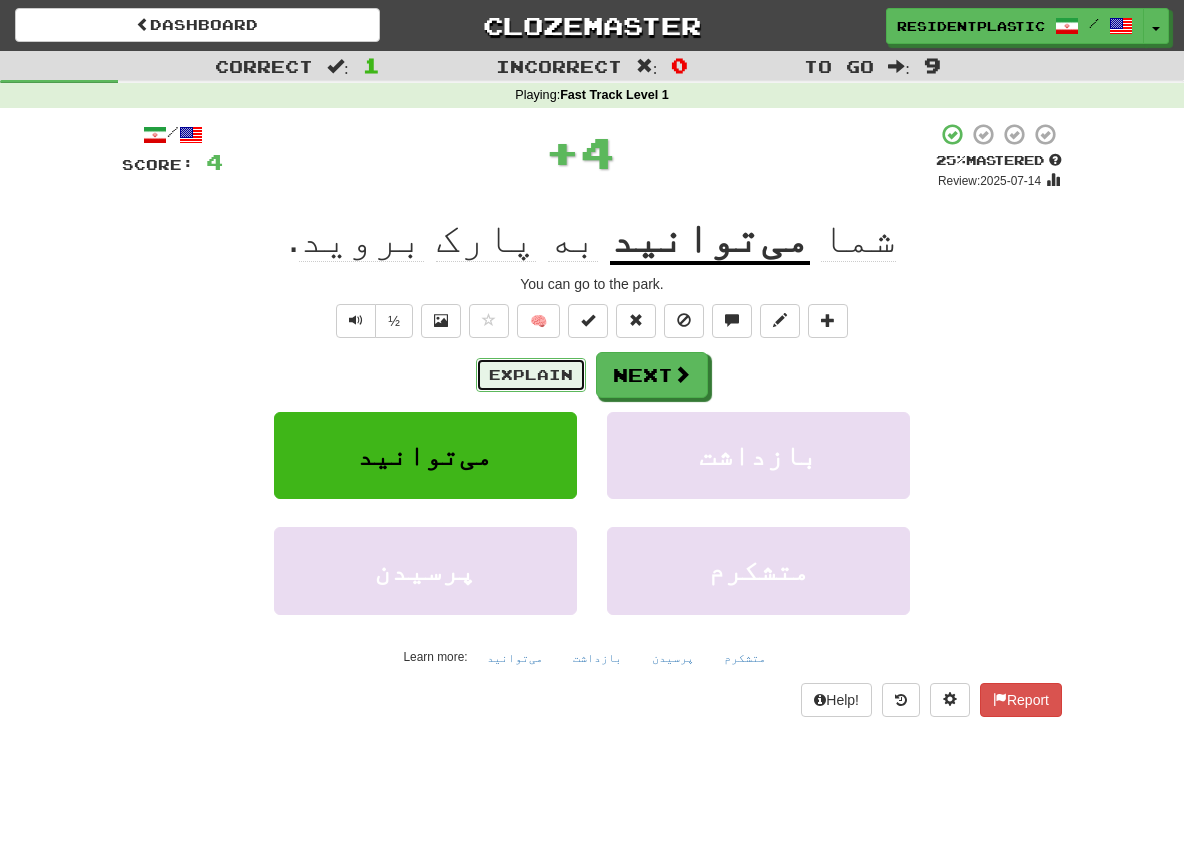 click on "Explain" at bounding box center [531, 375] 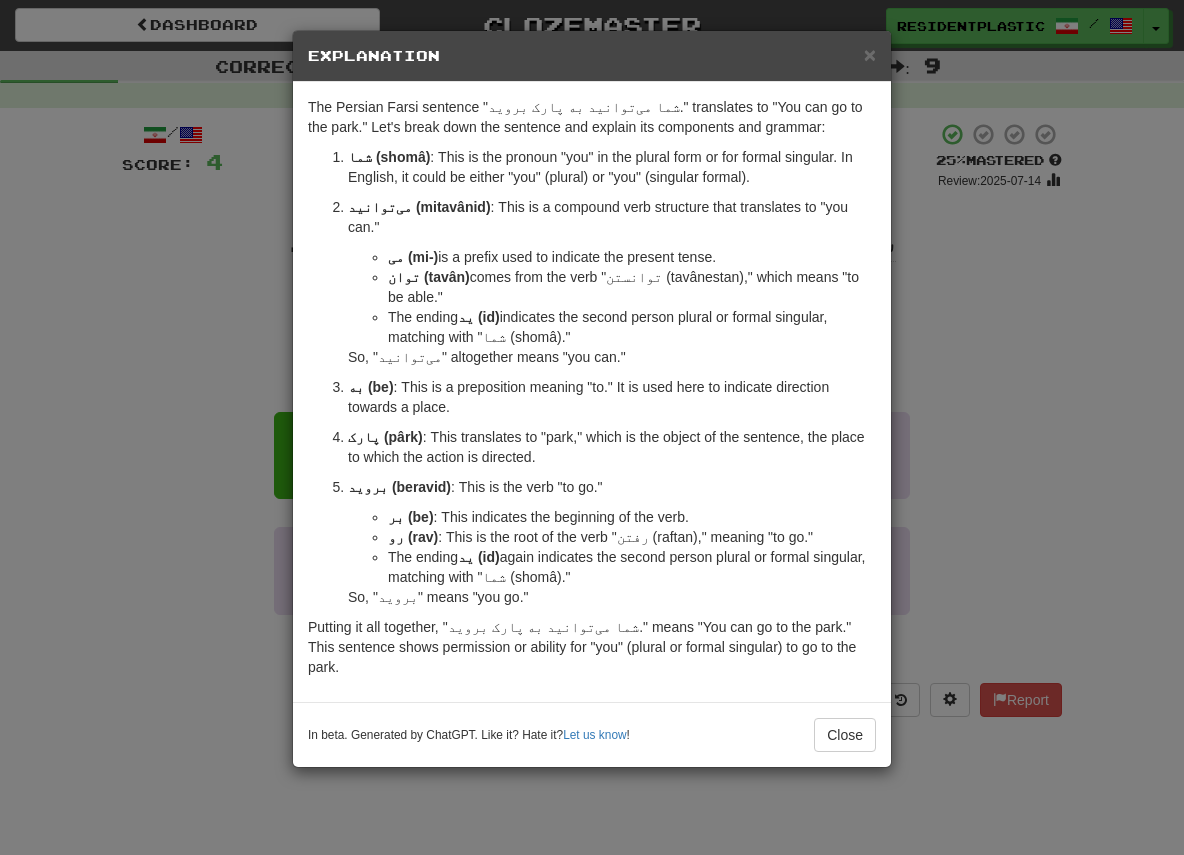 click on "× Explanation The Persian Farsi sentence "شما می‌توانید به پارک بروید." translates to "You can go to the park." Let's break down the sentence and explain its components and grammar:
شما (shomâ) : This is the pronoun "you" in the plural form or for formal singular. In English, it could be either "you" (plural) or "you" (singular formal).
می‌توانید (mitavânid) : This is a compound verb structure that translates to "you can."
می‌ (mi-)  is a prefix used to indicate the present tense.
توان (tavân)  comes from the verb "توانستن (tavânestan)," which means "to be able."
The ending  ید (id)  indicates the second person plural or formal singular, matching with "شما (shomâ)."
So, "می‌توانید" altogether means "you can."
به (be) : This is a preposition meaning "to." It is used here to indicate direction towards a place.
پارک (pârk)
بروید (beravid) : This is the verb "to go."
بر (be)" at bounding box center (592, 427) 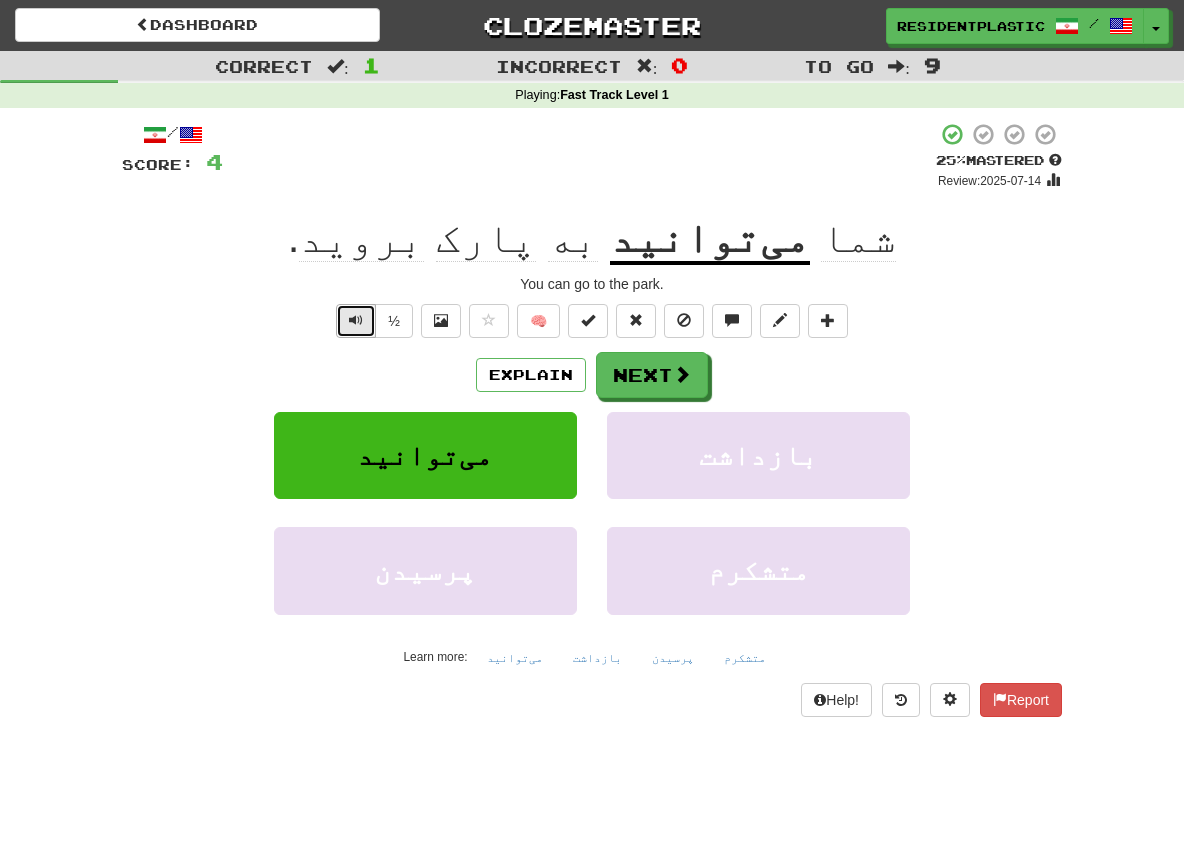 click at bounding box center (356, 320) 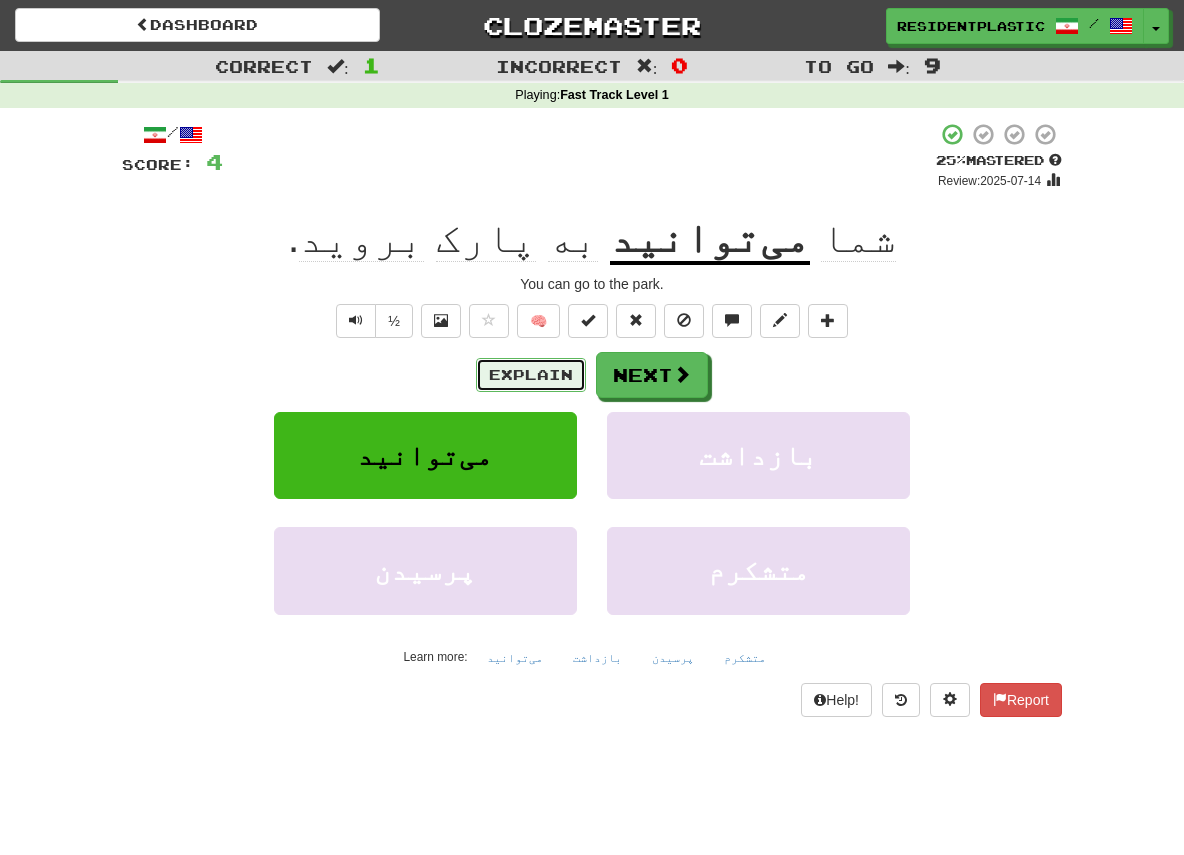 click on "Explain" at bounding box center (531, 375) 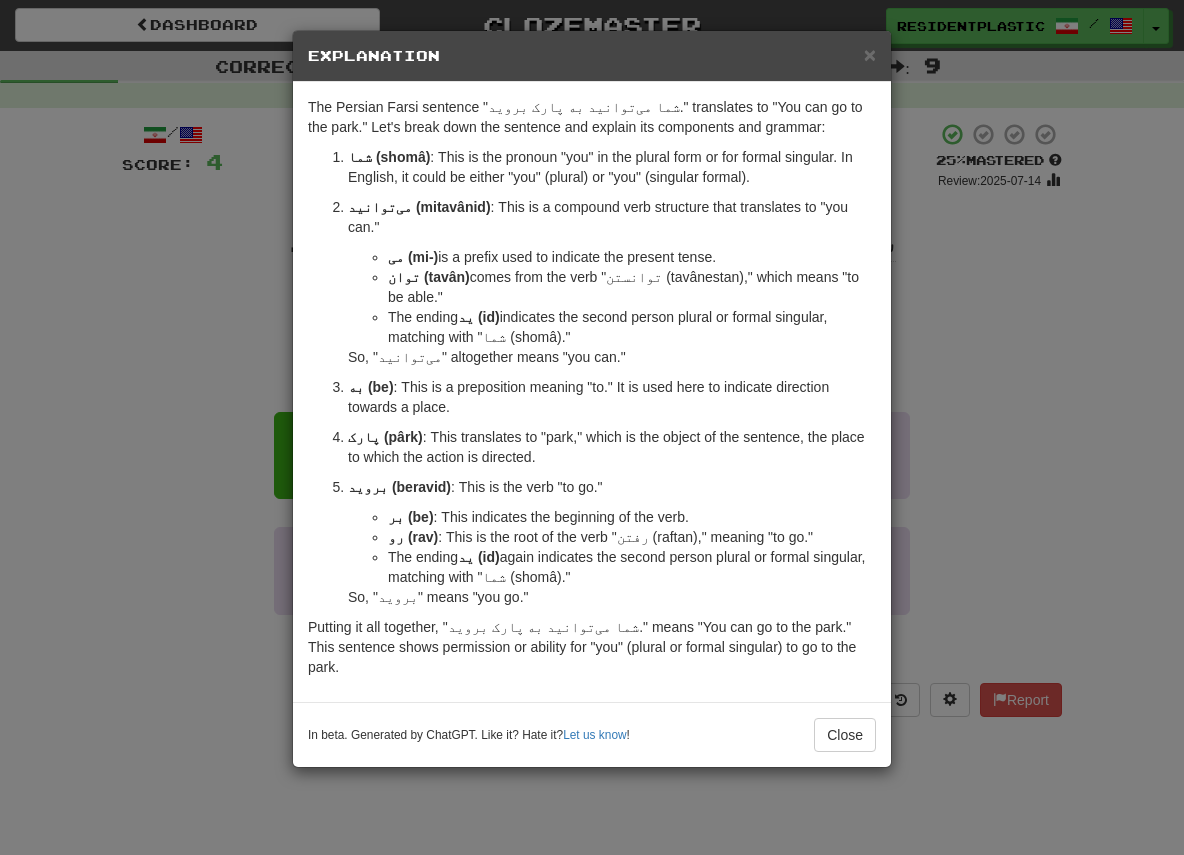 click on "× Explanation The Persian Farsi sentence "شما می‌توانید به پارک بروید." translates to "You can go to the park." Let's break down the sentence and explain its components and grammar:
شما (shomâ) : This is the pronoun "you" in the plural form or for formal singular. In English, it could be either "you" (plural) or "you" (singular formal).
می‌توانید (mitavânid) : This is a compound verb structure that translates to "you can."
می‌ (mi-)  is a prefix used to indicate the present tense.
توان (tavân)  comes from the verb "توانستن (tavânestan)," which means "to be able."
The ending  ید (id)  indicates the second person plural or formal singular, matching with "شما (shomâ)."
So, "می‌توانید" altogether means "you can."
به (be) : This is a preposition meaning "to." It is used here to indicate direction towards a place.
پارک (pârk)
بروید (beravid) : This is the verb "to go."
بر (be)" at bounding box center [592, 427] 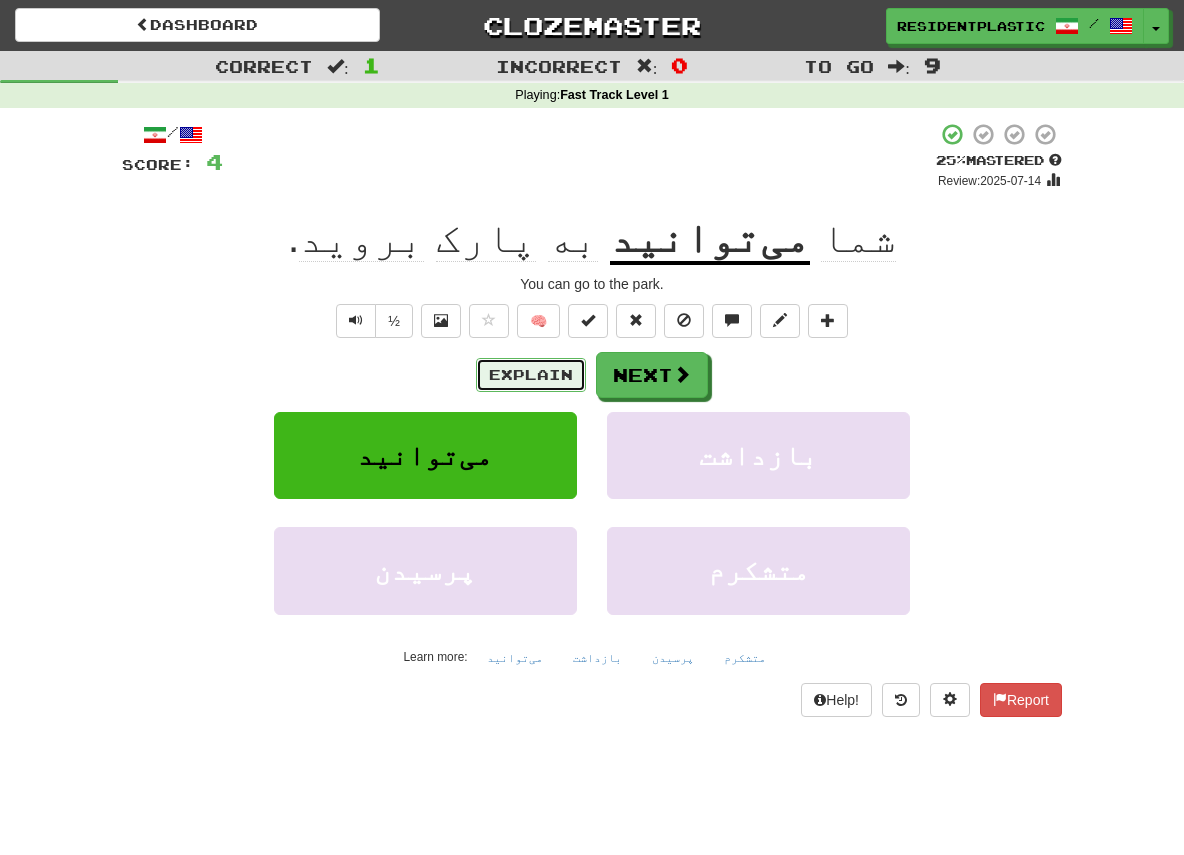 click on "Explain" at bounding box center (531, 375) 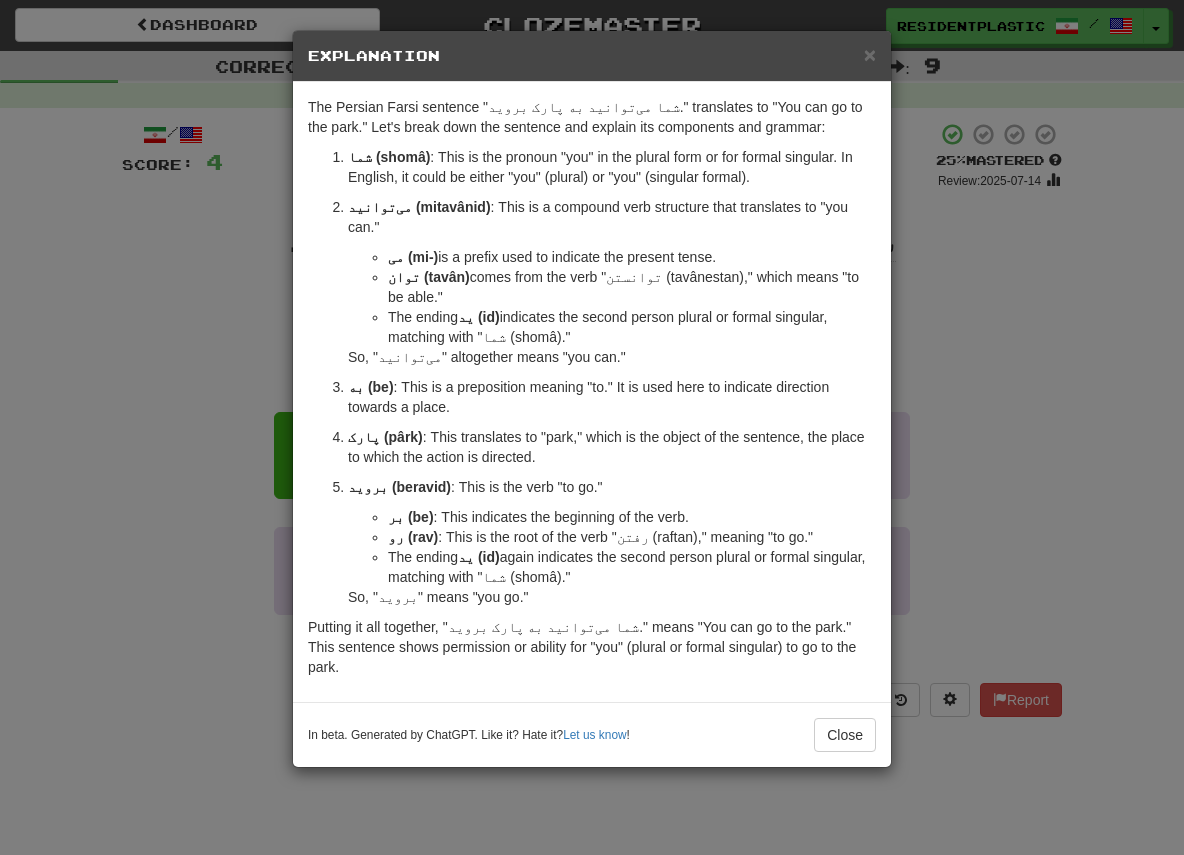click on "× Explanation The Persian Farsi sentence "شما می‌توانید به پارک بروید." translates to "You can go to the park." Let's break down the sentence and explain its components and grammar:
شما (shomâ) : This is the pronoun "you" in the plural form or for formal singular. In English, it could be either "you" (plural) or "you" (singular formal).
می‌توانید (mitavânid) : This is a compound verb structure that translates to "you can."
می‌ (mi-)  is a prefix used to indicate the present tense.
توان (tavân)  comes from the verb "توانستن (tavânestan)," which means "to be able."
The ending  ید (id)  indicates the second person plural or formal singular, matching with "شما (shomâ)."
So, "می‌توانید" altogether means "you can."
به (be) : This is a preposition meaning "to." It is used here to indicate direction towards a place.
پارک (pârk)
بروید (beravid) : This is the verb "to go."
بر (be)" at bounding box center (592, 427) 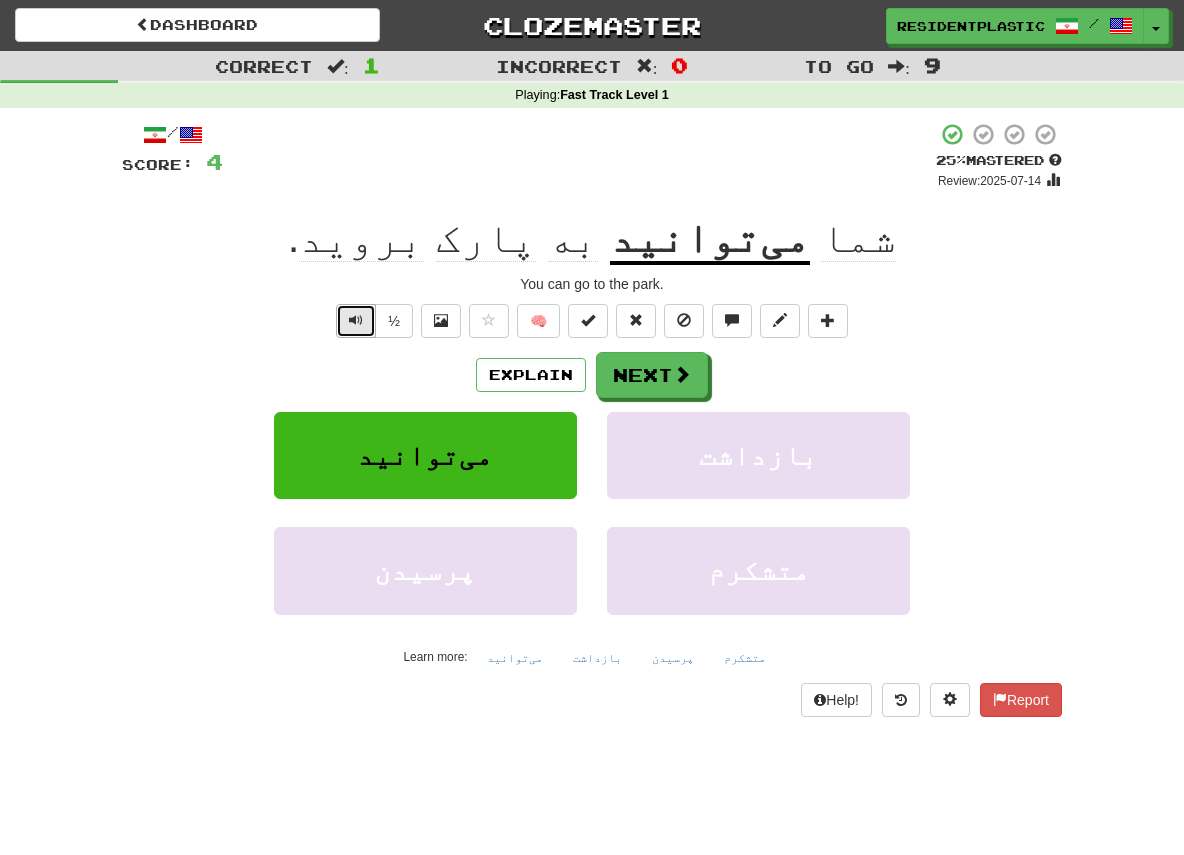 click at bounding box center (356, 321) 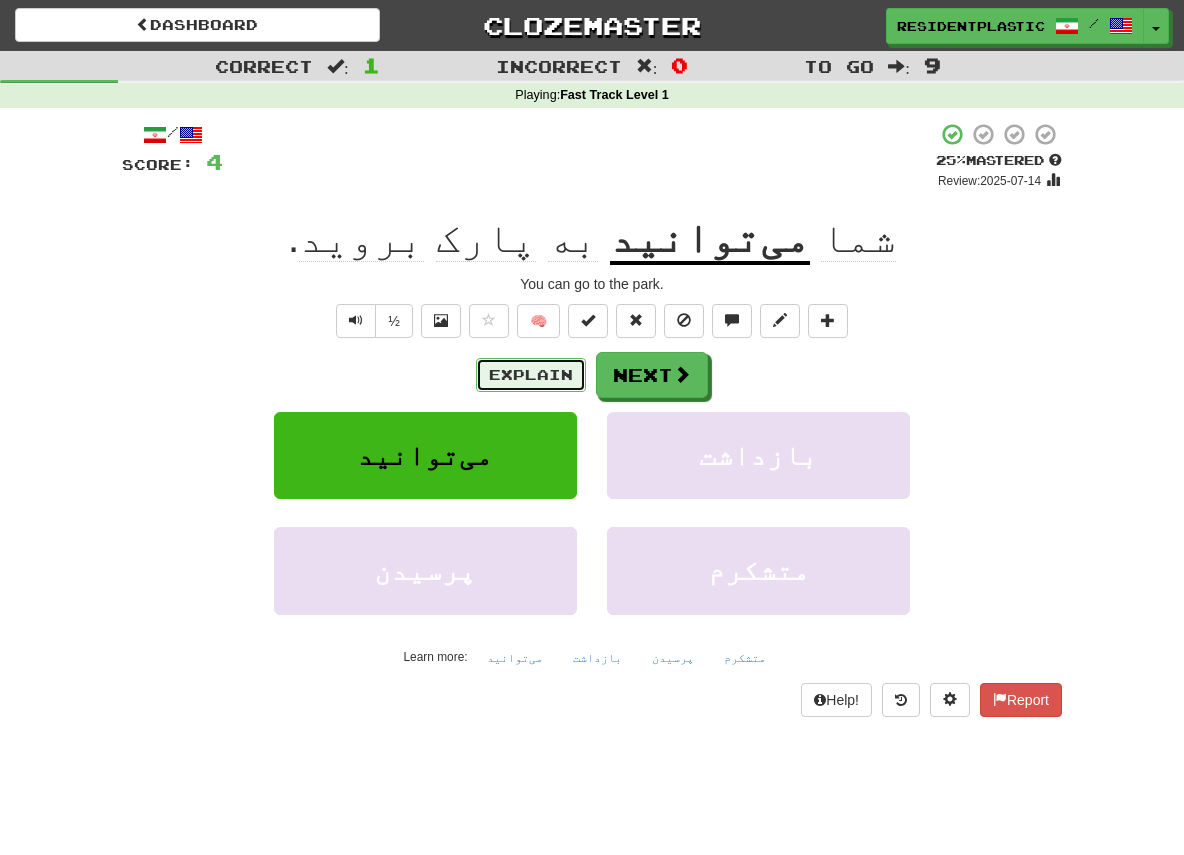 click on "Explain" at bounding box center (531, 375) 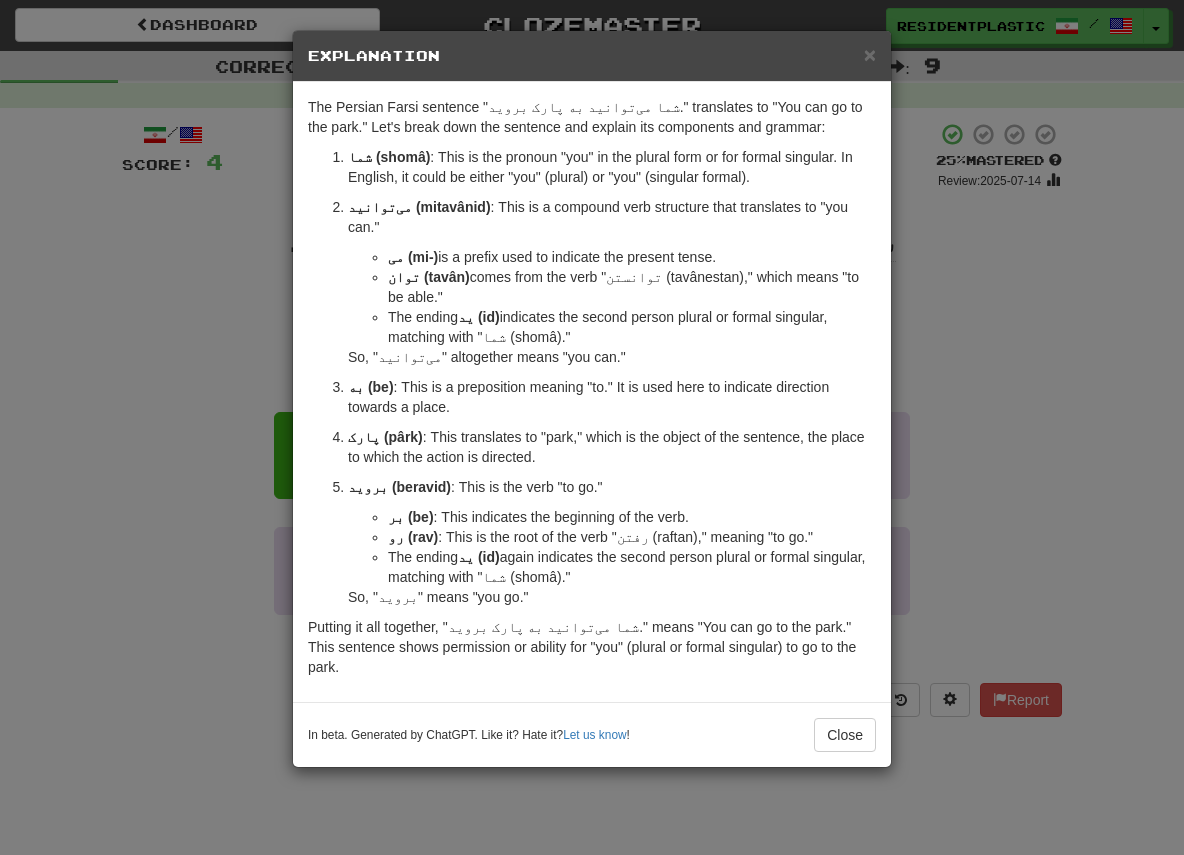 click on "× Explanation The Persian Farsi sentence "شما می‌توانید به پارک بروید." translates to "You can go to the park." Let's break down the sentence and explain its components and grammar:
شما (shomâ) : This is the pronoun "you" in the plural form or for formal singular. In English, it could be either "you" (plural) or "you" (singular formal).
می‌توانید (mitavânid) : This is a compound verb structure that translates to "you can."
می‌ (mi-)  is a prefix used to indicate the present tense.
توان (tavân)  comes from the verb "توانستن (tavânestan)," which means "to be able."
The ending  ید (id)  indicates the second person plural or formal singular, matching with "شما (shomâ)."
So, "می‌توانید" altogether means "you can."
به (be) : This is a preposition meaning "to." It is used here to indicate direction towards a place.
پارک (pârk)
بروید (beravid) : This is the verb "to go."
بر (be)" at bounding box center [592, 427] 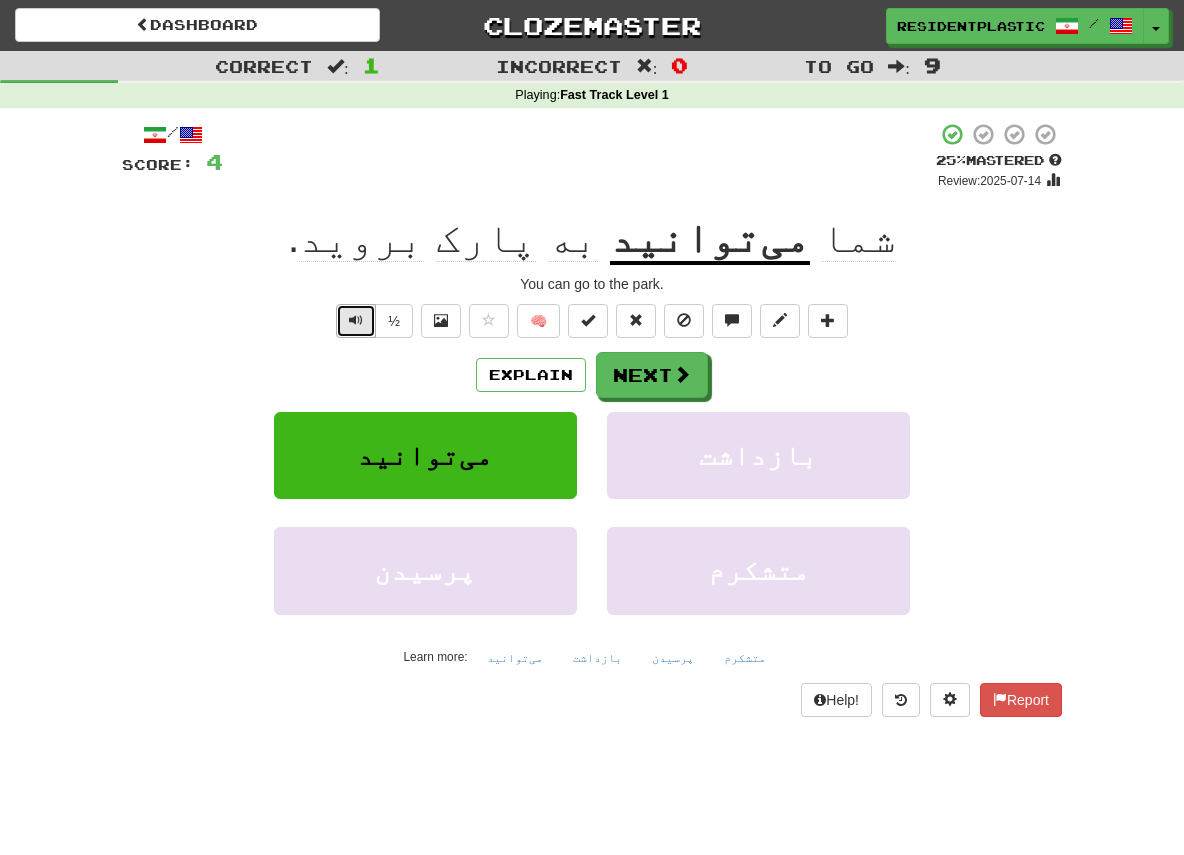 click at bounding box center (356, 320) 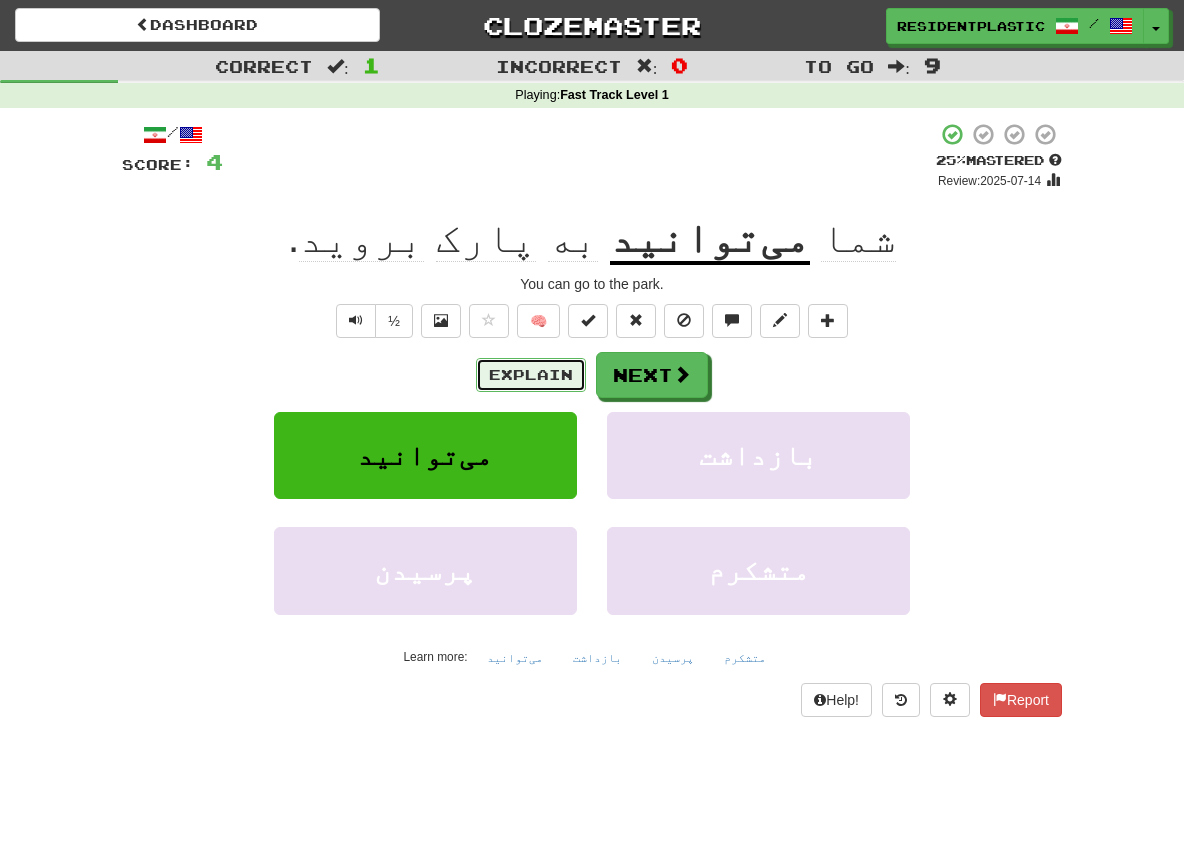 click on "Explain" at bounding box center [531, 375] 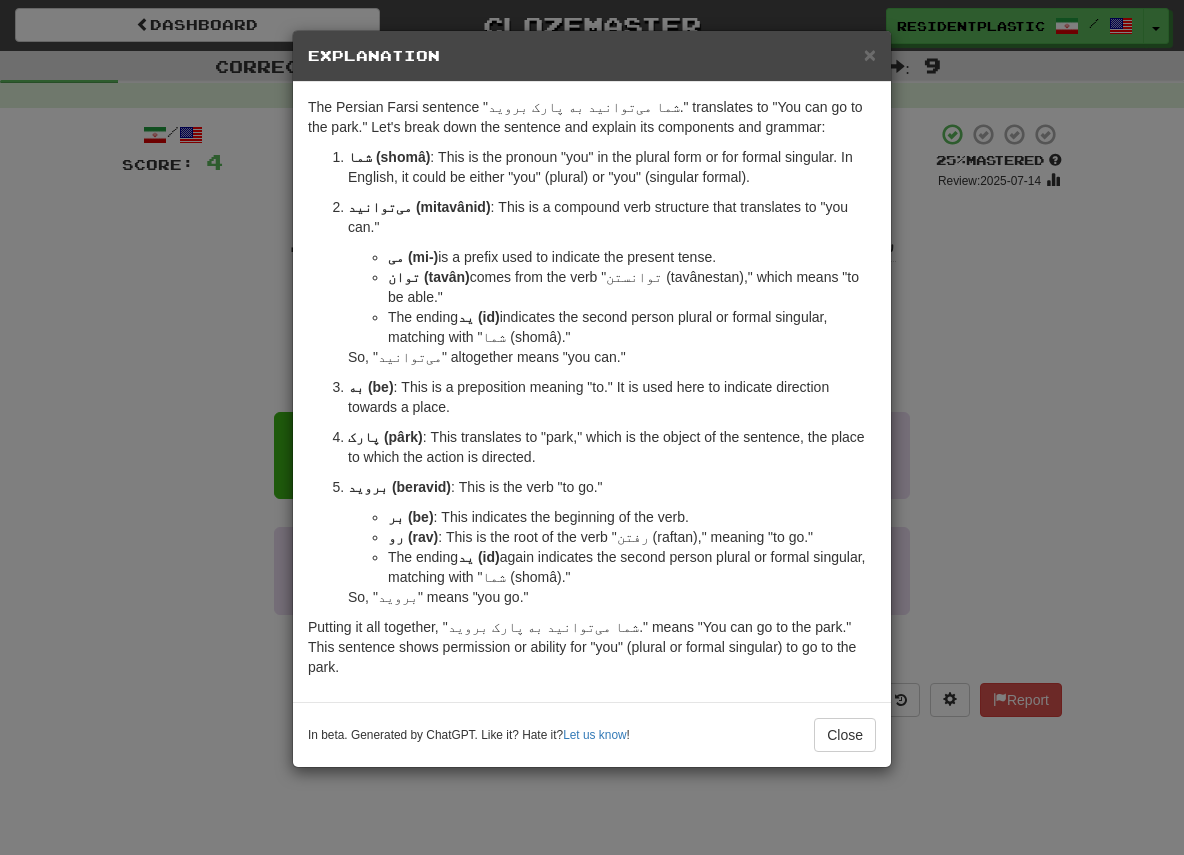 click on "× Explanation The Persian Farsi sentence "شما می‌توانید به پارک بروید." translates to "You can go to the park." Let's break down the sentence and explain its components and grammar:
شما (shomâ) : This is the pronoun "you" in the plural form or for formal singular. In English, it could be either "you" (plural) or "you" (singular formal).
می‌توانید (mitavânid) : This is a compound verb structure that translates to "you can."
می‌ (mi-)  is a prefix used to indicate the present tense.
توان (tavân)  comes from the verb "توانستن (tavânestan)," which means "to be able."
The ending  ید (id)  indicates the second person plural or formal singular, matching with "شما (shomâ)."
So, "می‌توانید" altogether means "you can."
به (be) : This is a preposition meaning "to." It is used here to indicate direction towards a place.
پارک (pârk)
بروید (beravid) : This is the verb "to go."
بر (be)" at bounding box center (592, 427) 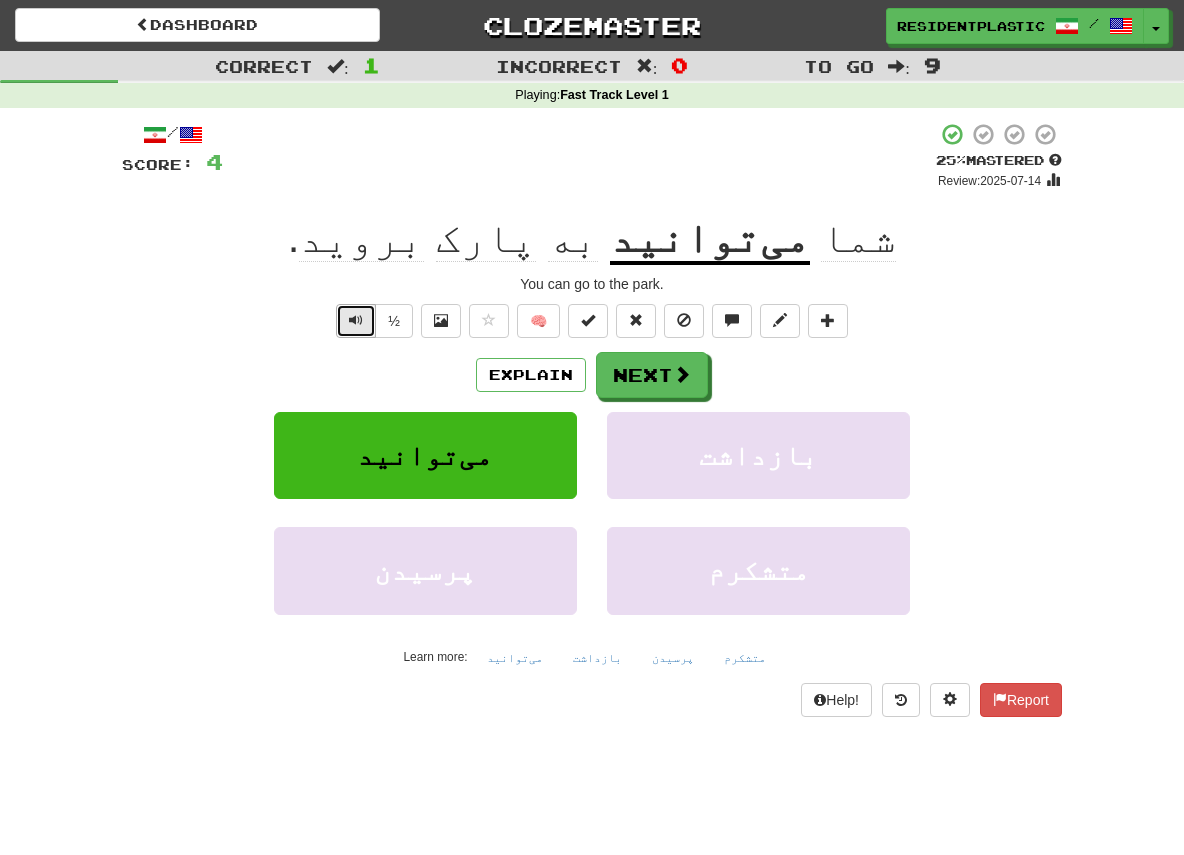 click at bounding box center (356, 320) 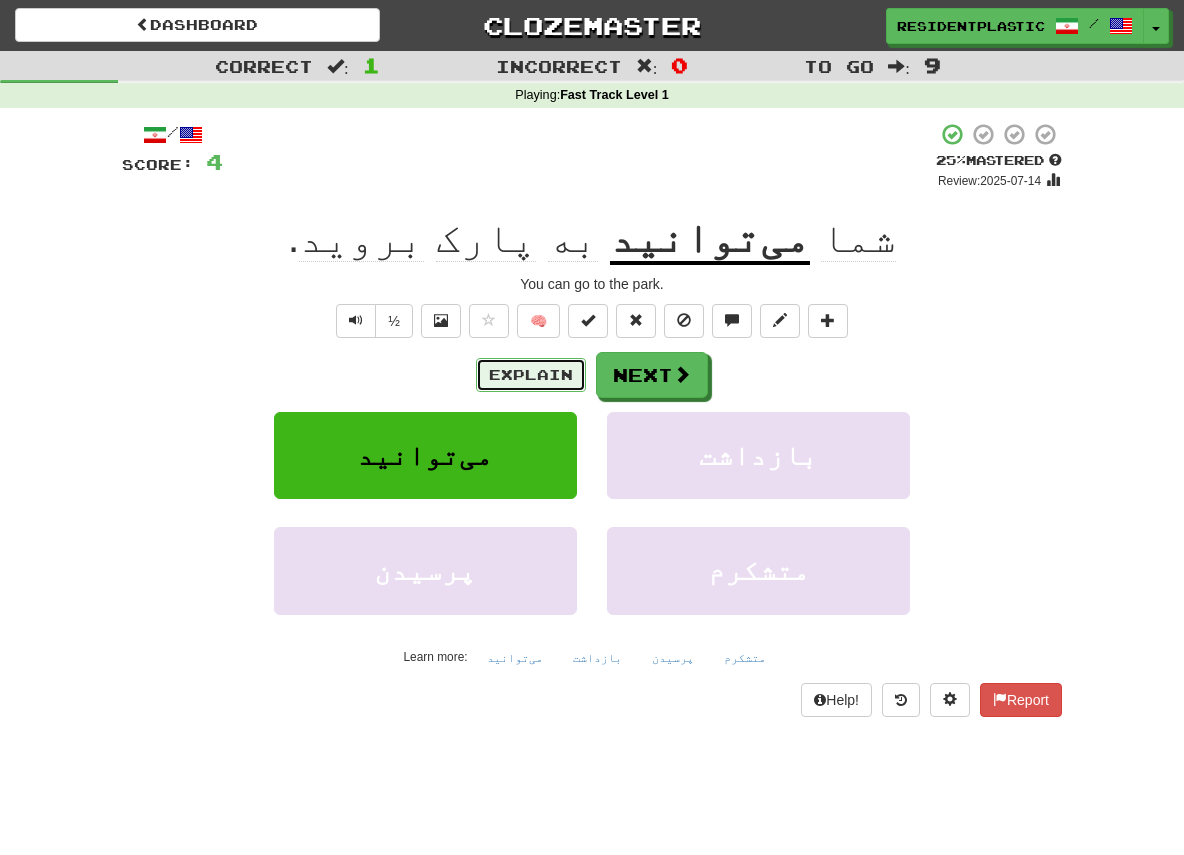 click on "Explain" at bounding box center (531, 375) 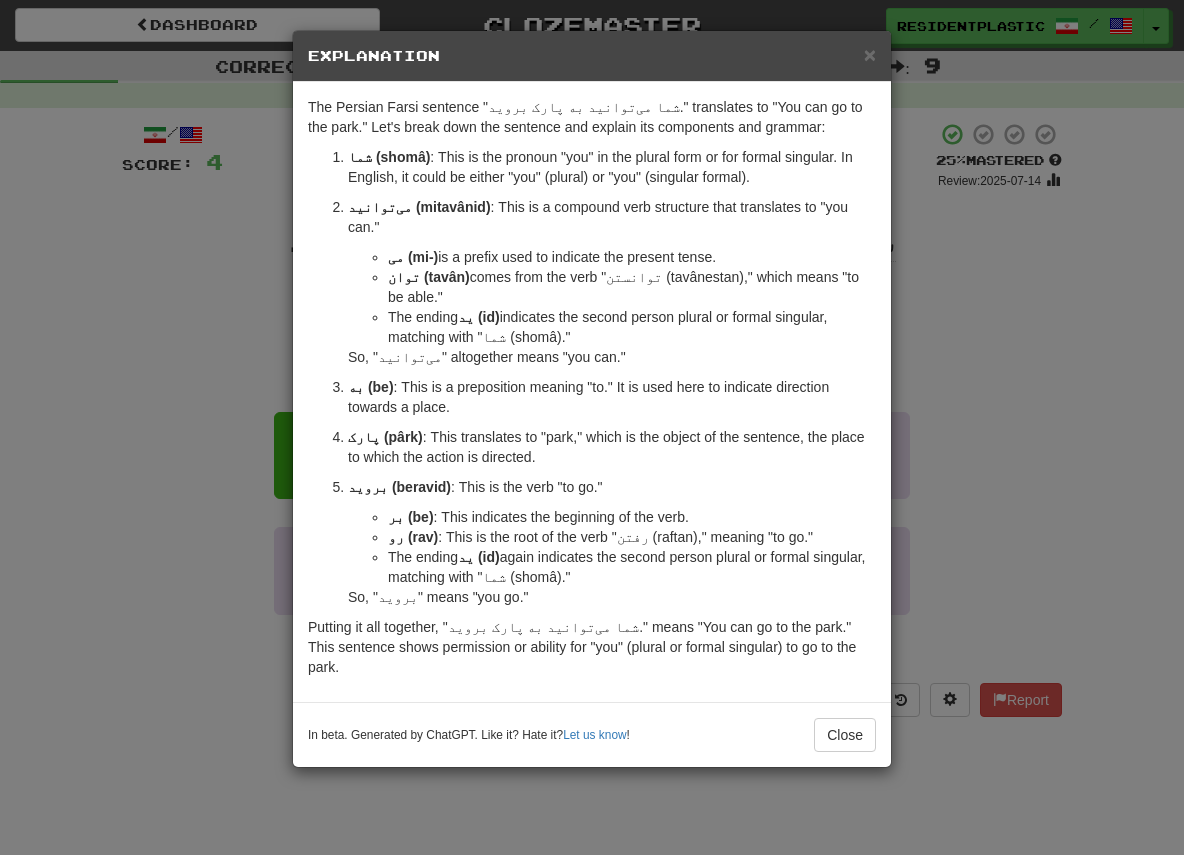 click on "The Persian Farsi sentence "شما می‌توانید به پارک بروید." translates to "You can go to the park." Let's break down the sentence and explain its components and grammar:
شما (shomâ) : This is the pronoun "you" in the plural form or for formal singular. In English, it could be either "you" (plural) or "you" (singular formal).
می‌توانید (mitavânid) : This is a compound verb structure that translates to "you can."
می‌ (mi-)  is a prefix used to indicate the present tense.
توان (tavân)  comes from the verb "توانستن (tavânestan)," which means "to be able."
The ending  ید (id)  indicates the second person plural or formal singular, matching with "شما (shomâ)."
So, "می‌توانید" altogether means "you can."
به (be) : This is a preposition meaning "to." It is used here to indicate direction towards a place.
پارک (pârk)
بروید (beravid) : This is the verb "to go."
بر (be)
رو (rav)" at bounding box center (592, 392) 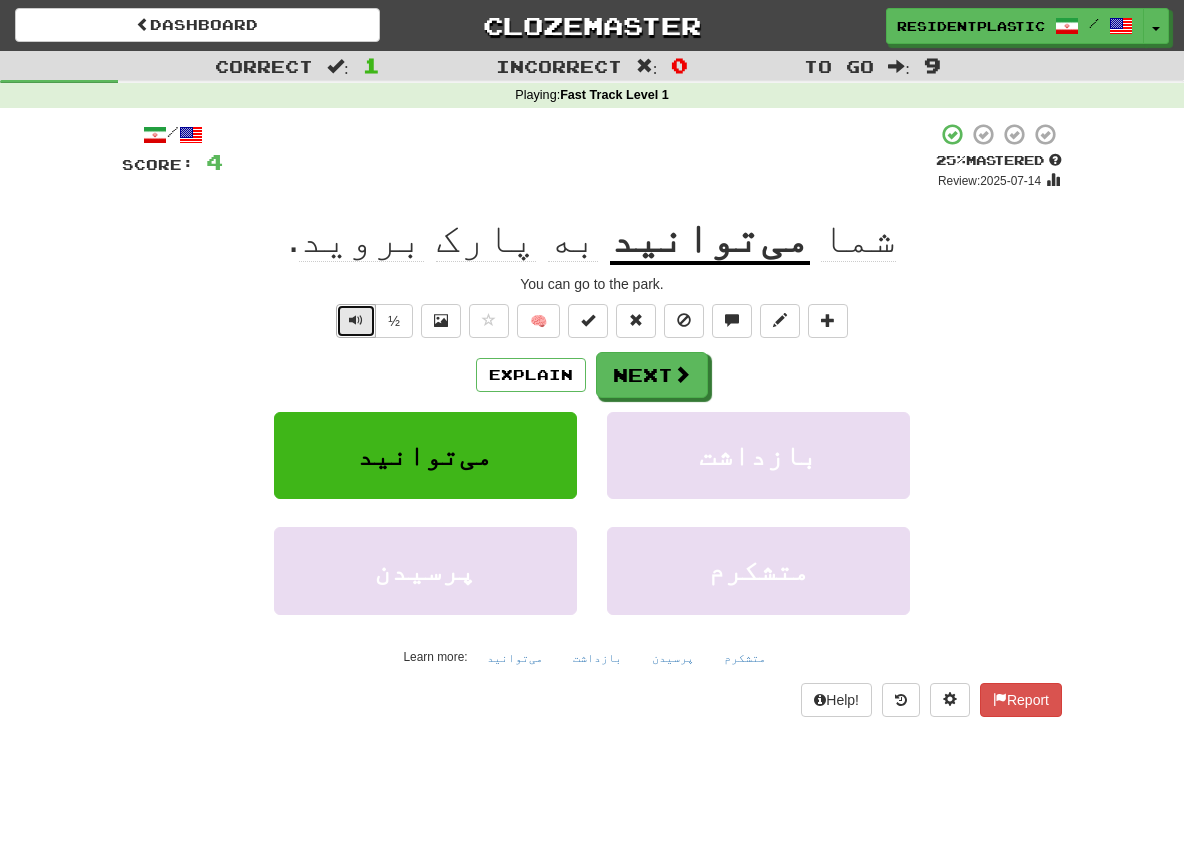 click at bounding box center [356, 321] 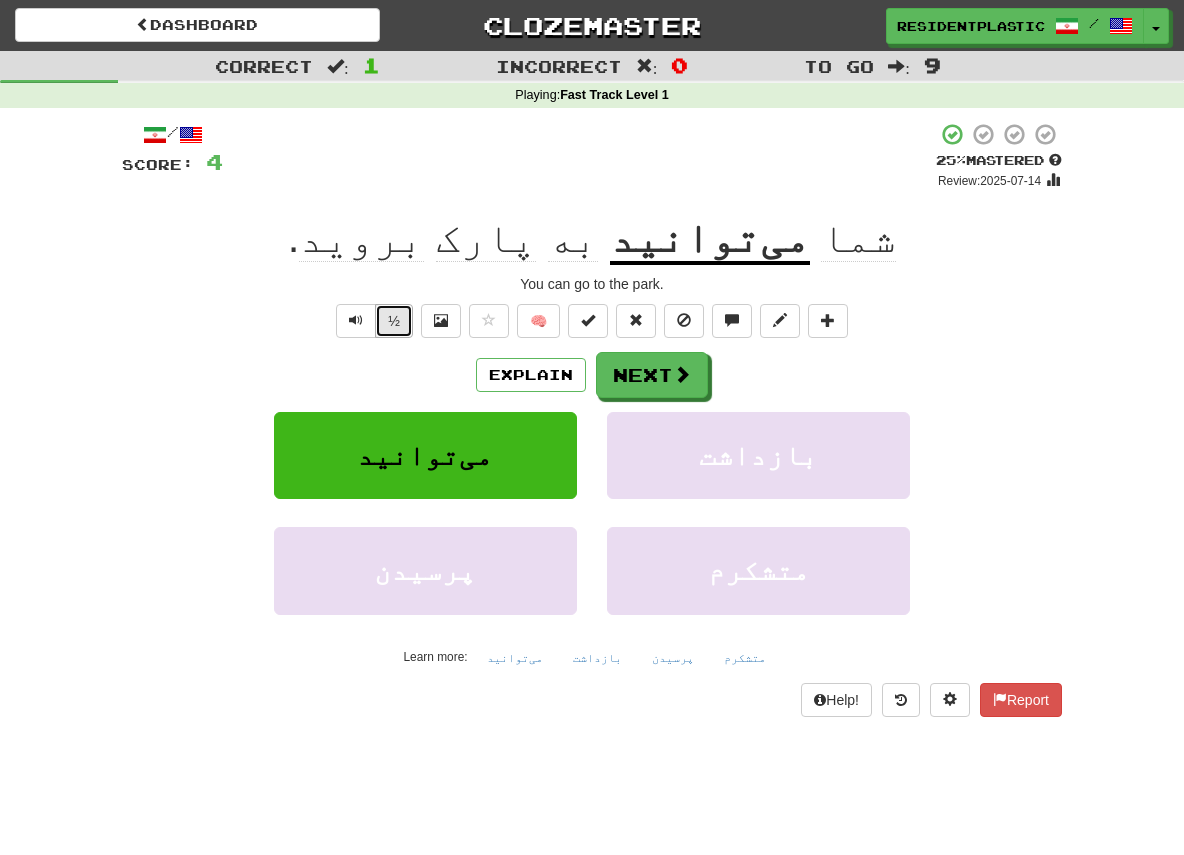 click on "½" at bounding box center [394, 321] 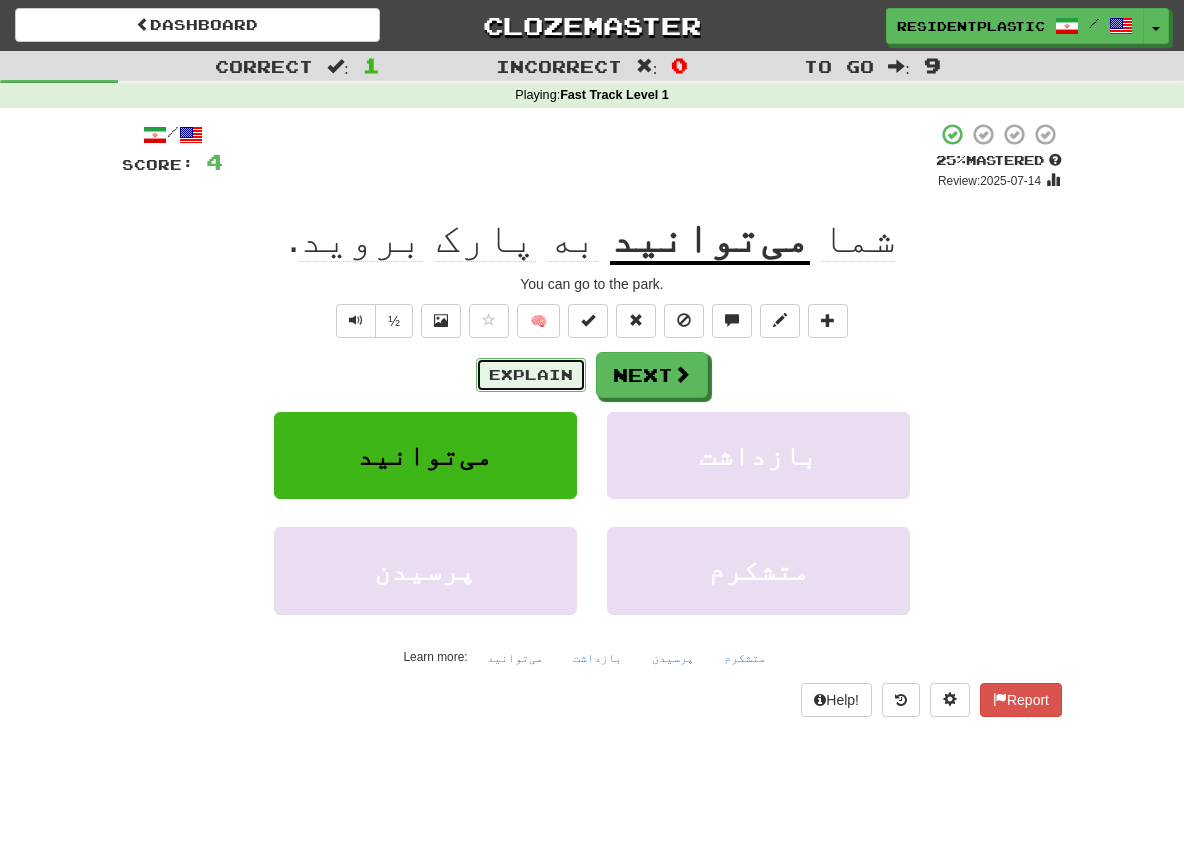 click on "Explain" at bounding box center (531, 375) 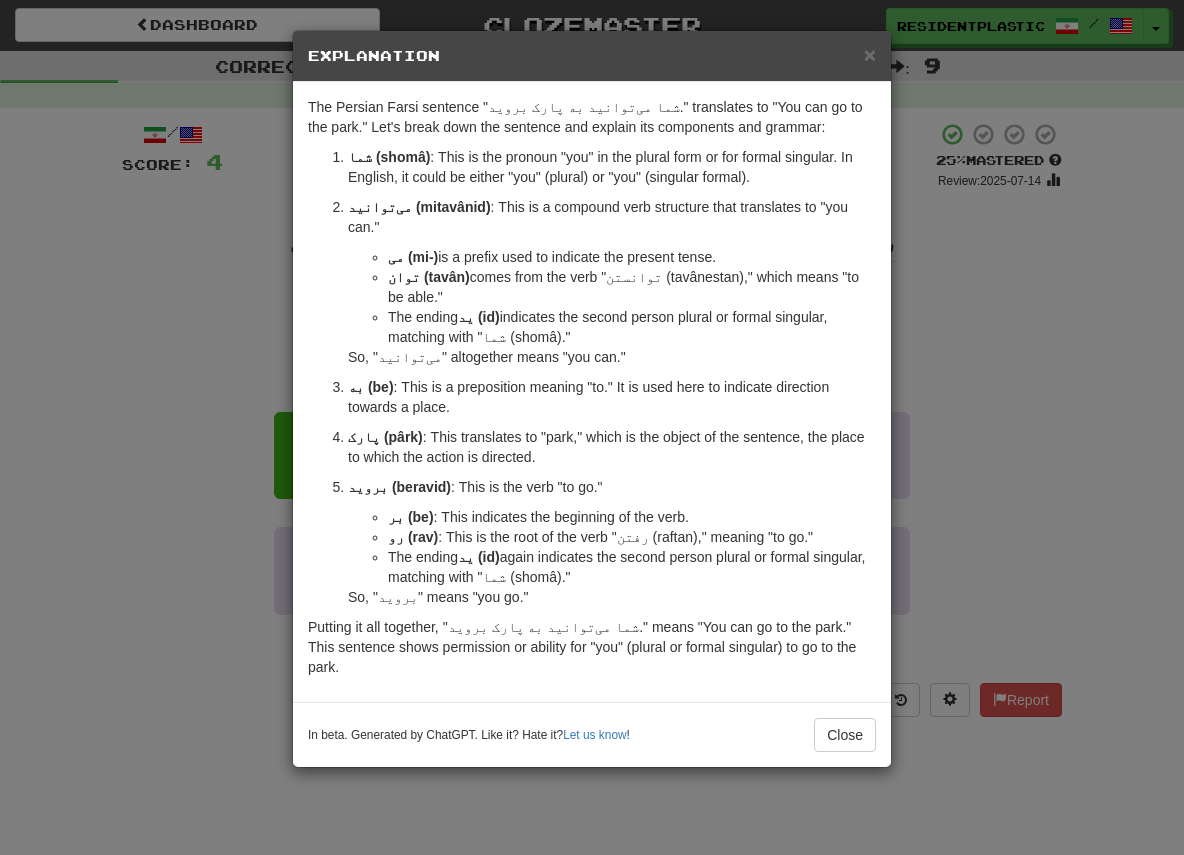 click on "× Explanation The Persian Farsi sentence "شما می‌توانید به پارک بروید." translates to "You can go to the park." Let's break down the sentence and explain its components and grammar:
شما (shomâ) : This is the pronoun "you" in the plural form or for formal singular. In English, it could be either "you" (plural) or "you" (singular formal).
می‌توانید (mitavânid) : This is a compound verb structure that translates to "you can."
می‌ (mi-)  is a prefix used to indicate the present tense.
توان (tavân)  comes from the verb "توانستن (tavânestan)," which means "to be able."
The ending  ید (id)  indicates the second person plural or formal singular, matching with "شما (shomâ)."
So, "می‌توانید" altogether means "you can."
به (be) : This is a preposition meaning "to." It is used here to indicate direction towards a place.
پارک (pârk)
بروید (beravid) : This is the verb "to go."
بر (be)" at bounding box center (592, 427) 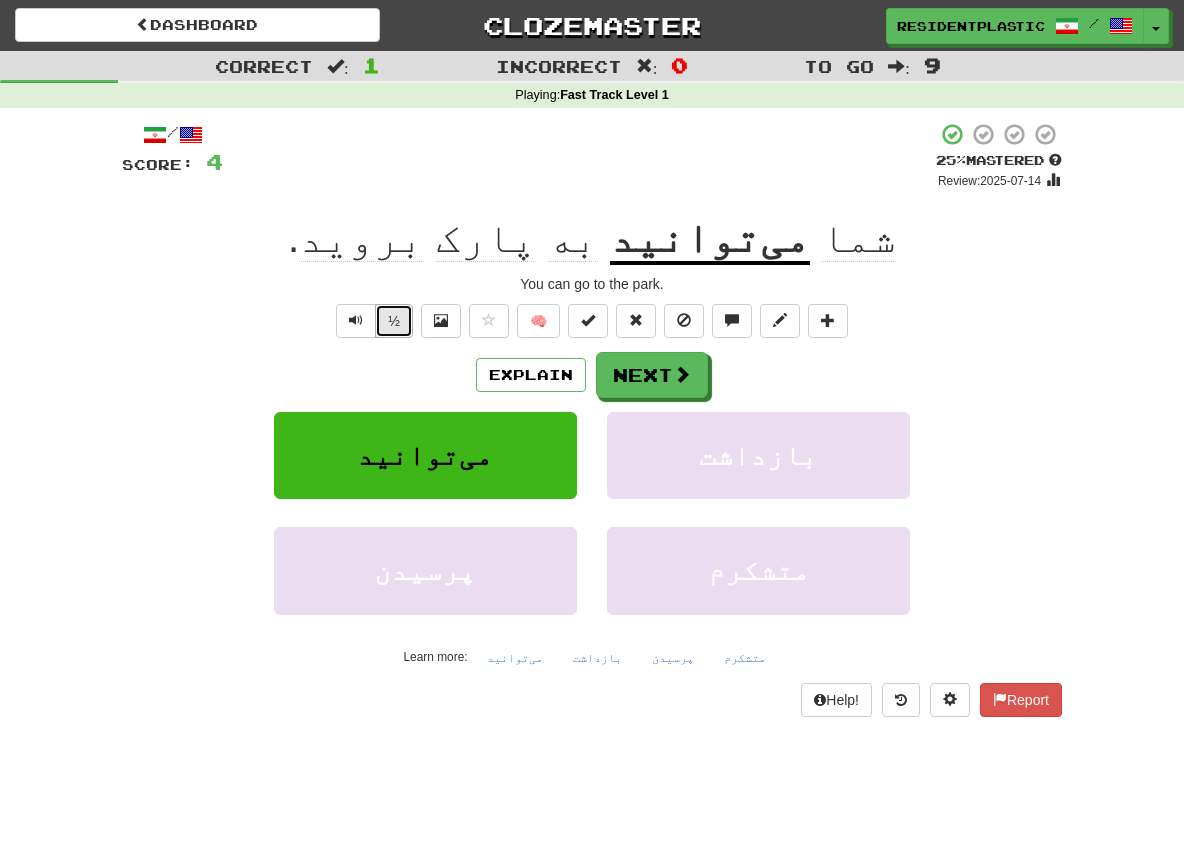 click on "½" at bounding box center (394, 321) 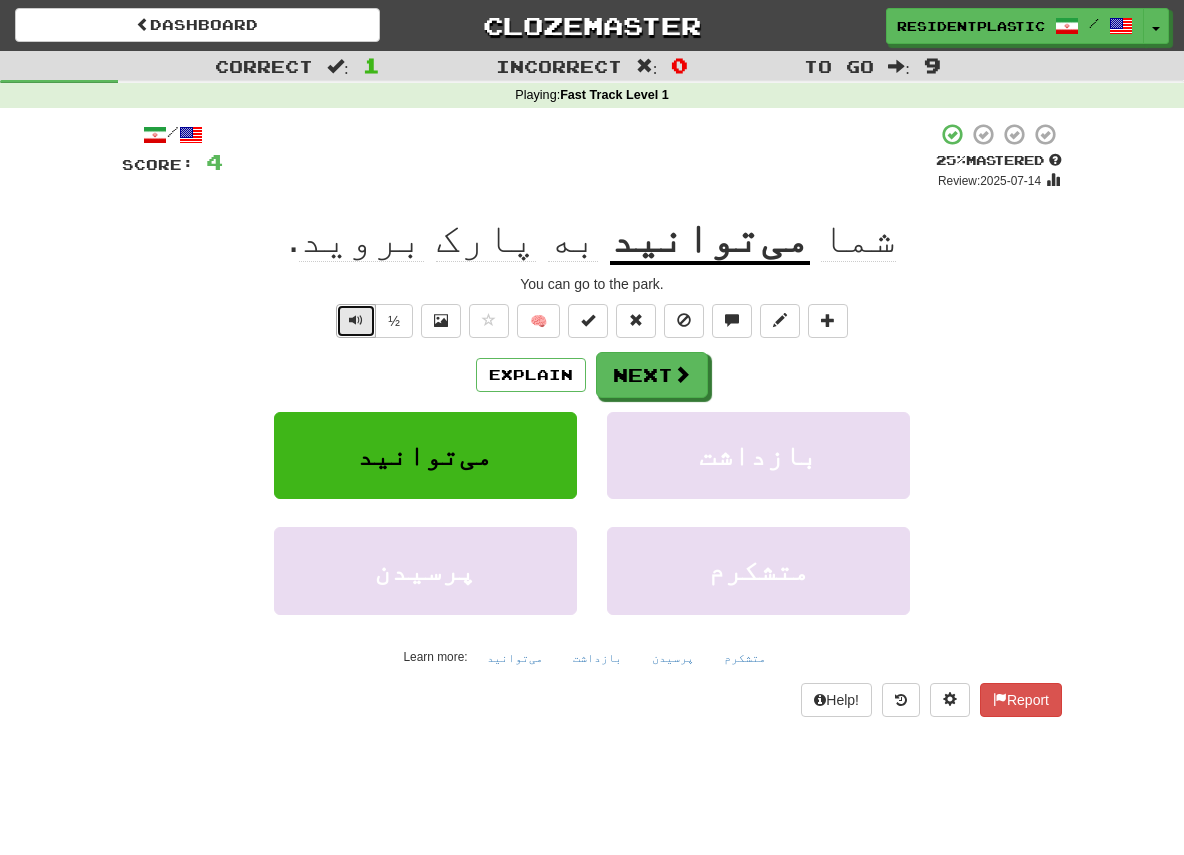 click at bounding box center (356, 321) 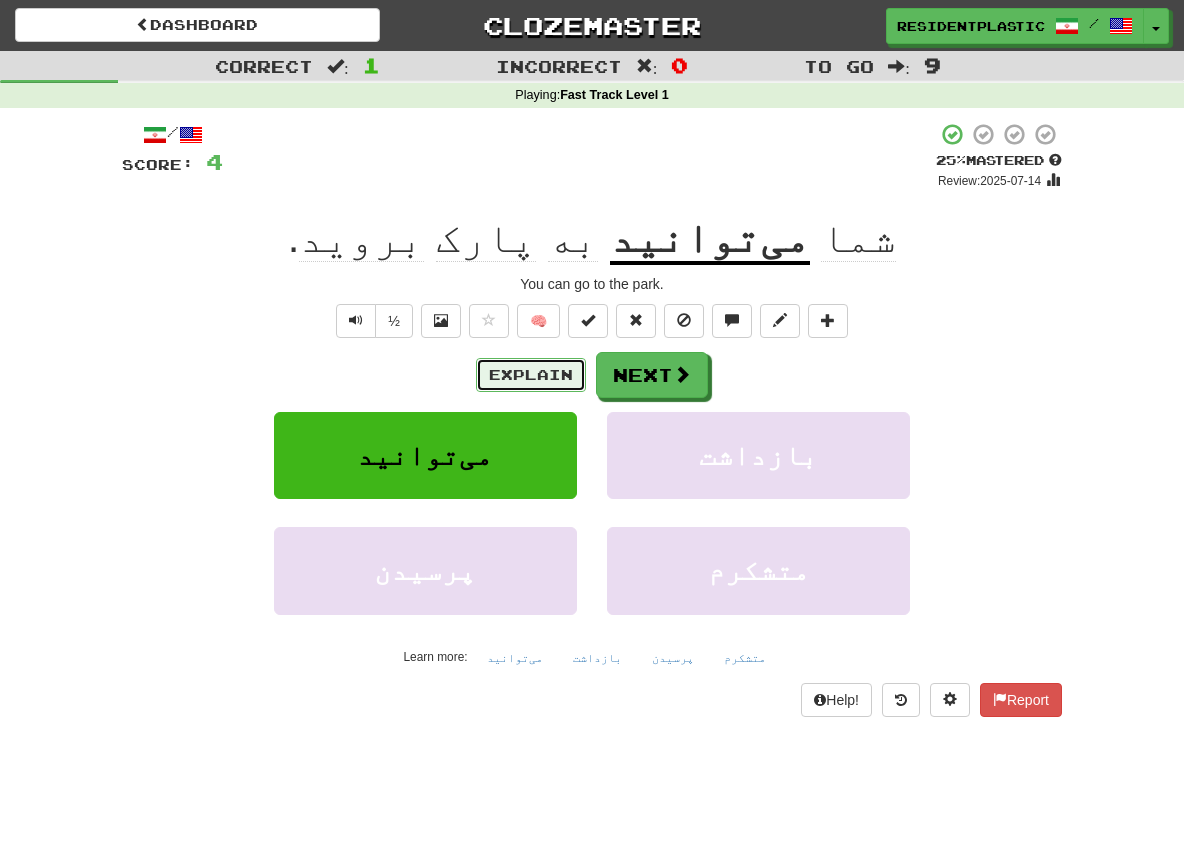 click on "Explain" at bounding box center (531, 375) 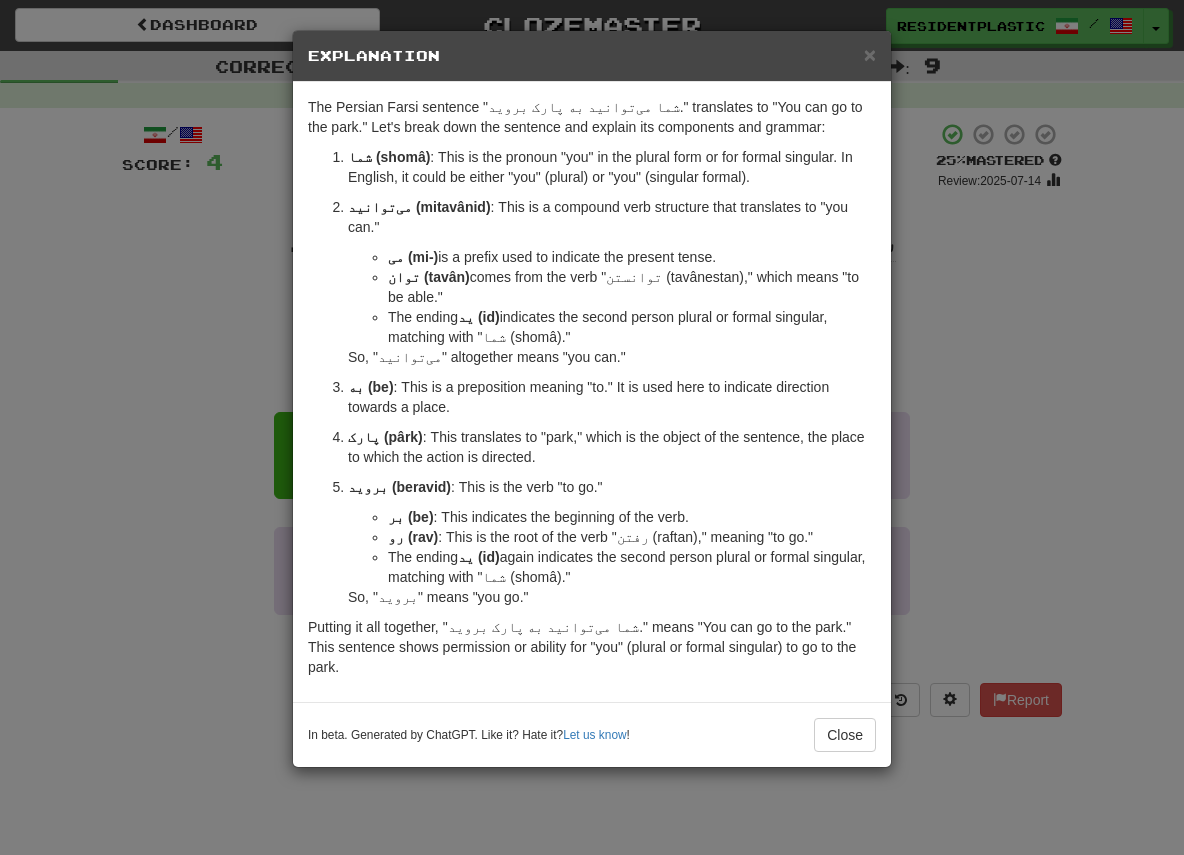 click on "× Explanation The Persian Farsi sentence "شما می‌توانید به پارک بروید." translates to "You can go to the park." Let's break down the sentence and explain its components and grammar:
شما (shomâ) : This is the pronoun "you" in the plural form or for formal singular. In English, it could be either "you" (plural) or "you" (singular formal).
می‌توانید (mitavânid) : This is a compound verb structure that translates to "you can."
می‌ (mi-)  is a prefix used to indicate the present tense.
توان (tavân)  comes from the verb "توانستن (tavânestan)," which means "to be able."
The ending  ید (id)  indicates the second person plural or formal singular, matching with "شما (shomâ)."
So, "می‌توانید" altogether means "you can."
به (be) : This is a preposition meaning "to." It is used here to indicate direction towards a place.
پارک (pârk)
بروید (beravid) : This is the verb "to go."
بر (be)" at bounding box center (592, 427) 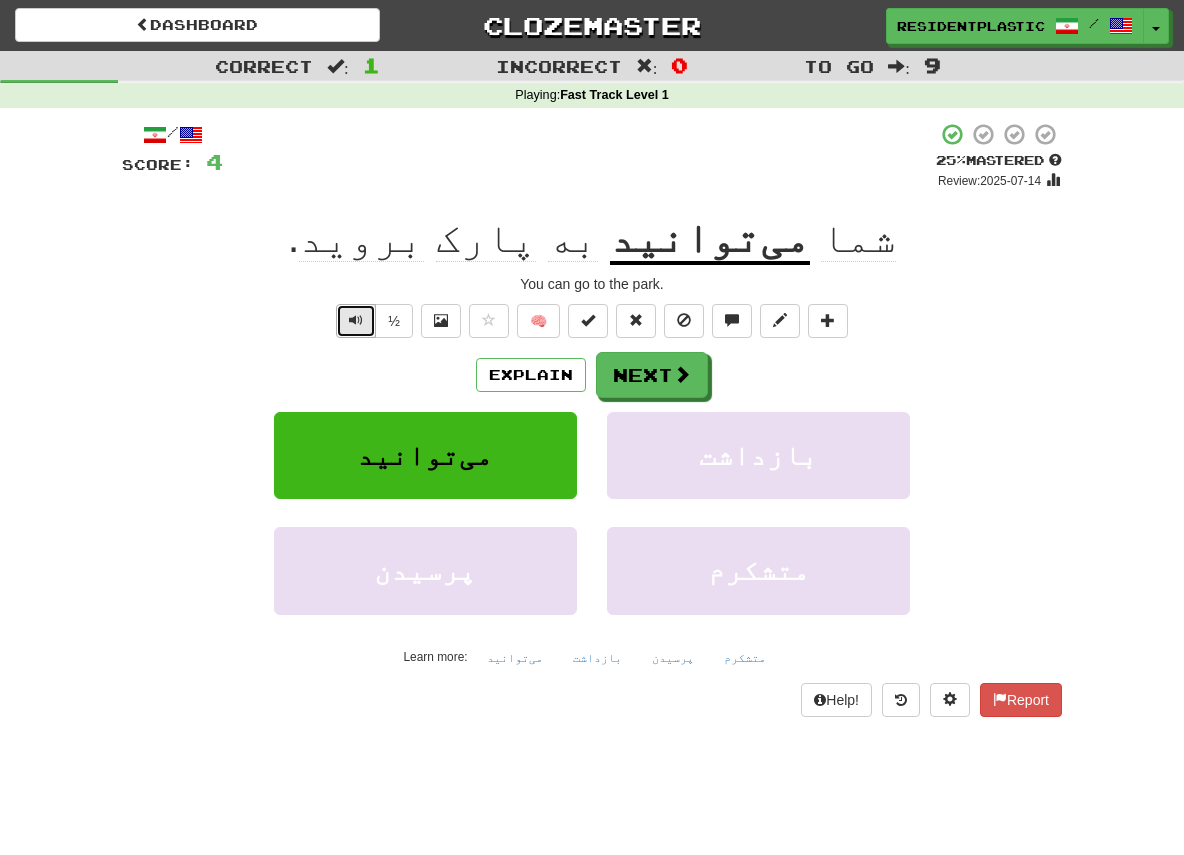 click at bounding box center [356, 321] 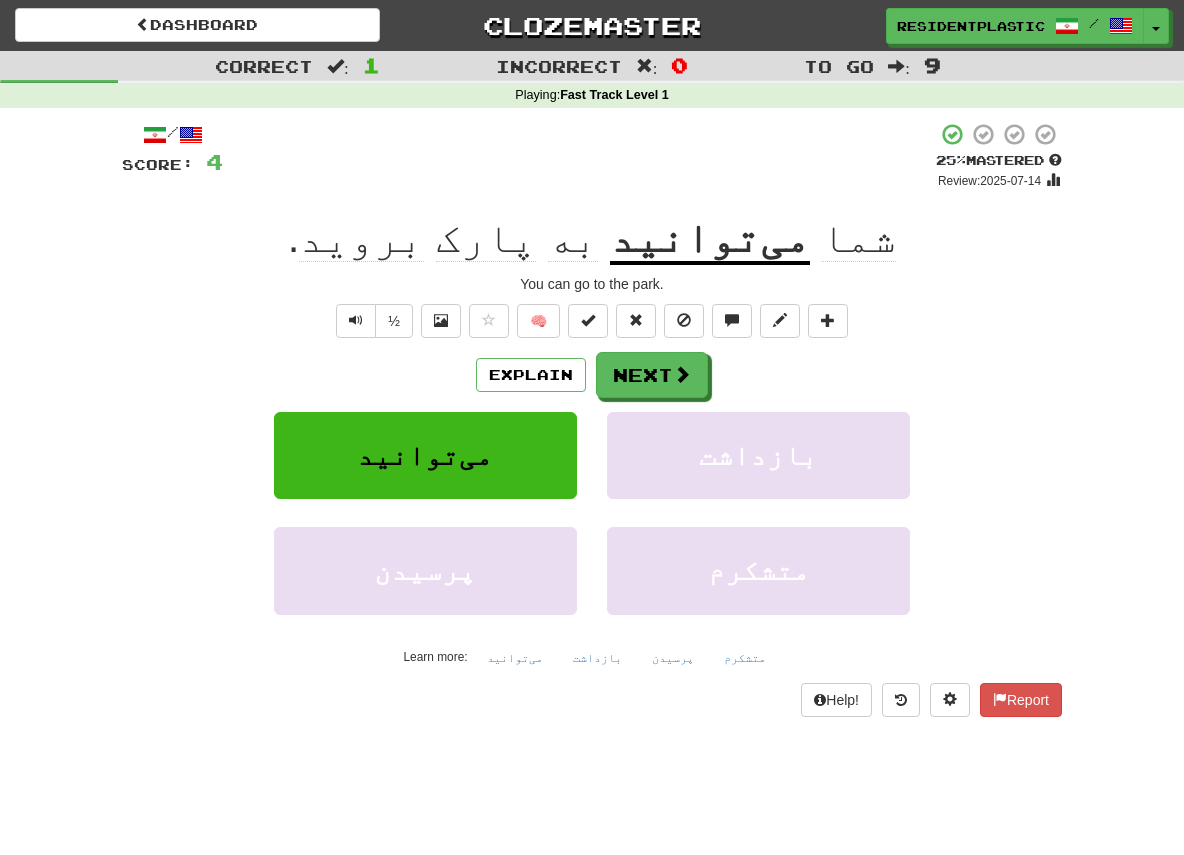 click on "Explain Next" at bounding box center [592, 375] 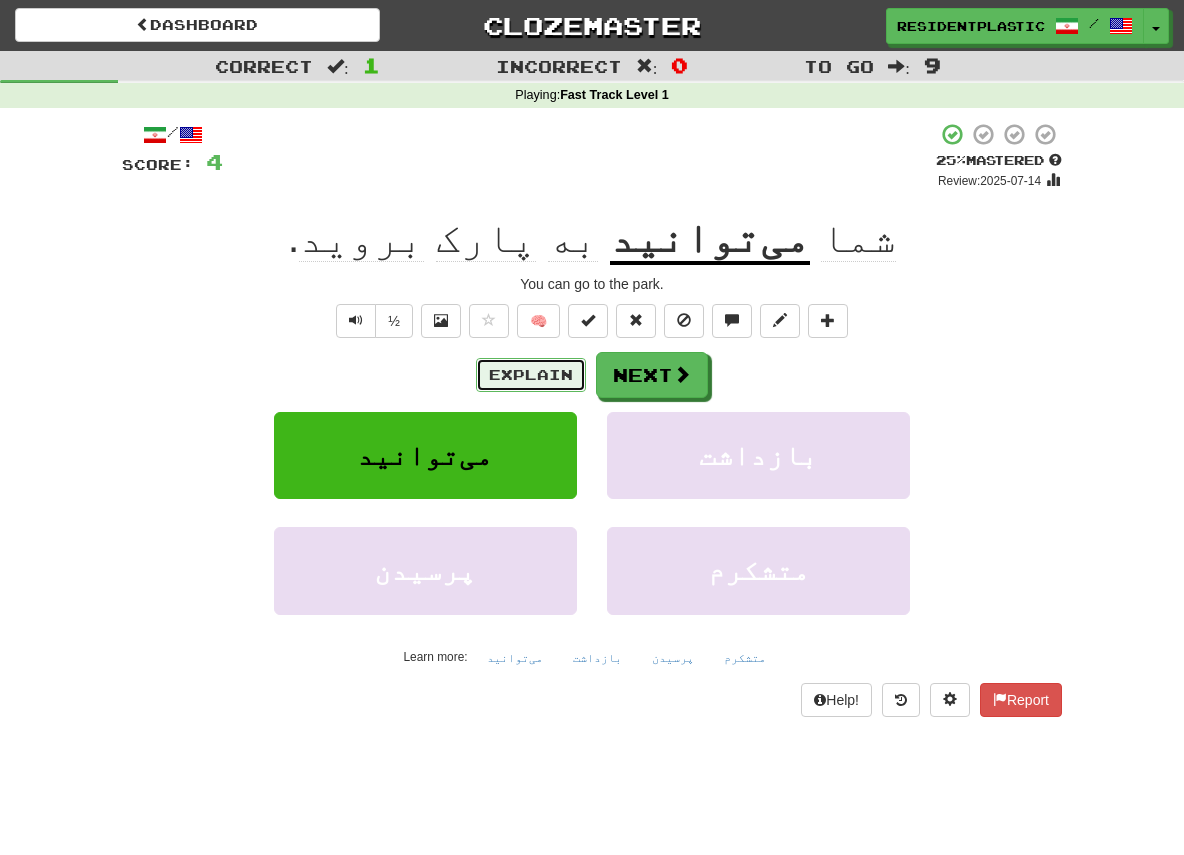 click on "Explain" at bounding box center (531, 375) 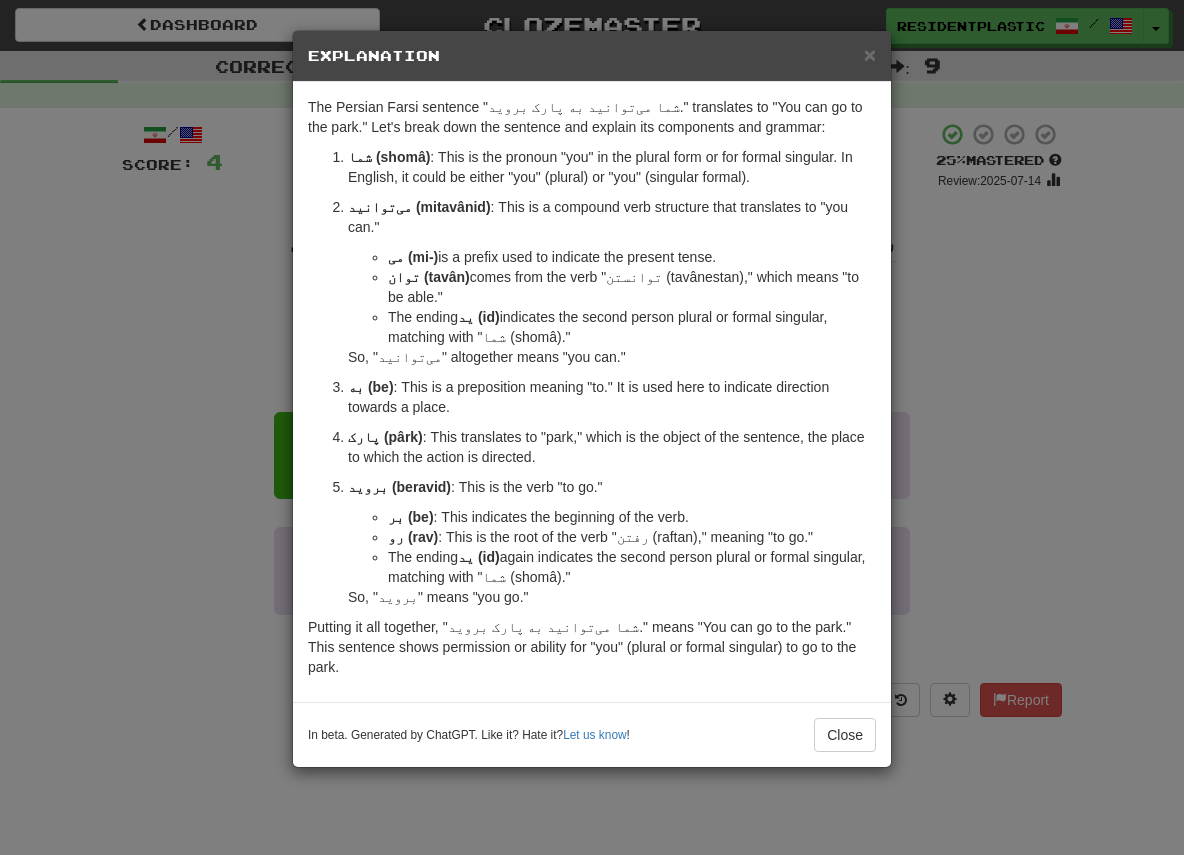 click on "× Explanation The Persian Farsi sentence "شما می‌توانید به پارک بروید." translates to "You can go to the park." Let's break down the sentence and explain its components and grammar:
شما (shomâ) : This is the pronoun "you" in the plural form or for formal singular. In English, it could be either "you" (plural) or "you" (singular formal).
می‌توانید (mitavânid) : This is a compound verb structure that translates to "you can."
می‌ (mi-)  is a prefix used to indicate the present tense.
توان (tavân)  comes from the verb "توانستن (tavânestan)," which means "to be able."
The ending  ید (id)  indicates the second person plural or formal singular, matching with "شما (shomâ)."
So, "می‌توانید" altogether means "you can."
به (be) : This is a preposition meaning "to." It is used here to indicate direction towards a place.
پارک (pârk)
بروید (beravid) : This is the verb "to go."
بر (be)" at bounding box center (592, 427) 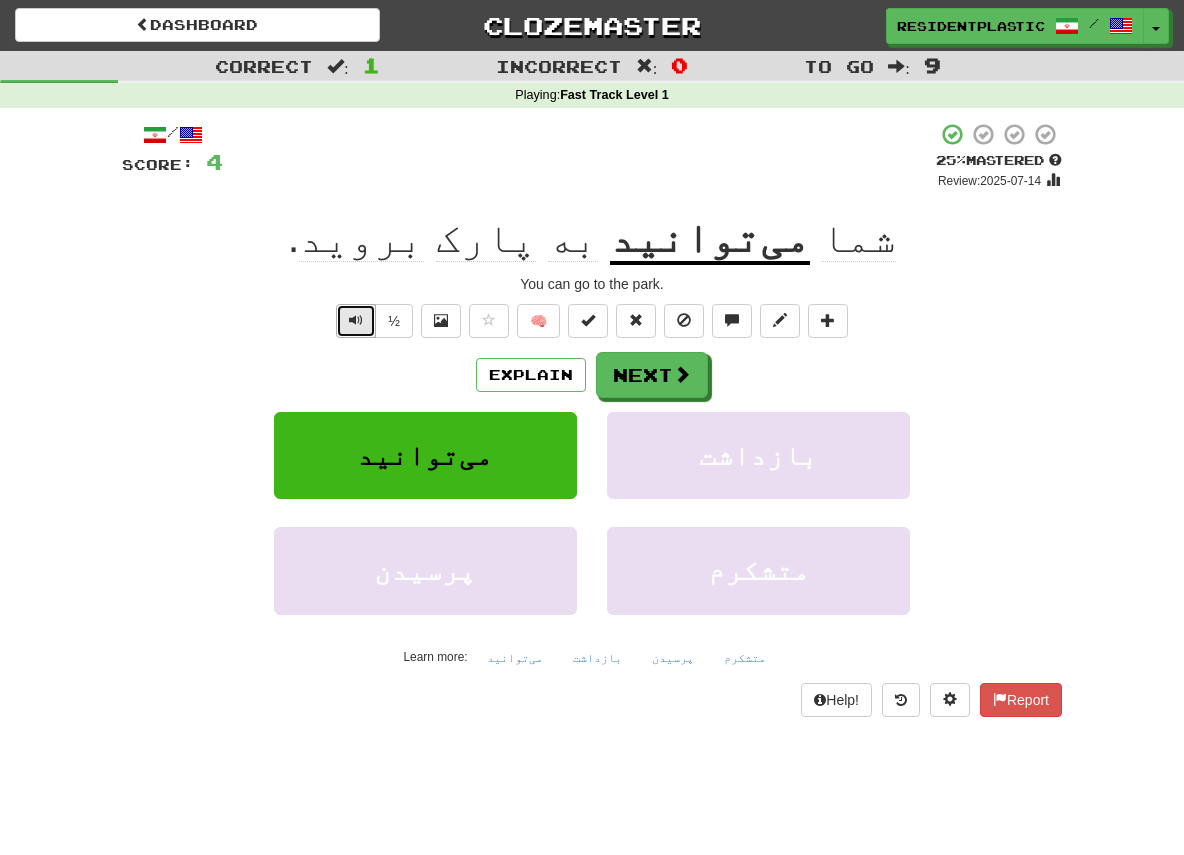 click at bounding box center [356, 321] 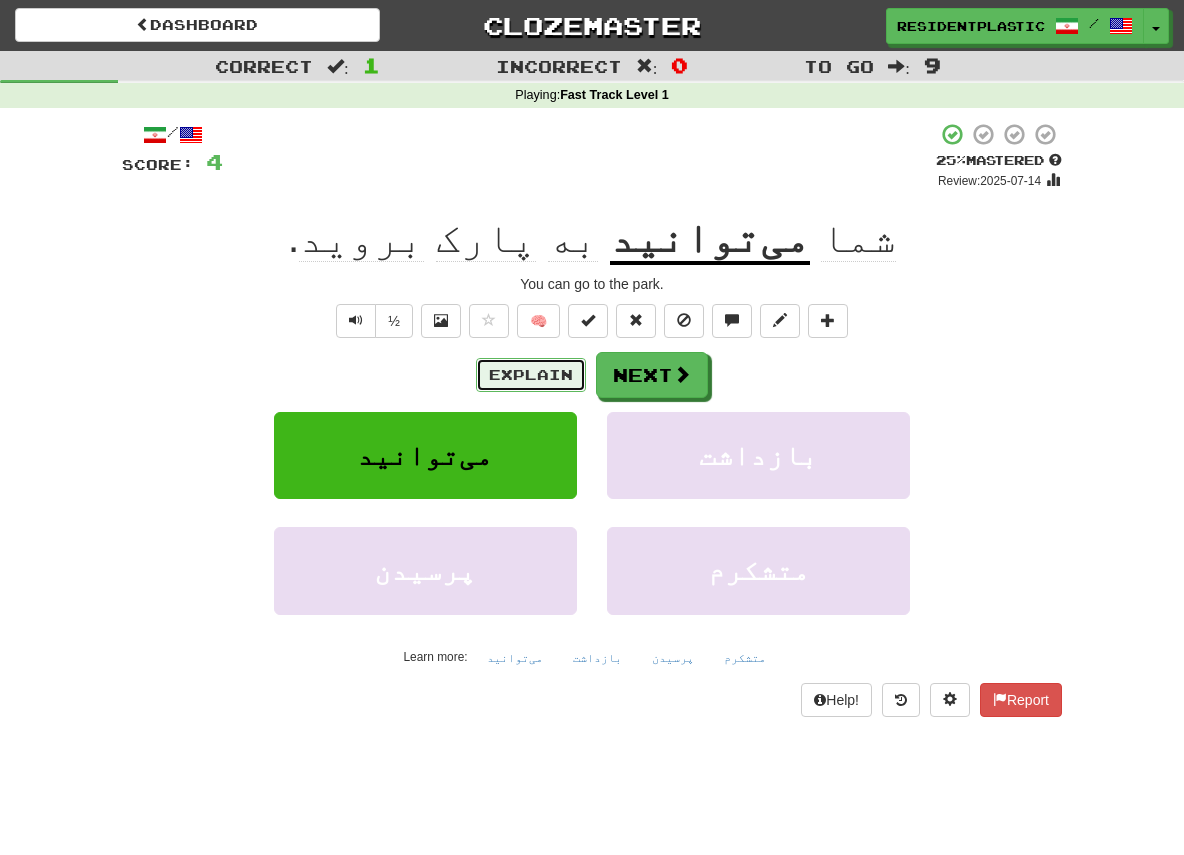 click on "Explain" at bounding box center [531, 375] 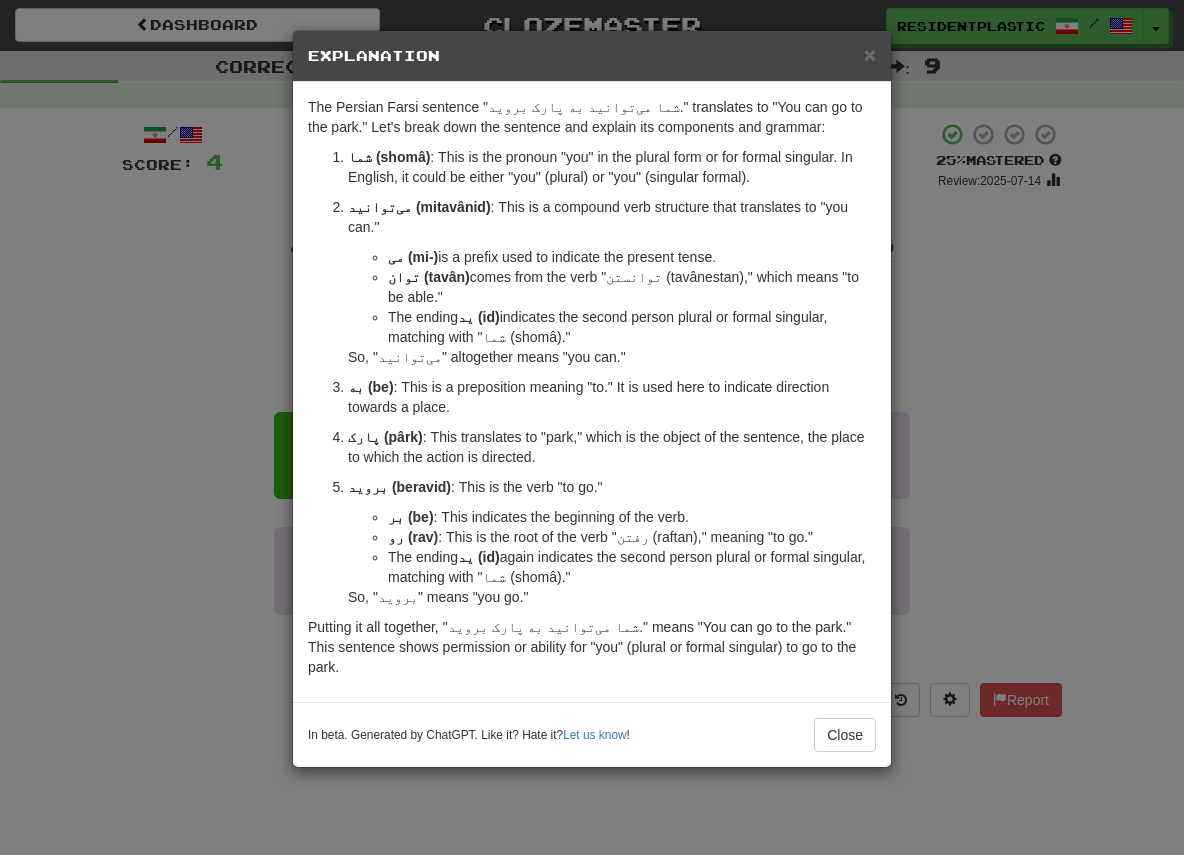 click on "The Persian Farsi sentence "شما می‌توانید به پارک بروید." translates to "You can go to the park." Let's break down the sentence and explain its components and grammar:
شما (shomâ) : This is the pronoun "you" in the plural form or for formal singular. In English, it could be either "you" (plural) or "you" (singular formal).
می‌توانید (mitavânid) : This is a compound verb structure that translates to "you can."
می‌ (mi-)  is a prefix used to indicate the present tense.
توان (tavân)  comes from the verb "توانستن (tavânestan)," which means "to be able."
The ending  ید (id)  indicates the second person plural or formal singular, matching with "شما (shomâ)."
So, "می‌توانید" altogether means "you can."
به (be) : This is a preposition meaning "to." It is used here to indicate direction towards a place.
پارک (pârk)
بروید (beravid) : This is the verb "to go."
بر (be)
رو (rav)" at bounding box center (592, 392) 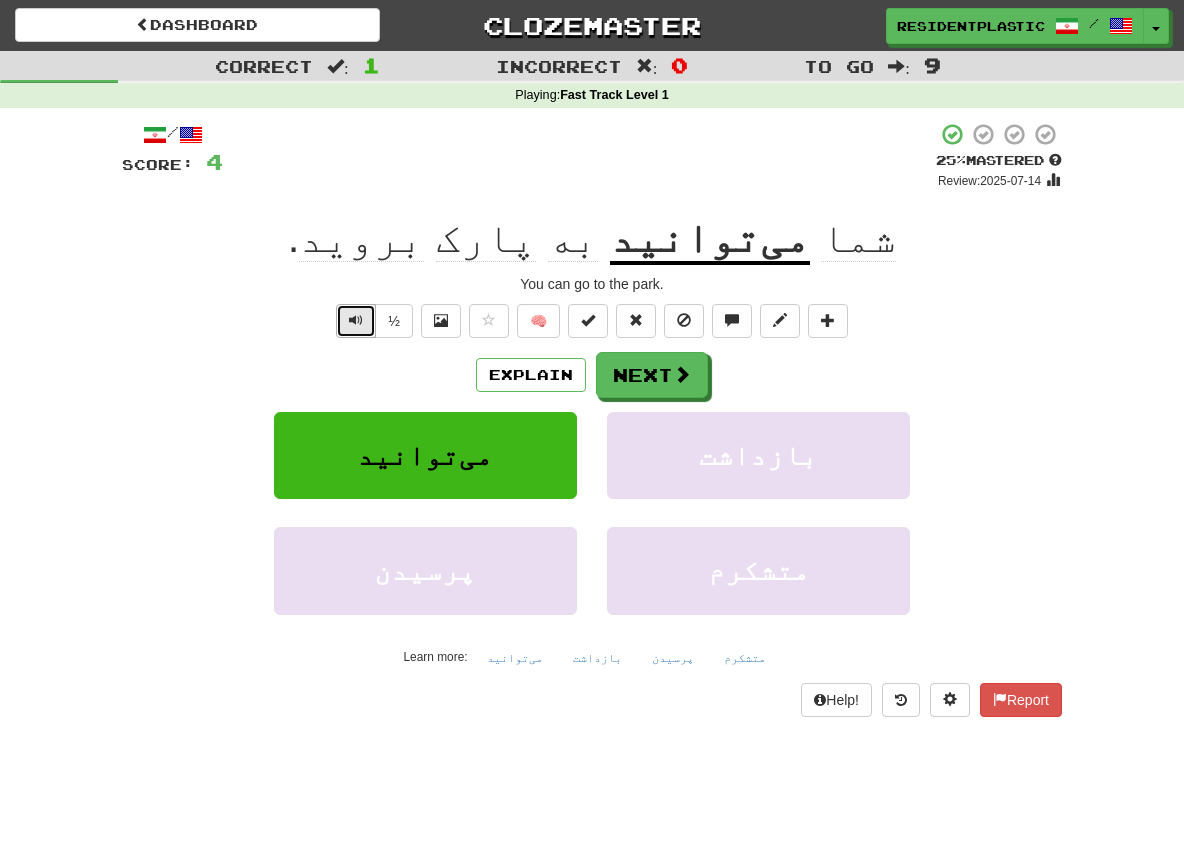 click at bounding box center (356, 320) 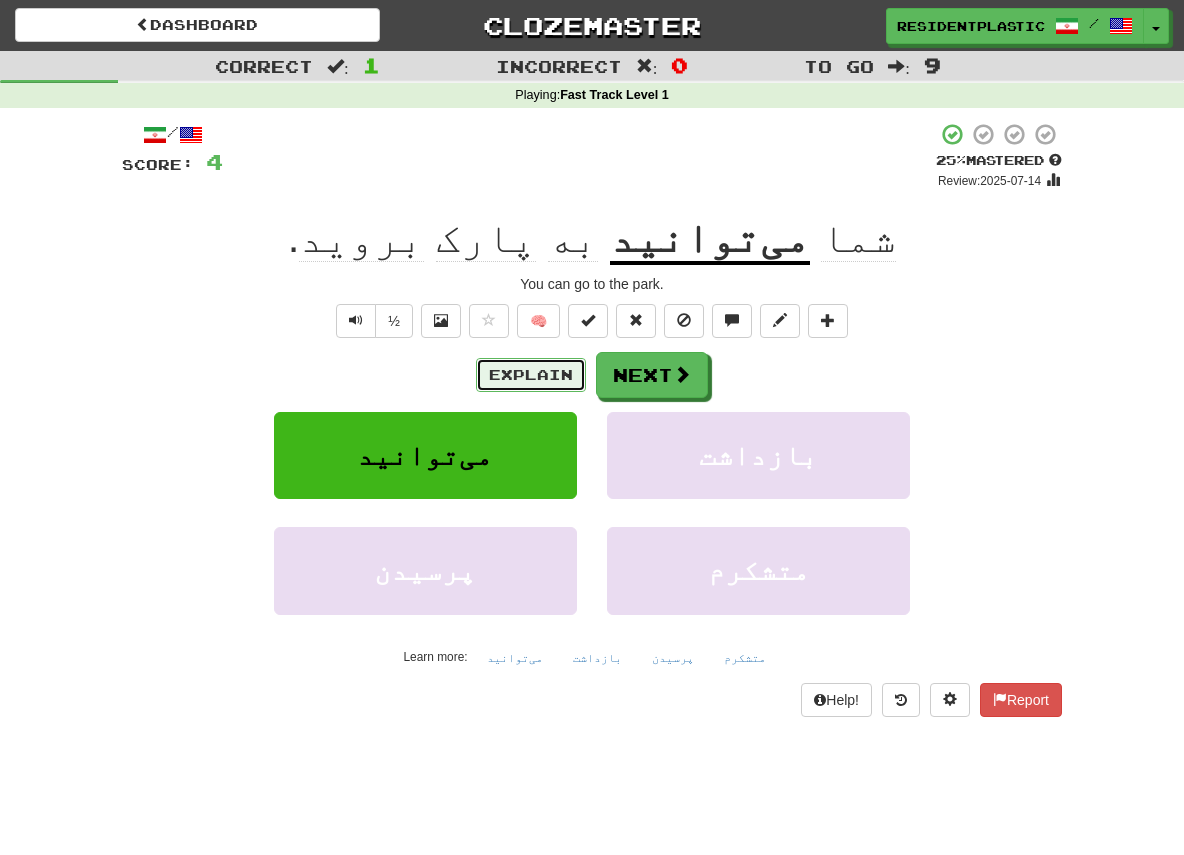 click on "Explain" at bounding box center (531, 375) 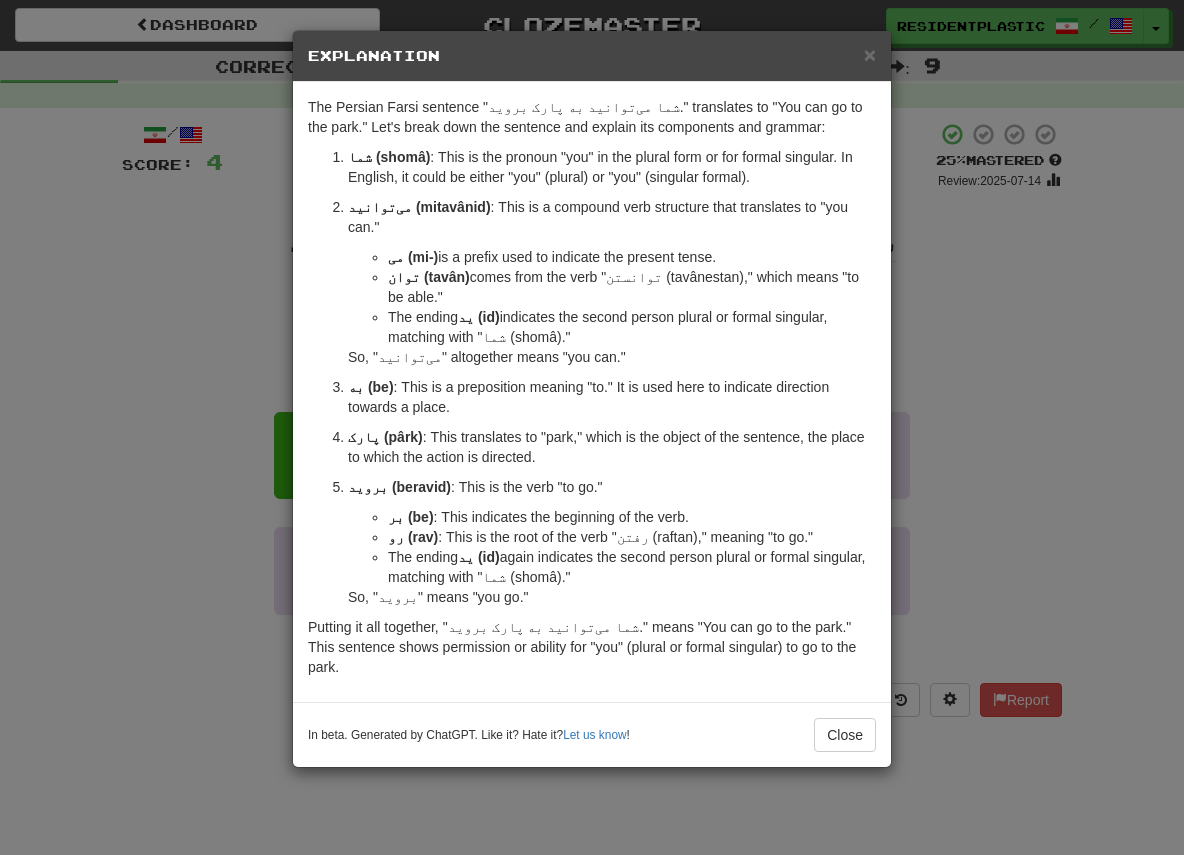click on "× Explanation The Persian Farsi sentence "شما می‌توانید به پارک بروید." translates to "You can go to the park." Let's break down the sentence and explain its components and grammar:
شما (shomâ) : This is the pronoun "you" in the plural form or for formal singular. In English, it could be either "you" (plural) or "you" (singular formal).
می‌توانید (mitavânid) : This is a compound verb structure that translates to "you can."
می‌ (mi-)  is a prefix used to indicate the present tense.
توان (tavân)  comes from the verb "توانستن (tavânestan)," which means "to be able."
The ending  ید (id)  indicates the second person plural or formal singular, matching with "شما (shomâ)."
So, "می‌توانید" altogether means "you can."
به (be) : This is a preposition meaning "to." It is used here to indicate direction towards a place.
پارک (pârk)
بروید (beravid) : This is the verb "to go."
بر (be)" at bounding box center (592, 427) 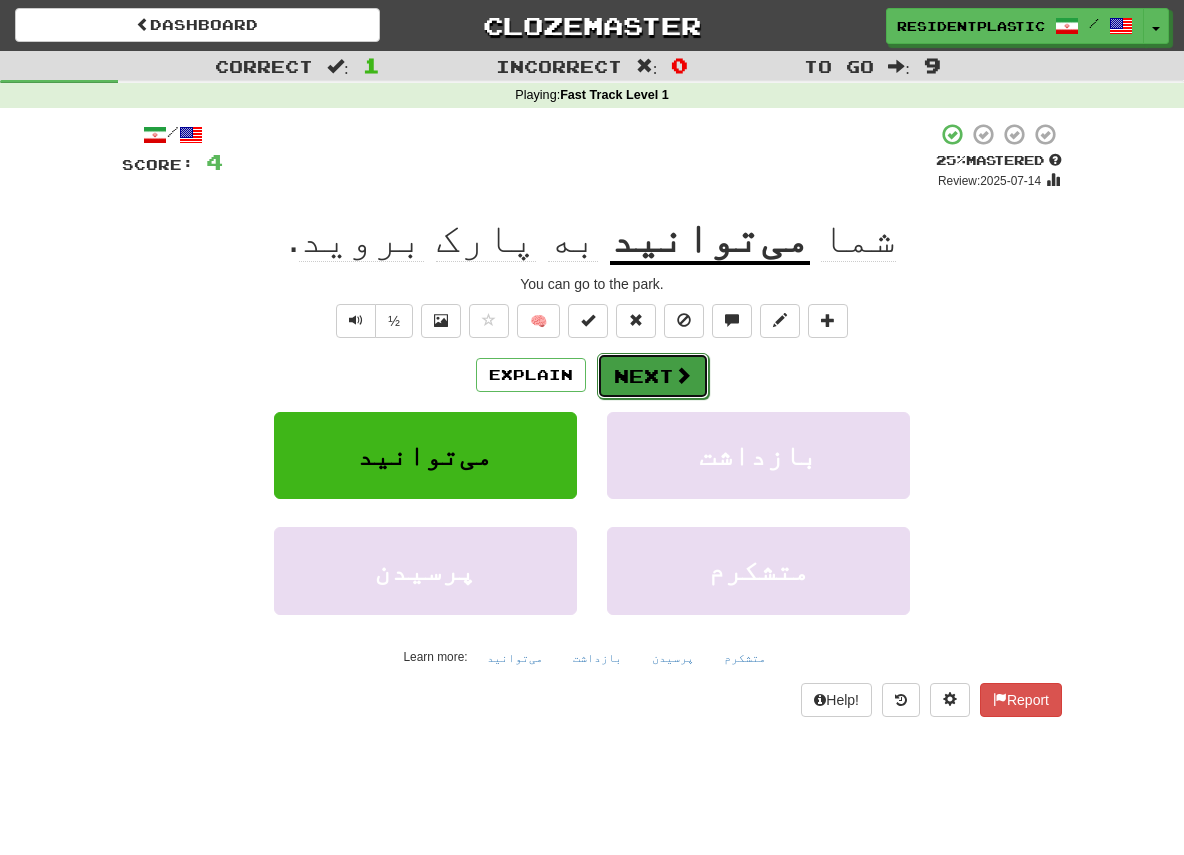 click on "Next" at bounding box center [653, 376] 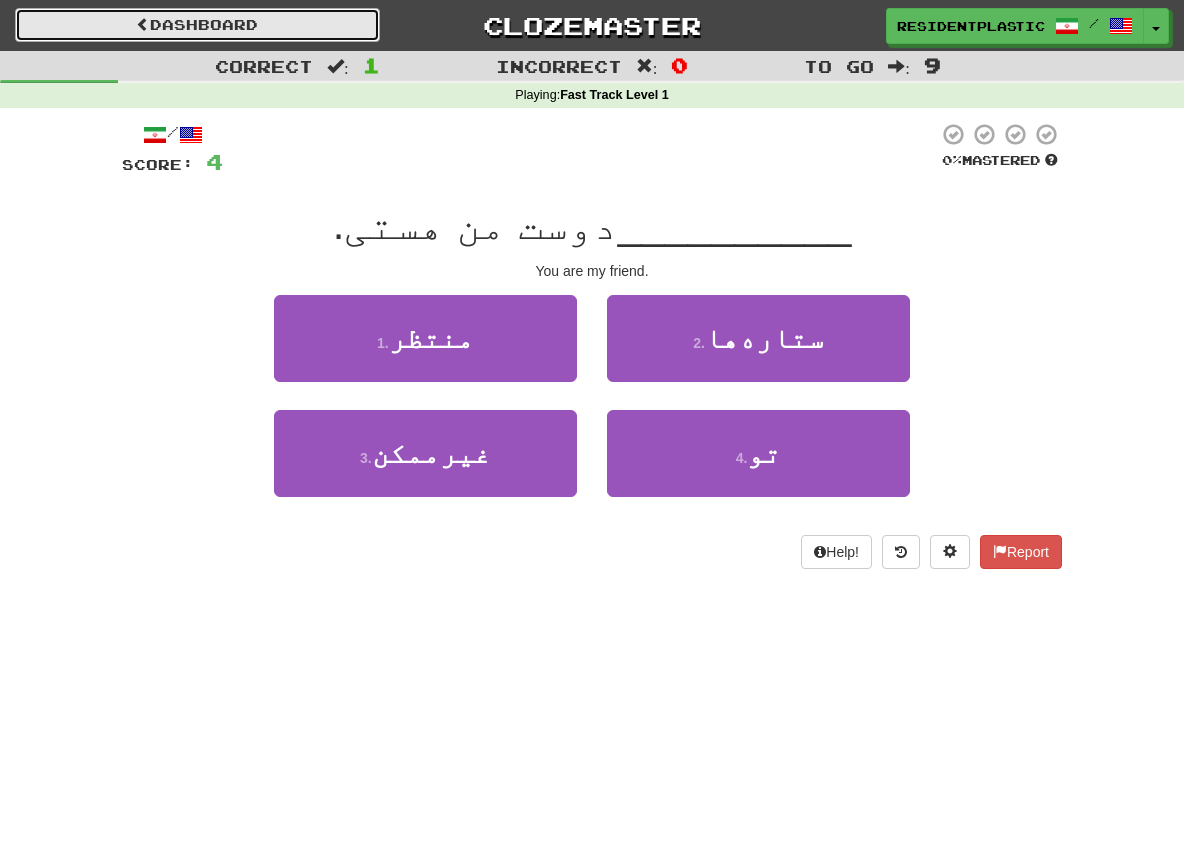 click on "Dashboard" at bounding box center [197, 25] 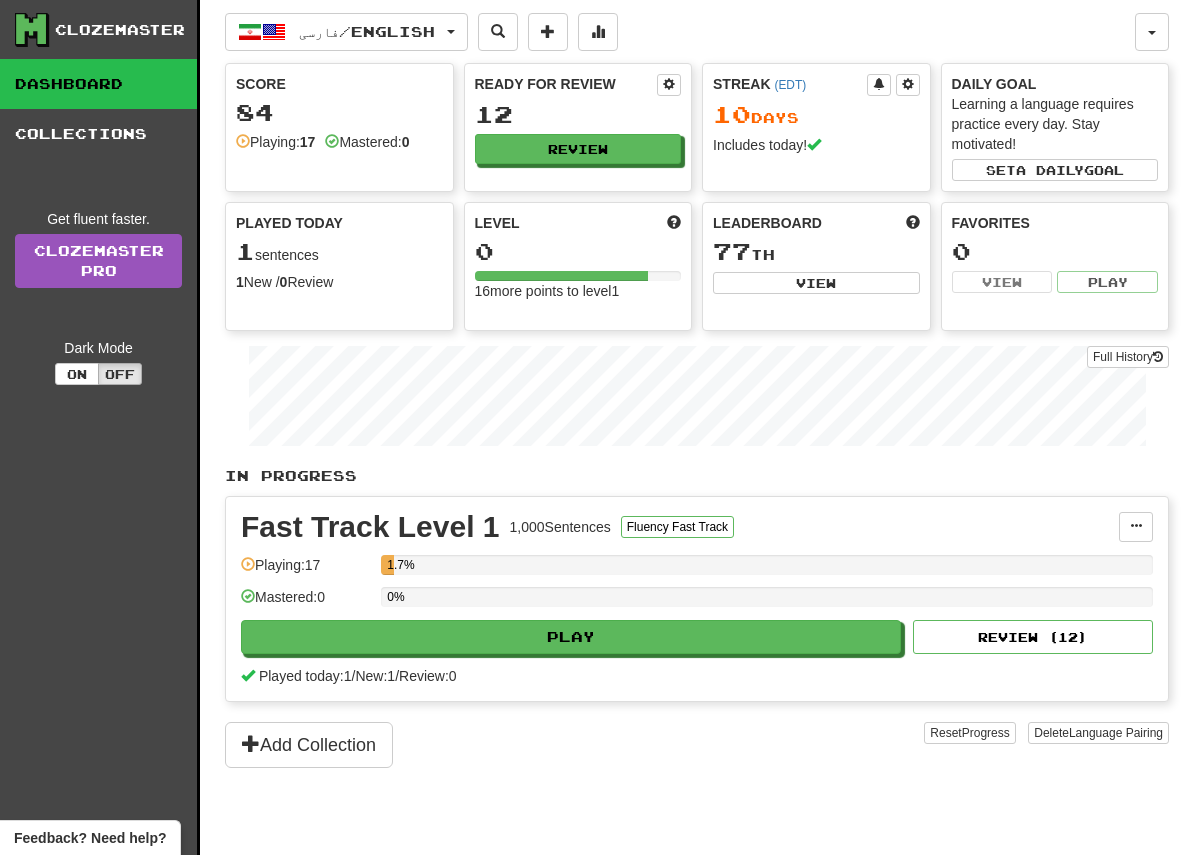 scroll, scrollTop: 0, scrollLeft: 0, axis: both 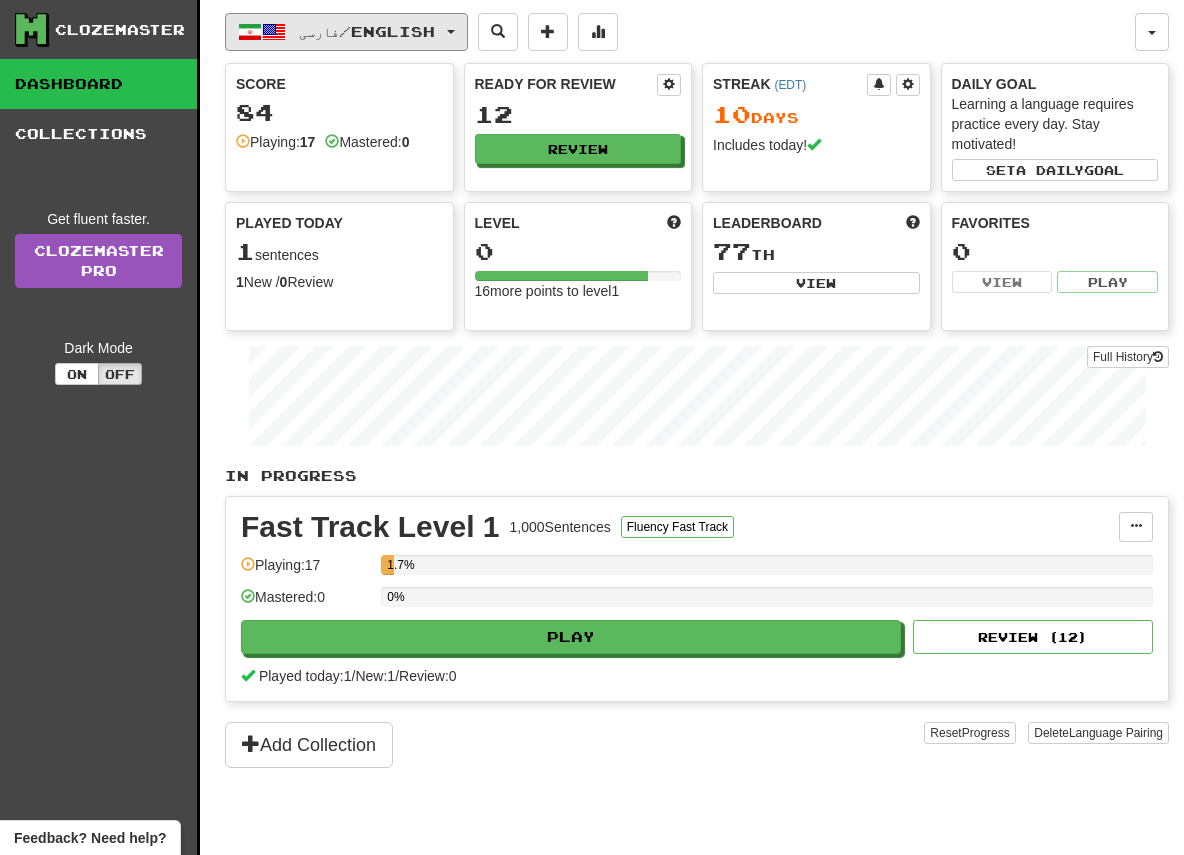 click at bounding box center [274, 32] 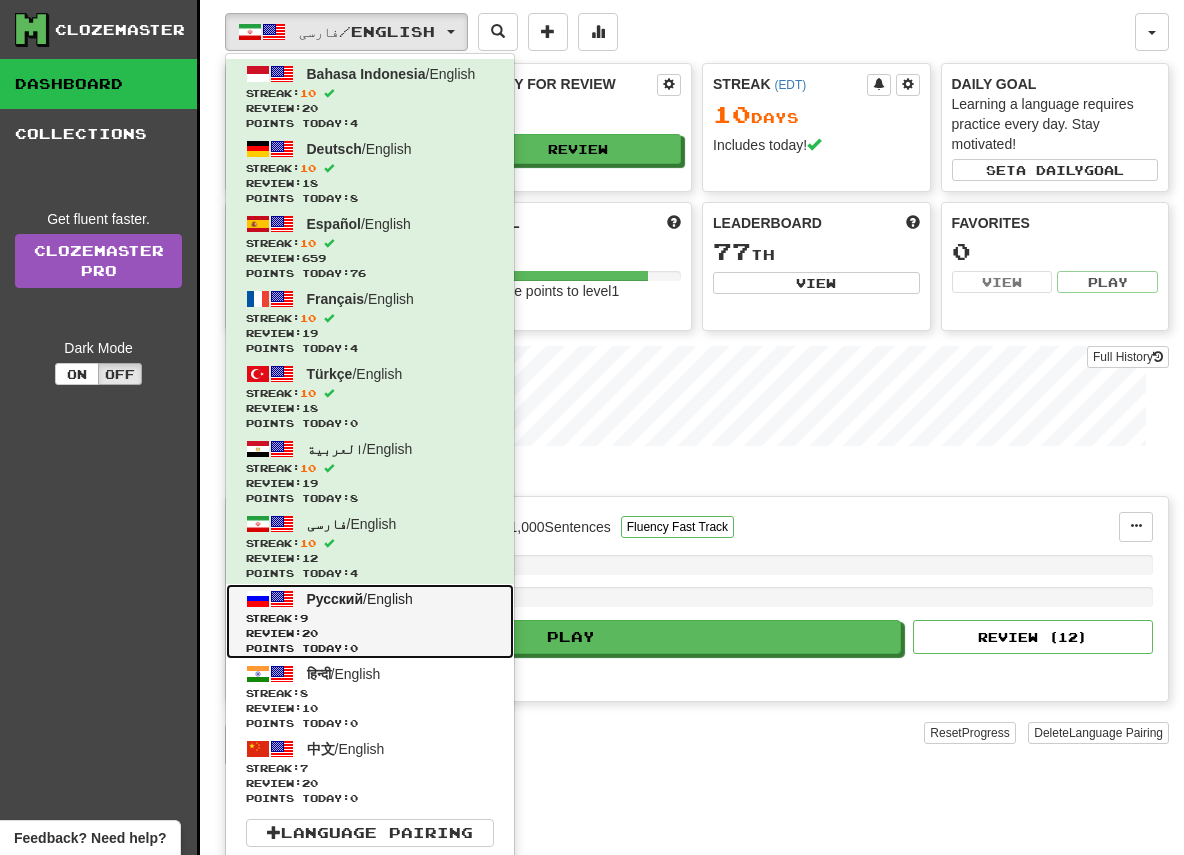 click on "Points today:  0" at bounding box center (370, 648) 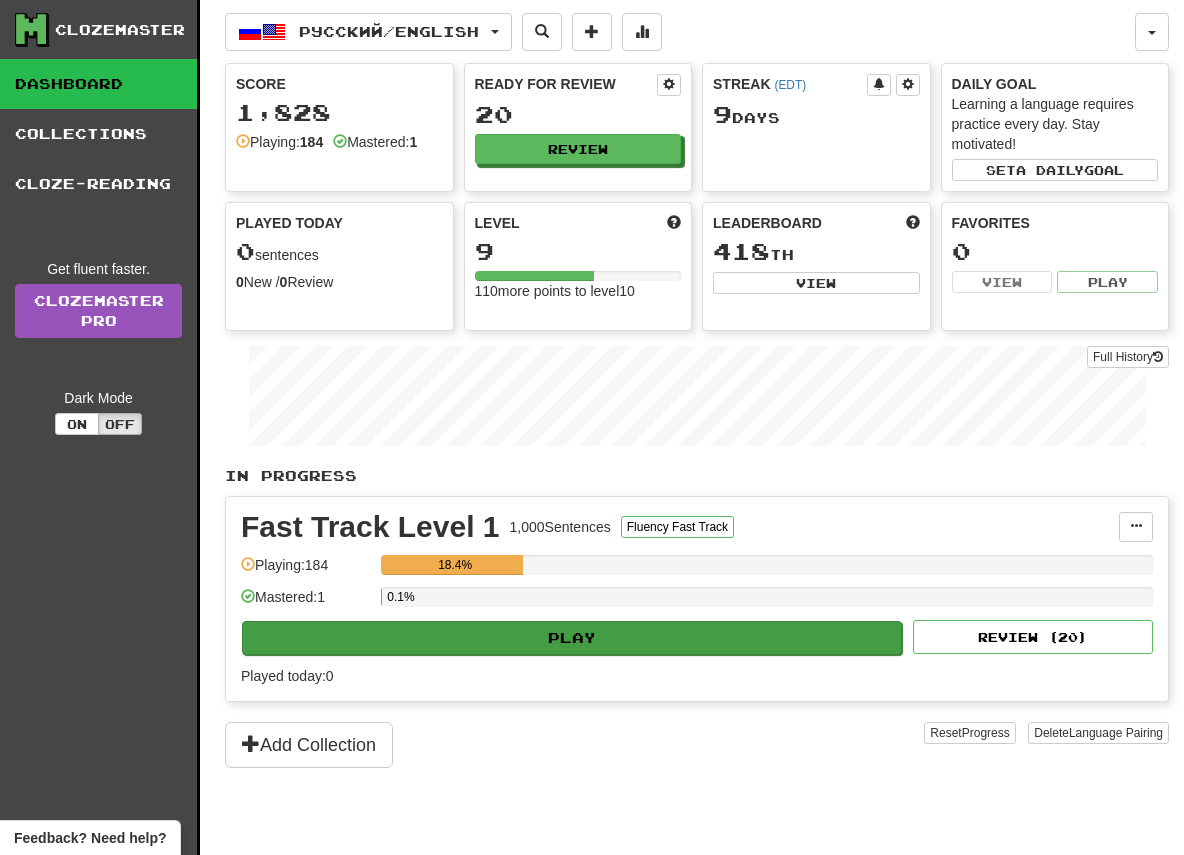 scroll, scrollTop: 0, scrollLeft: 0, axis: both 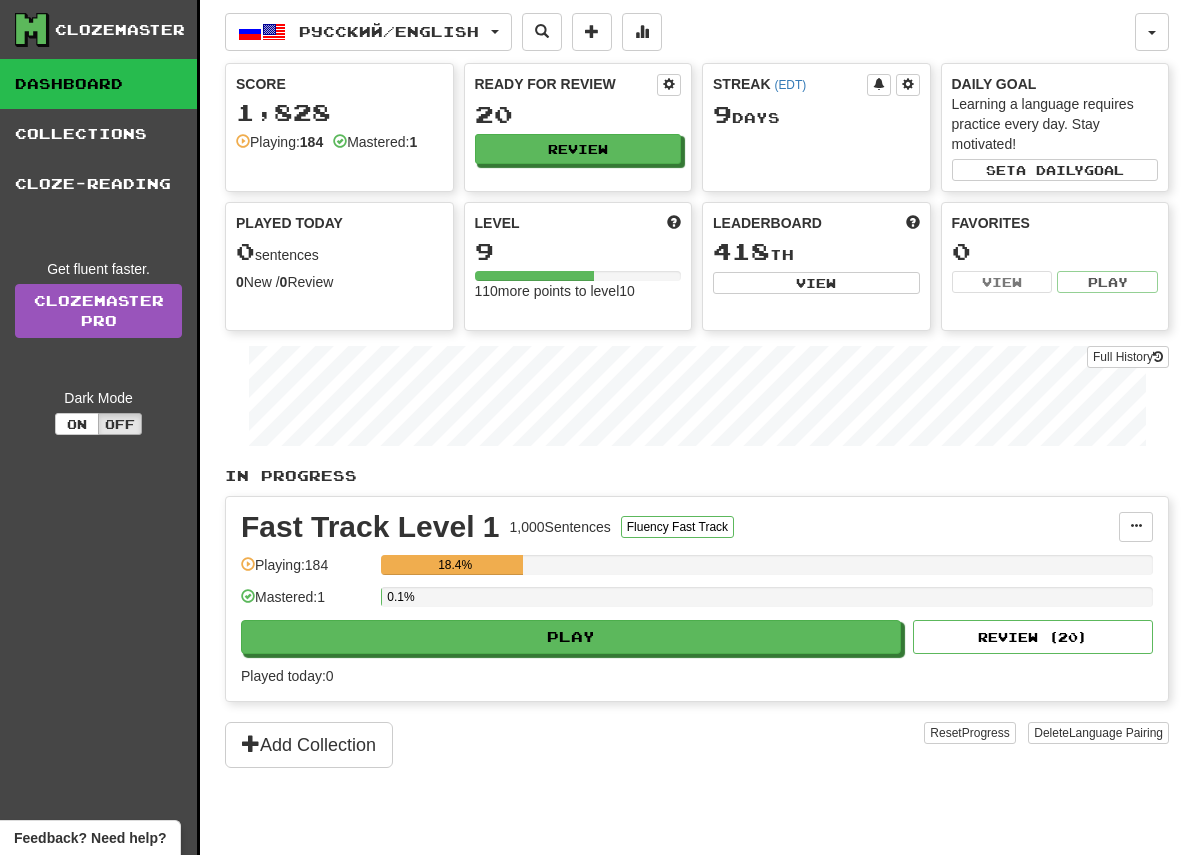 click on "Fast Track Level 1 1,000  Sentences Fluency Fast Track Manage Sentences Unpin from Dashboard  Playing:  184 18.4%  Mastered:  1 0.1% Play Review ( 20 ) Played today:  0" 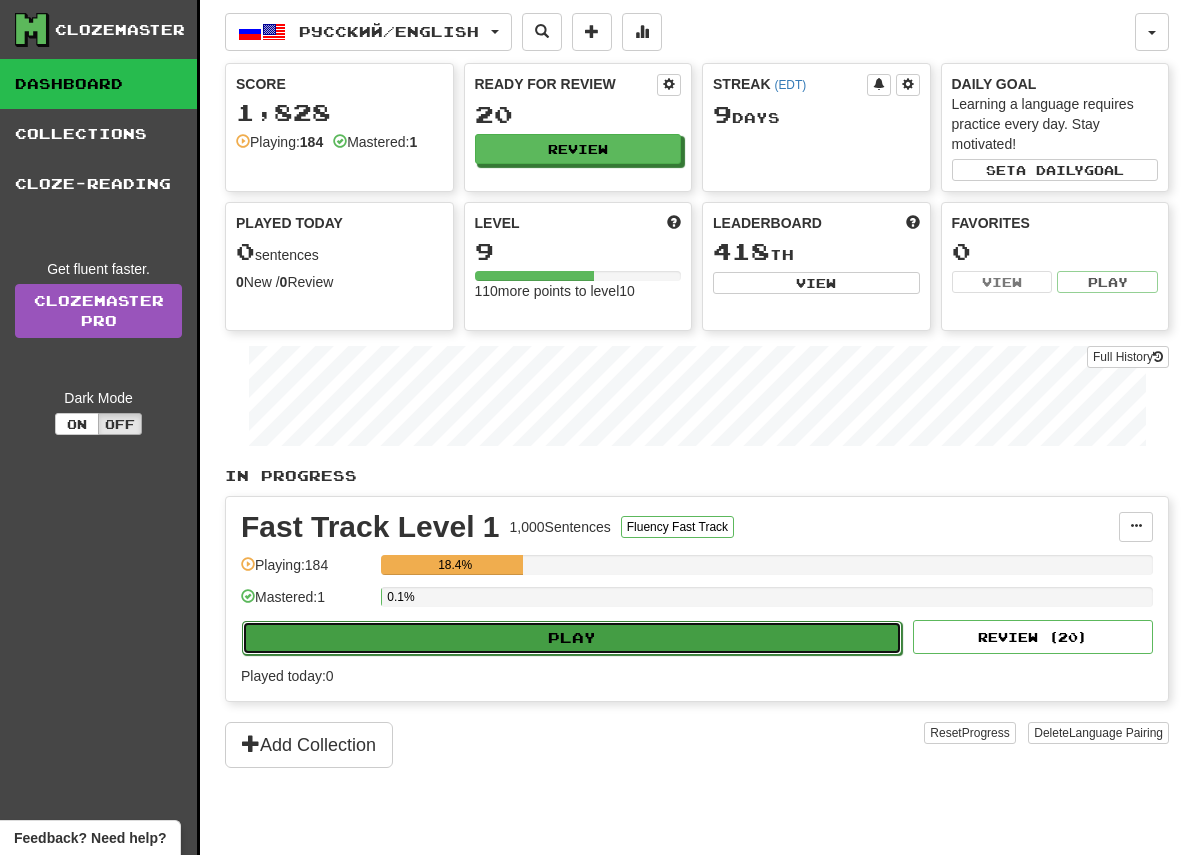 click on "Play" 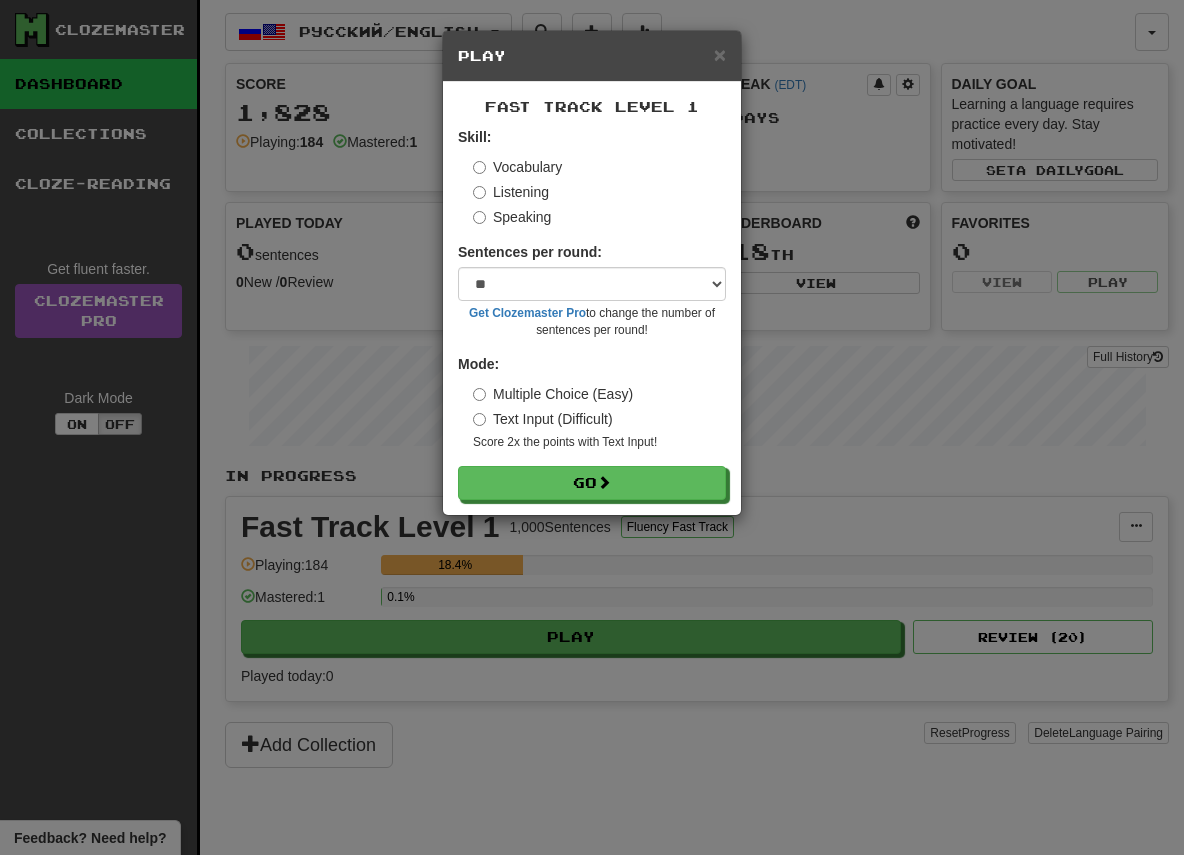click on "Fast Track Level 1 Skill: Vocabulary Listening Speaking Sentences per round: * ** ** ** ** ** *** ******** Get Clozemaster Pro  to change the number of sentences per round! Mode: Multiple Choice (Easy) Text Input (Difficult) Score 2x the points with Text Input ! Go" at bounding box center (592, 298) 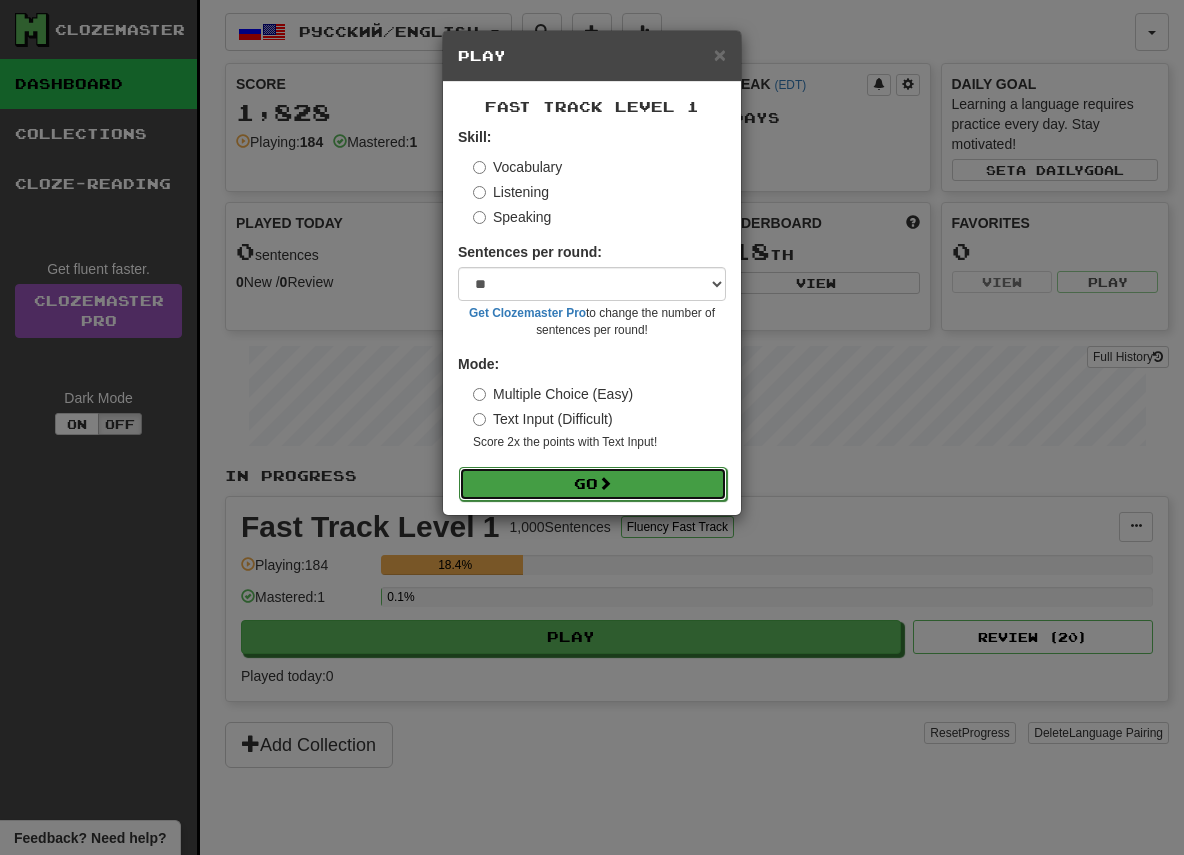 click on "Go" at bounding box center (593, 484) 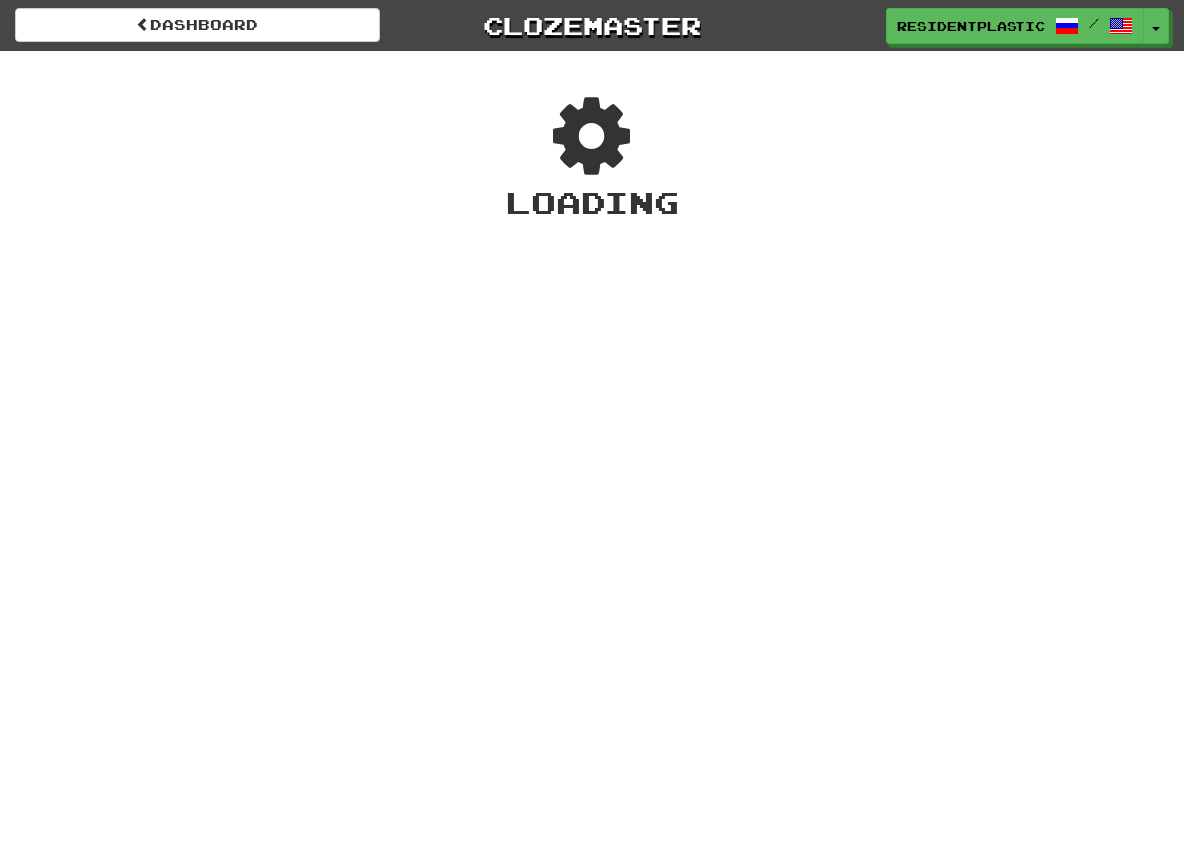 scroll, scrollTop: 0, scrollLeft: 0, axis: both 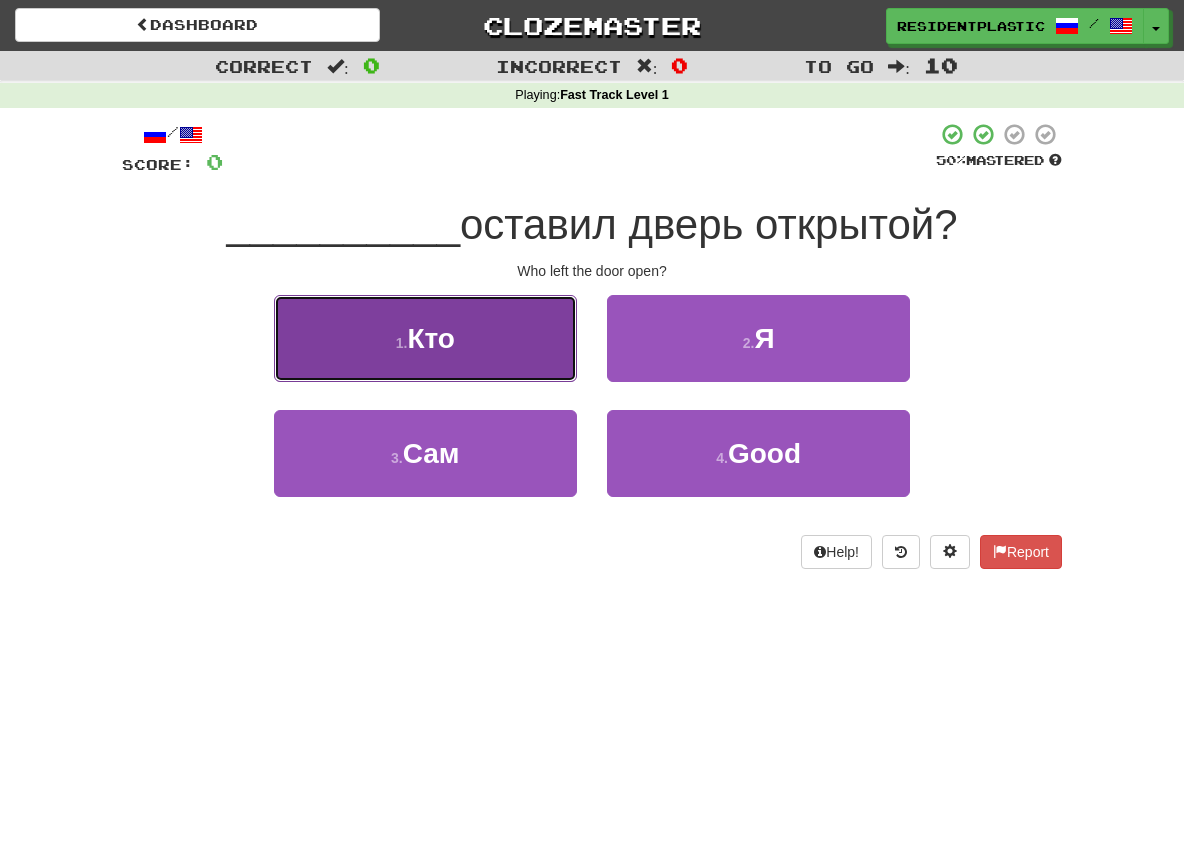 click on "1 .  Кто" at bounding box center (425, 338) 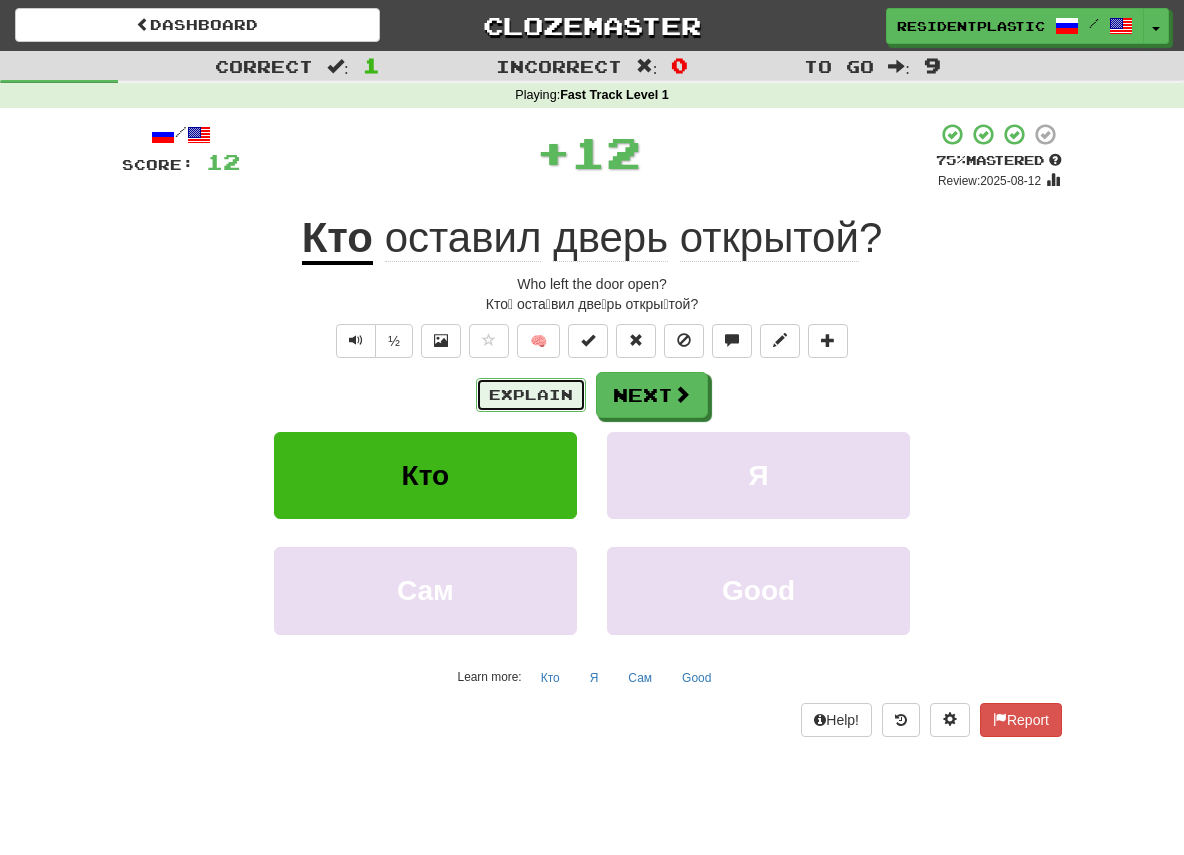 click on "Explain" at bounding box center [531, 395] 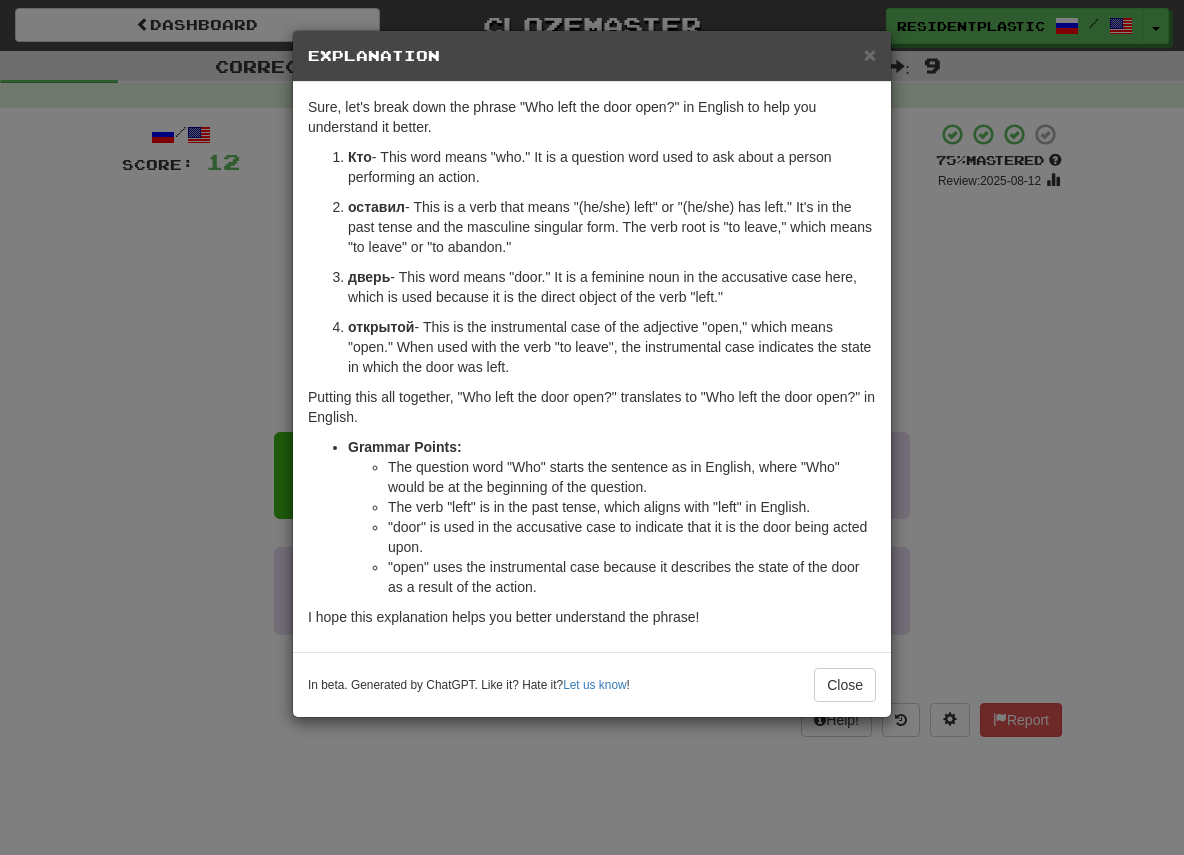 click on "× Explanation Sure, let's break down the phrase "Кто оставил дверь открытой?" in English to help you understand it better.
Кто  - This word means "who." It is a question word used to ask about a person performing an action.
оставил  - This is a verb that means "(he/she) left" or "(he/she) has left." It's in the past tense and the masculine singular form. The verb root is "оставить," which means "to leave" or "to abandon."
дверь  - This word means "door." It is a feminine noun in the accusative case here, which is used because it is the direct object of the verb "оставил."
открытой  - This is the instrumental case of the adjective "открытый," which means "open." When used with the verb "оставить" (to leave), the instrumental case indicates the state in which the door was left.
Grammar Points:
The verb "оставил" is in the past tense, which aligns with "left" in English.
!" at bounding box center [592, 427] 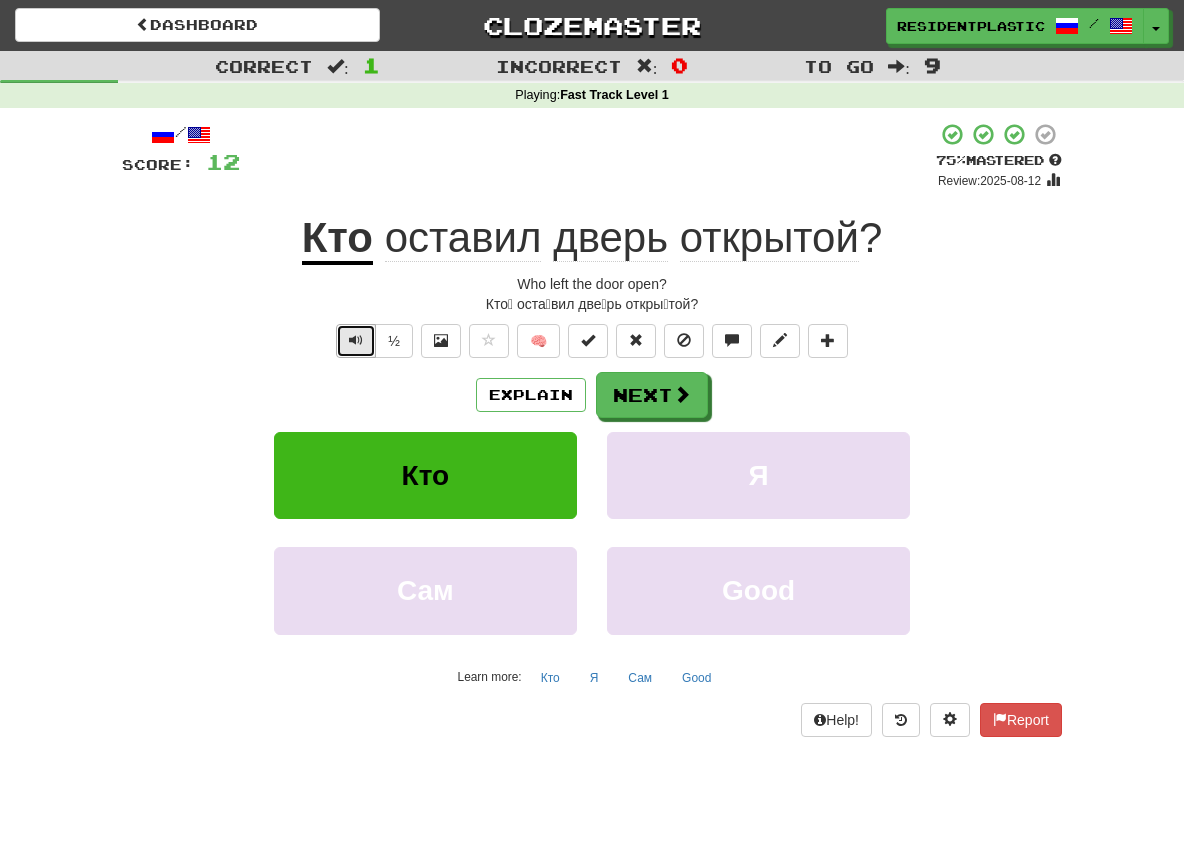 click at bounding box center (356, 341) 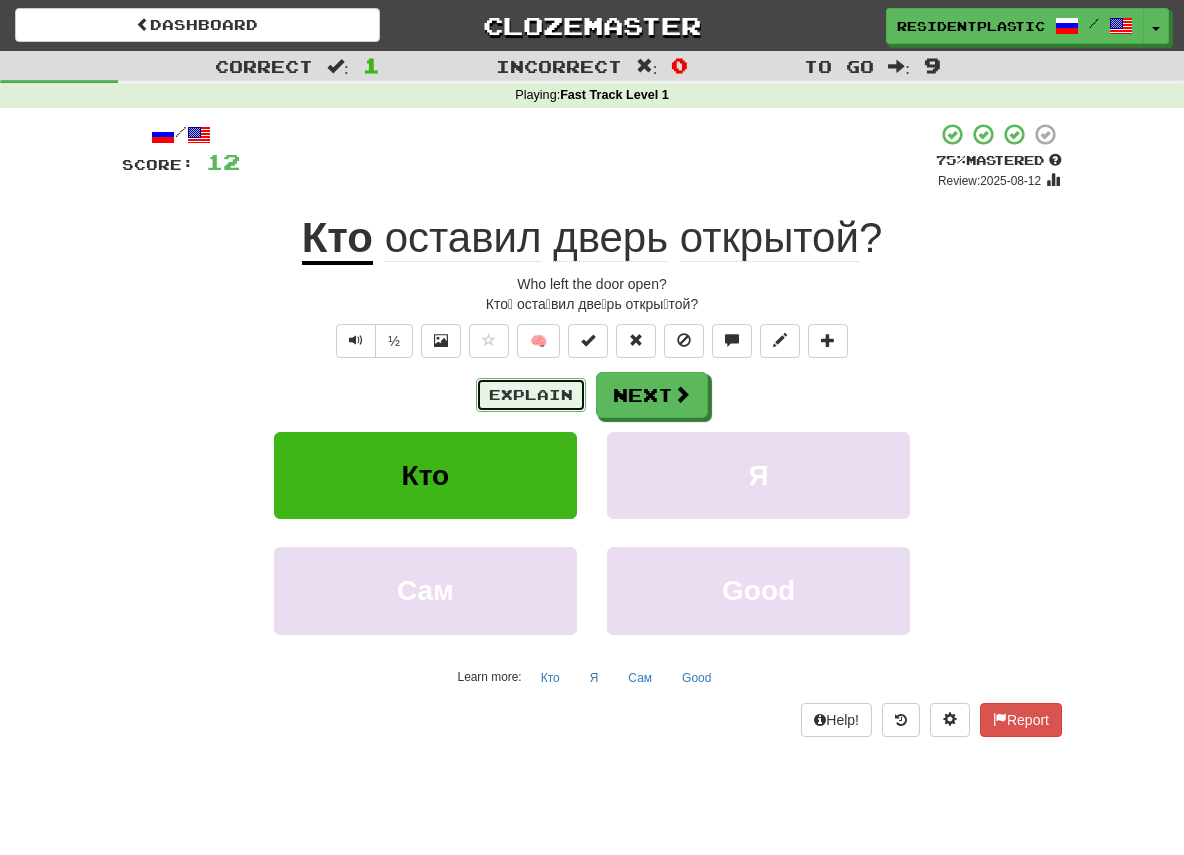 click on "Explain" at bounding box center (531, 395) 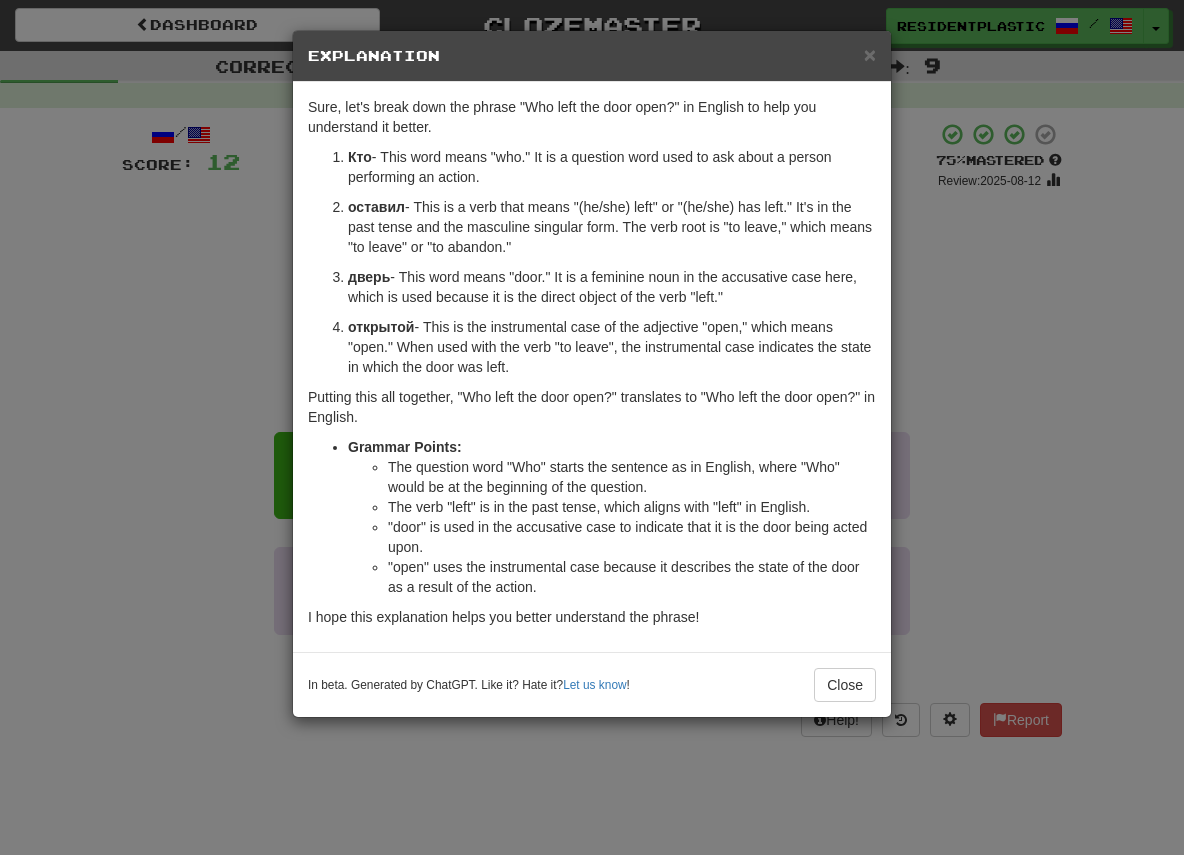 click on "× Explanation Sure, let's break down the phrase "Кто оставил дверь открытой?" in English to help you understand it better.
Кто  - This word means "who." It is a question word used to ask about a person performing an action.
оставил  - This is a verb that means "(he/she) left" or "(he/she) has left." It's in the past tense and the masculine singular form. The verb root is "оставить," which means "to leave" or "to abandon."
дверь  - This word means "door." It is a feminine noun in the accusative case here, which is used because it is the direct object of the verb "оставил."
открытой  - This is the instrumental case of the adjective "открытый," which means "open." When used with the verb "оставить" (to leave), the instrumental case indicates the state in which the door was left.
Grammar Points:
The verb "оставил" is in the past tense, which aligns with "left" in English.
!" at bounding box center [592, 427] 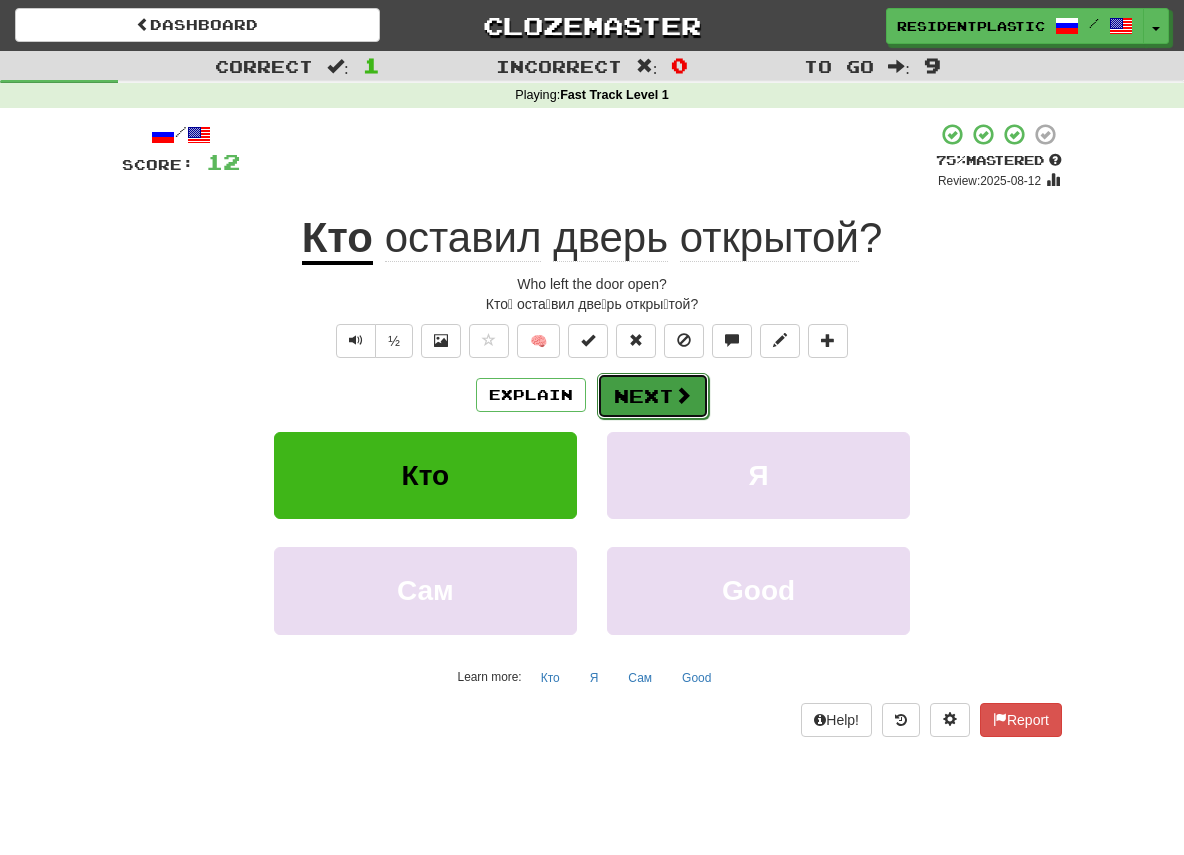 click on "Next" at bounding box center [653, 396] 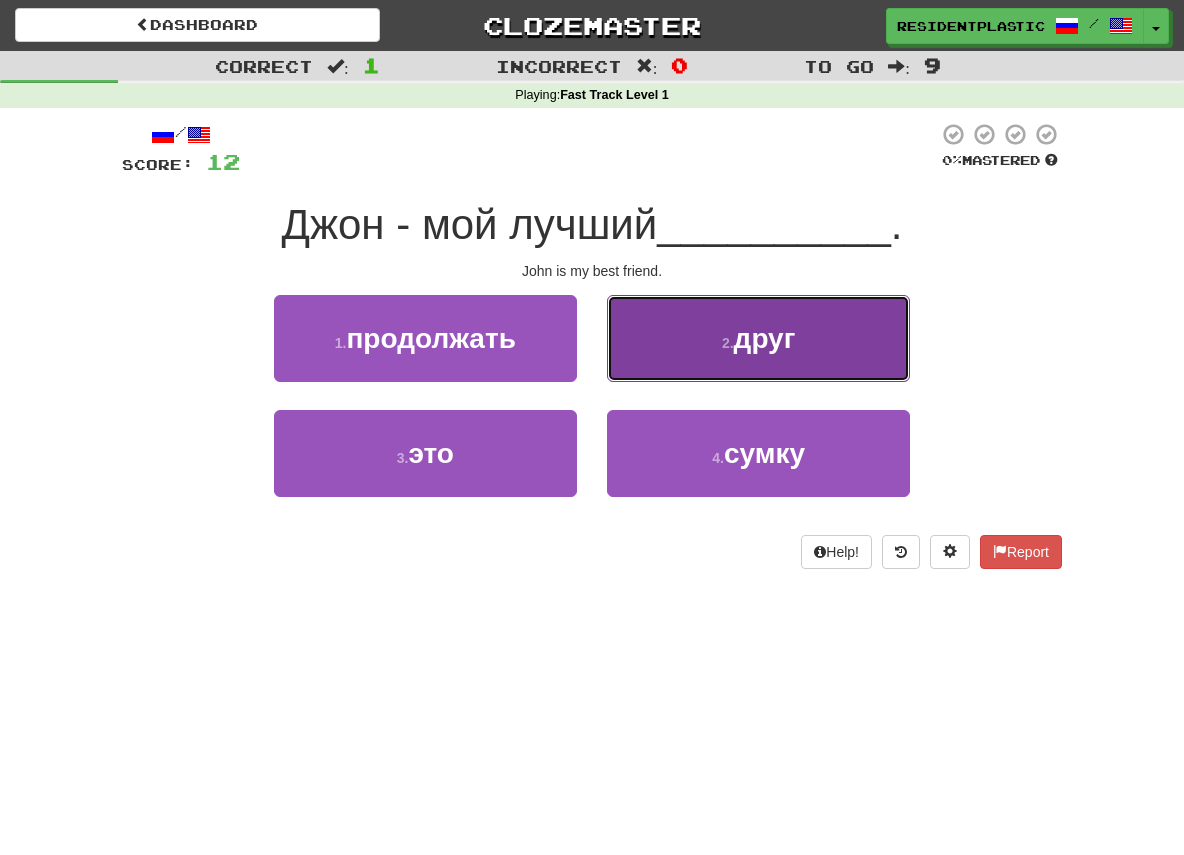 click on "2 .  друг" at bounding box center [758, 338] 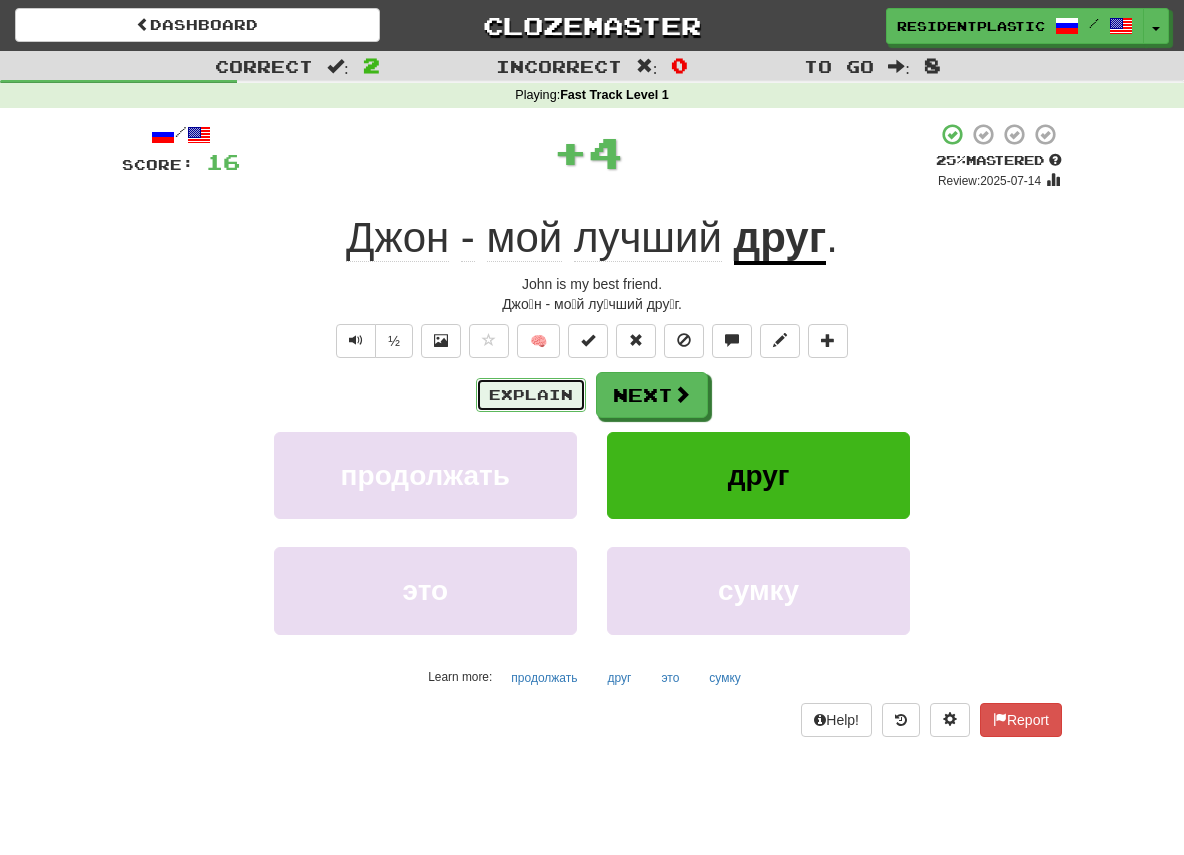 click on "Explain" at bounding box center (531, 395) 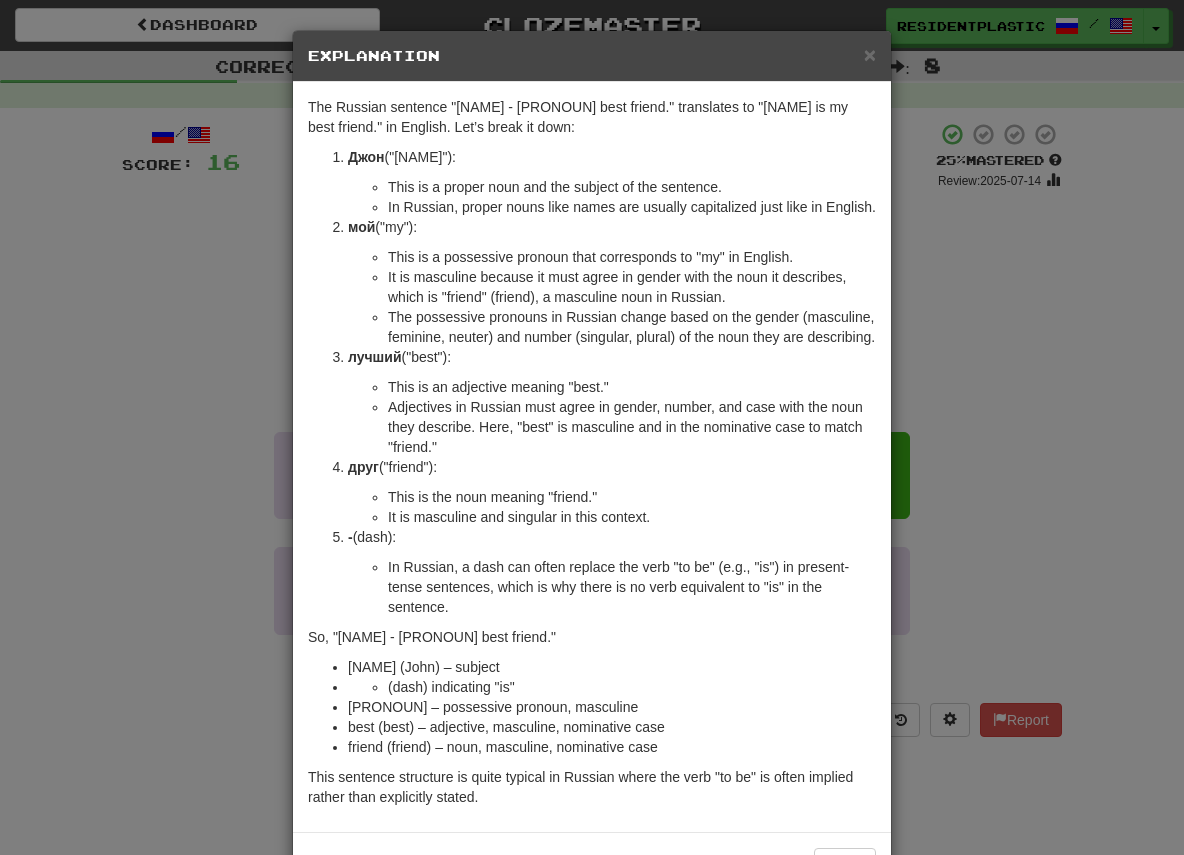 click on "× Explanation The Russian sentence "Джон - мой лучший друг." translates to "John is my best friend." in English. Let’s break it down:
Джон  ("John"):
This is a proper noun and the subject of the sentence.
In Russian, proper nouns like names are usually capitalized just like in English.
мой  ("my"):
This is a possessive pronoun that corresponds to "my" in English.
It is masculine because it must agree in gender with the noun it describes, which is "друг" (friend), a masculine noun in Russian.
The possessive pronouns in Russian change based on the gender (masculine, feminine, neuter) and number (singular, plural) of the noun they are describing.
лучший  ("best"):
This is an adjective meaning "best."
Adjectives in Russian must agree in gender, number, and case with the noun they describe. Here, "лучший" is masculine and in the nominative case to match "друг."
друг  ("friend"):
-  (dash):" at bounding box center (592, 427) 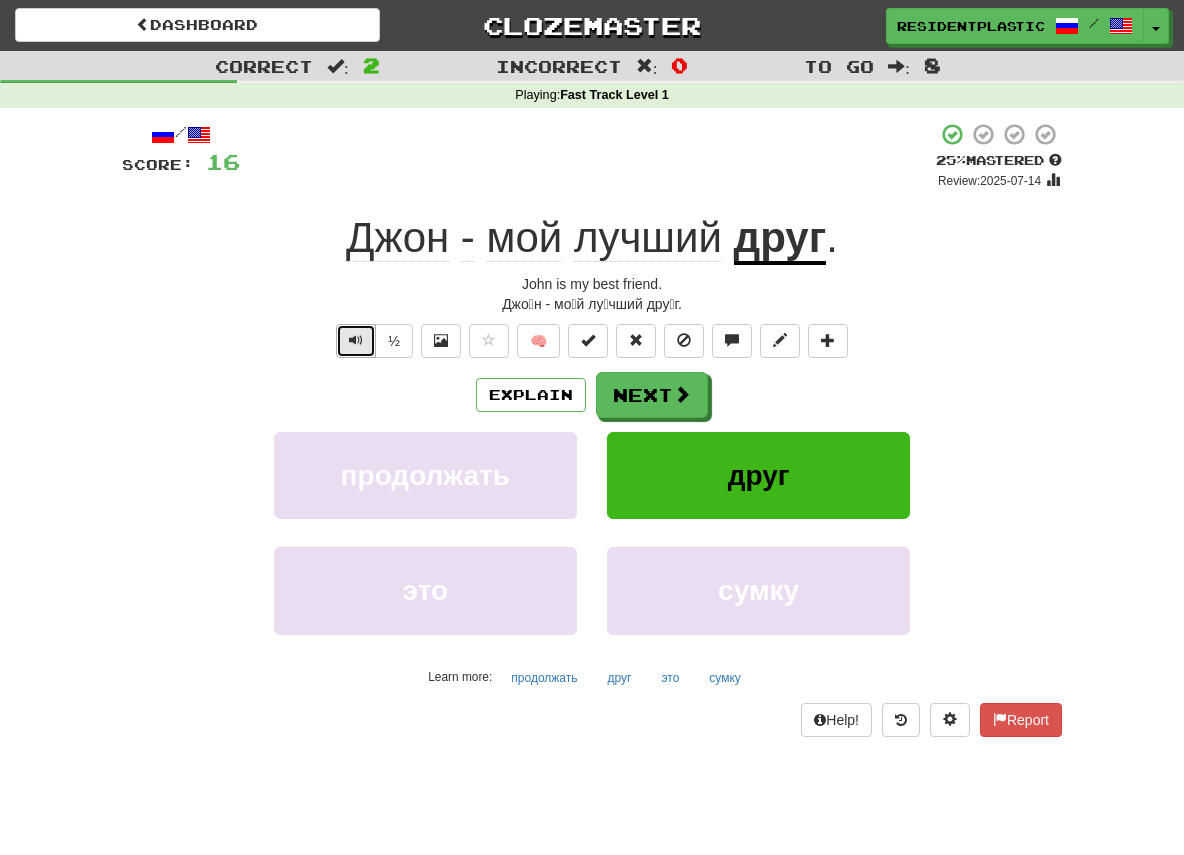 click at bounding box center [356, 341] 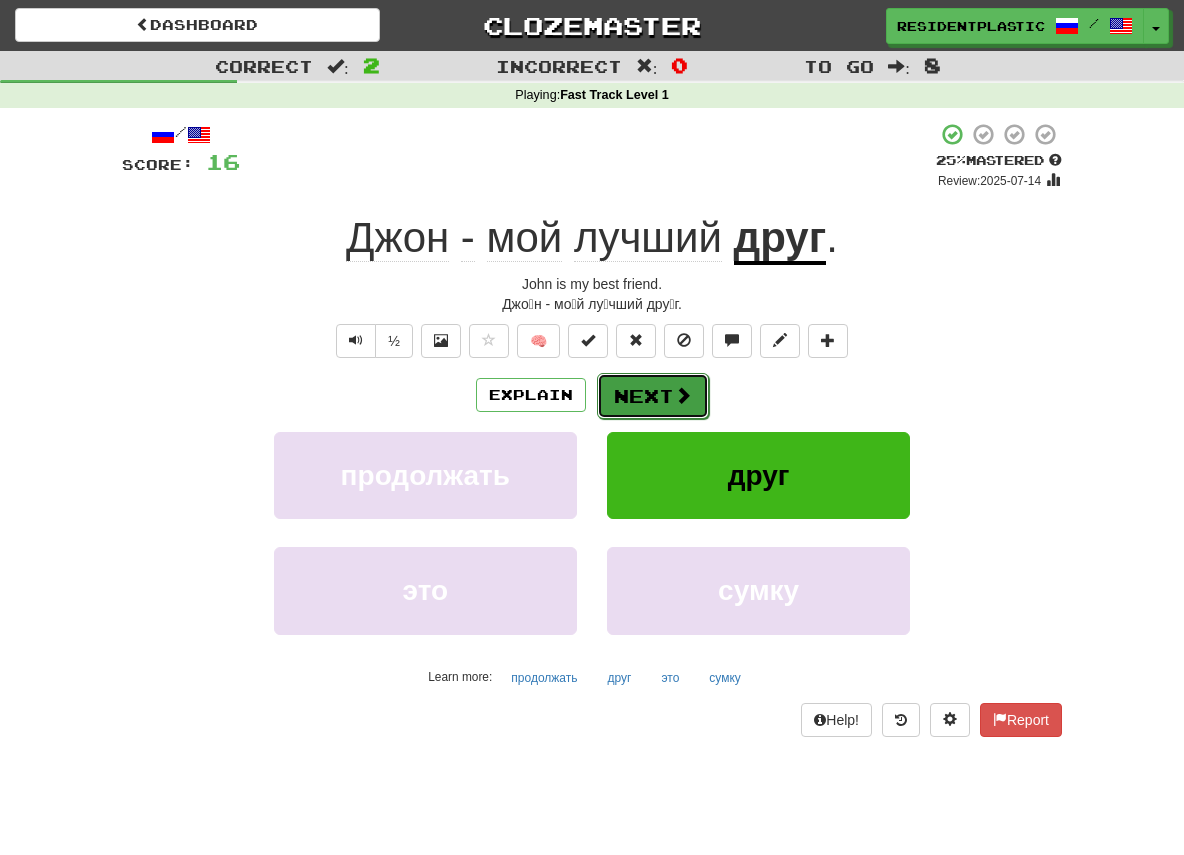 click on "Next" at bounding box center [653, 396] 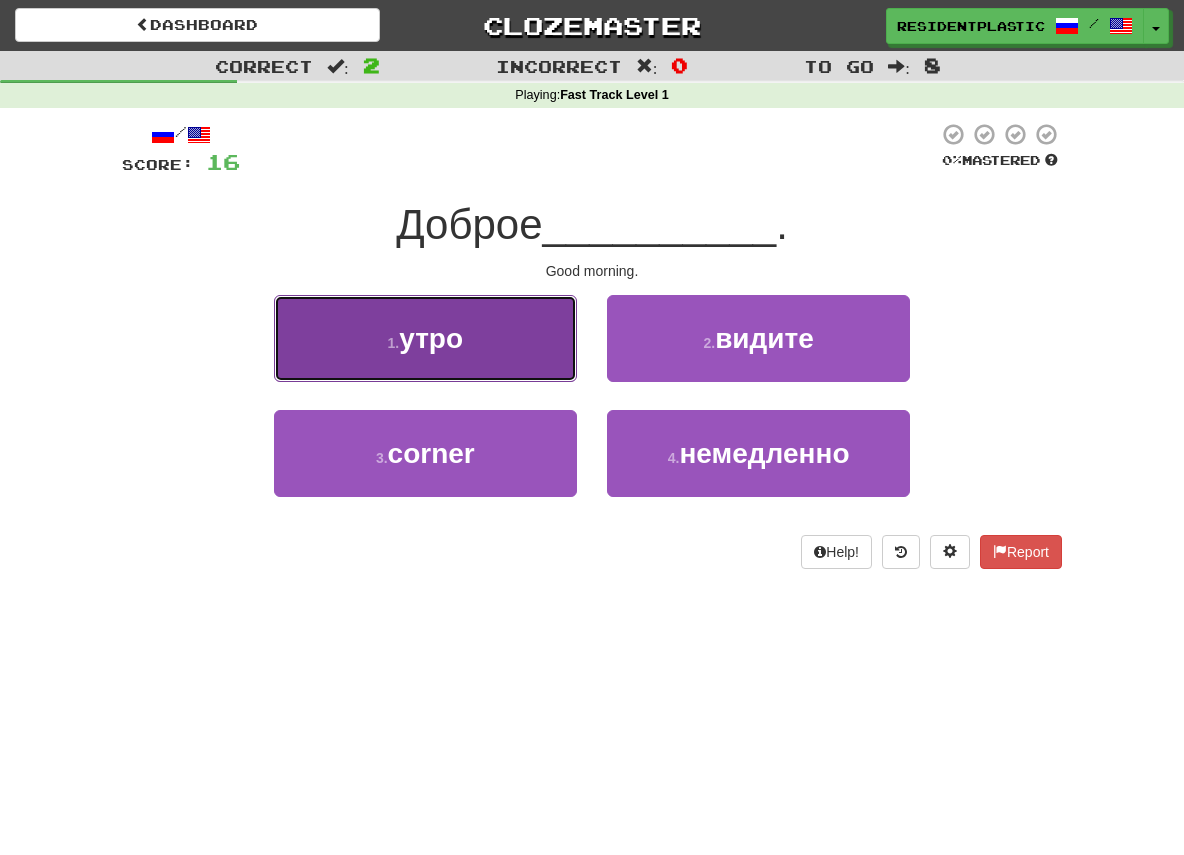 click on "1 .  утро" at bounding box center [425, 338] 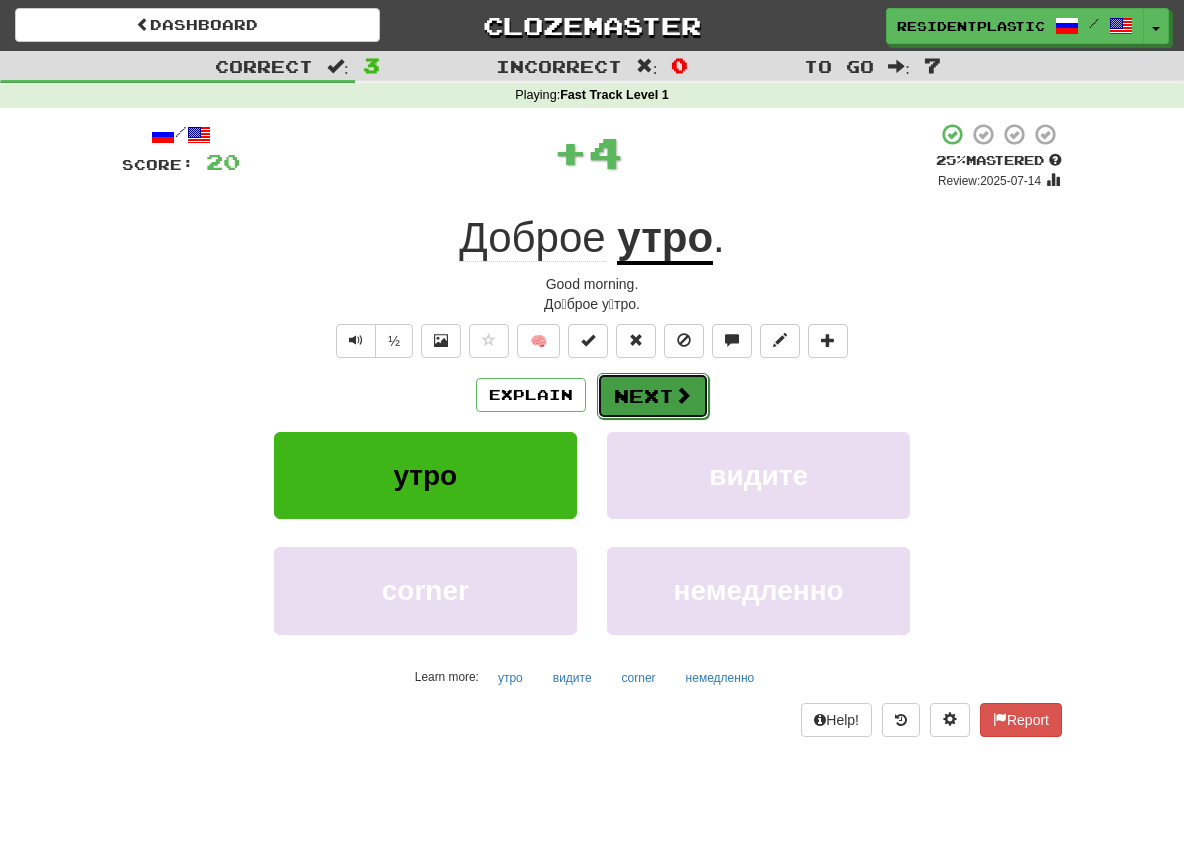 click on "Next" at bounding box center (653, 396) 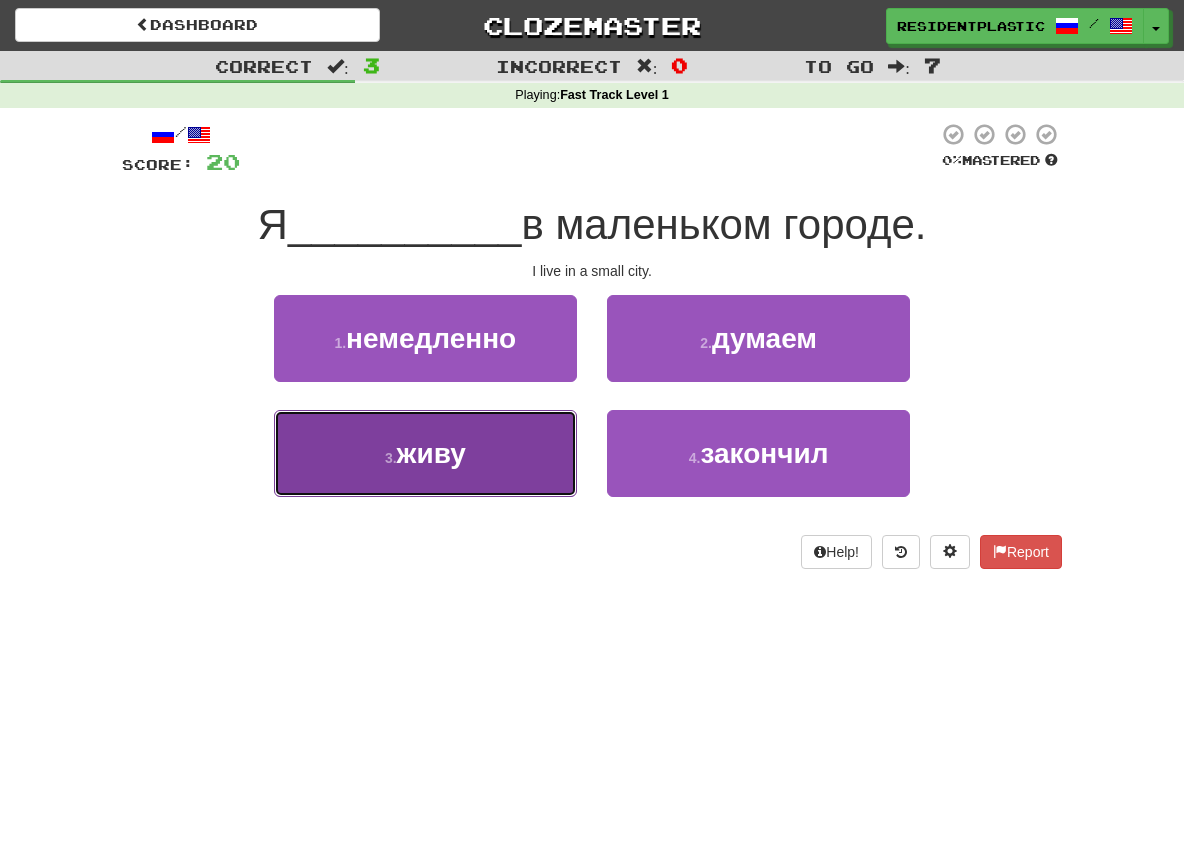 click on "3 .  живу" at bounding box center (425, 453) 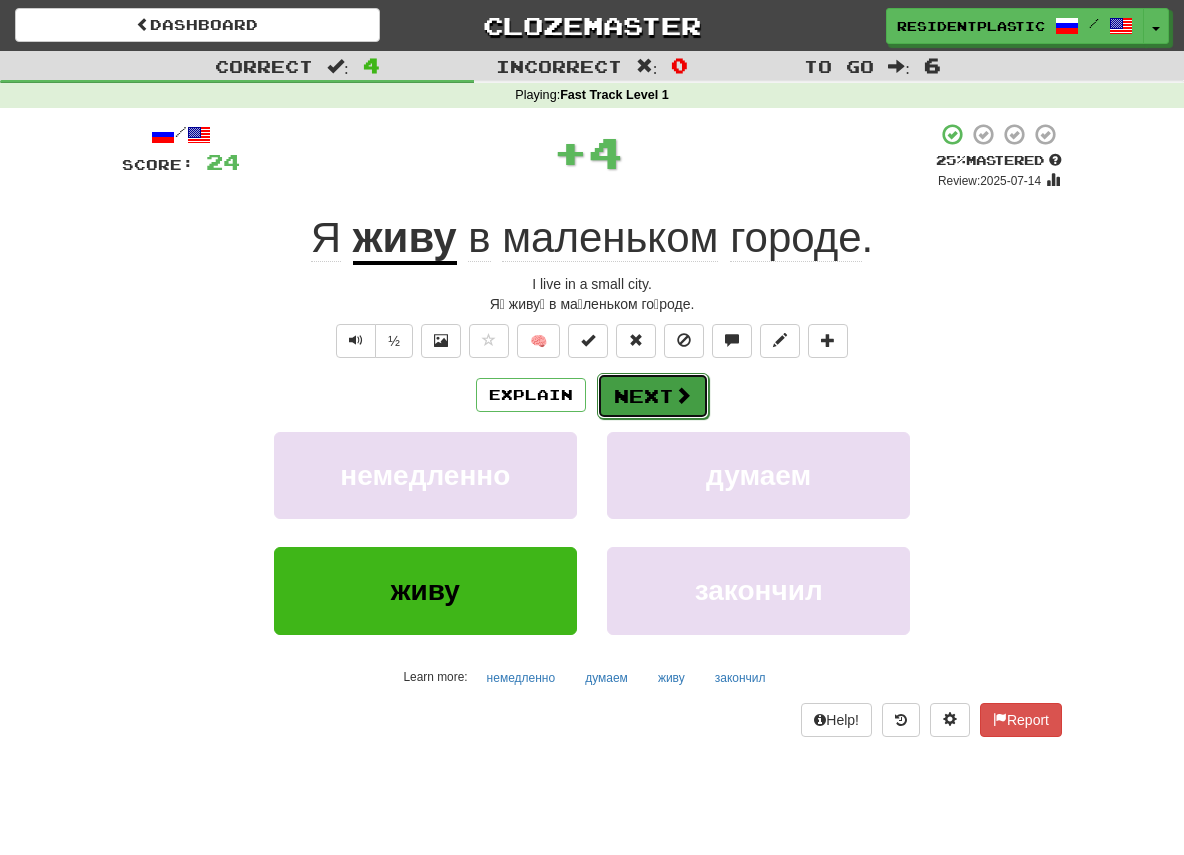 click on "Next" at bounding box center (653, 396) 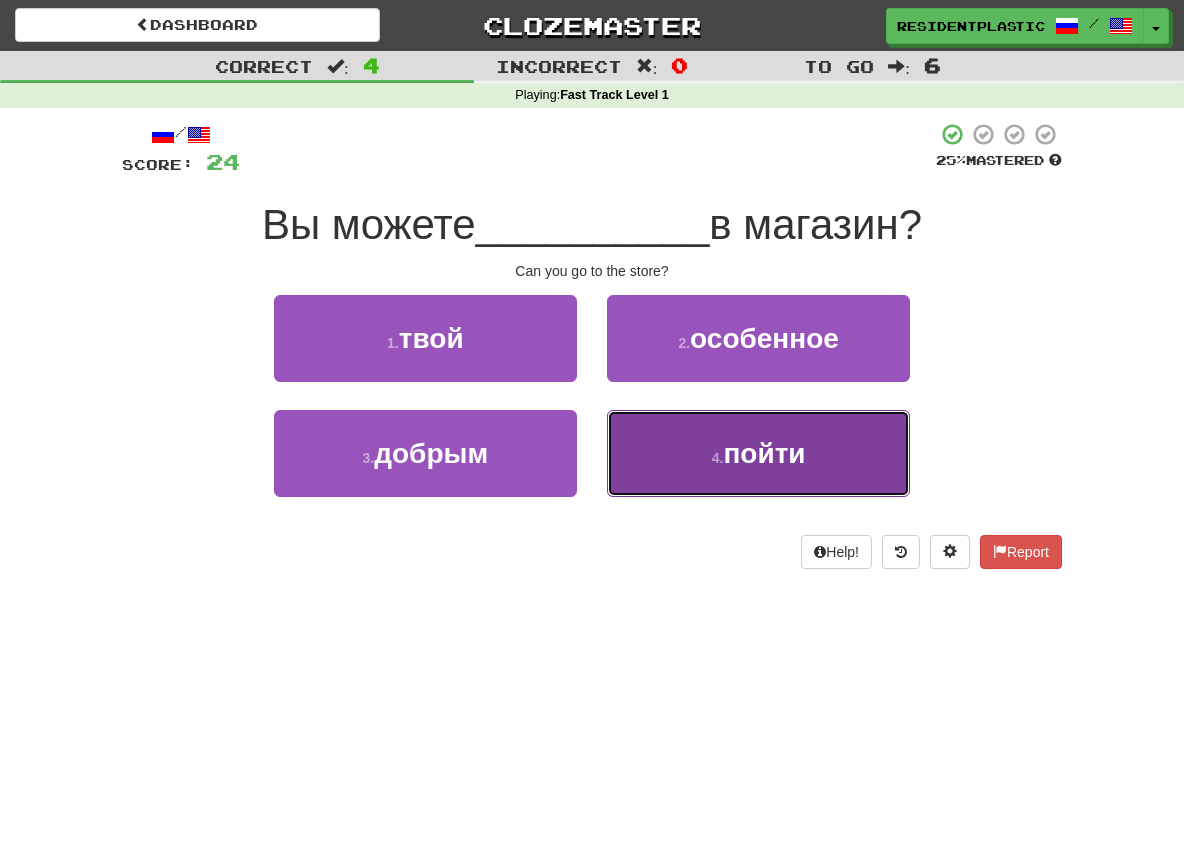 click on "4 .  пойти" at bounding box center [758, 453] 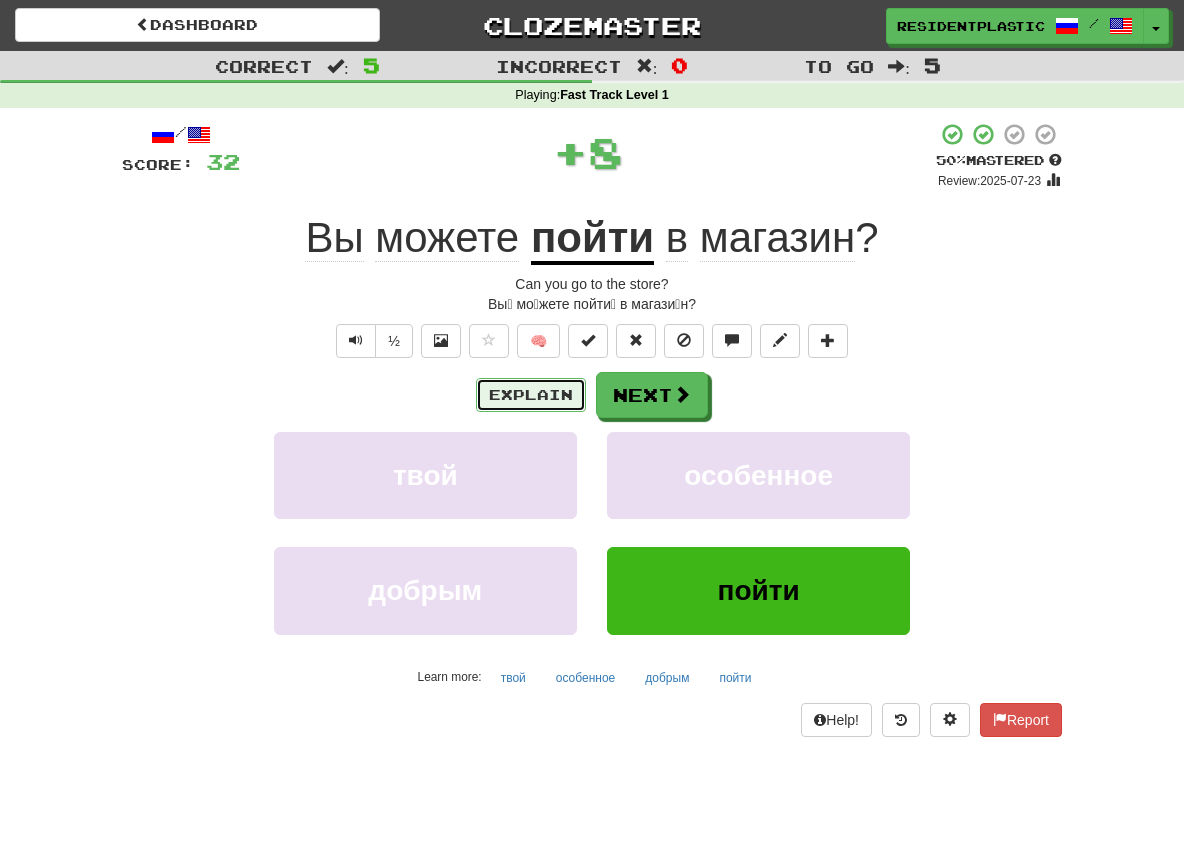 click on "Explain" at bounding box center [531, 395] 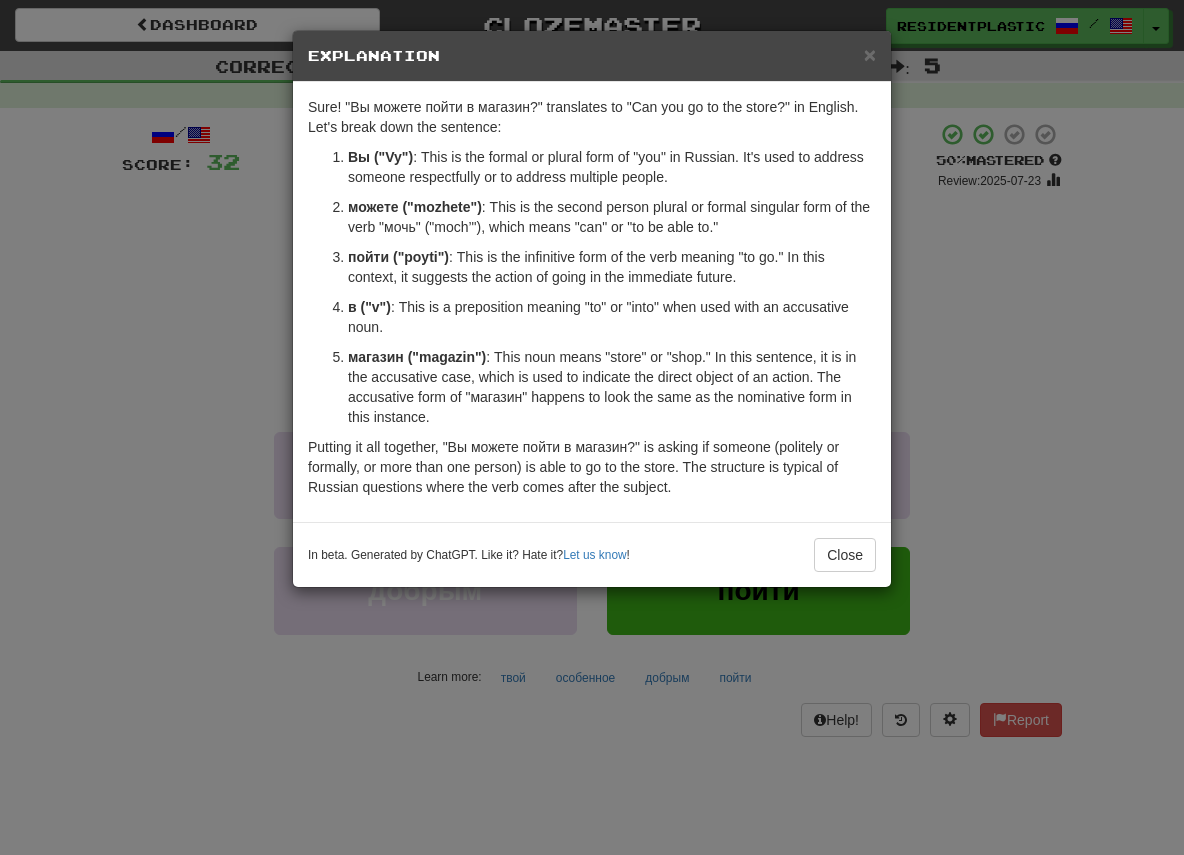 click on "× Explanation Sure! "Вы можете пойти в магазин?" translates to "Can you go to the store?" in English. Let's break down the sentence:
Вы ("Vy") : This is the formal or plural form of "you" in Russian. It's used to address someone respectfully or to address multiple people.
можете ("mozhete") : This is the second person plural or formal singular form of the verb "мочь" ("moch’"), which means "can" or "to be able to."
пойти ("poyti") : This is the infinitive form of the verb meaning "to go." In this context, it suggests the action of going in the immediate future.
в ("v") : This is a preposition meaning "to" or "into" when used with an accusative noun.
магазин ("magazin") : This noun means "store" or "shop." In this sentence, it is in the accusative case, which is used to indicate the direct object of an action. The accusative form of "магазин" happens to look the same as the nominative form in this instance.
Let us know" at bounding box center (592, 427) 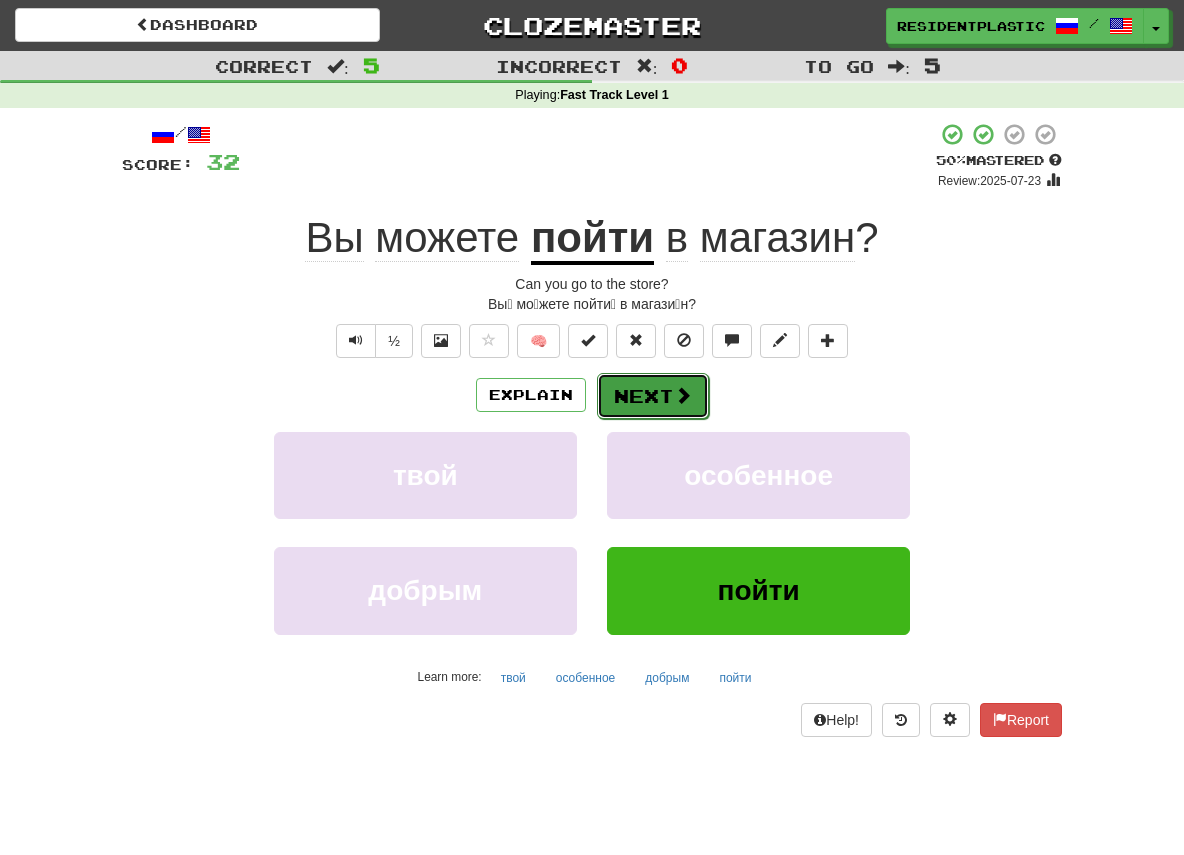 click on "Next" at bounding box center (653, 396) 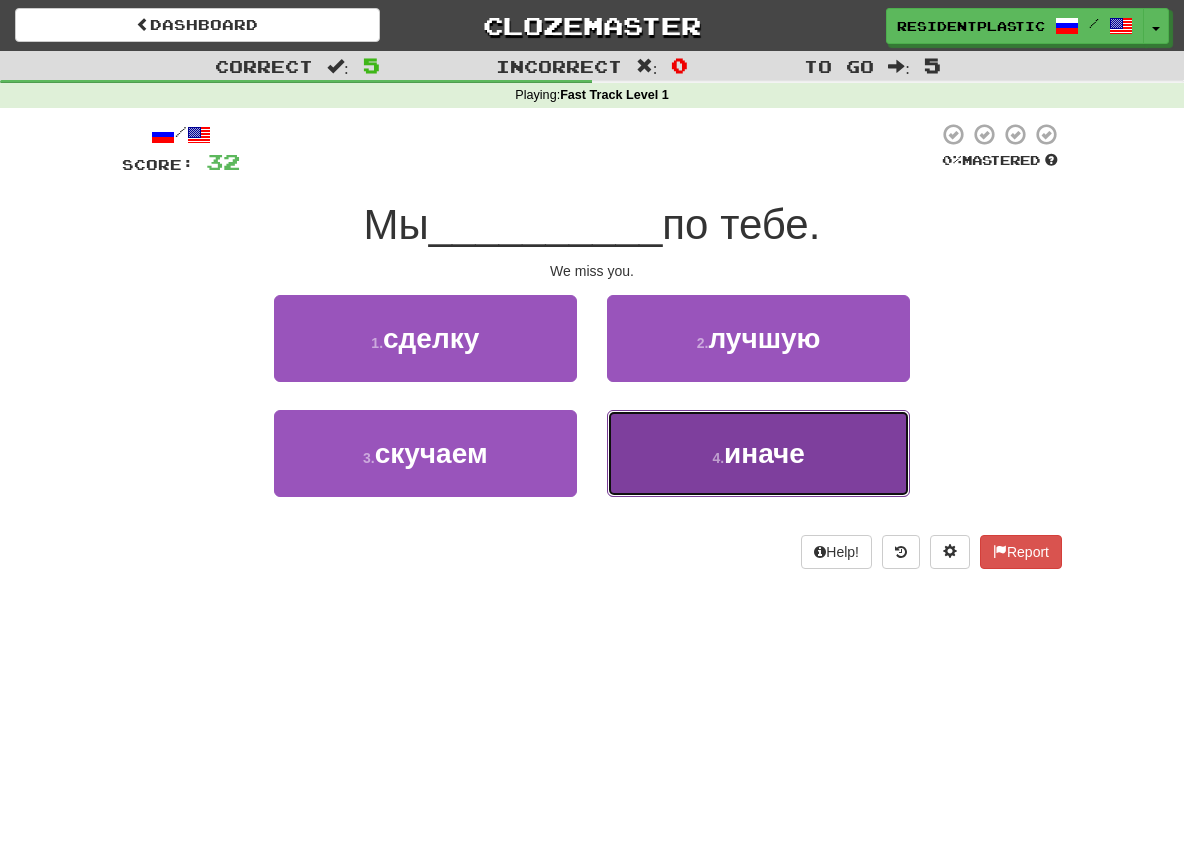 click on "4 .  иначе" at bounding box center (758, 453) 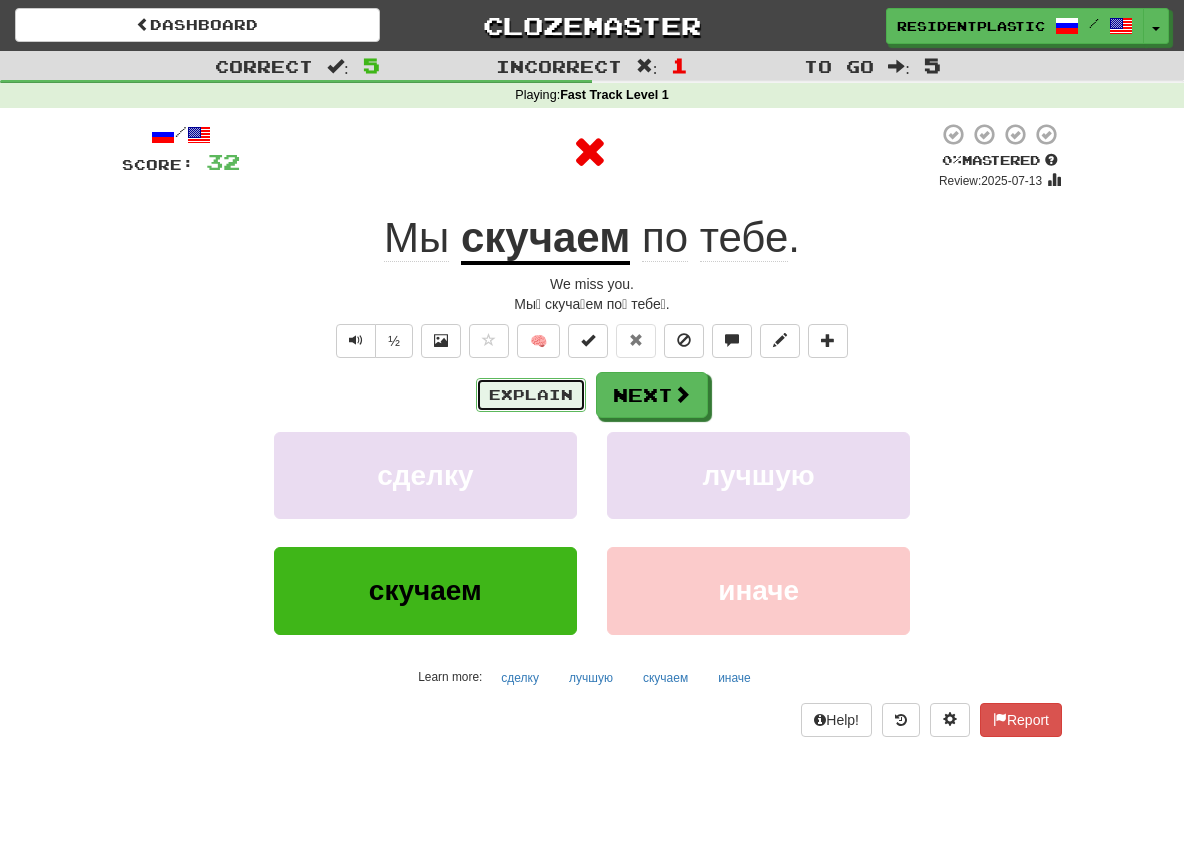 click on "Explain" at bounding box center [531, 395] 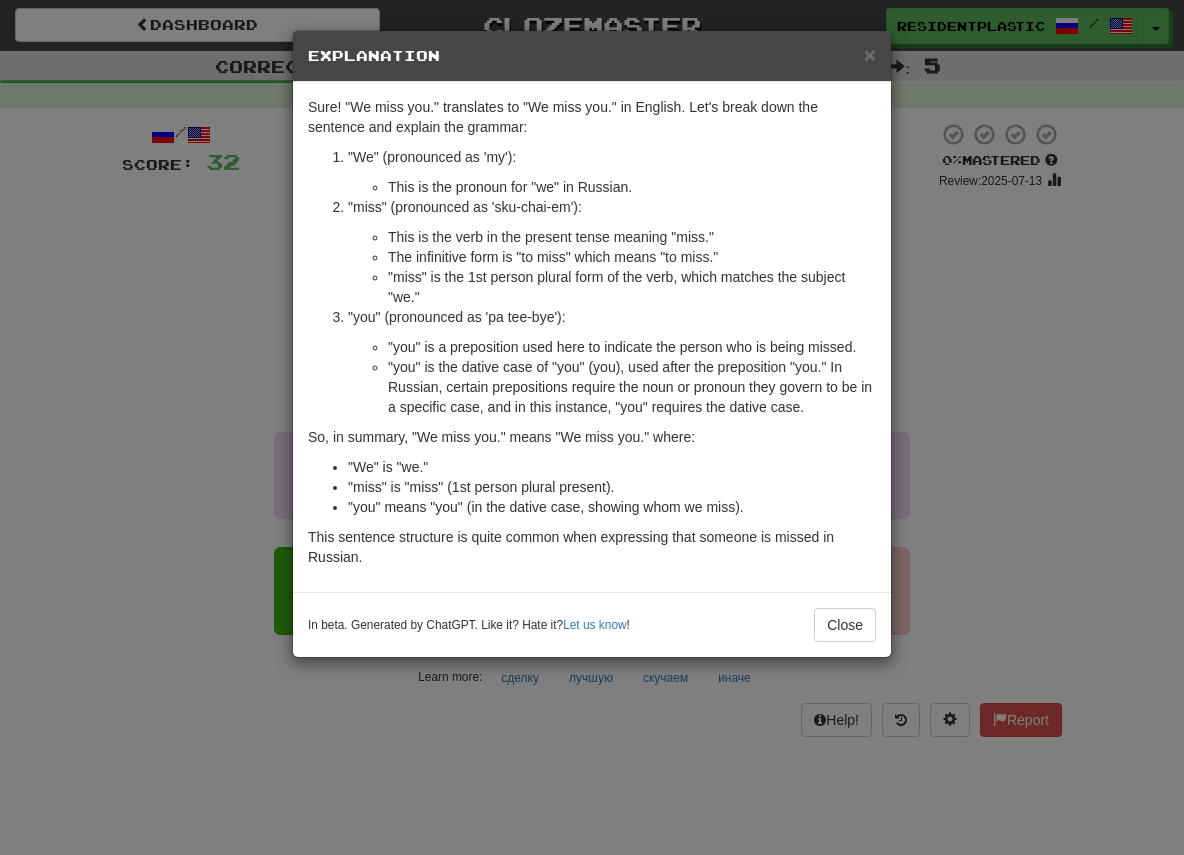 click on "× Explanation Sure! "Мы скучаем по тебе." translates to "We miss you." in English. Let's break down the sentence and explain the grammar:
"Мы" (pronounced as 'my'):
This is the pronoun for "we" in Russian.
"скучаем" (pronounced as 'sku-chai-em'):
This is the verb in the present tense meaning "miss."
The infinitive form is "скучать" which means "to miss."
"Скучаем" is the 1st person plural form of the verb, which matches the subject "мы."
"по тебе" (pronounced as 'pa tee-bye'):
"по" is a preposition used here to indicate the person who is being missed.
"тебе" is the dative case of "ты" (you), used after the preposition "по." In Russian, certain prepositions require the noun or pronoun they govern to be in a specific case, and in this instance, "по" requires the dative case.
So, in summary, "Мы скучаем по тебе." means "We miss you." where:
"Мы" is "we."
Let us know ! Close" at bounding box center (592, 427) 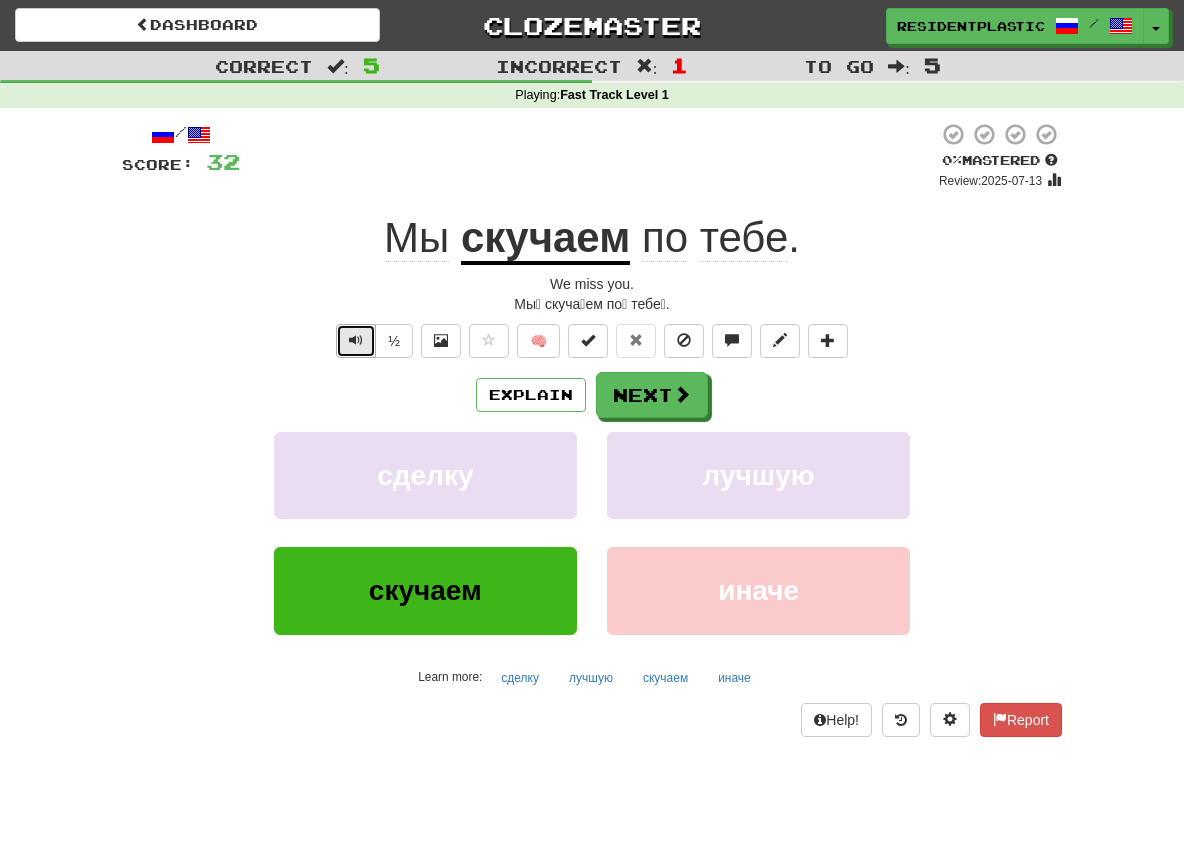 click at bounding box center (356, 341) 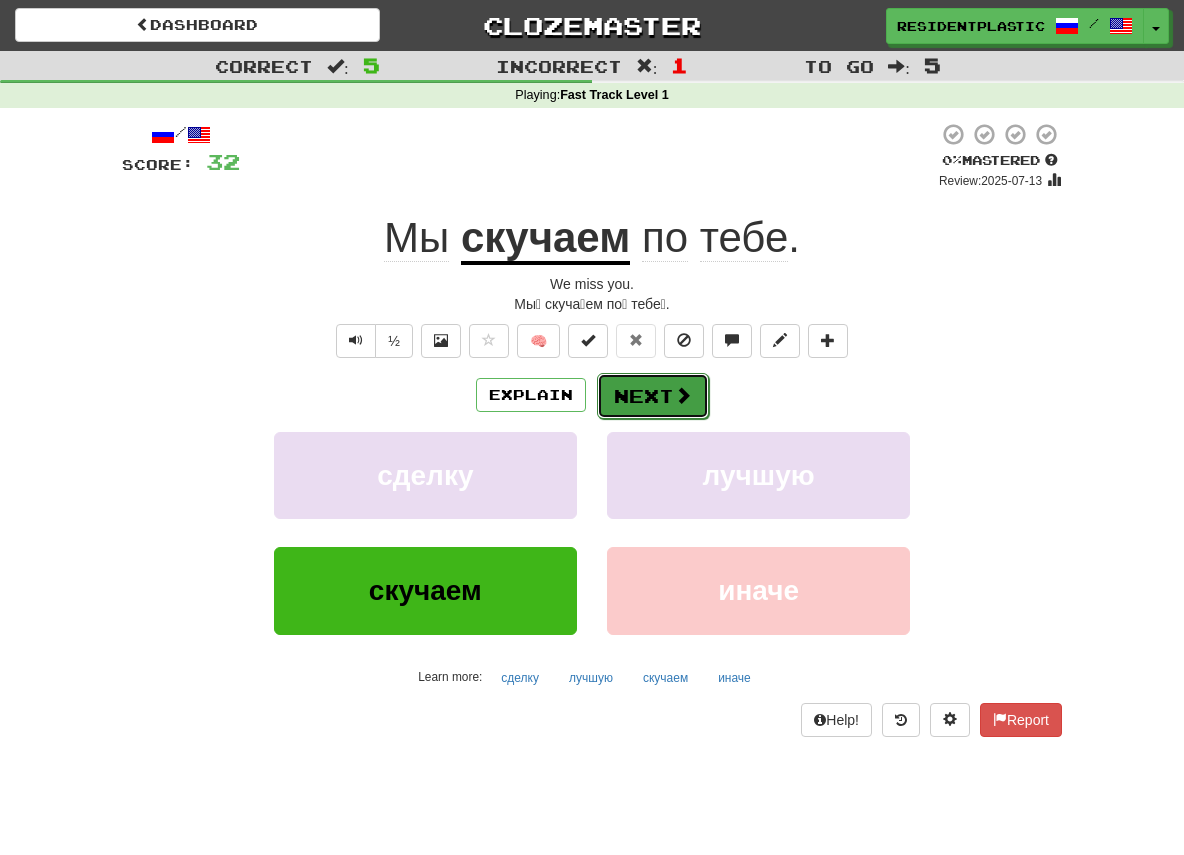 click on "Next" at bounding box center [653, 396] 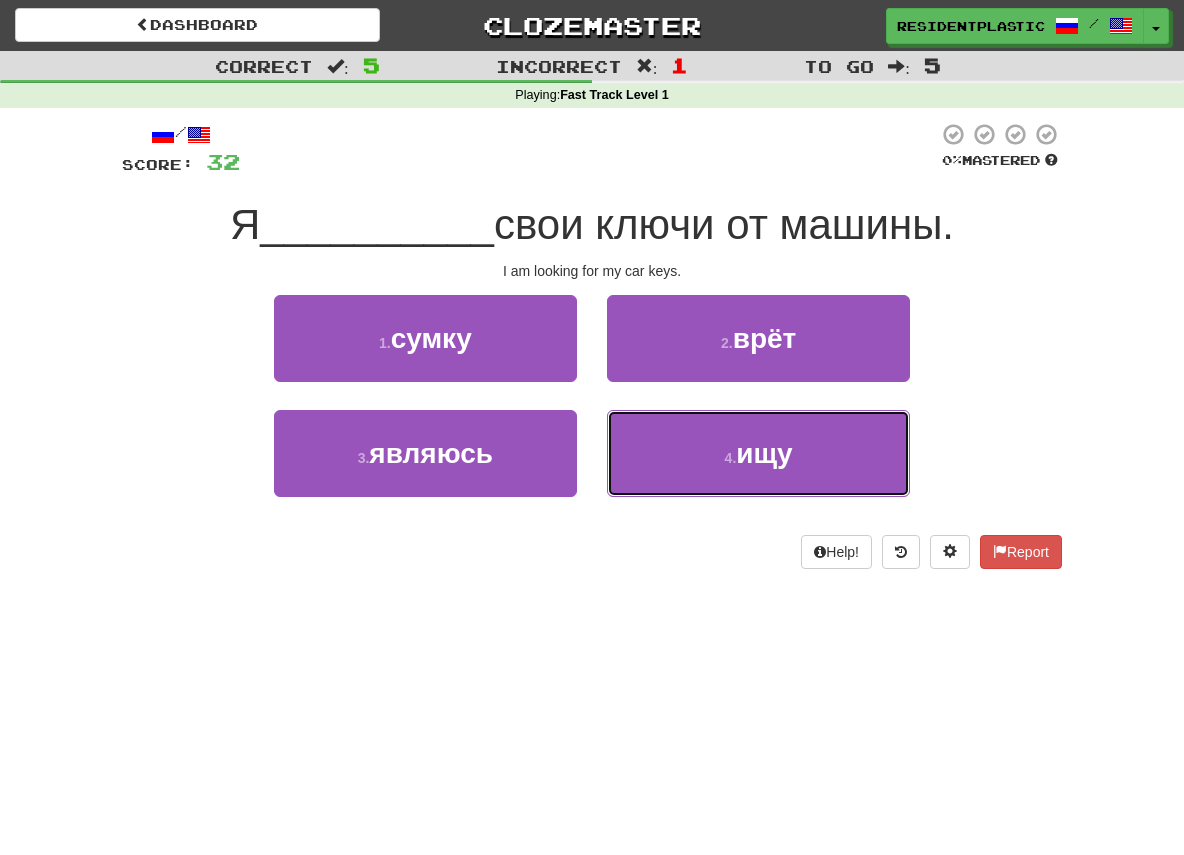 click on "4 .  ищу" at bounding box center [758, 453] 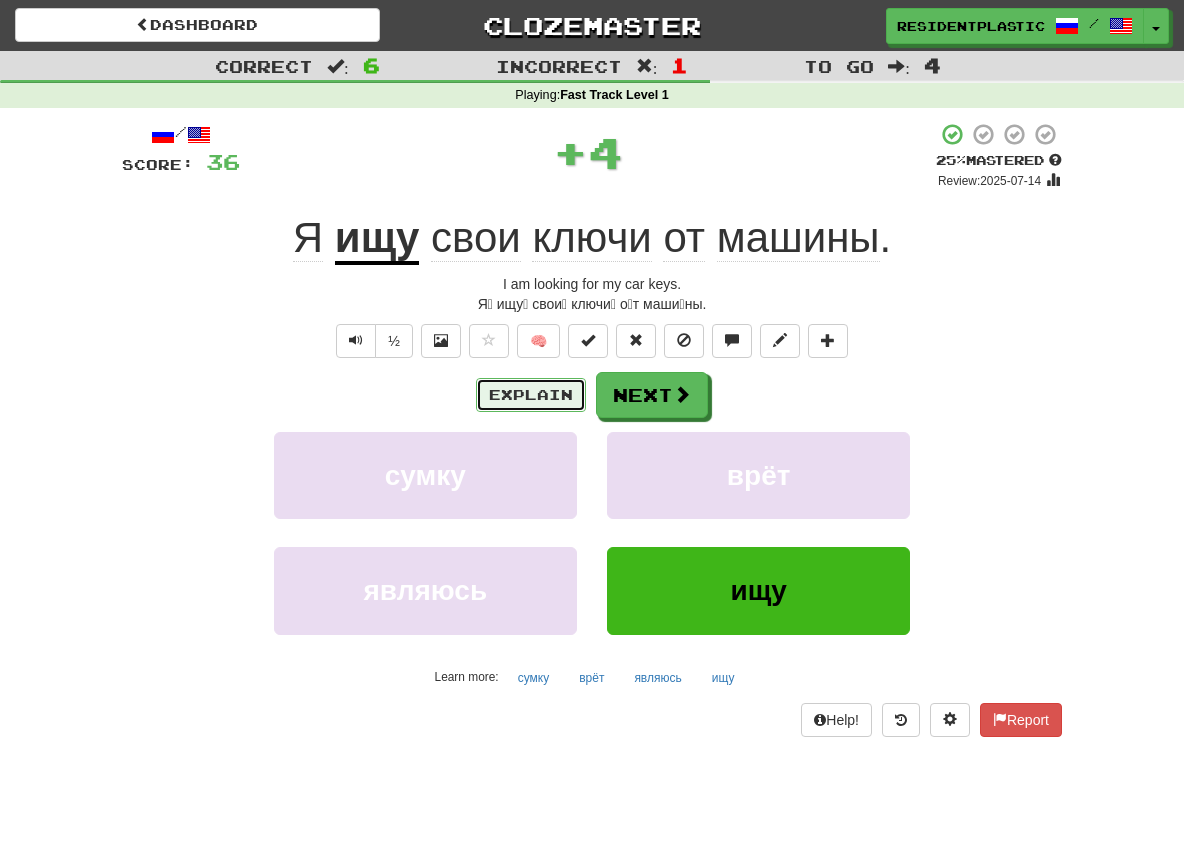 click on "Explain" at bounding box center (531, 395) 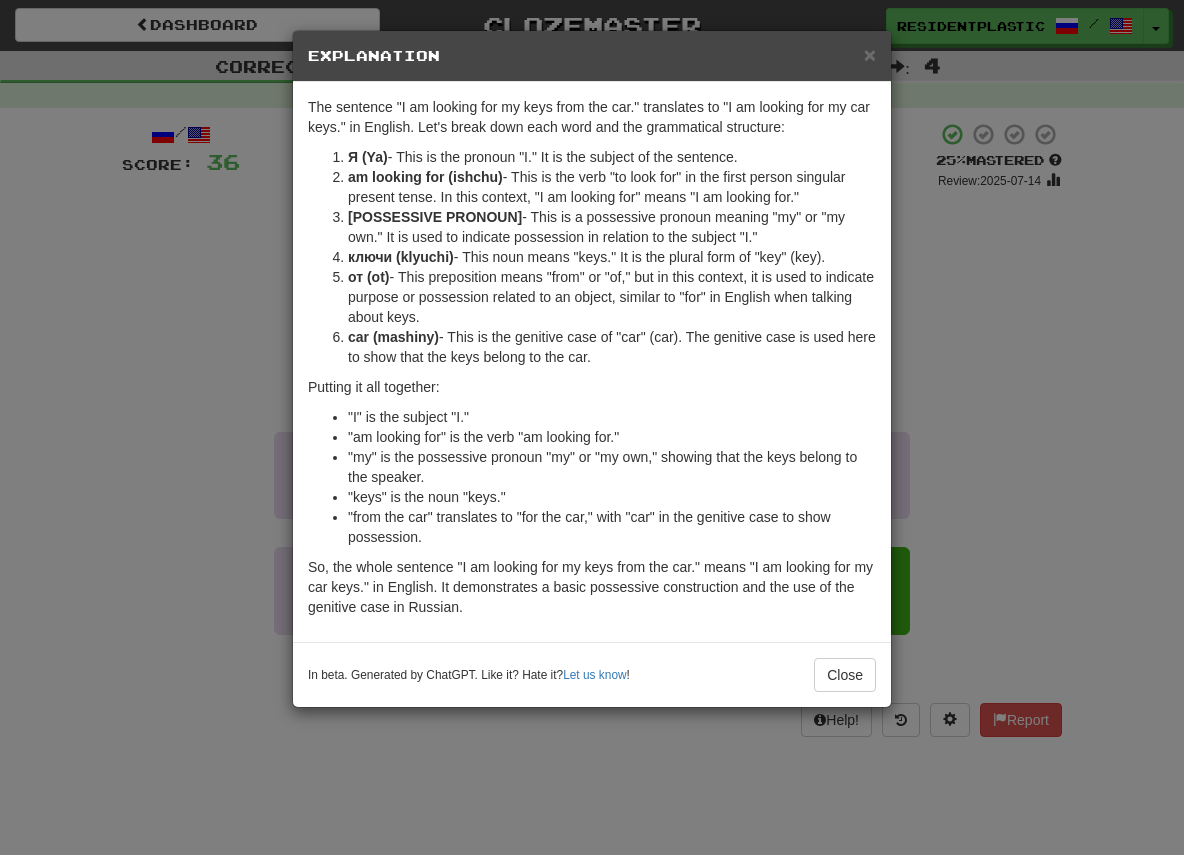 click on "× Explanation The sentence "Я ищу свои ключи от машины." translates to "I am looking for my car keys." in English. Let's break down each word and the grammatical structure:
Я (Ya)  - This is the pronoun "I." It is the subject of the sentence.
ищу (ishchu)  - This is the verb "to look for" in the first person singular present tense. In this context, "ищу" means "I am looking for."
свои (svoi)  - This is a possessive pronoun meaning "my" or "my own." It is used to indicate possession in relation to the subject "I."
ключи (klyuchi)  - This noun means "keys." It is the plural form of "ключ" (key).
от (ot)  - This preposition means "from" or "of," but in this context, it is used to indicate purpose or possession related to an object, similar to "for" in English when talking about keys.
машины (mashiny)  - This is the genitive case of "машина" (car). The genitive case is used here to show that the keys belong to the car.
!" at bounding box center (592, 427) 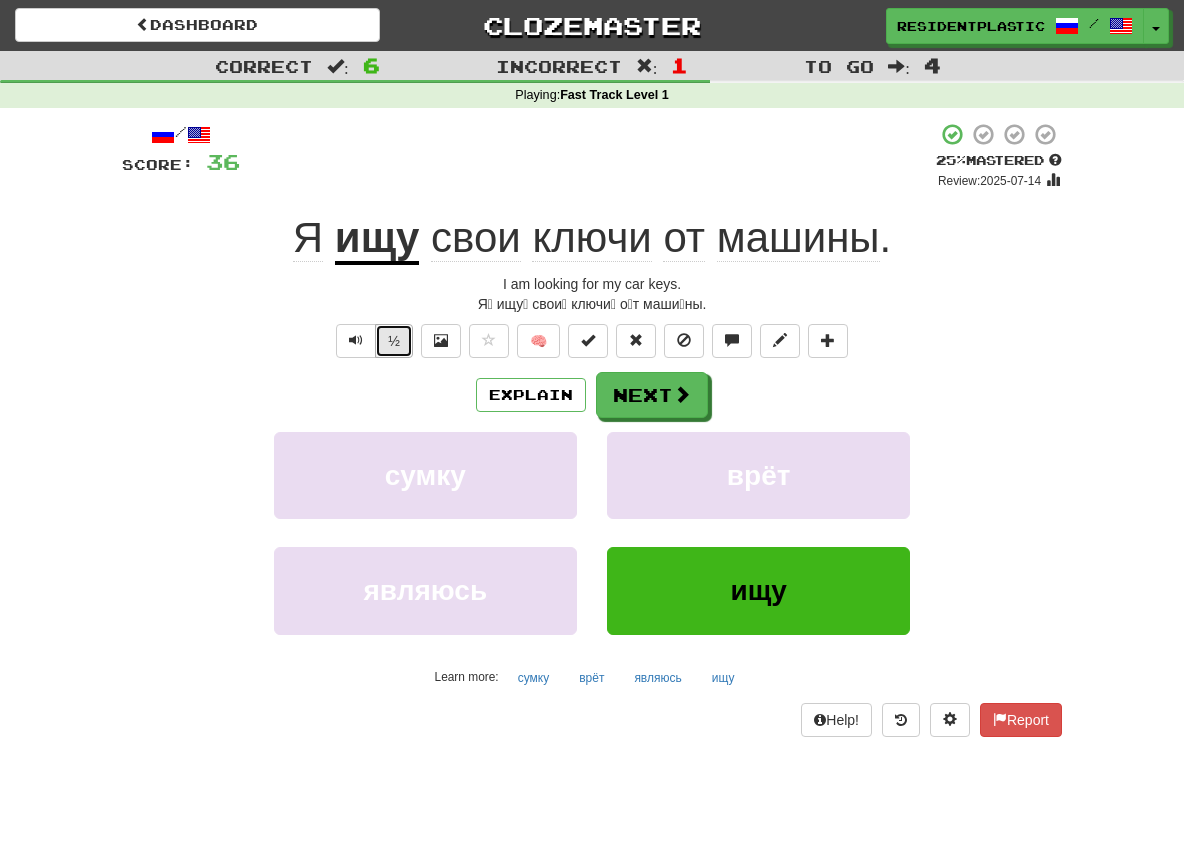 click on "½" at bounding box center (394, 341) 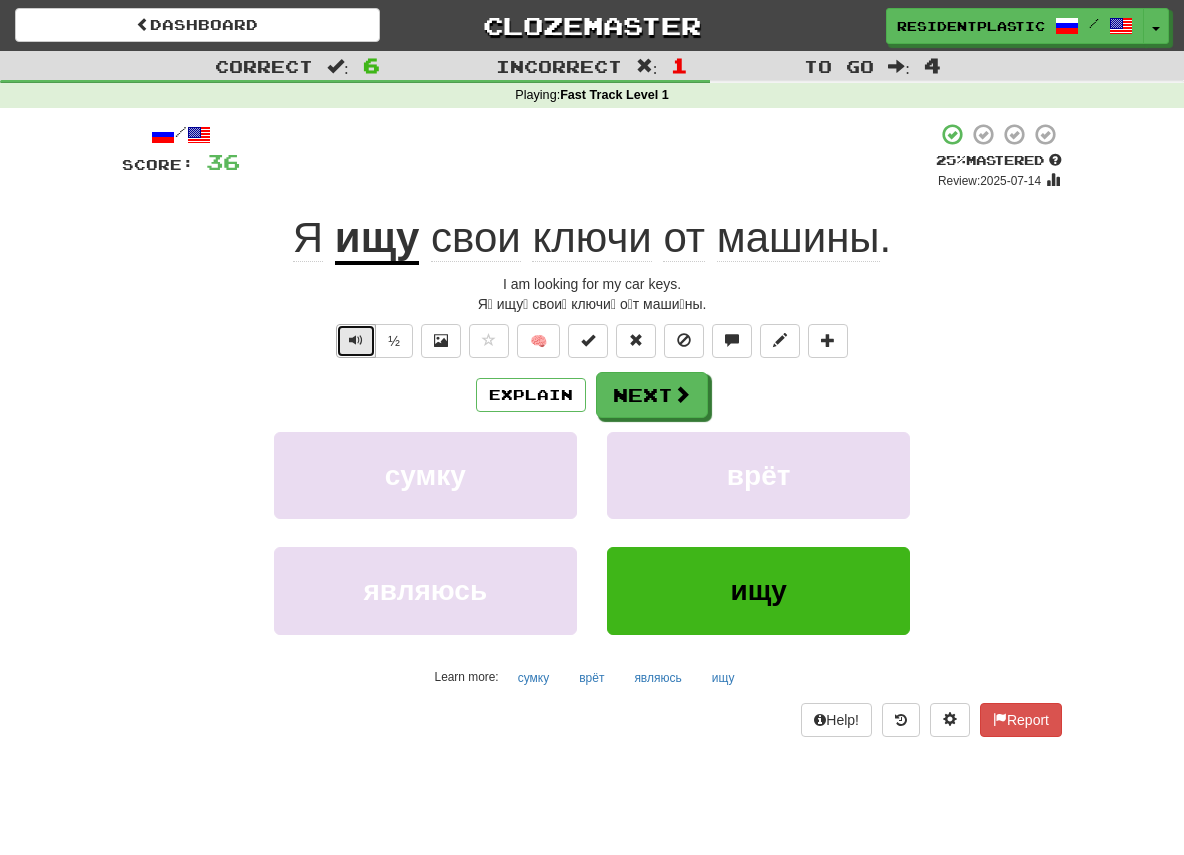 click at bounding box center [356, 341] 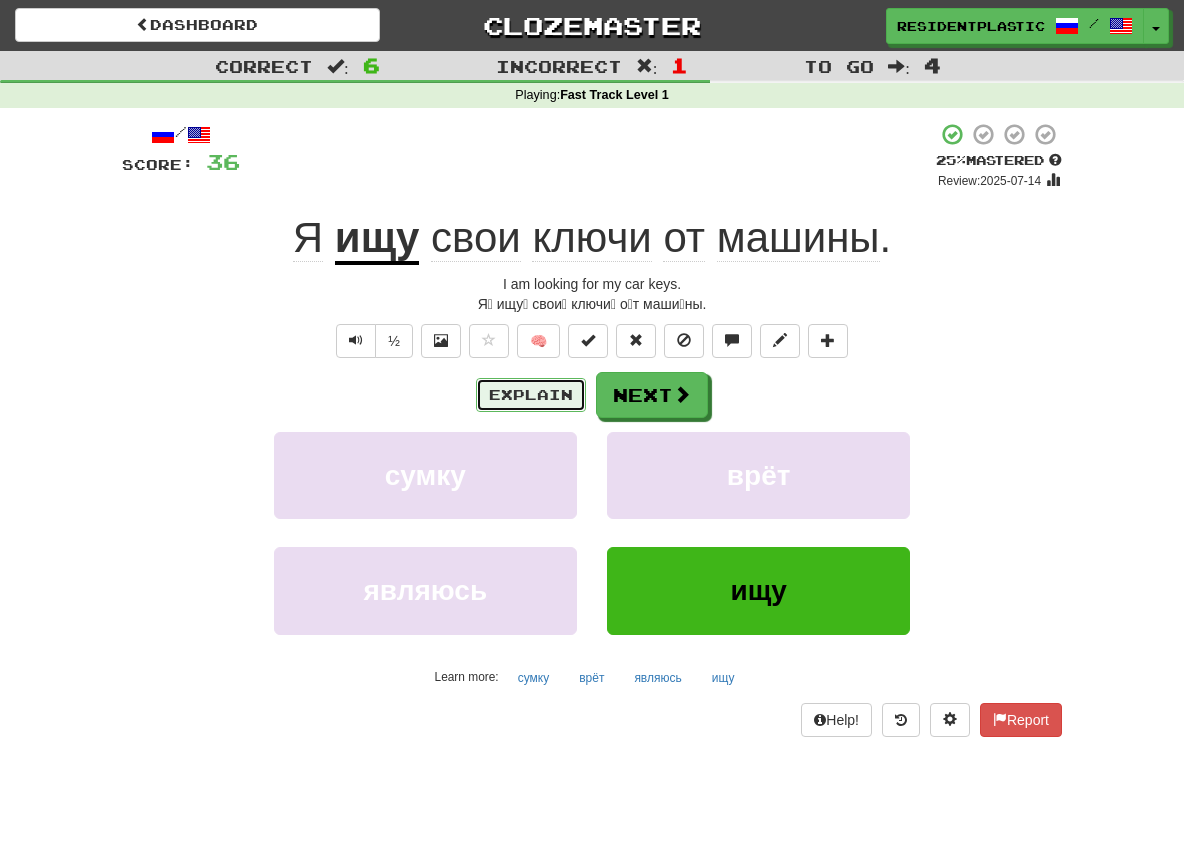 click on "Explain" at bounding box center (531, 395) 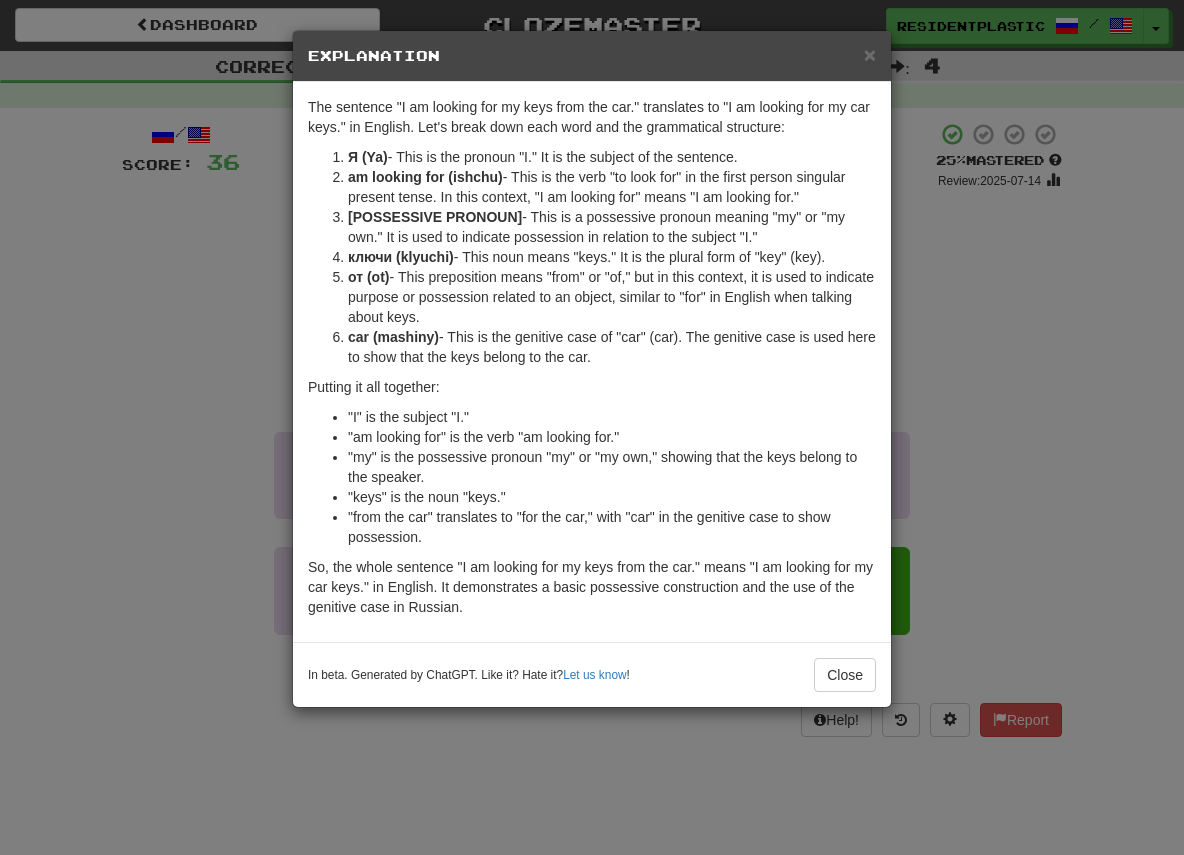 click on "× Explanation The sentence "Я ищу свои ключи от машины." translates to "I am looking for my car keys." in English. Let's break down each word and the grammatical structure:
Я (Ya)  - This is the pronoun "I." It is the subject of the sentence.
ищу (ishchu)  - This is the verb "to look for" in the first person singular present tense. In this context, "ищу" means "I am looking for."
свои (svoi)  - This is a possessive pronoun meaning "my" or "my own." It is used to indicate possession in relation to the subject "I."
ключи (klyuchi)  - This noun means "keys." It is the plural form of "ключ" (key).
от (ot)  - This preposition means "from" or "of," but in this context, it is used to indicate purpose or possession related to an object, similar to "for" in English when talking about keys.
машины (mashiny)  - This is the genitive case of "машина" (car). The genitive case is used here to show that the keys belong to the car.
!" at bounding box center (592, 427) 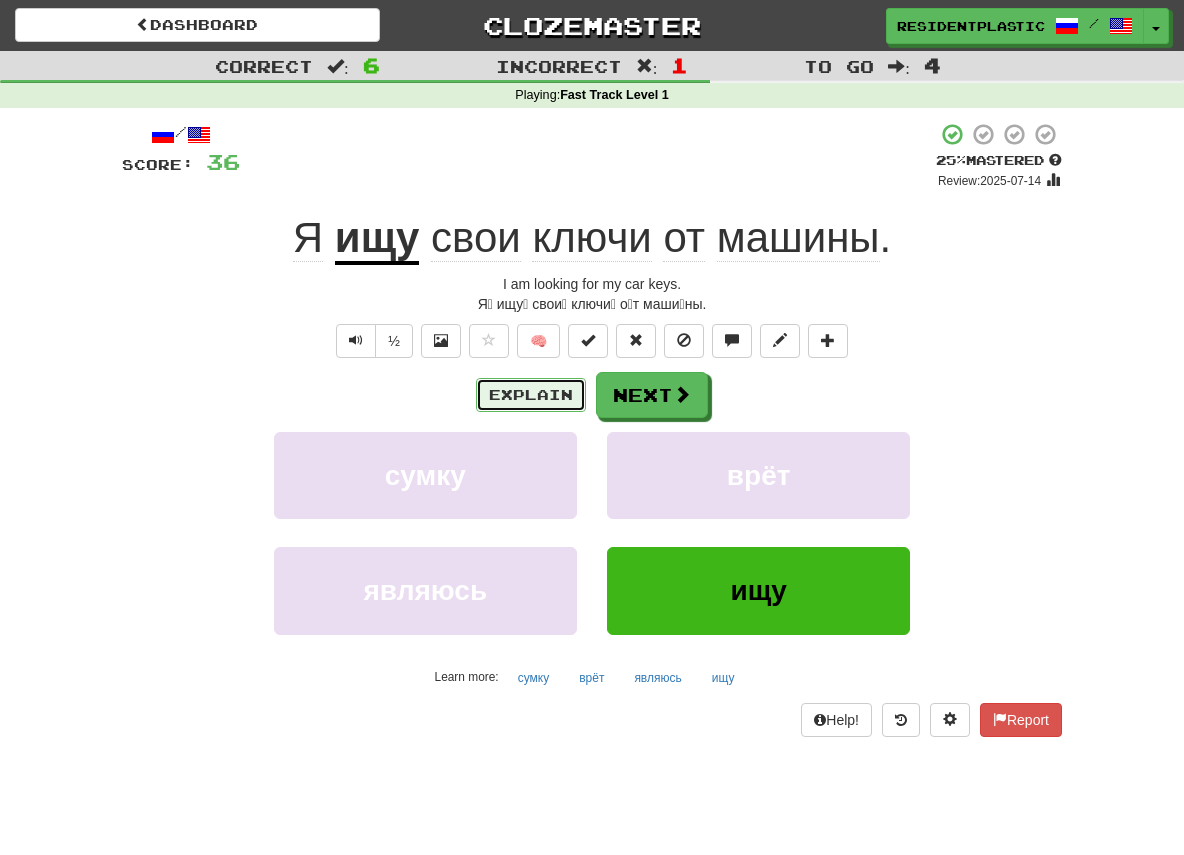 click on "Explain" at bounding box center [531, 395] 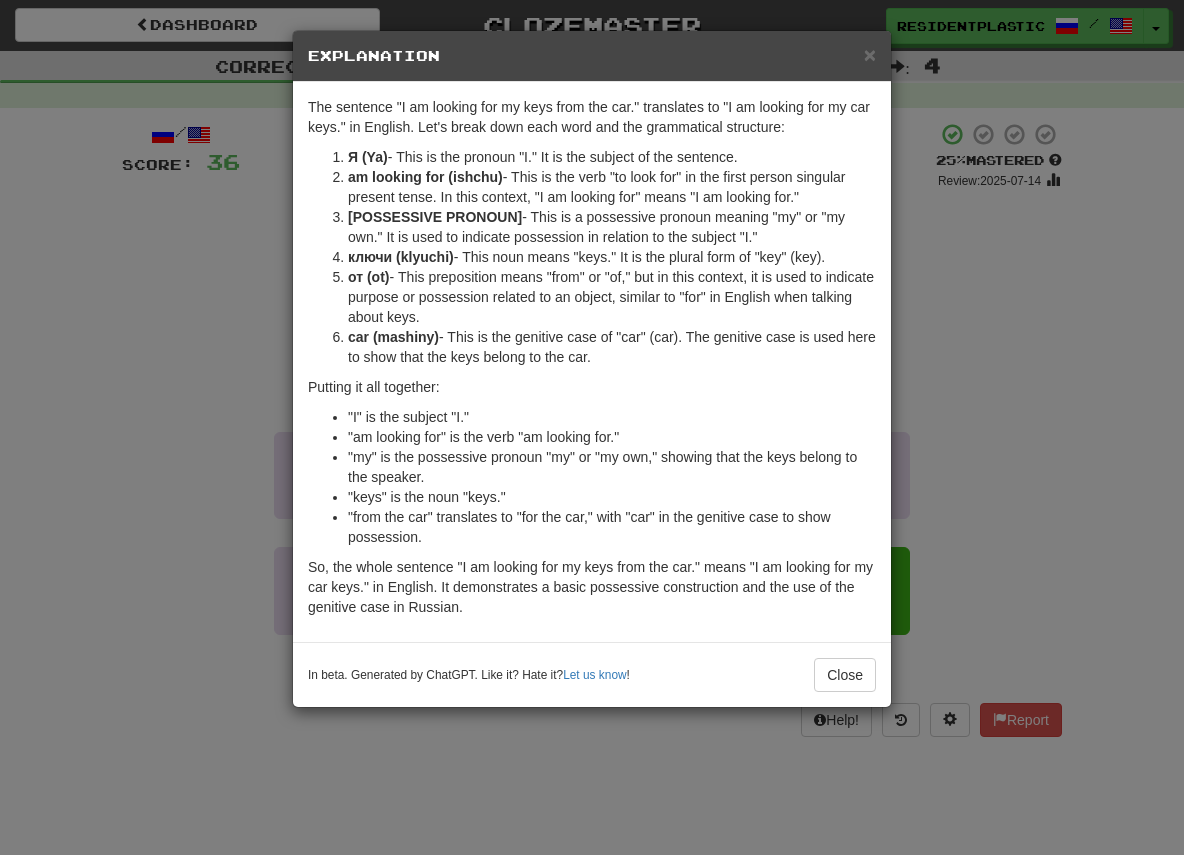 click on "× Explanation The sentence "Я ищу свои ключи от машины." translates to "I am looking for my car keys." in English. Let's break down each word and the grammatical structure:
Я (Ya)  - This is the pronoun "I." It is the subject of the sentence.
ищу (ishchu)  - This is the verb "to look for" in the first person singular present tense. In this context, "ищу" means "I am looking for."
свои (svoi)  - This is a possessive pronoun meaning "my" or "my own." It is used to indicate possession in relation to the subject "I."
ключи (klyuchi)  - This noun means "keys." It is the plural form of "ключ" (key).
от (ot)  - This preposition means "from" or "of," but in this context, it is used to indicate purpose or possession related to an object, similar to "for" in English when talking about keys.
машины (mashiny)  - This is the genitive case of "машина" (car). The genitive case is used here to show that the keys belong to the car.
!" at bounding box center [592, 427] 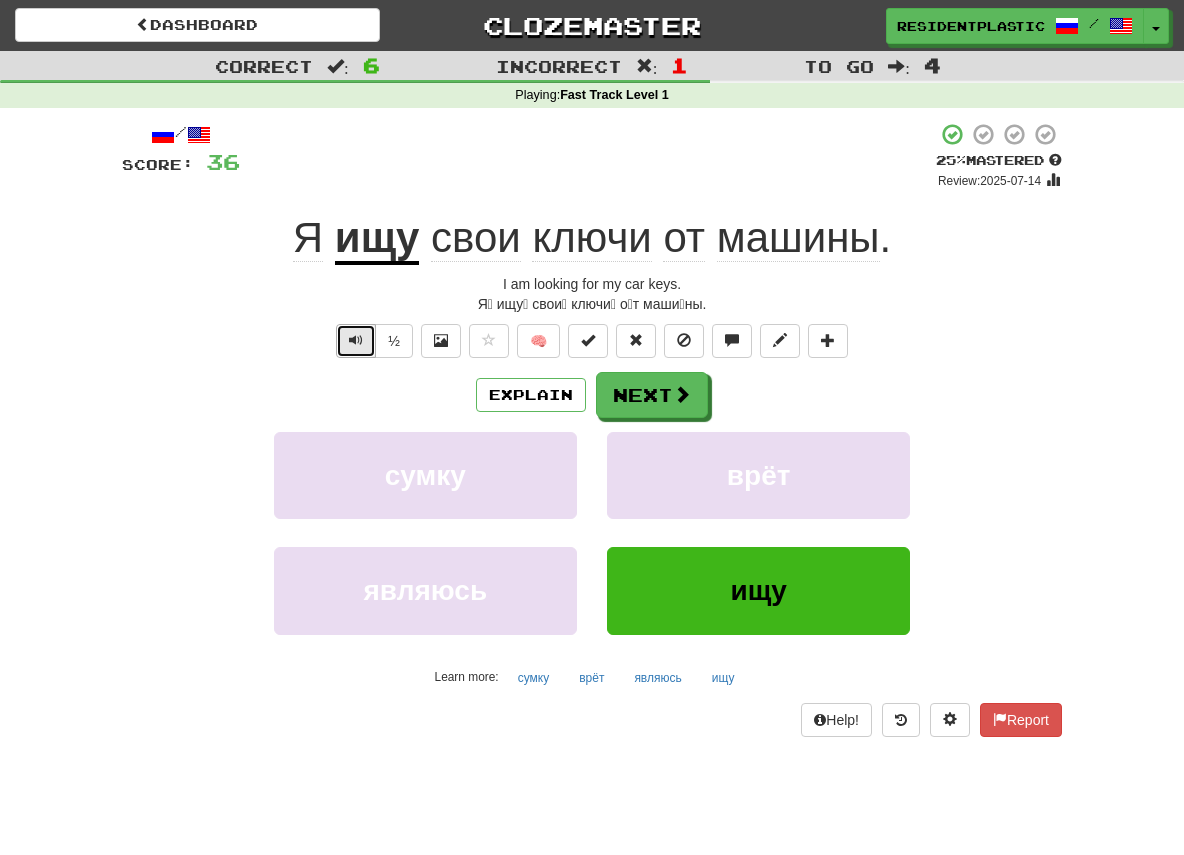 click at bounding box center (356, 340) 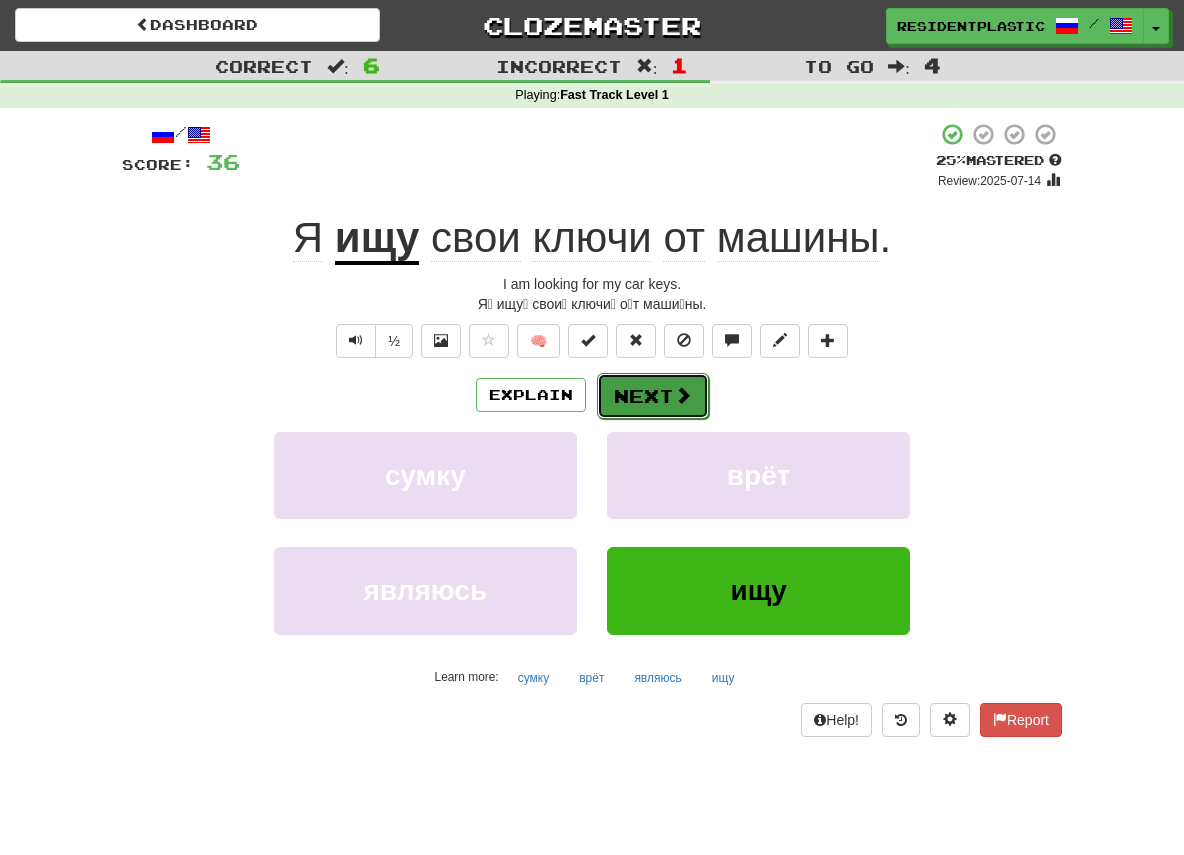 click on "Next" at bounding box center (653, 396) 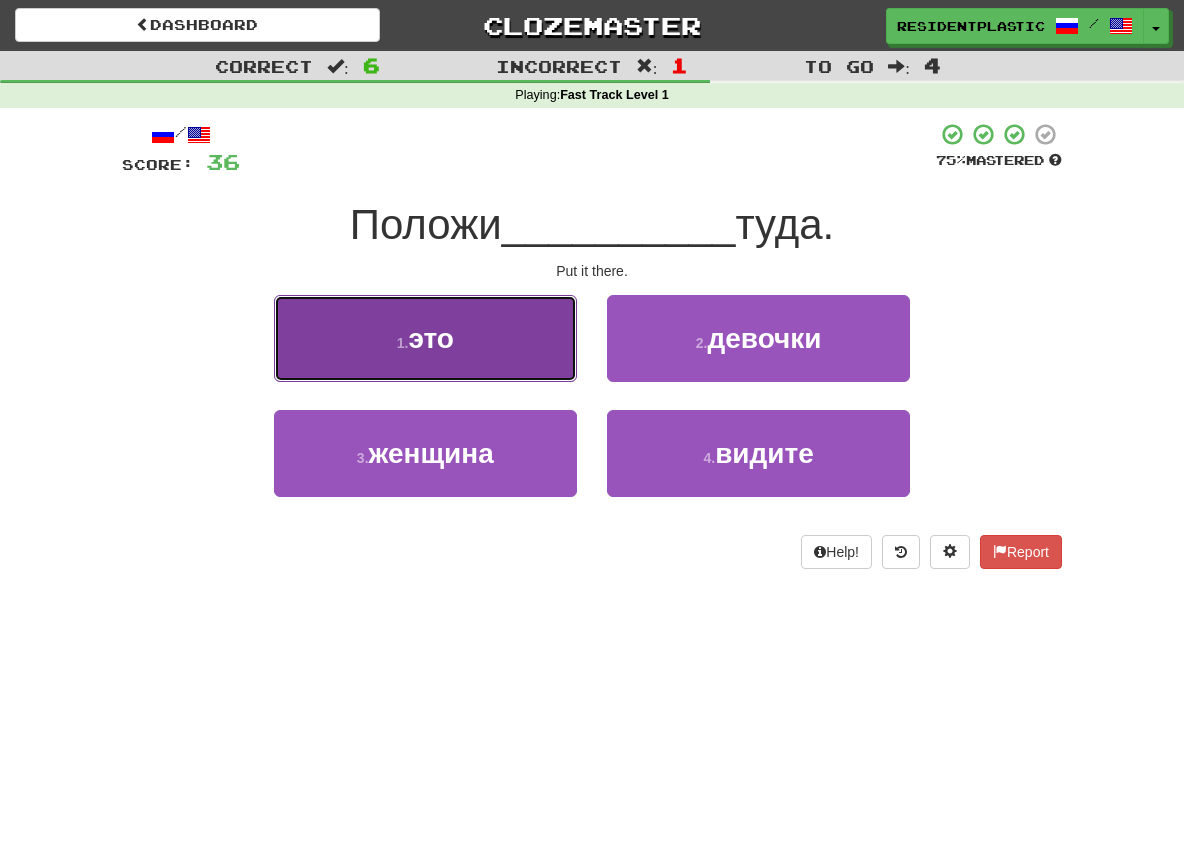 click on "1 .  это" at bounding box center (425, 338) 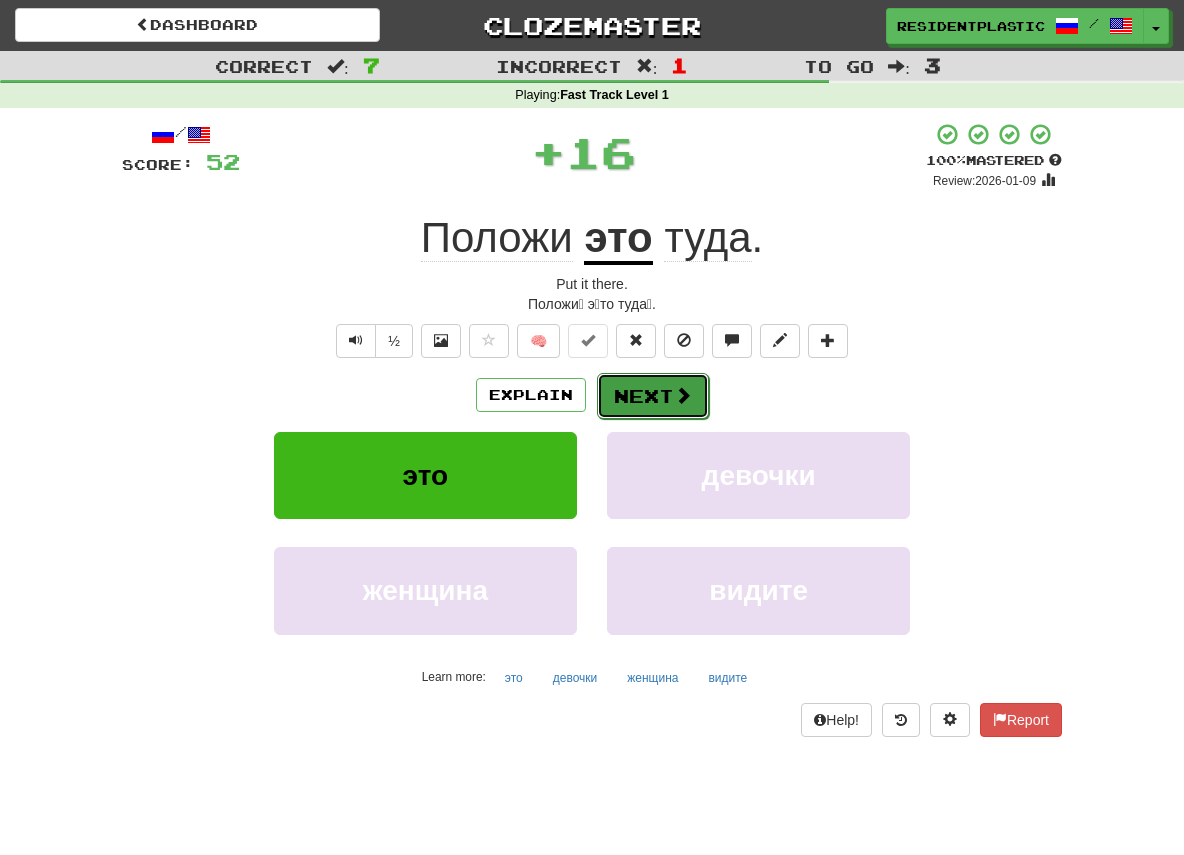 click on "Next" at bounding box center (653, 396) 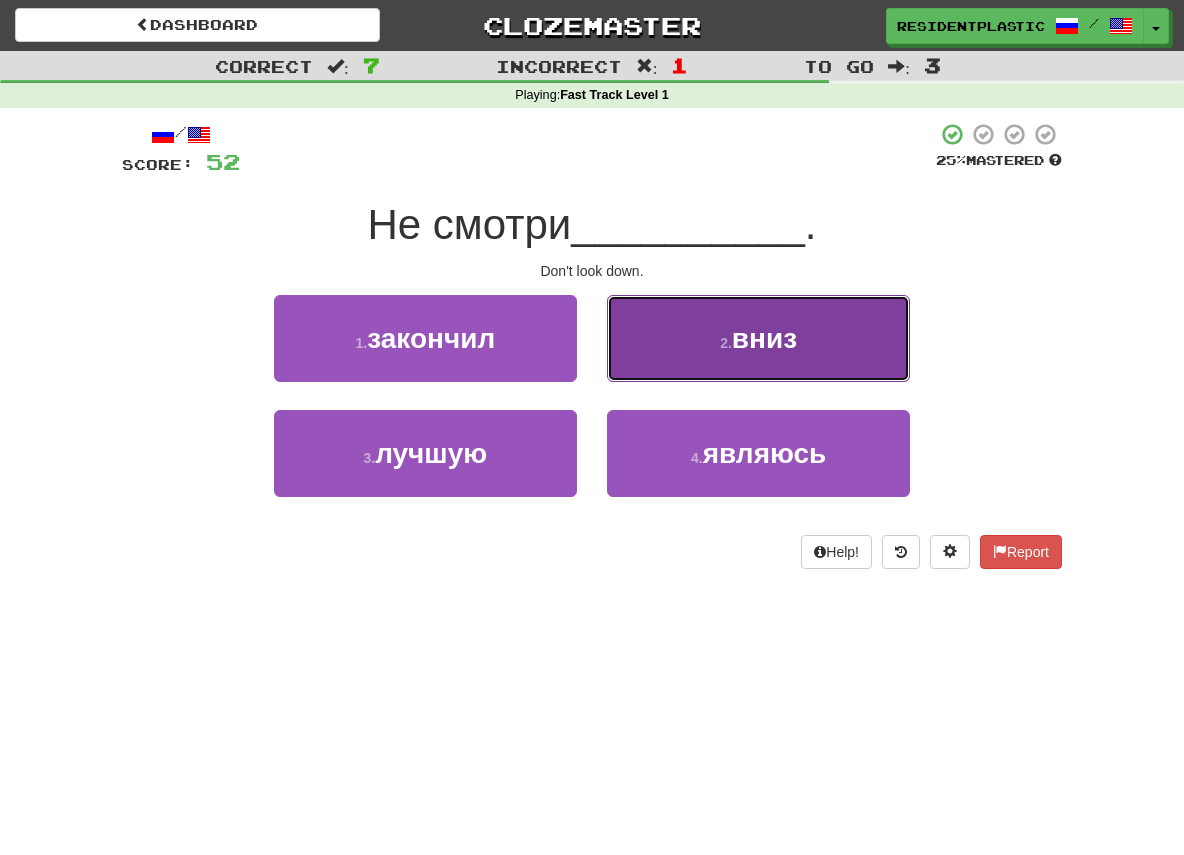 click on "2 .  вниз" at bounding box center [758, 338] 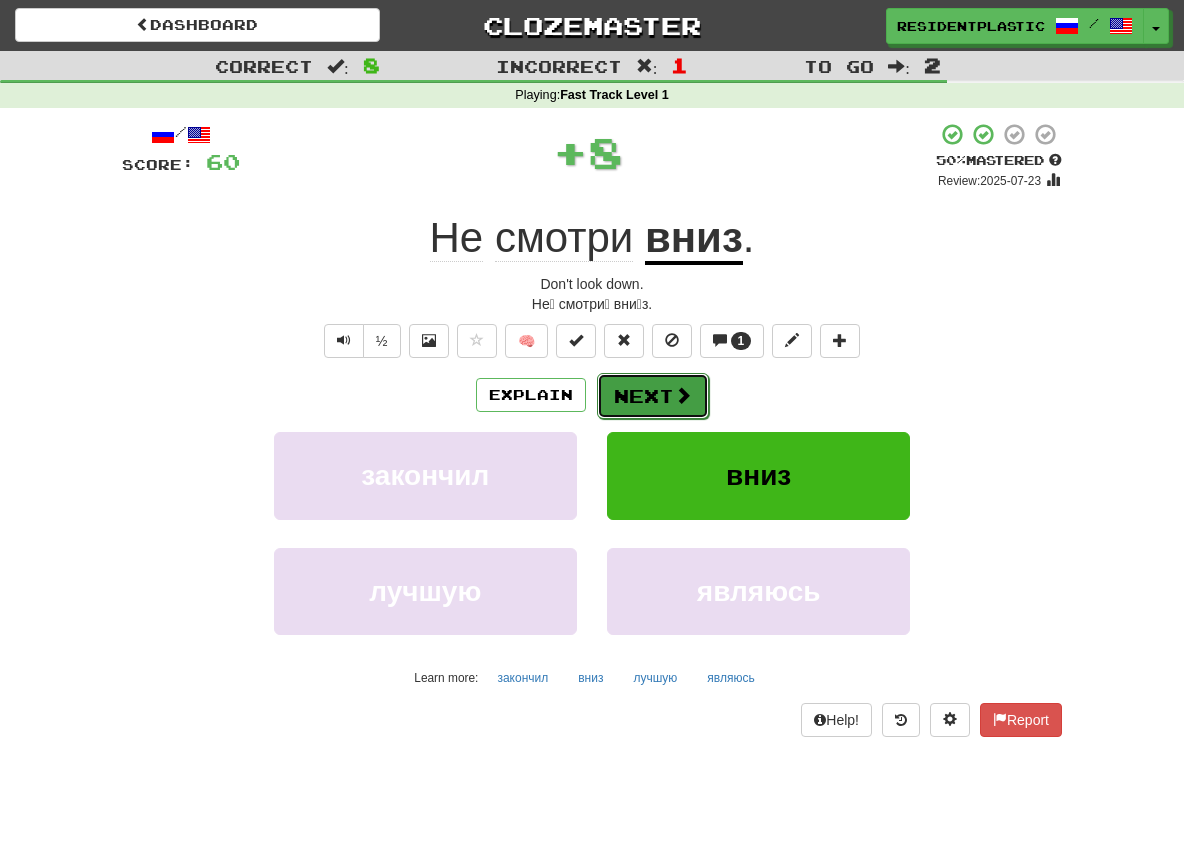 click on "Next" at bounding box center (653, 396) 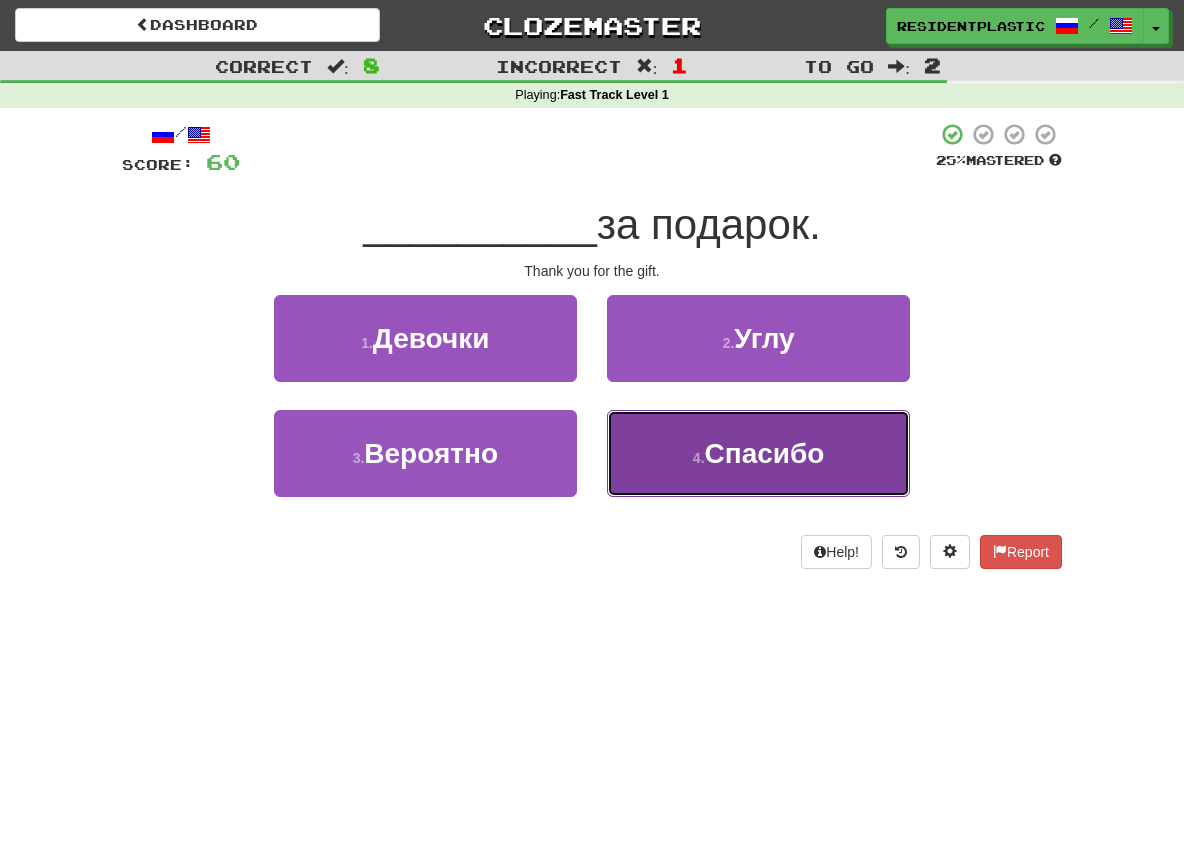 click on "4 .  Спасибо" at bounding box center (758, 453) 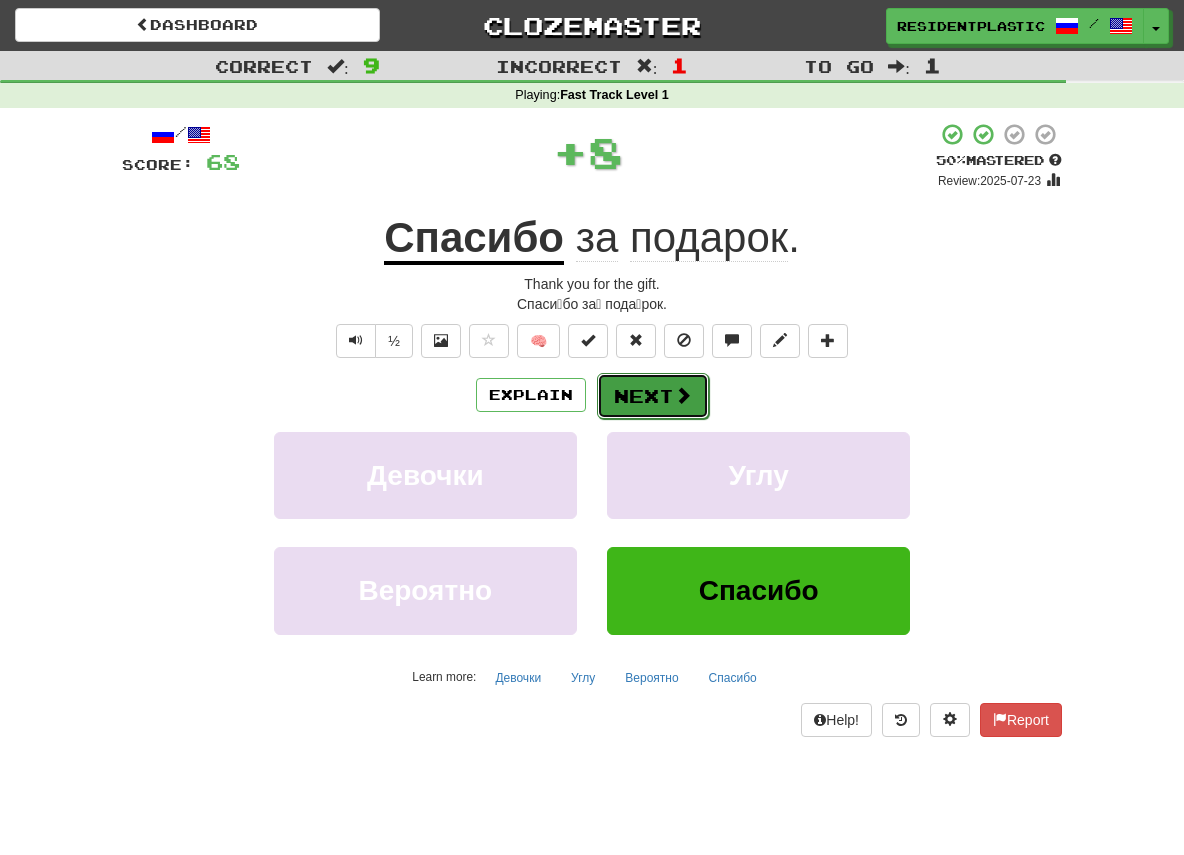 click on "Next" at bounding box center [653, 396] 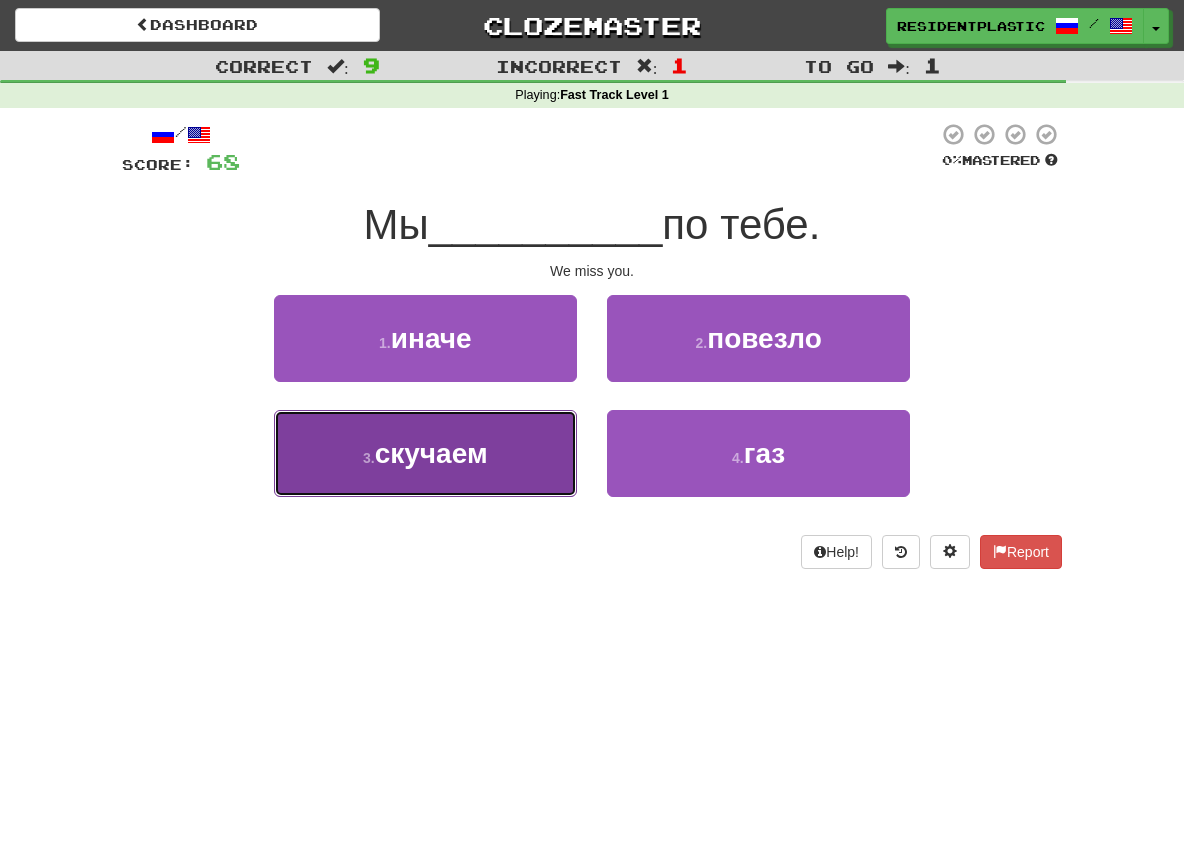 click on "3 .  скучаем" at bounding box center [425, 453] 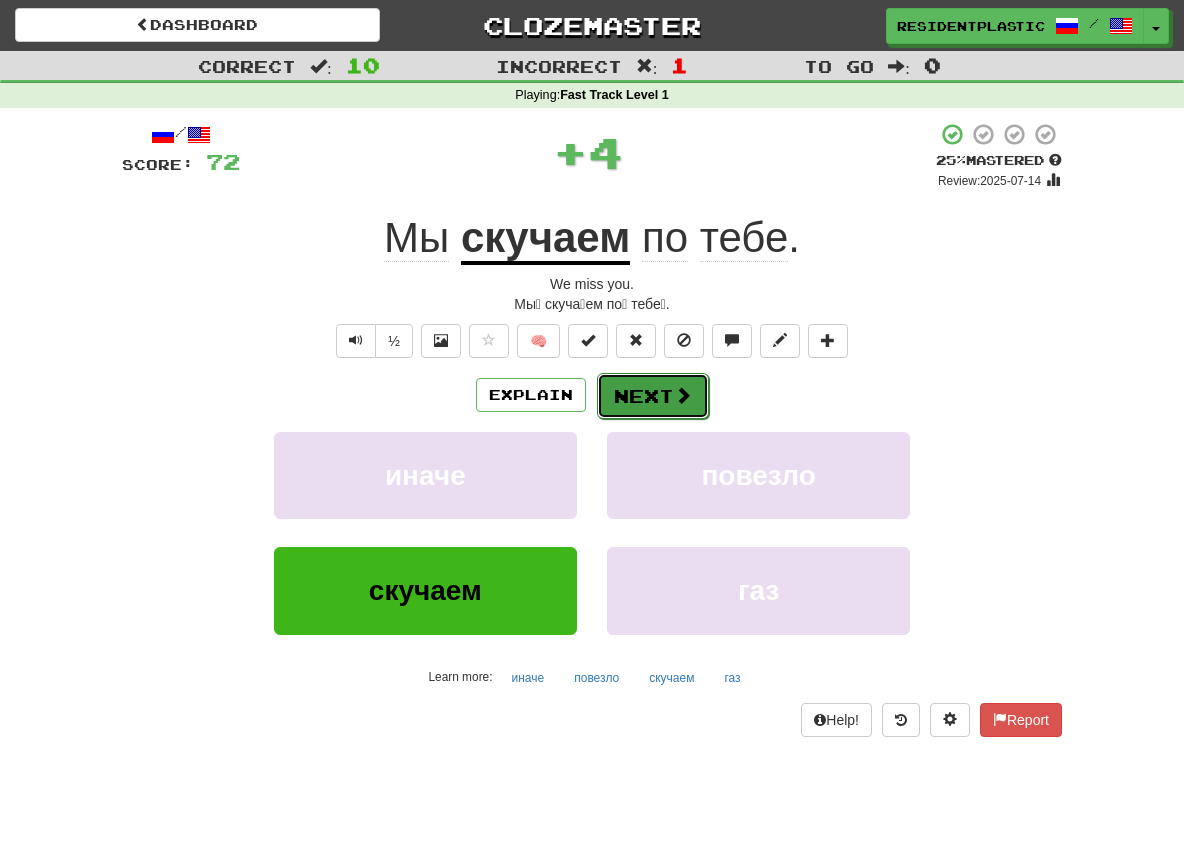 click on "Next" at bounding box center [653, 396] 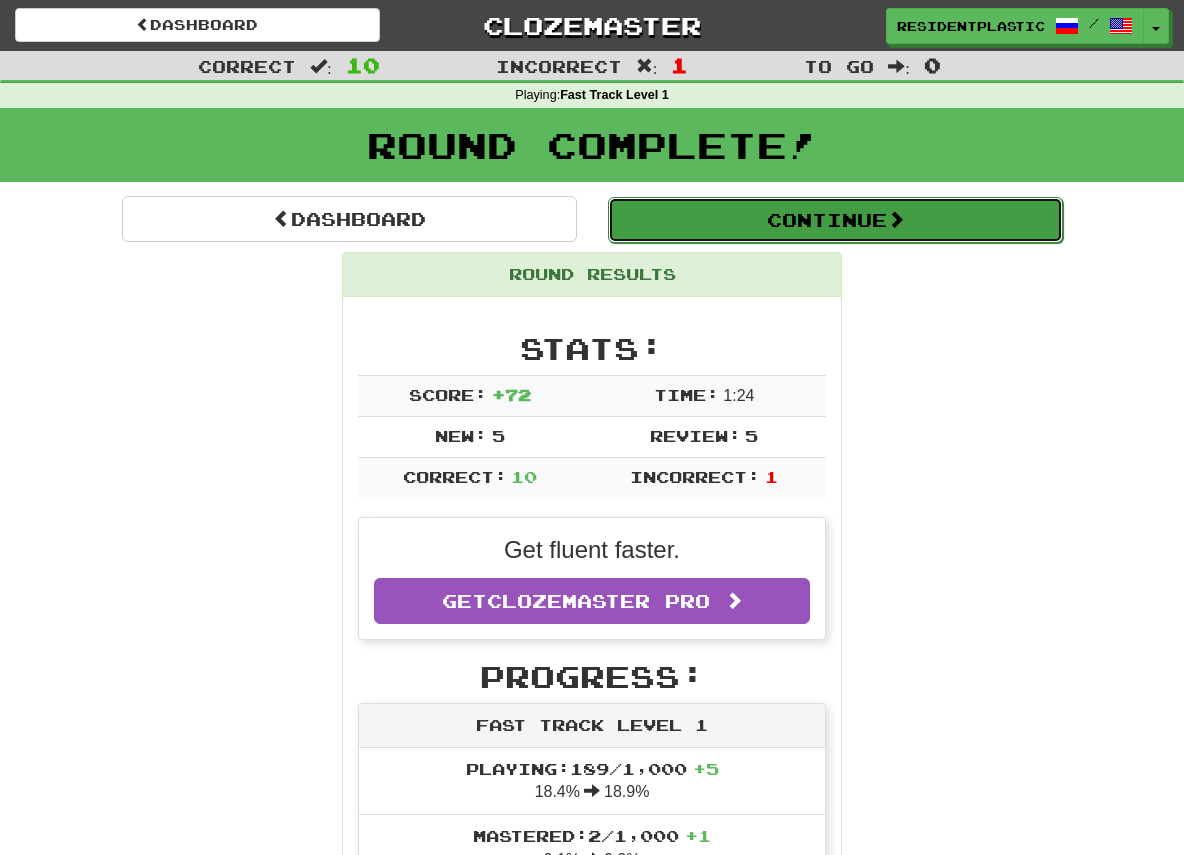 click on "Continue" at bounding box center (835, 220) 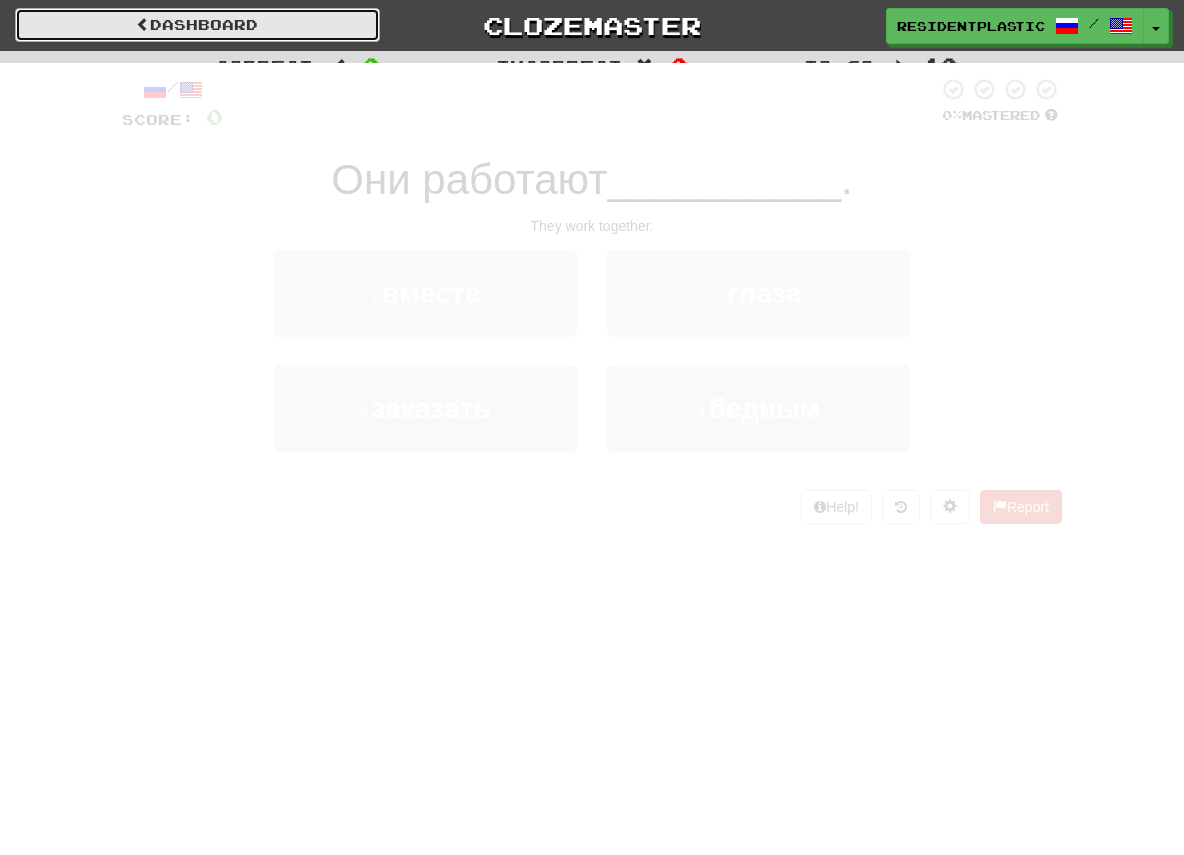 click on "Dashboard" at bounding box center [197, 25] 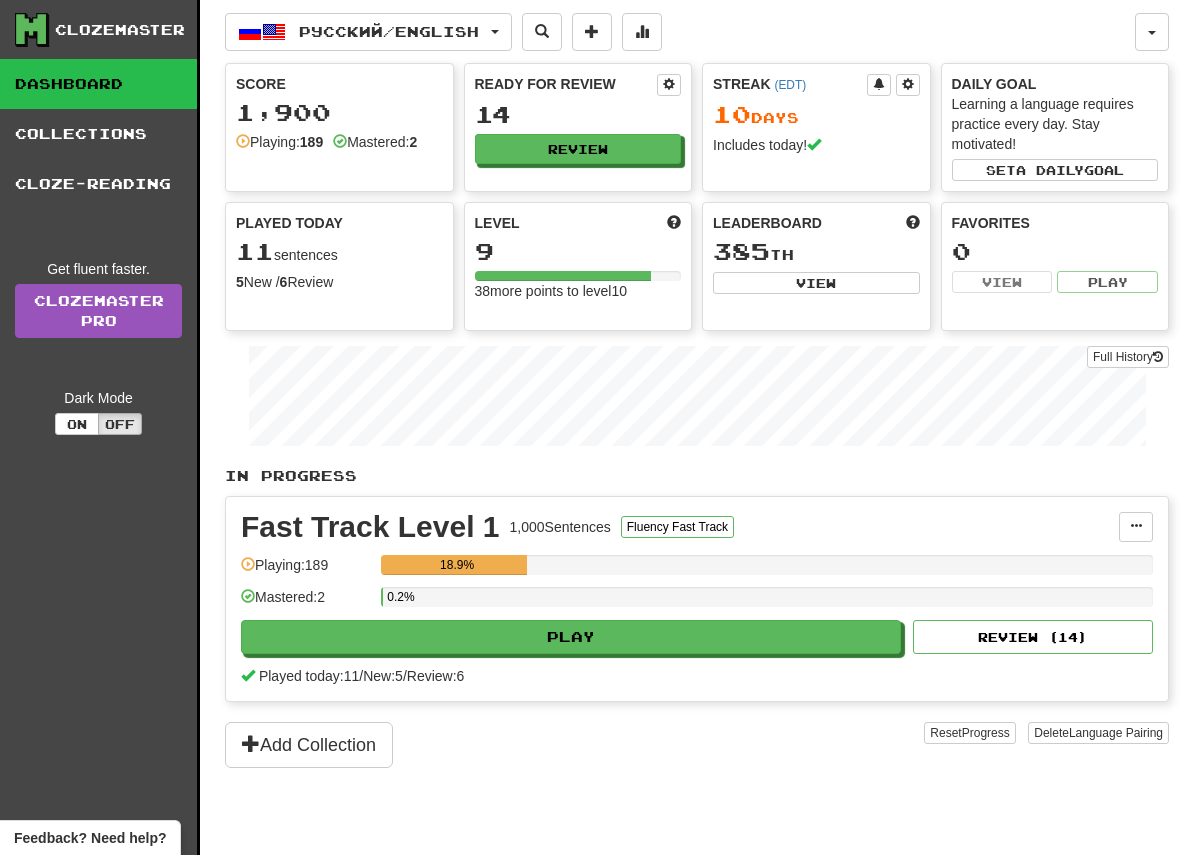 scroll, scrollTop: 0, scrollLeft: 0, axis: both 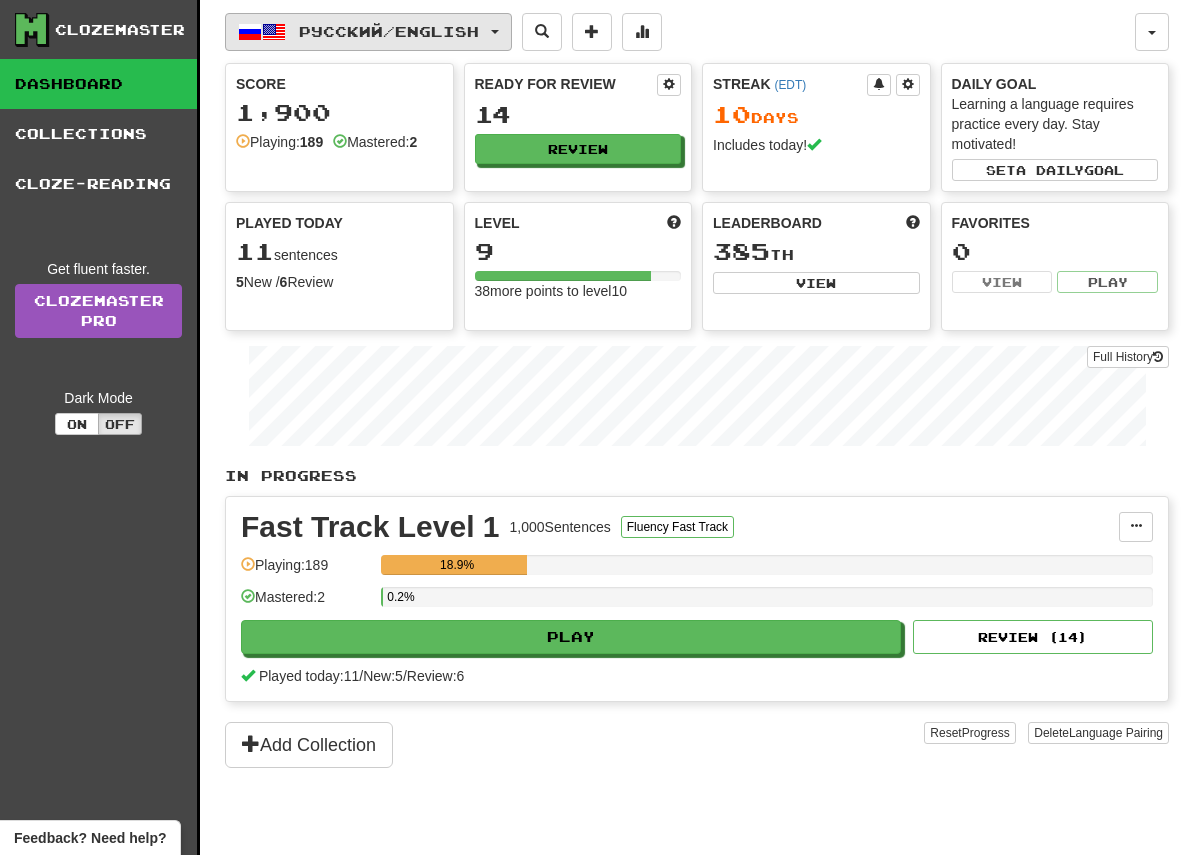 click on "Русский  /  English" 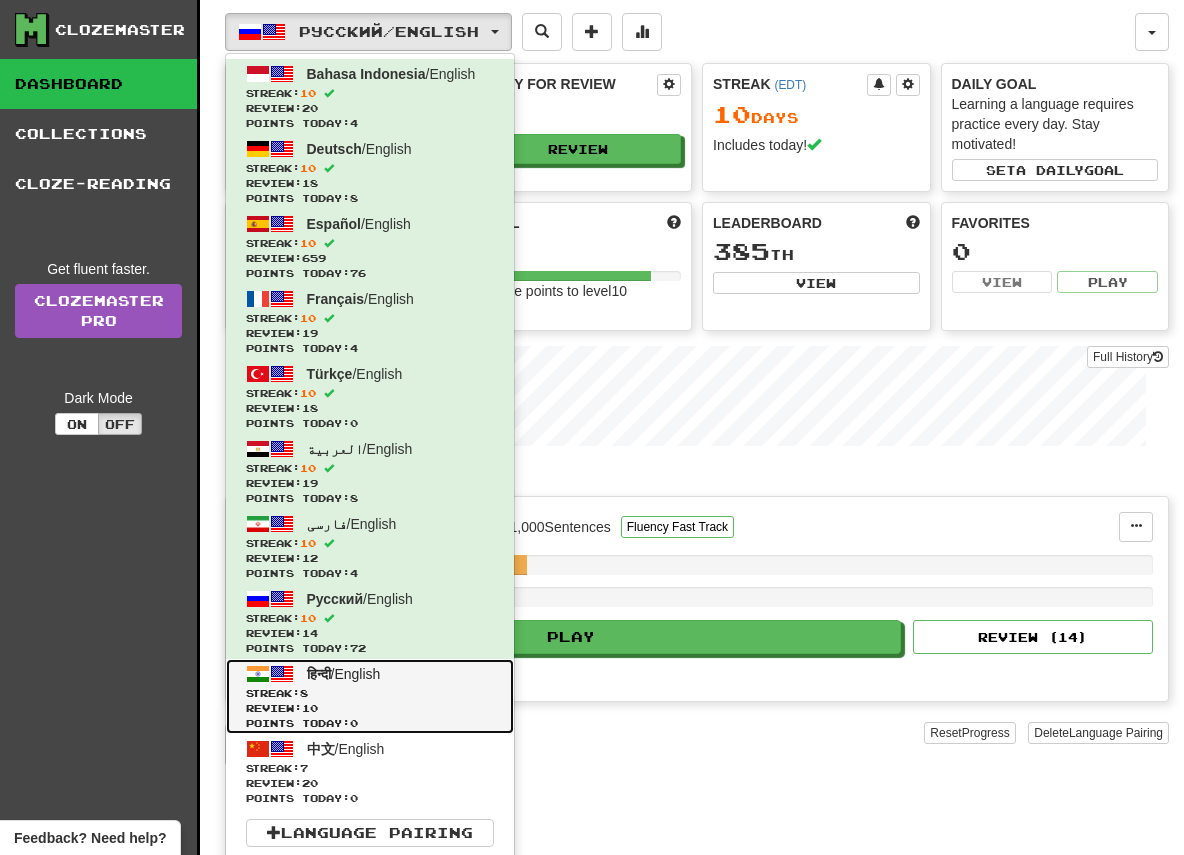 click on "हिन्दी  /  English Streak:  8   Review:  10 Points today:  0" 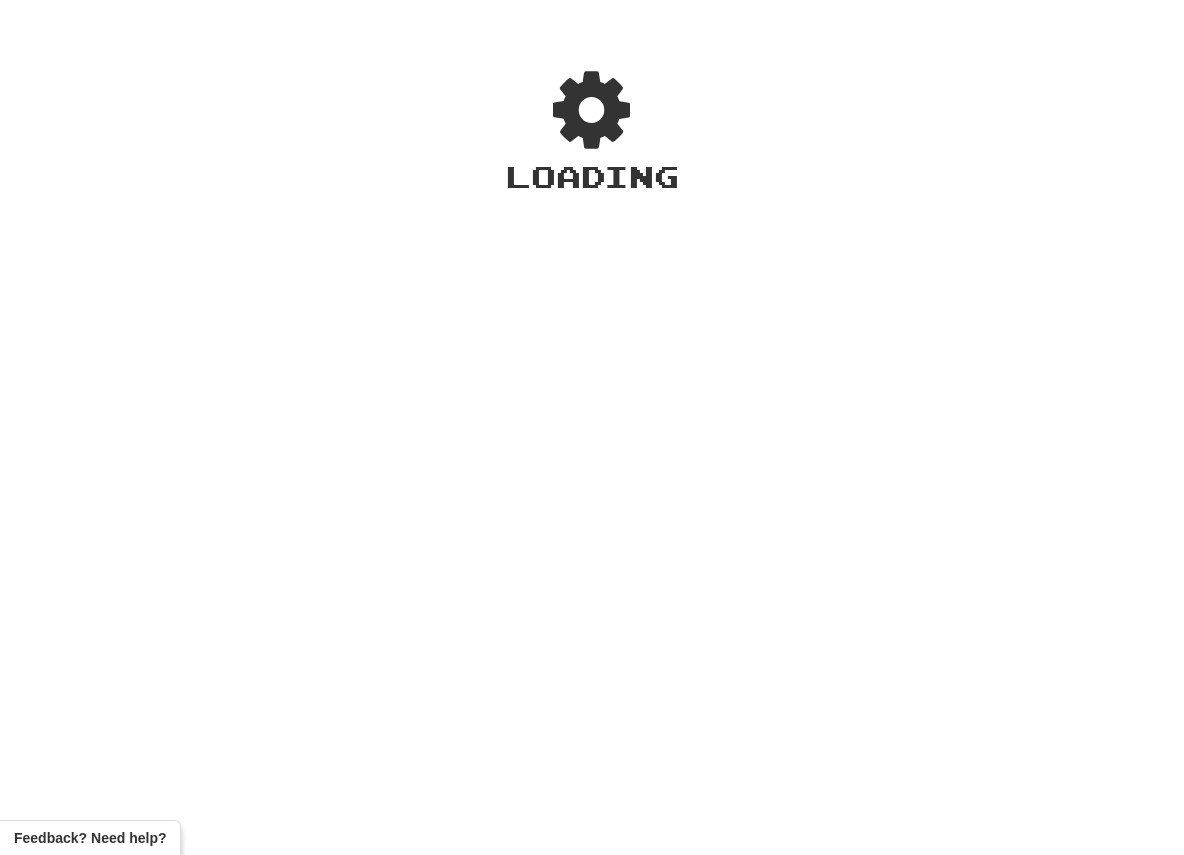 scroll, scrollTop: 0, scrollLeft: 0, axis: both 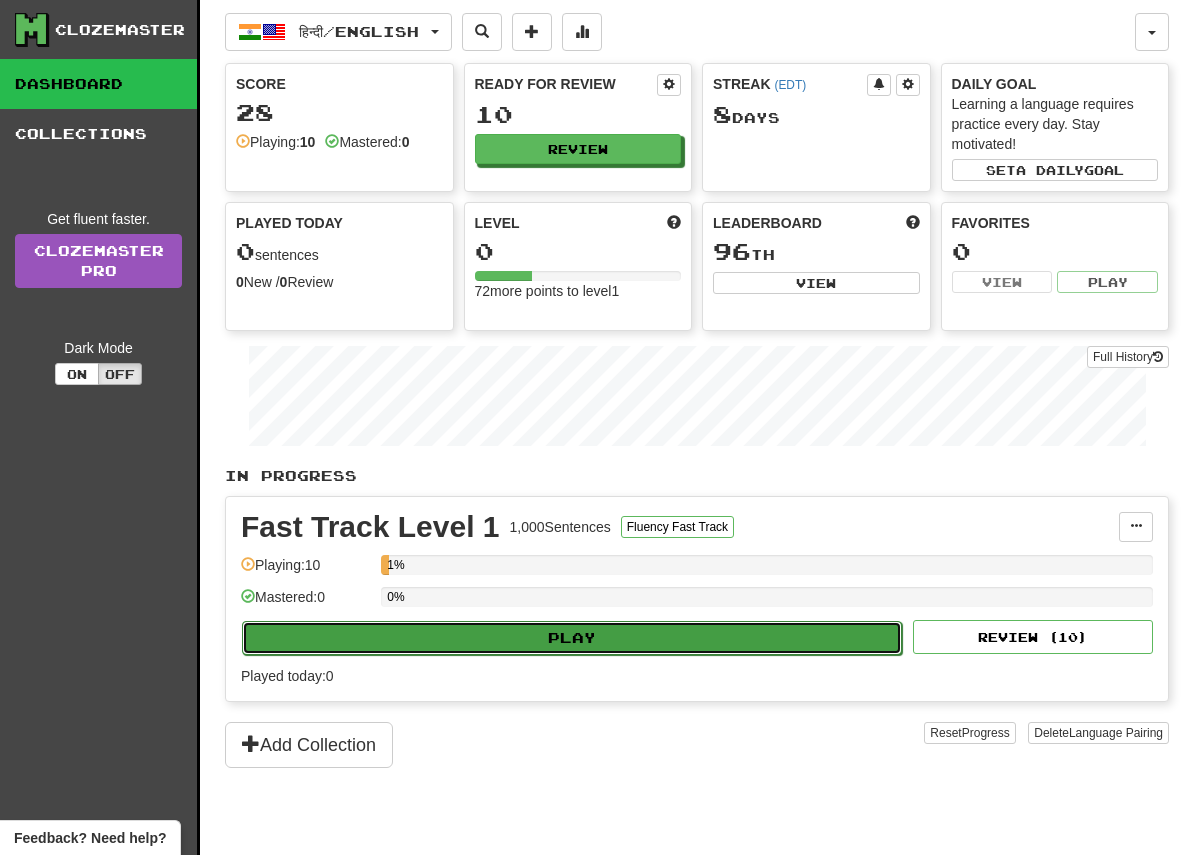 click on "Play" at bounding box center [572, 638] 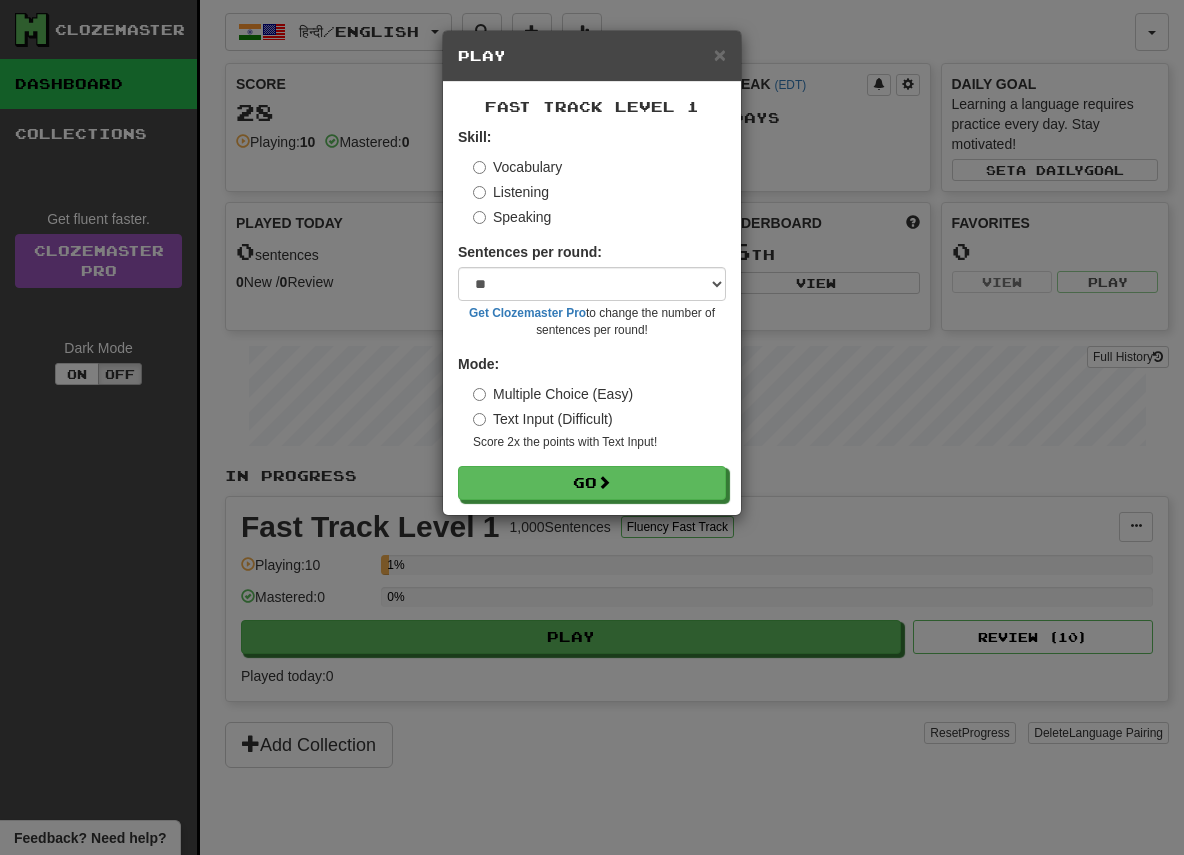 click on "Fast Track Level 1 Skill: Vocabulary Listening Speaking Sentences per round: * ** ** ** ** ** *** ******** Get Clozemaster Pro  to change the number of sentences per round! Mode: Multiple Choice (Easy) Text Input (Difficult) Score 2x the points with Text Input ! Go" at bounding box center [592, 298] 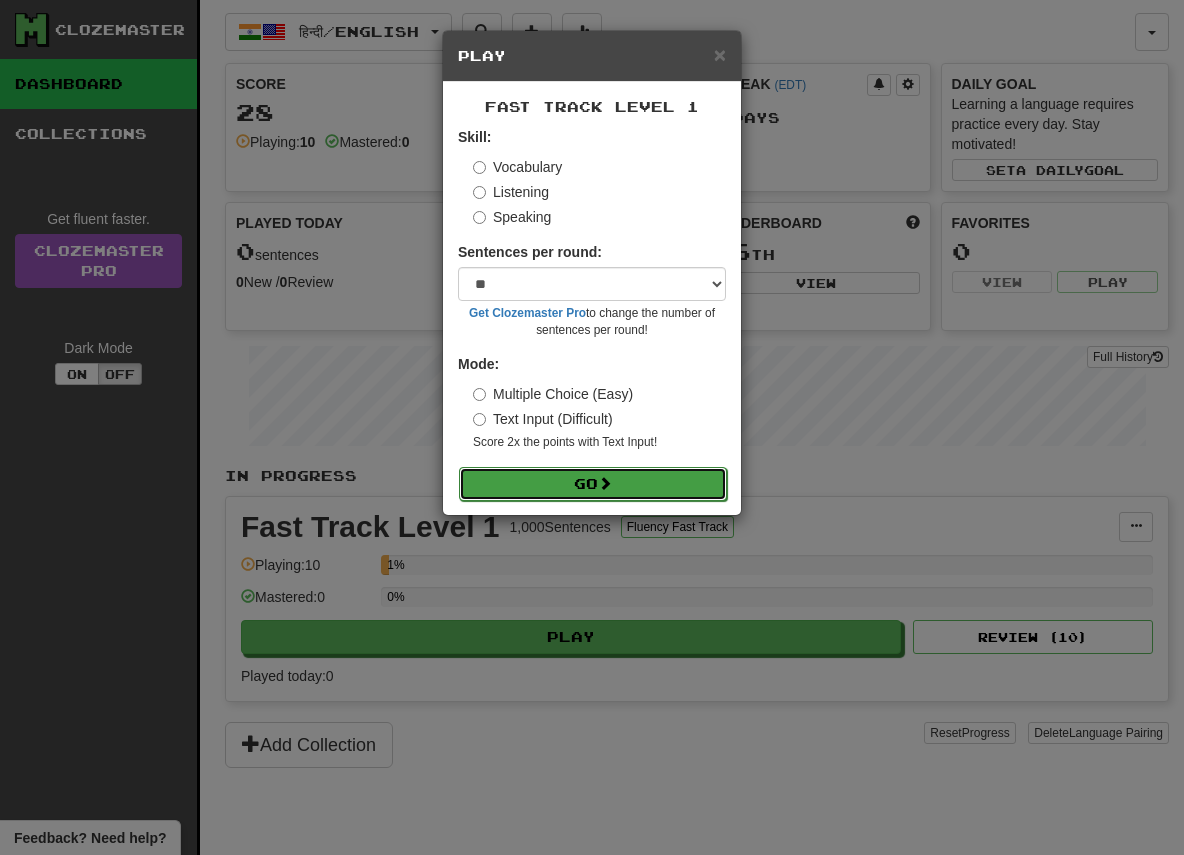 click on "Go" at bounding box center (593, 484) 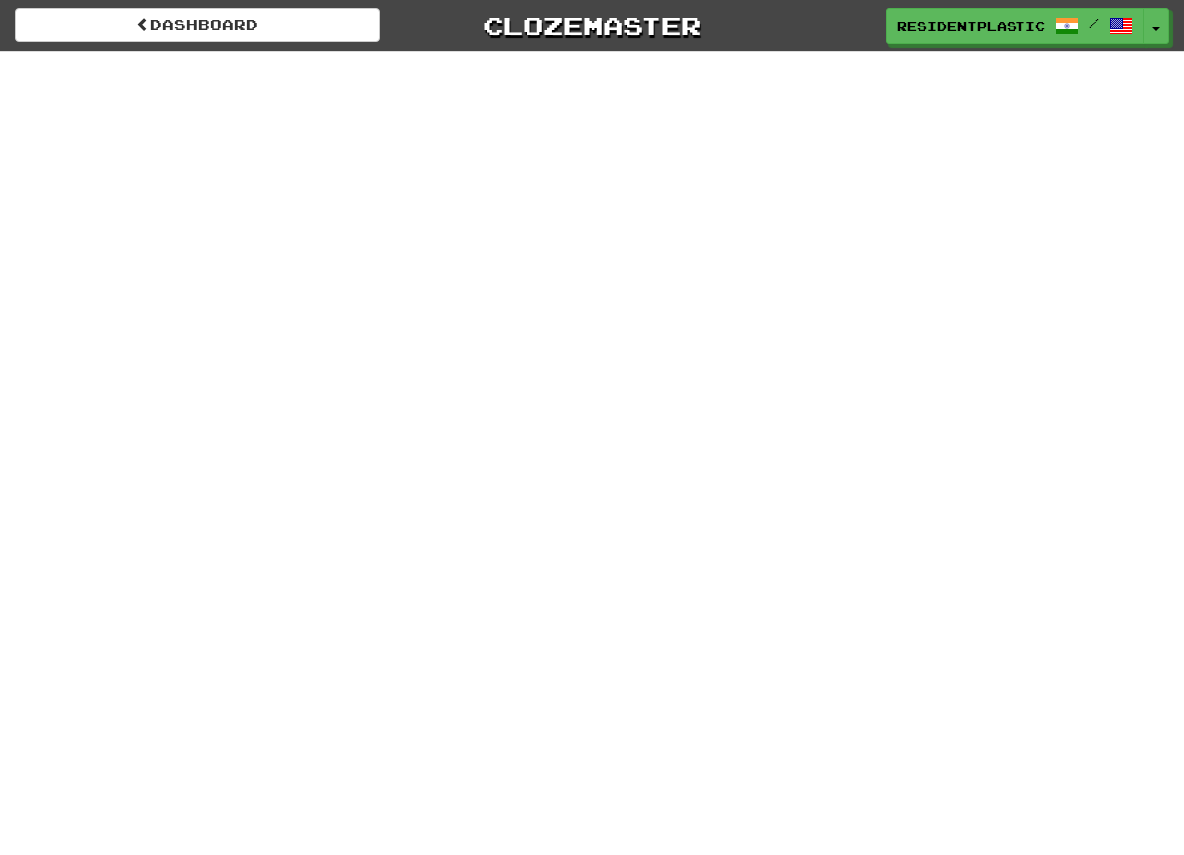 scroll, scrollTop: 0, scrollLeft: 0, axis: both 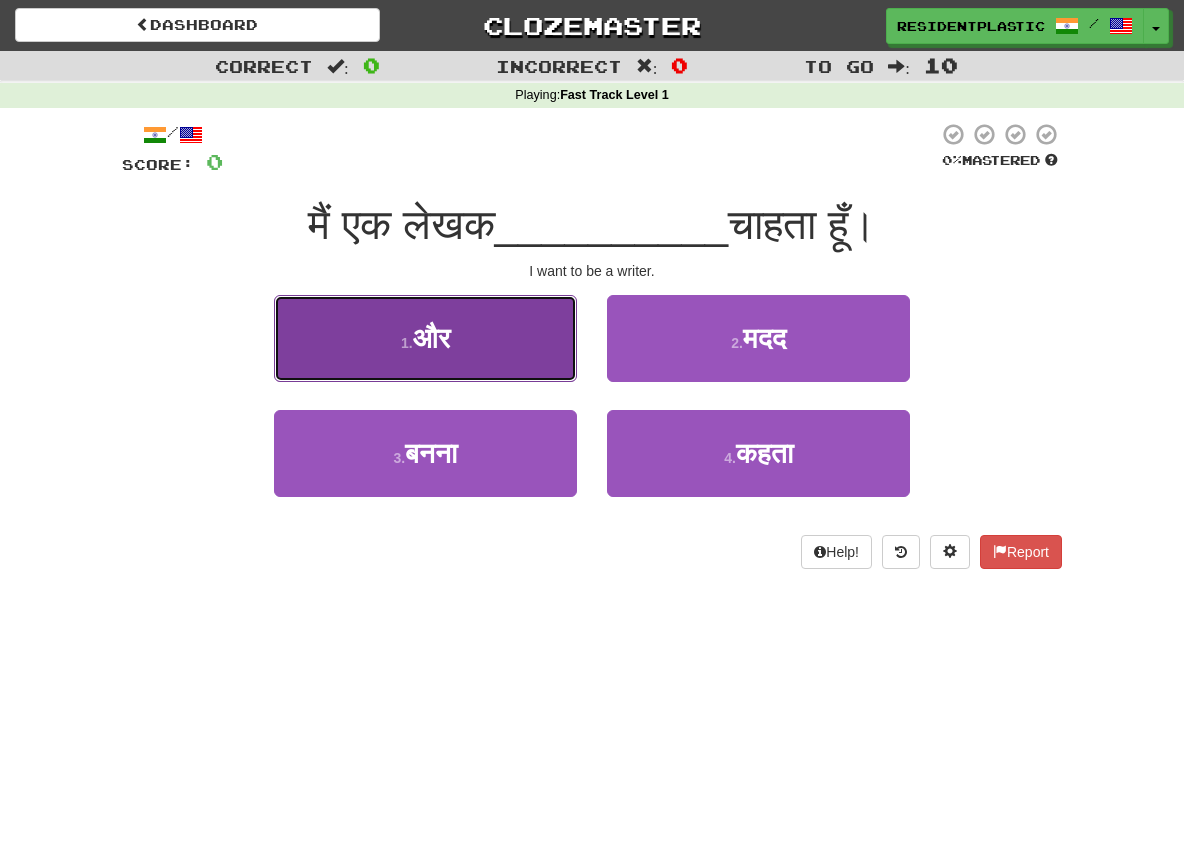 click on "1 .  और" at bounding box center (425, 338) 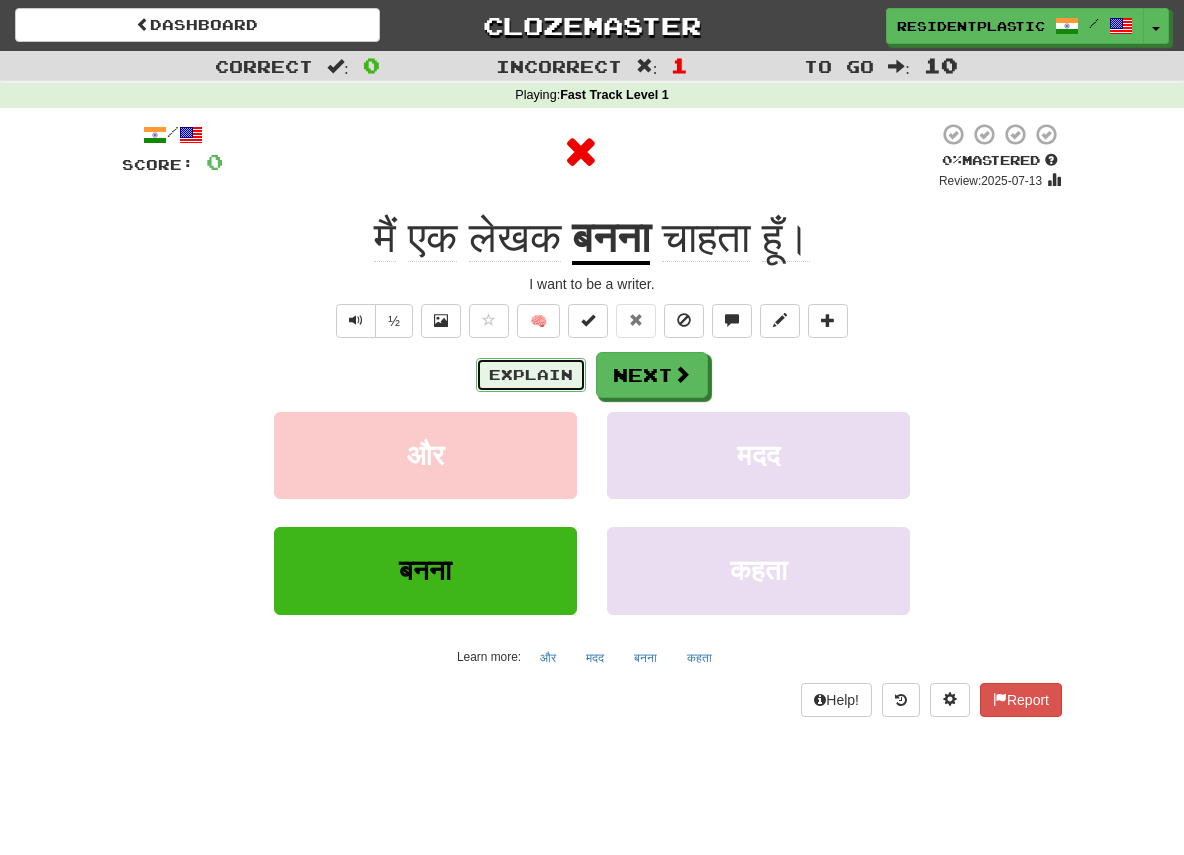 click on "Explain" at bounding box center [531, 375] 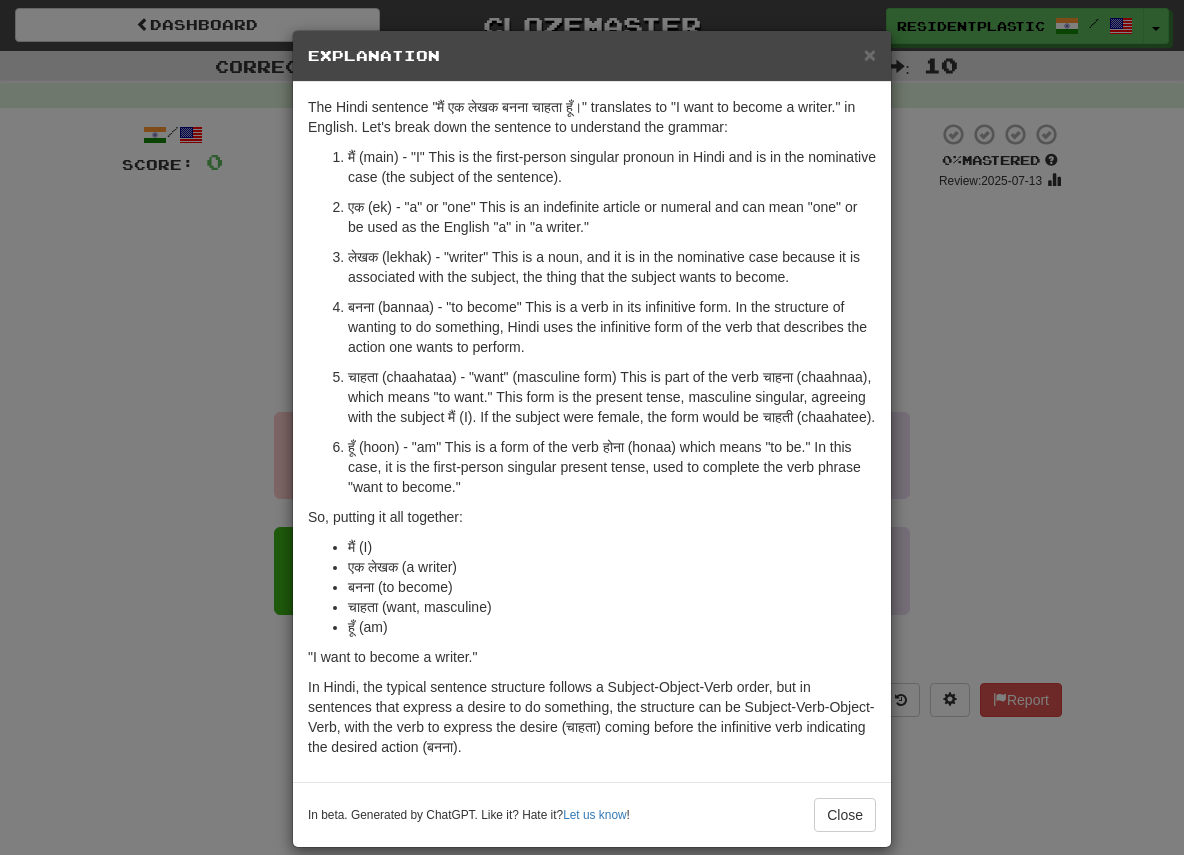 click on "× Explanation The Hindi sentence "मैं एक लेखक बनना चाहता हूँ।" translates to "I want to become a writer." in English. Let's break down the sentence to understand the grammar:
मैं (main) - "I"
This is the first-person singular pronoun in Hindi and is in the nominative case (the subject of the sentence).
एक (ek) - "a" or "one"
This is an indefinite article or numeral and can mean "one" or be used as the English "a" in "a writer."
लेखक (lekhak) - "writer"
This is a noun, and it is in the nominative case because it is associated with the subject, the thing that the subject wants to become.
बनना (bannaa) - "to become"
This is a verb in its infinitive form. In the structure of wanting to do something, Hindi uses the infinitive form of the verb that describes the action one wants to perform.
So, putting it all together:
मैं (I)
एक लेखक (a writer)
बनना (to become)" at bounding box center [592, 427] 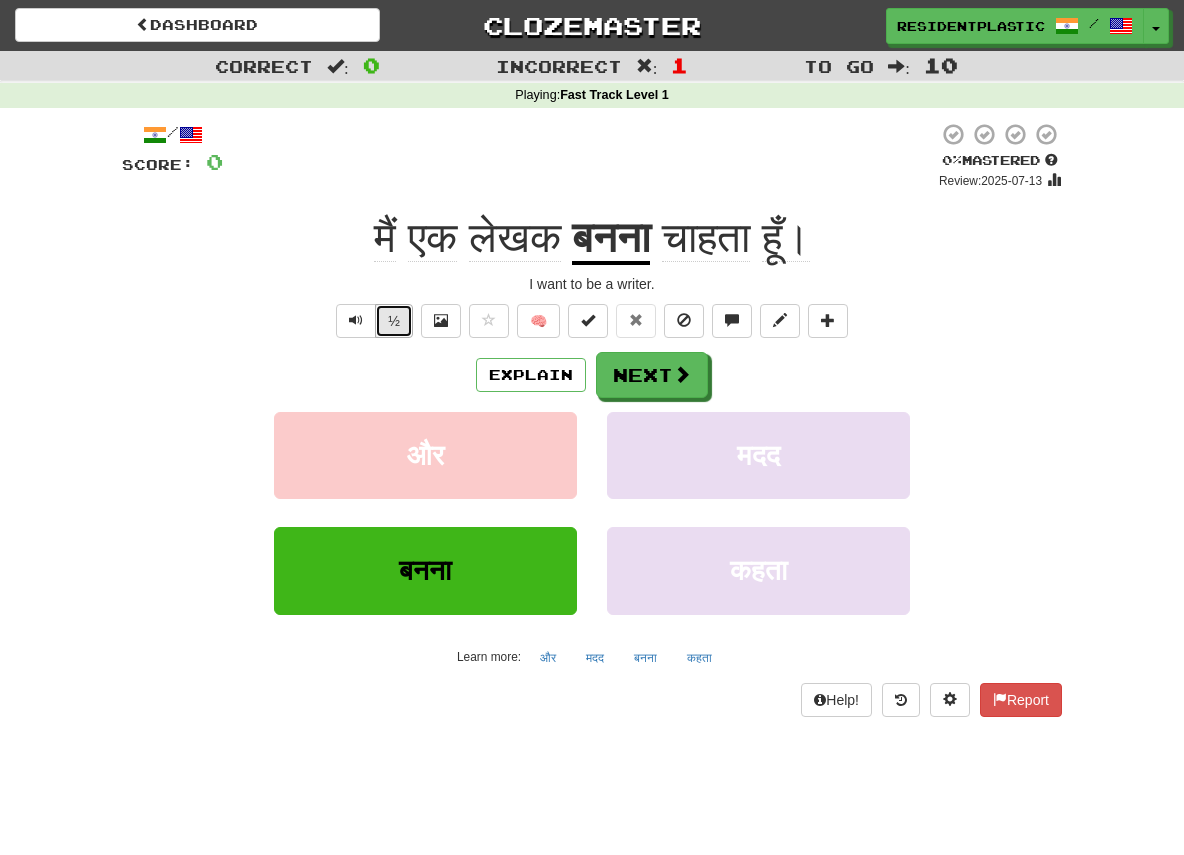 click on "½" at bounding box center (394, 321) 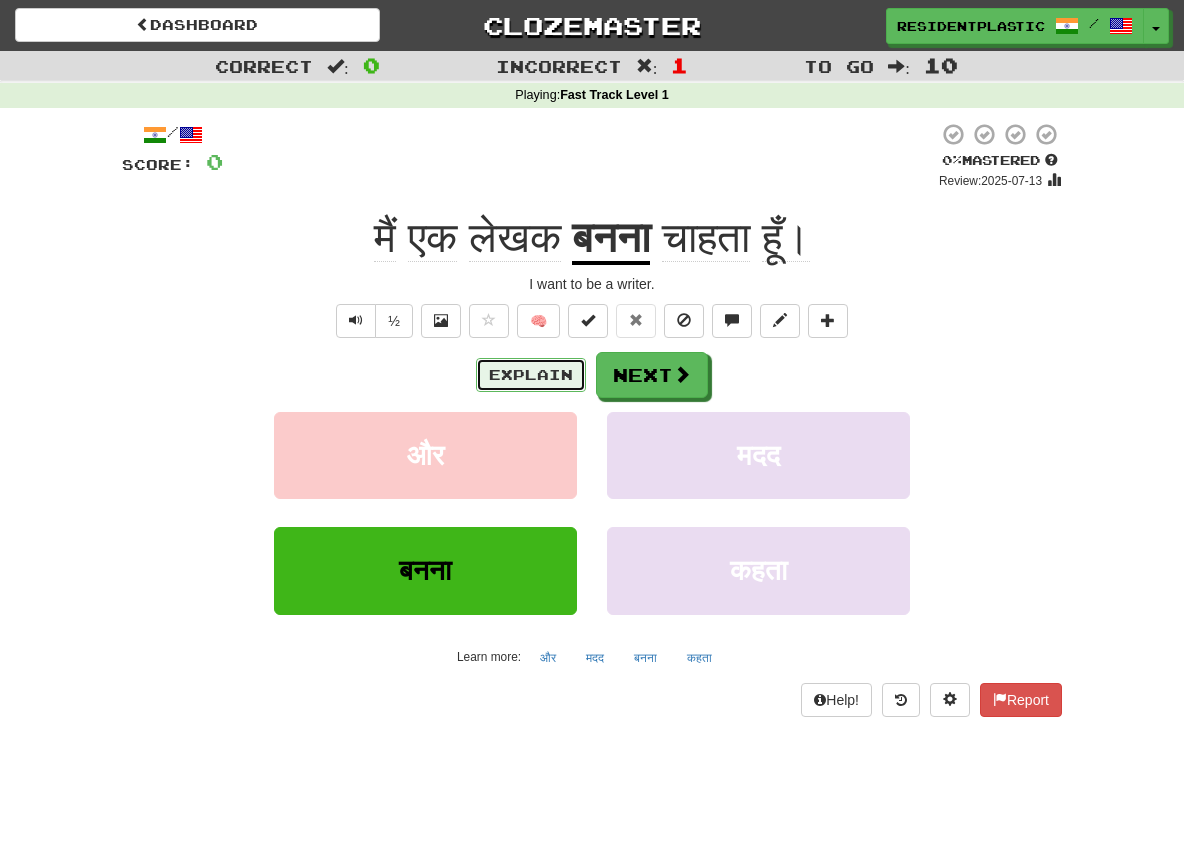 click on "Explain" at bounding box center [531, 375] 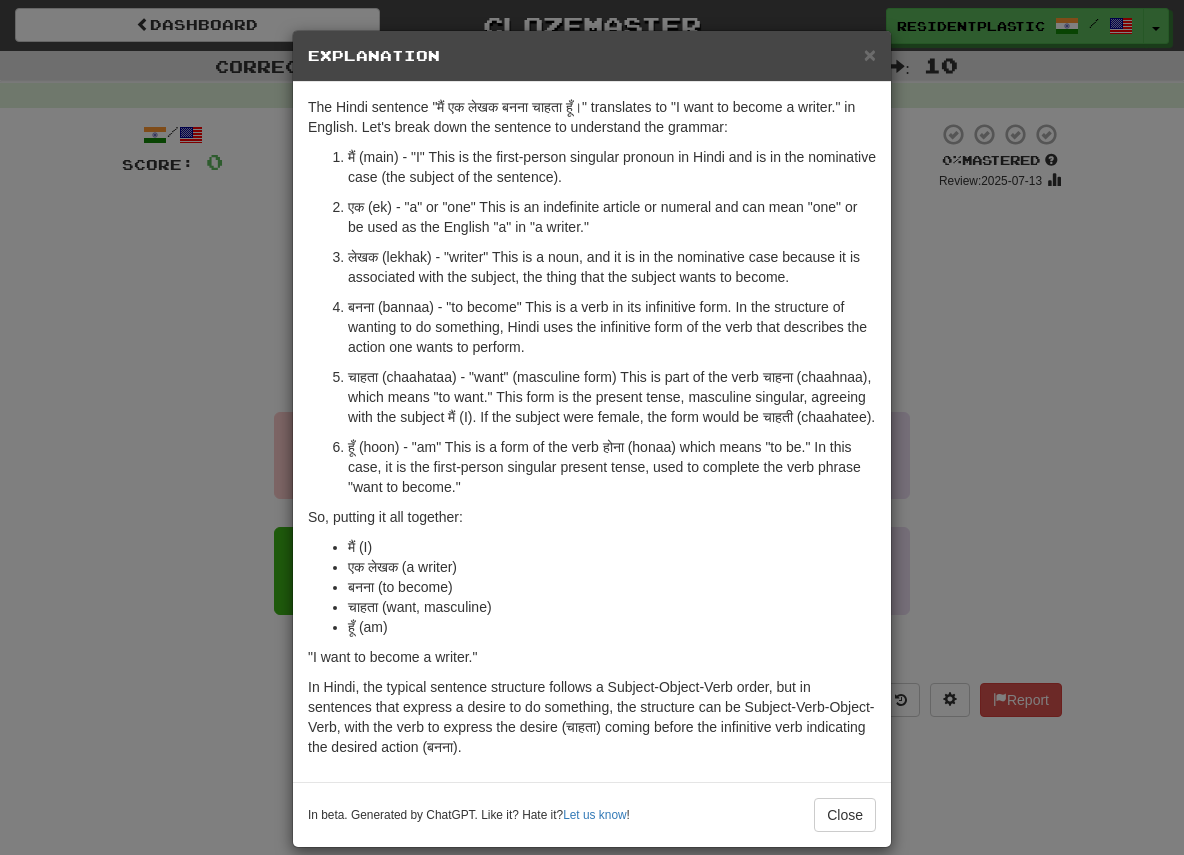 click on "× Explanation The Hindi sentence "मैं एक लेखक बनना चाहता हूँ।" translates to "I want to become a writer." in English. Let's break down the sentence to understand the grammar:
मैं (main) - "I"
This is the first-person singular pronoun in Hindi and is in the nominative case (the subject of the sentence).
एक (ek) - "a" or "one"
This is an indefinite article or numeral and can mean "one" or be used as the English "a" in "a writer."
लेखक (lekhak) - "writer"
This is a noun, and it is in the nominative case because it is associated with the subject, the thing that the subject wants to become.
बनना (bannaa) - "to become"
This is a verb in its infinitive form. In the structure of wanting to do something, Hindi uses the infinitive form of the verb that describes the action one wants to perform.
So, putting it all together:
मैं (I)
एक लेखक (a writer)
बनना (to become)" at bounding box center [592, 427] 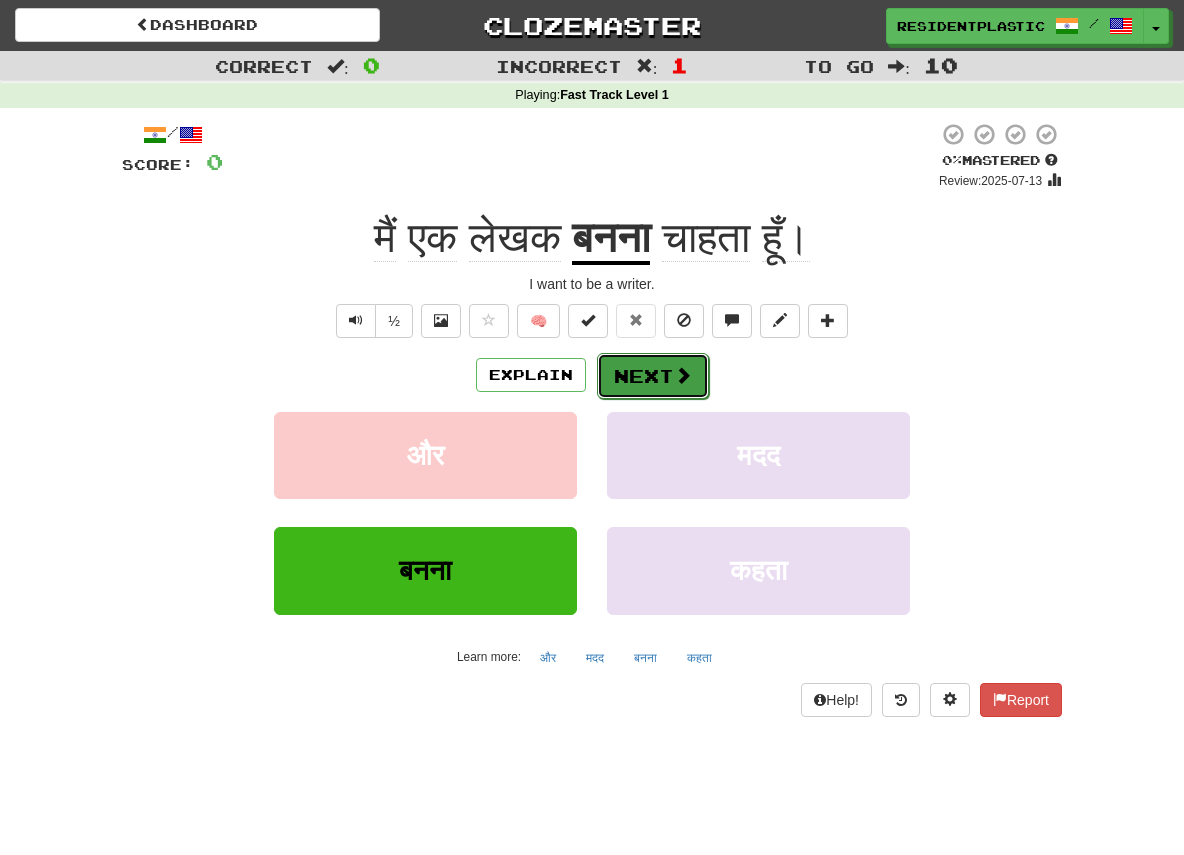 click on "Next" at bounding box center (653, 376) 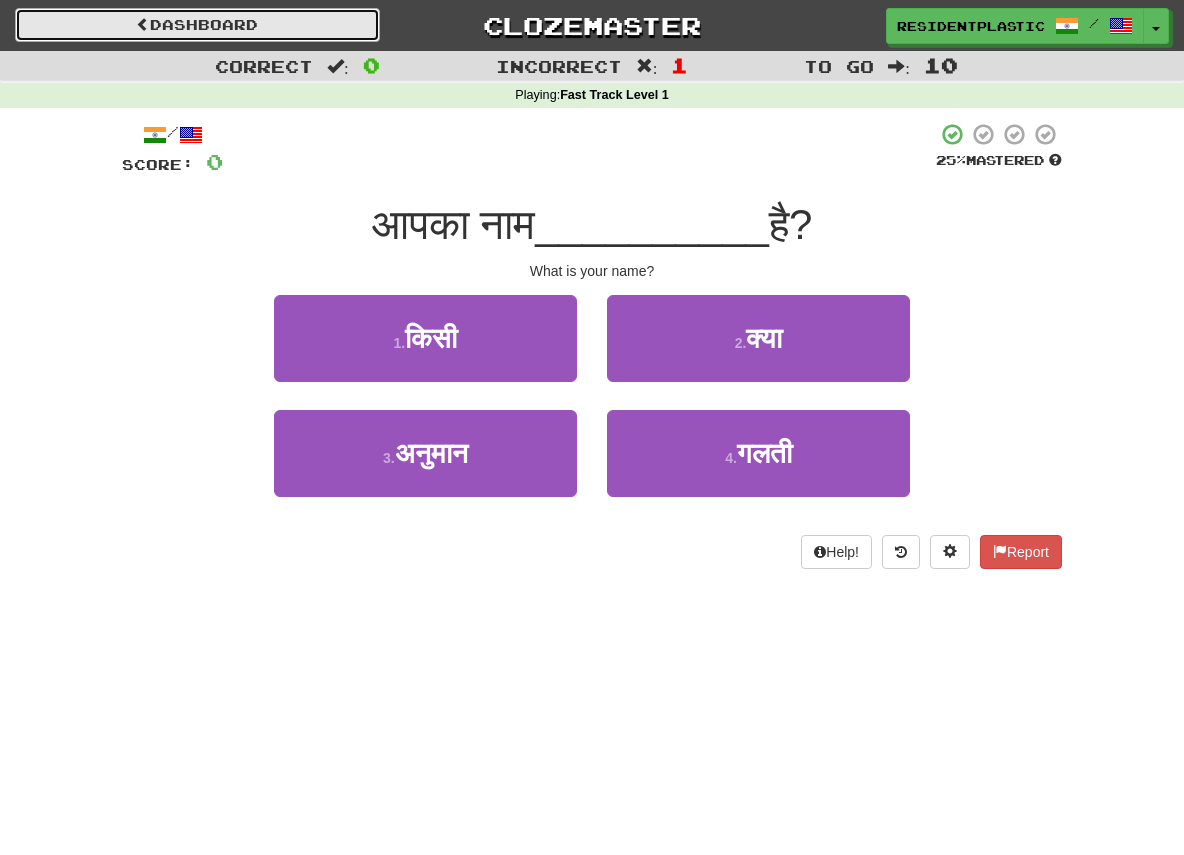 click on "Dashboard" at bounding box center (197, 25) 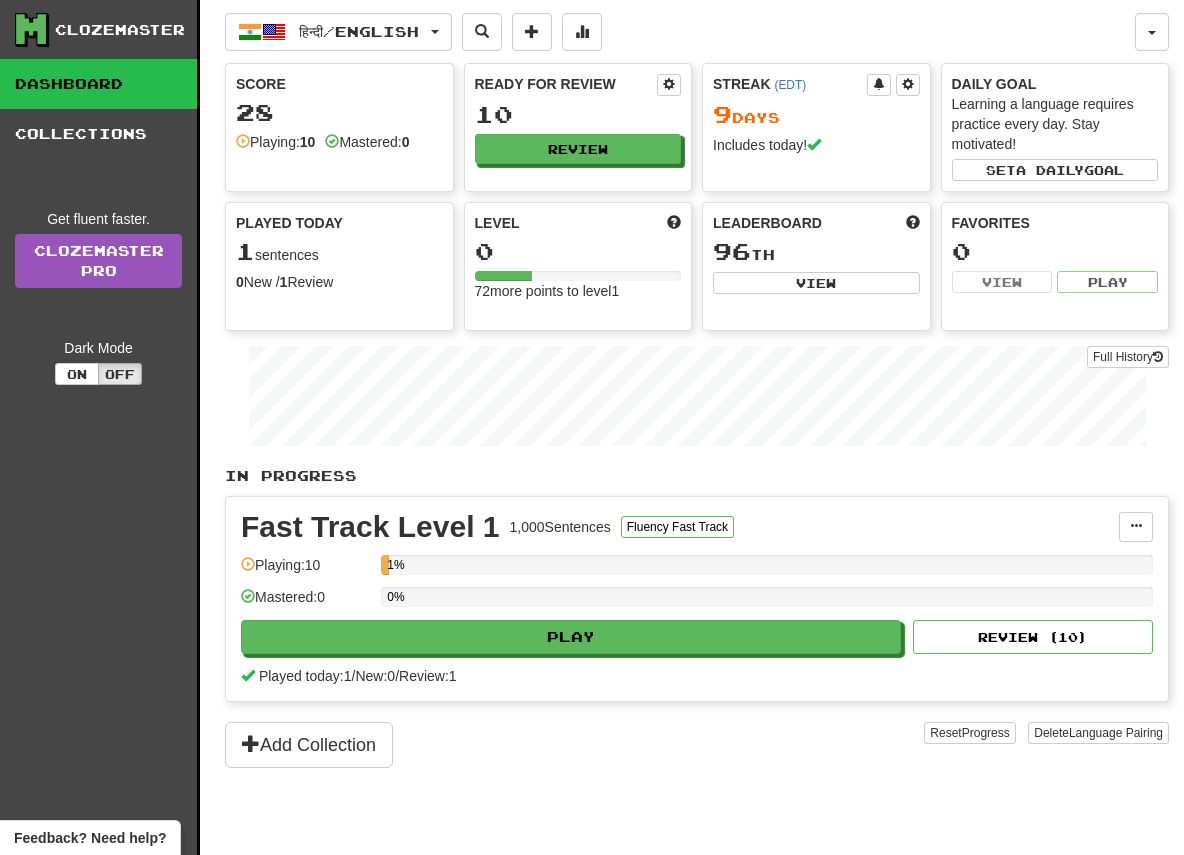 scroll, scrollTop: 0, scrollLeft: 0, axis: both 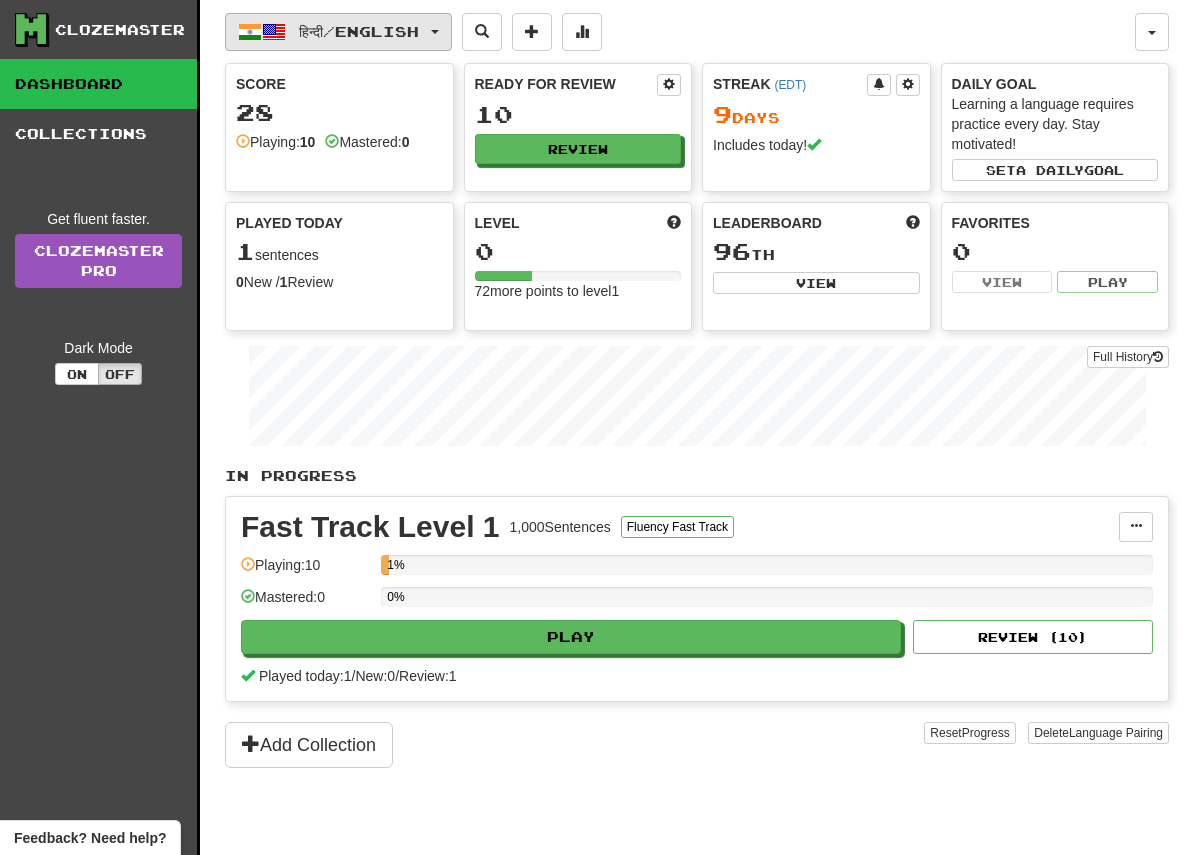 click at bounding box center (250, 32) 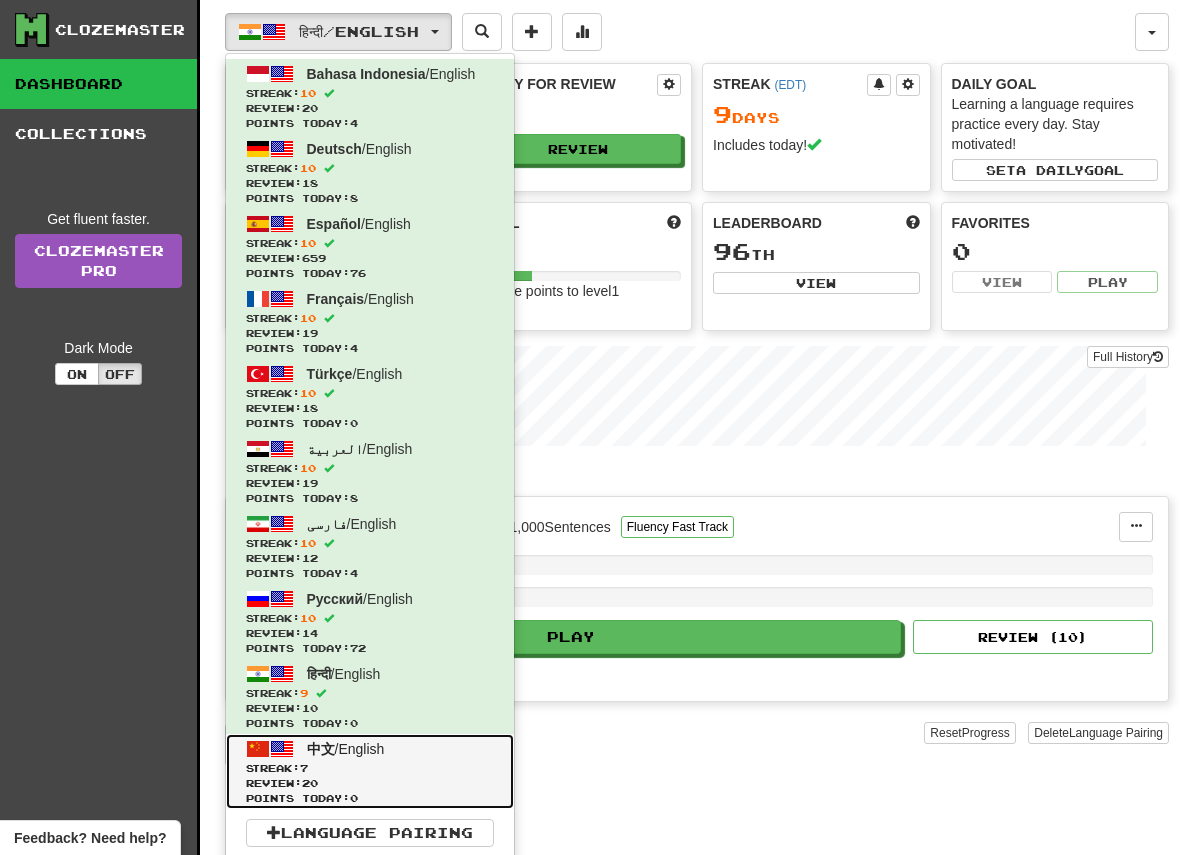 click on "Streak:  7" at bounding box center [370, 768] 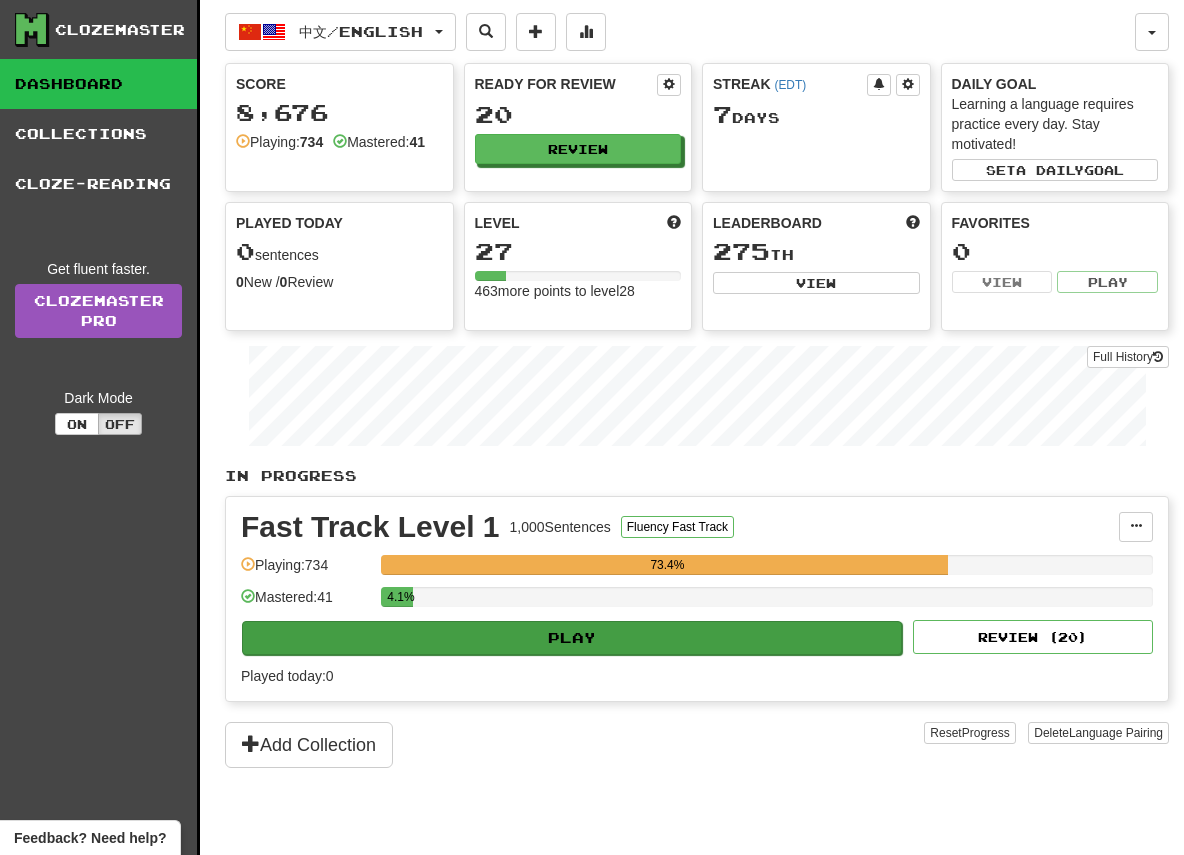 scroll, scrollTop: 0, scrollLeft: 0, axis: both 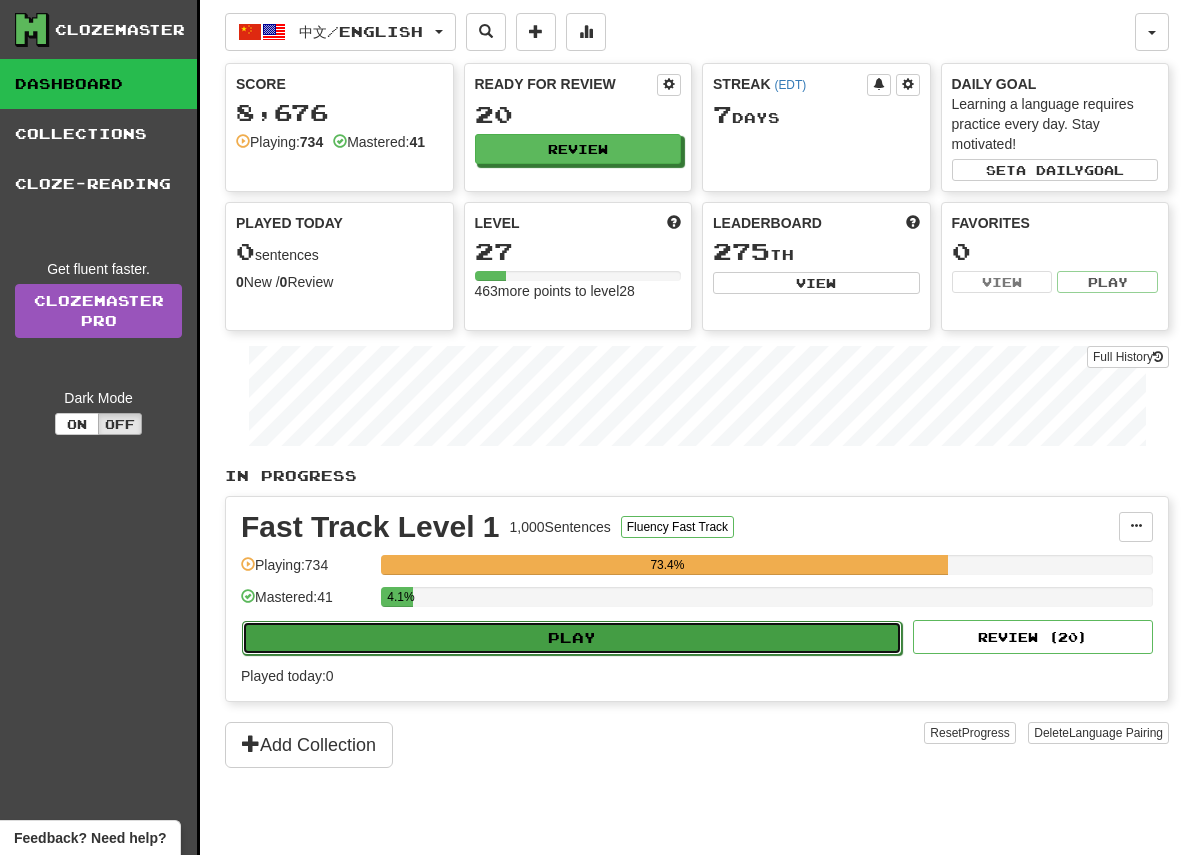 click on "Play" 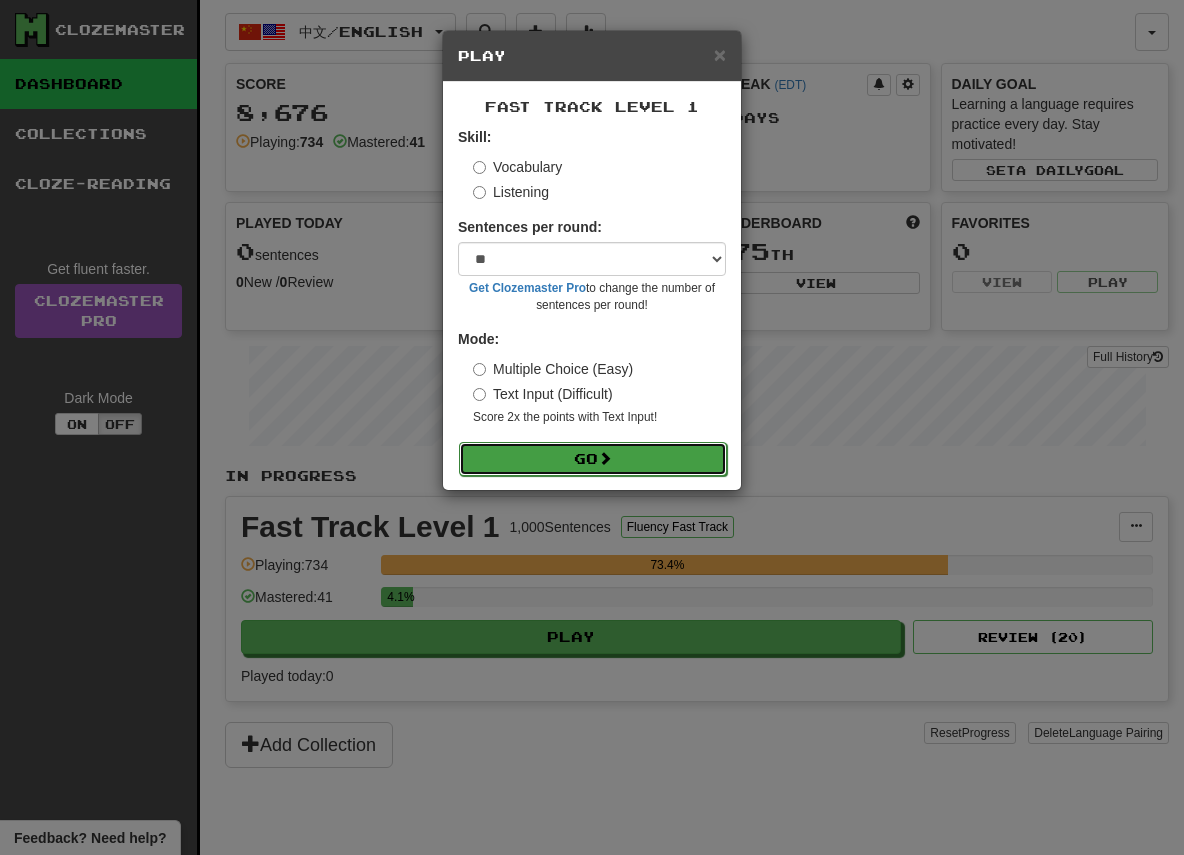 click on "Go" at bounding box center [593, 459] 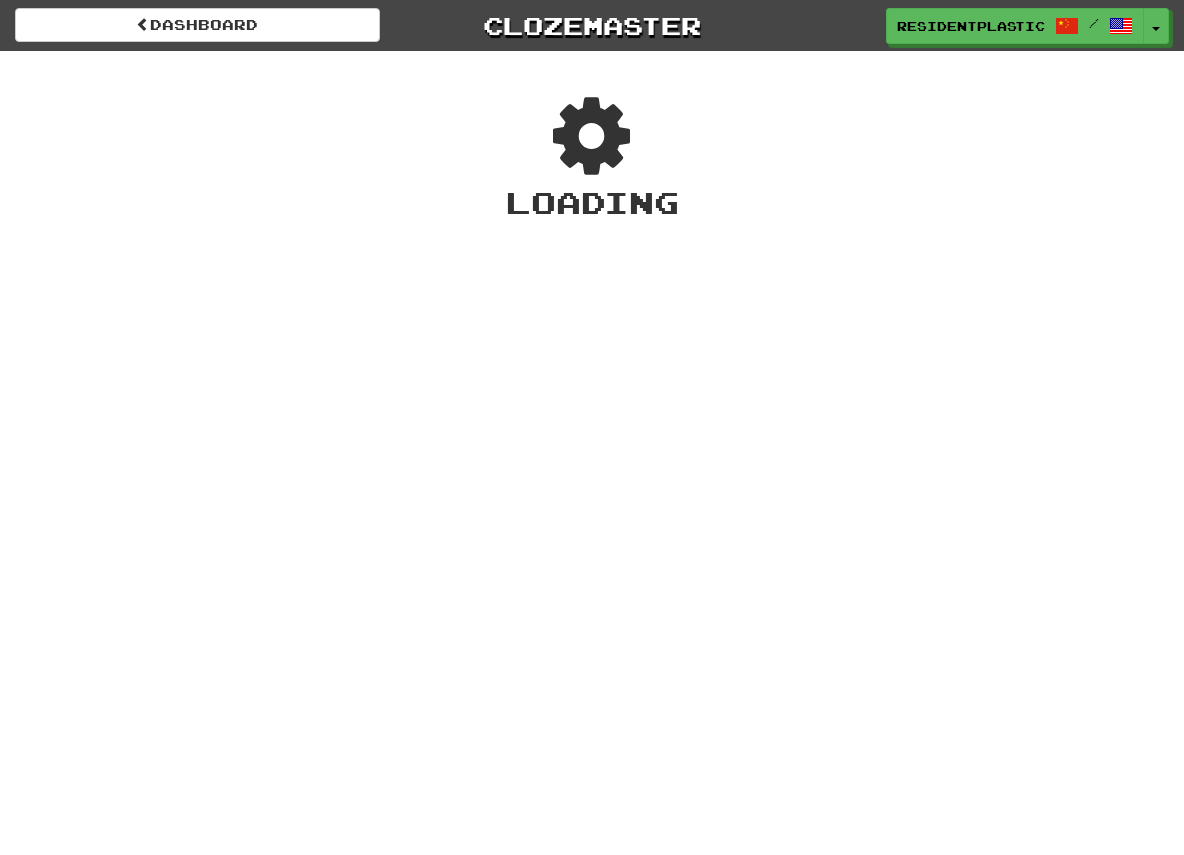 scroll, scrollTop: 0, scrollLeft: 0, axis: both 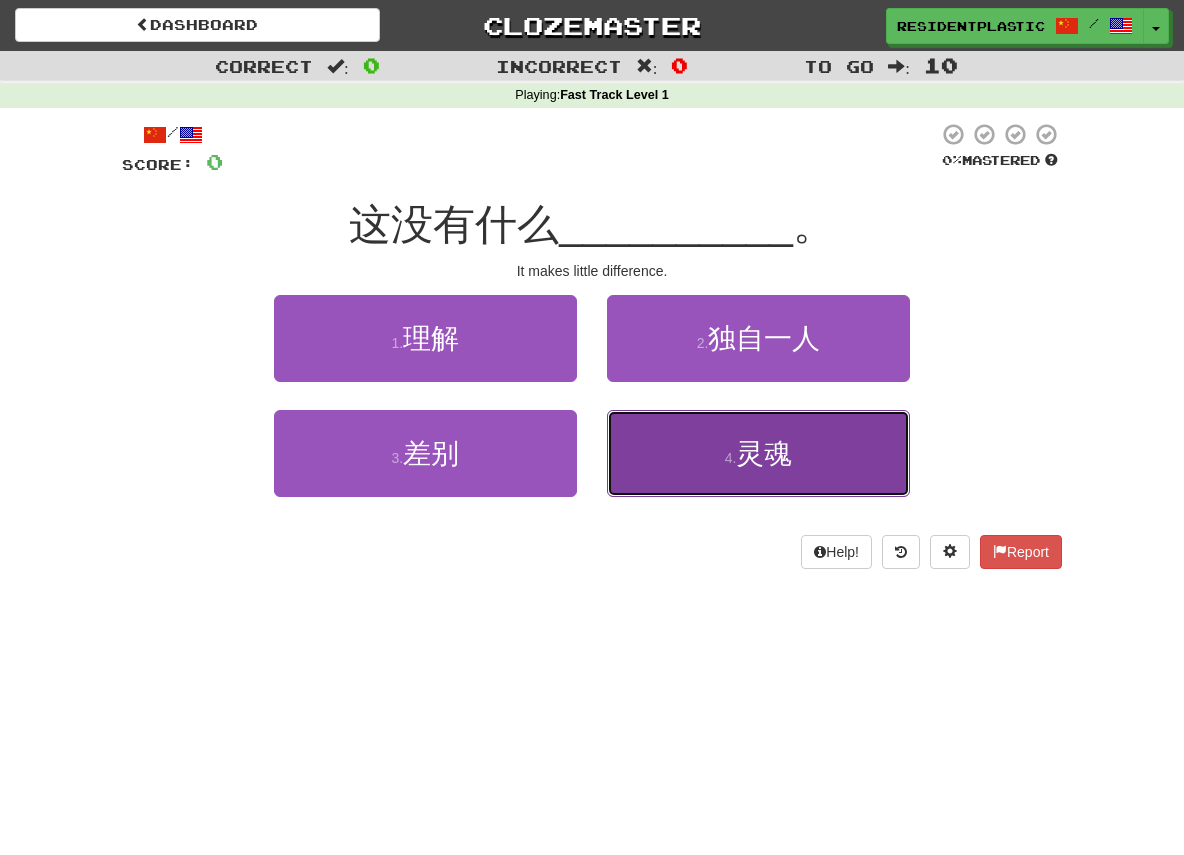 click on "4 .  灵魂" at bounding box center [758, 453] 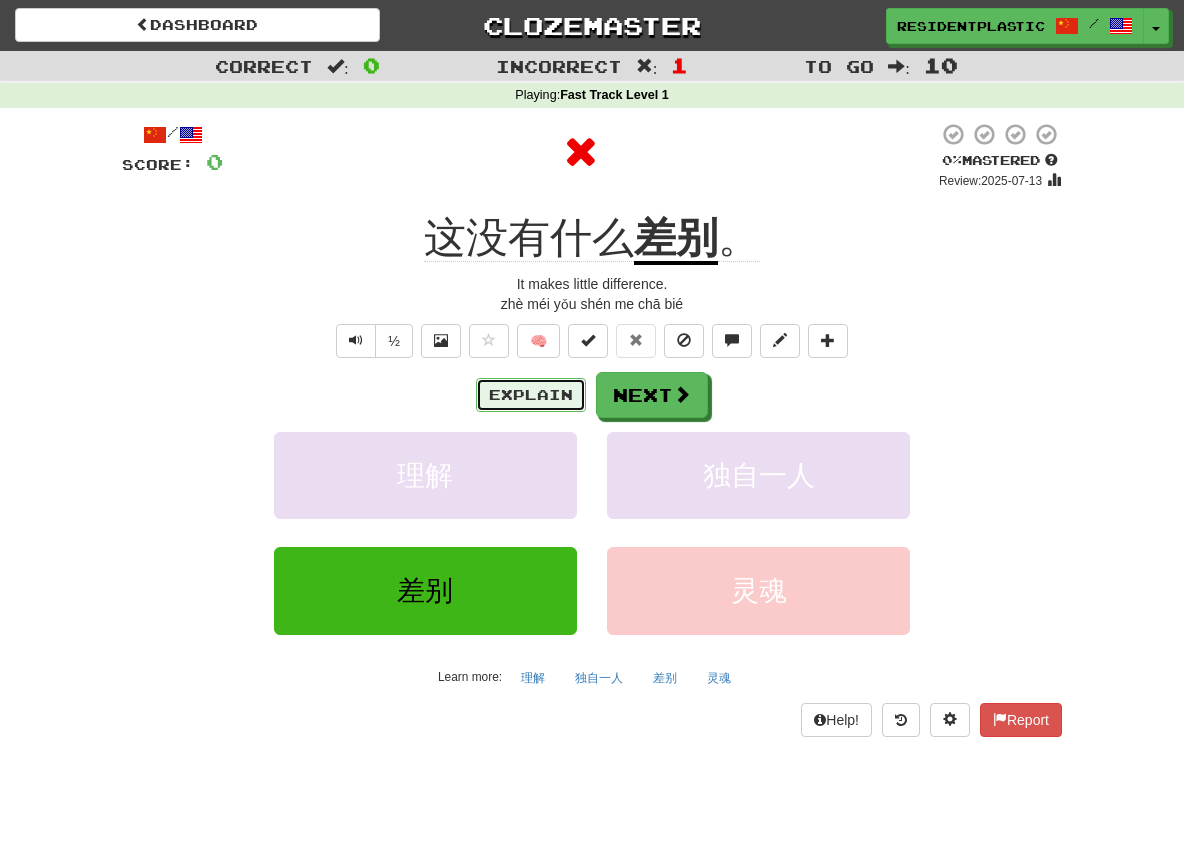 click on "Explain" at bounding box center [531, 395] 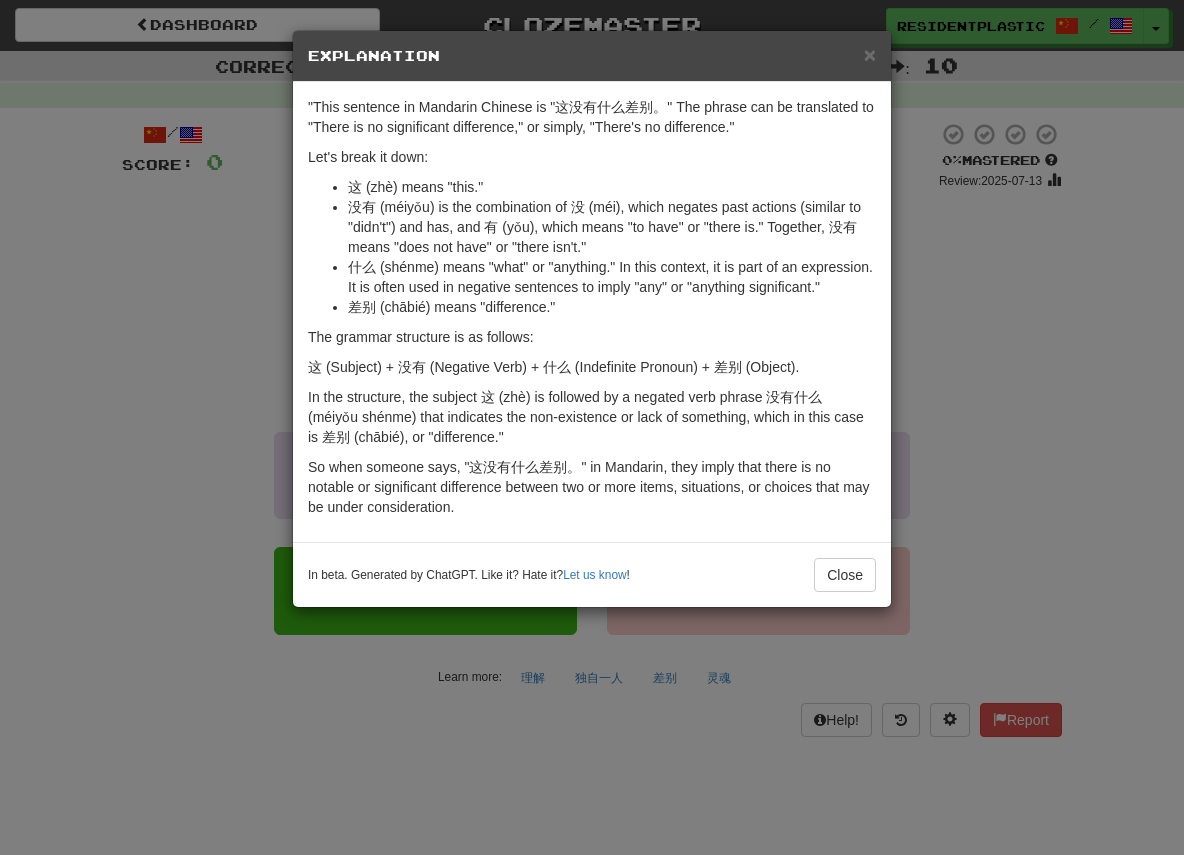 click on "× Explanation "This sentence in Mandarin Chinese is "这没有什么差别。" The phrase can be translated to "There is no significant difference," or simply, "There's no difference."
Let's break it down:
这 (zhè) means "this."
没有 (méiyǒu) is the combination of 没 (méi), which negates past actions (similar to "didn't") and has, and 有 (yǒu), which means "to have" or "there is." Together, 没有 means "does not have" or "there isn't."
什么 (shénme) means "what" or "anything." In this context, it is part of an expression. It is often used in negative sentences to imply "any" or "anything significant."
差别 (chābié) means "difference."
The grammar structure is as follows:
这 (Subject) + 没有 (Negative Verb) + 什么 (Indefinite Pronoun) + 差别 (Object).
So when someone says, "这没有什么差别。" in Mandarin, they imply that there is no notable or significant difference between two or more items, situations, or choices that may be under consideration. ! Close" at bounding box center (592, 427) 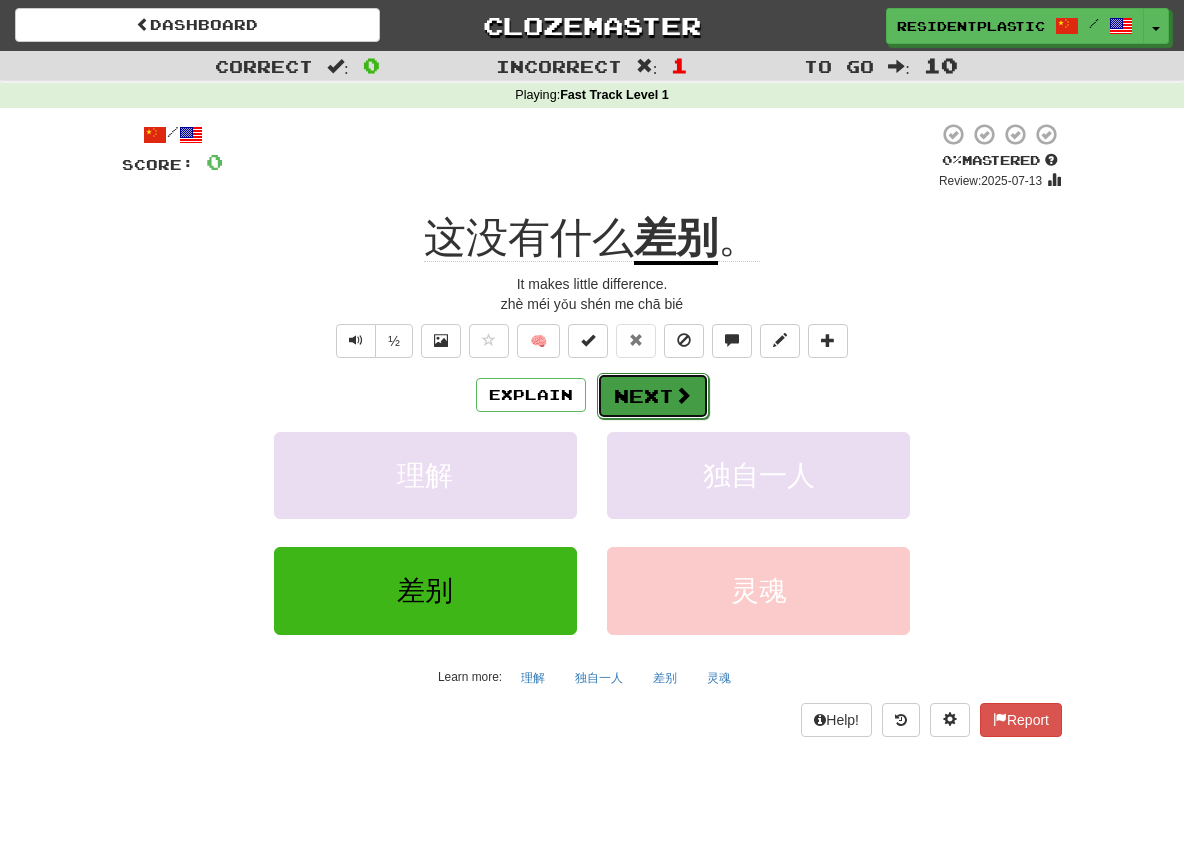 click on "Next" at bounding box center [653, 396] 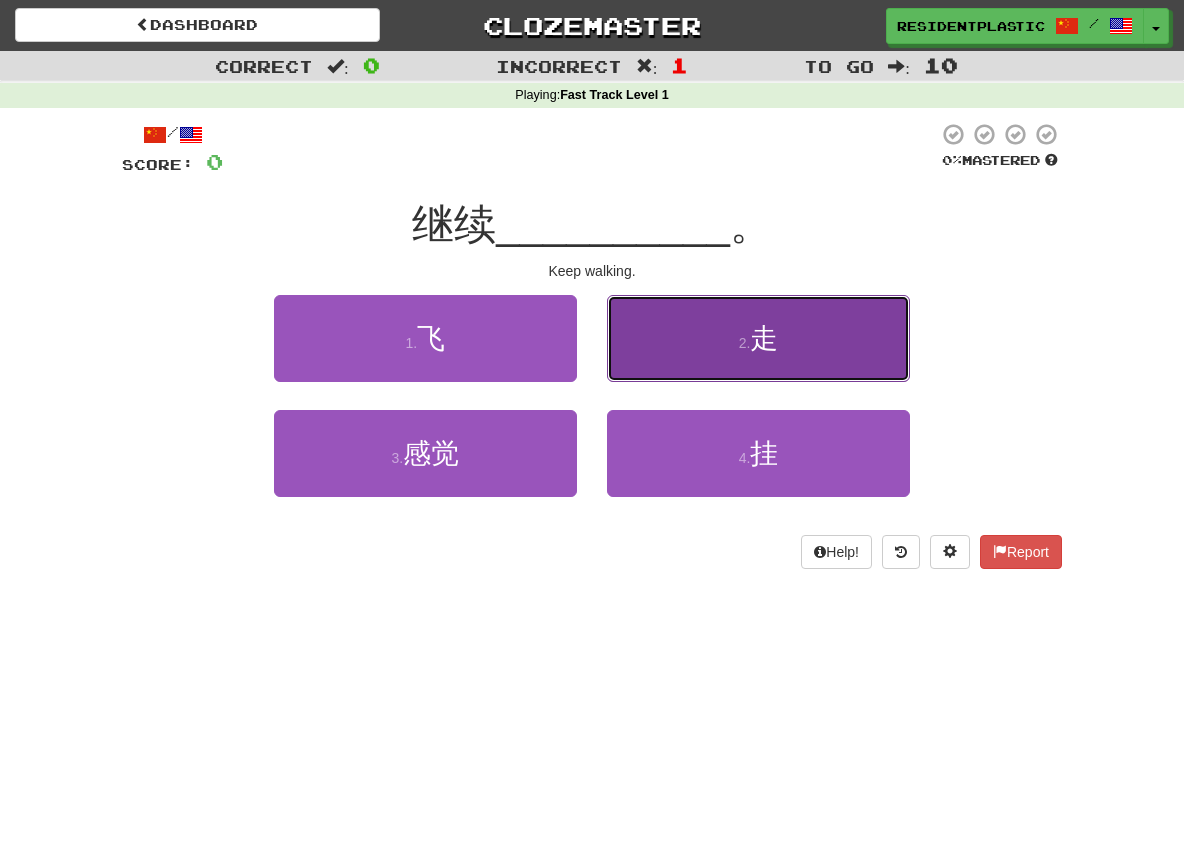 click on "2 .  走" at bounding box center (758, 338) 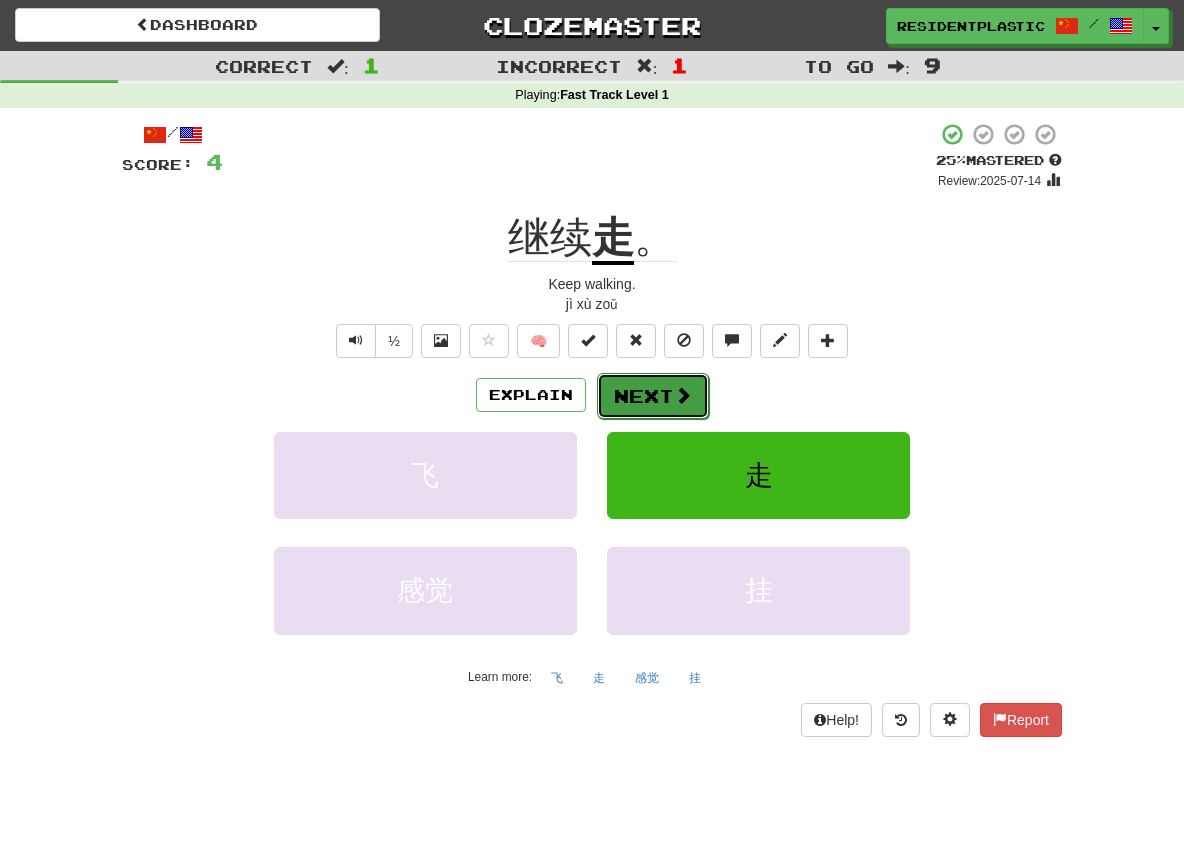 click on "Next" at bounding box center (653, 396) 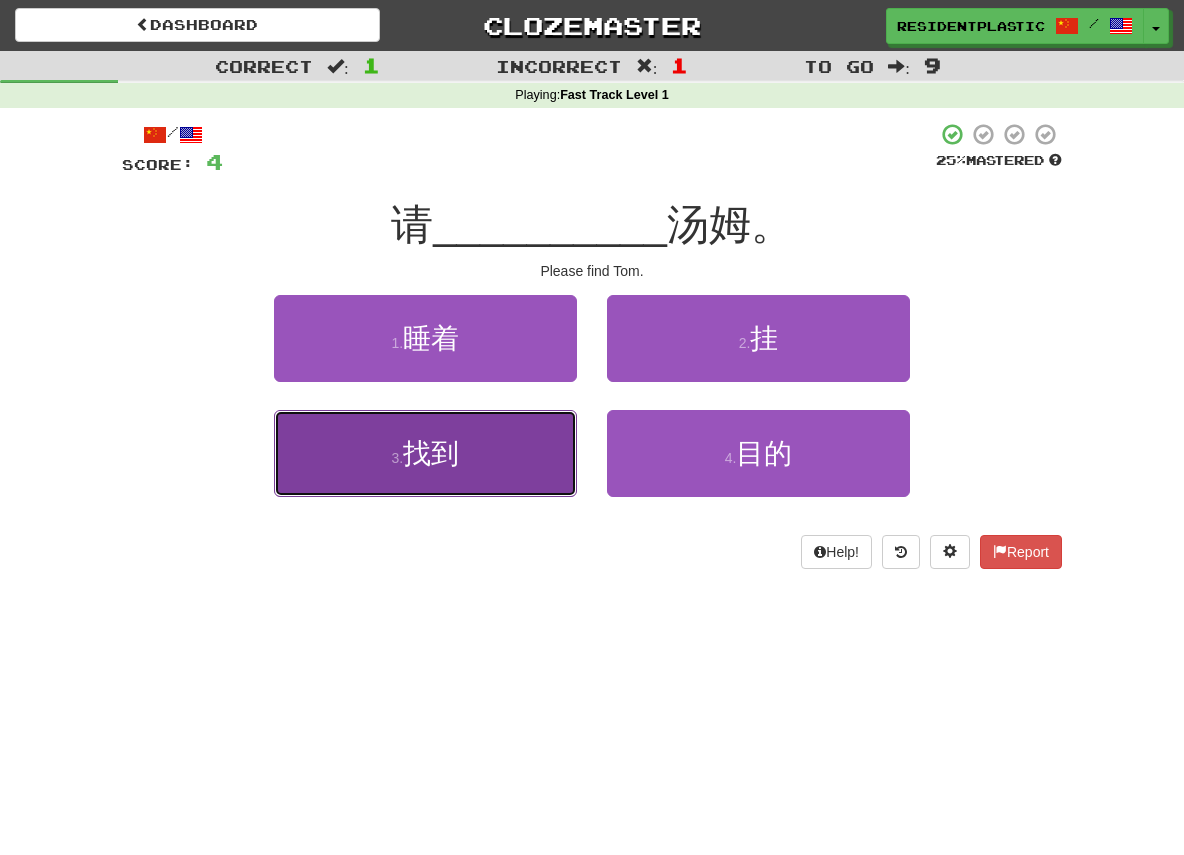 click on "3 .  找到" at bounding box center [425, 453] 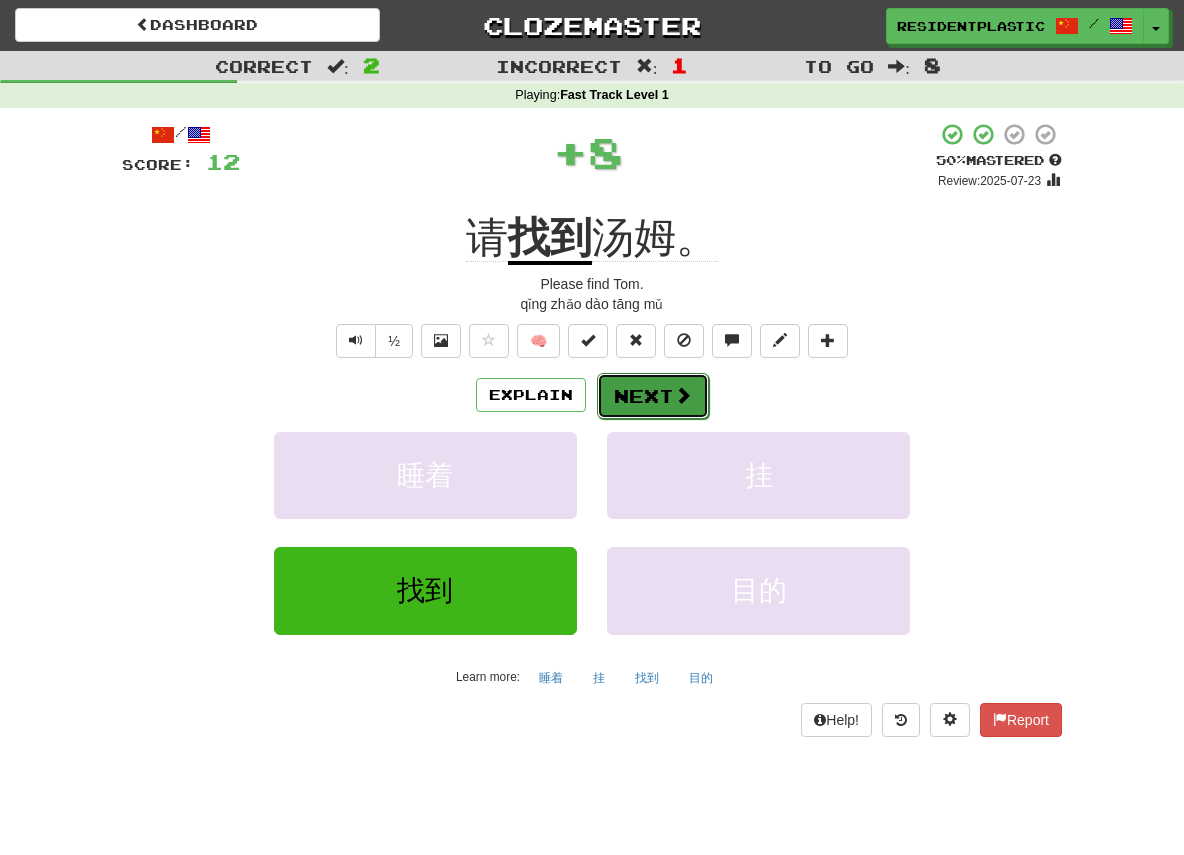 click on "Next" at bounding box center [653, 396] 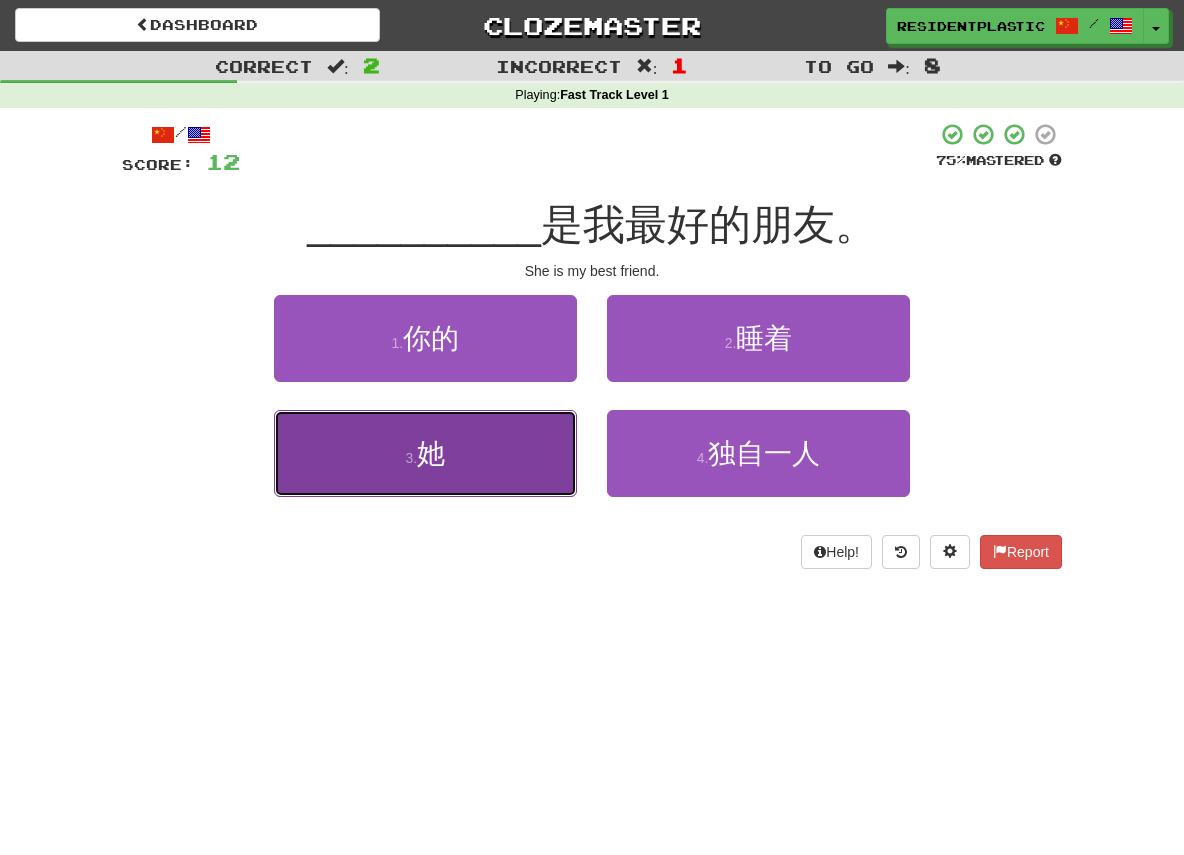 click on "3 .  她" at bounding box center [425, 453] 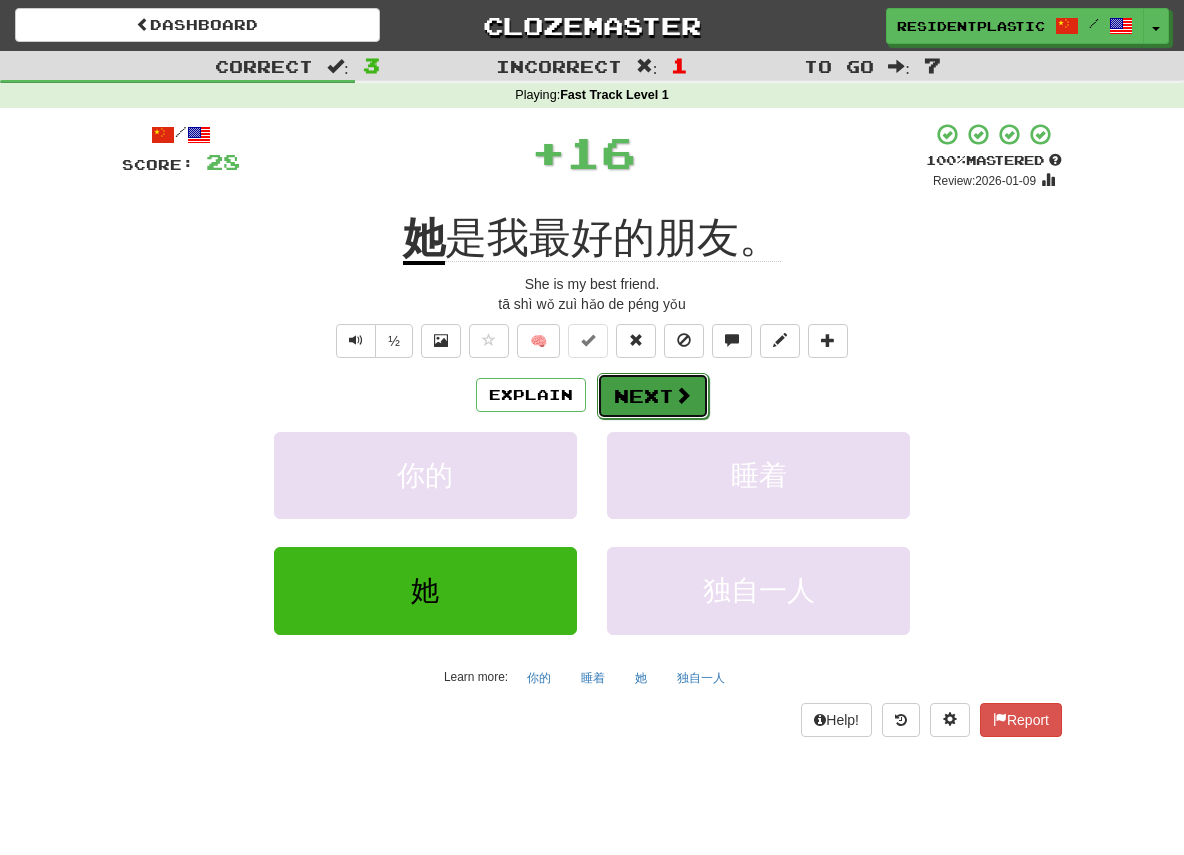 click on "Next" at bounding box center (653, 396) 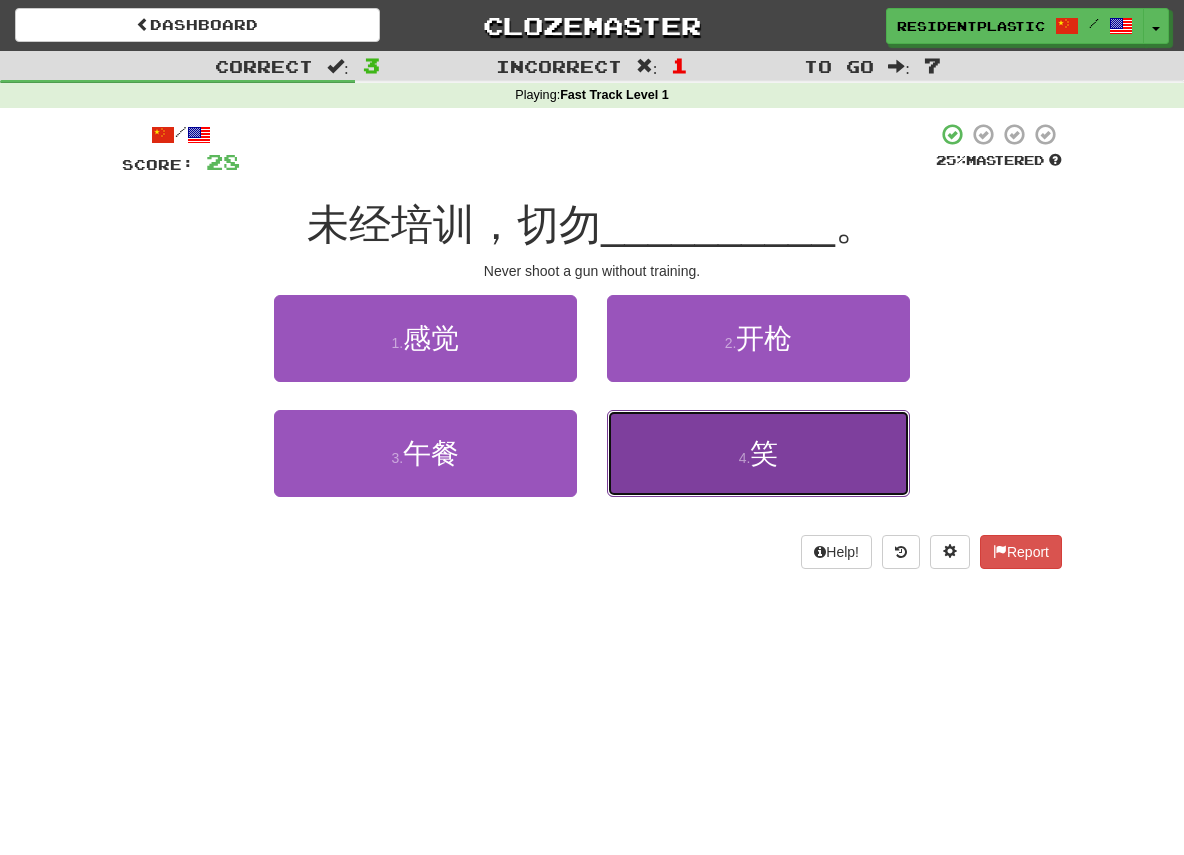 click on "4 .  笑" at bounding box center [758, 453] 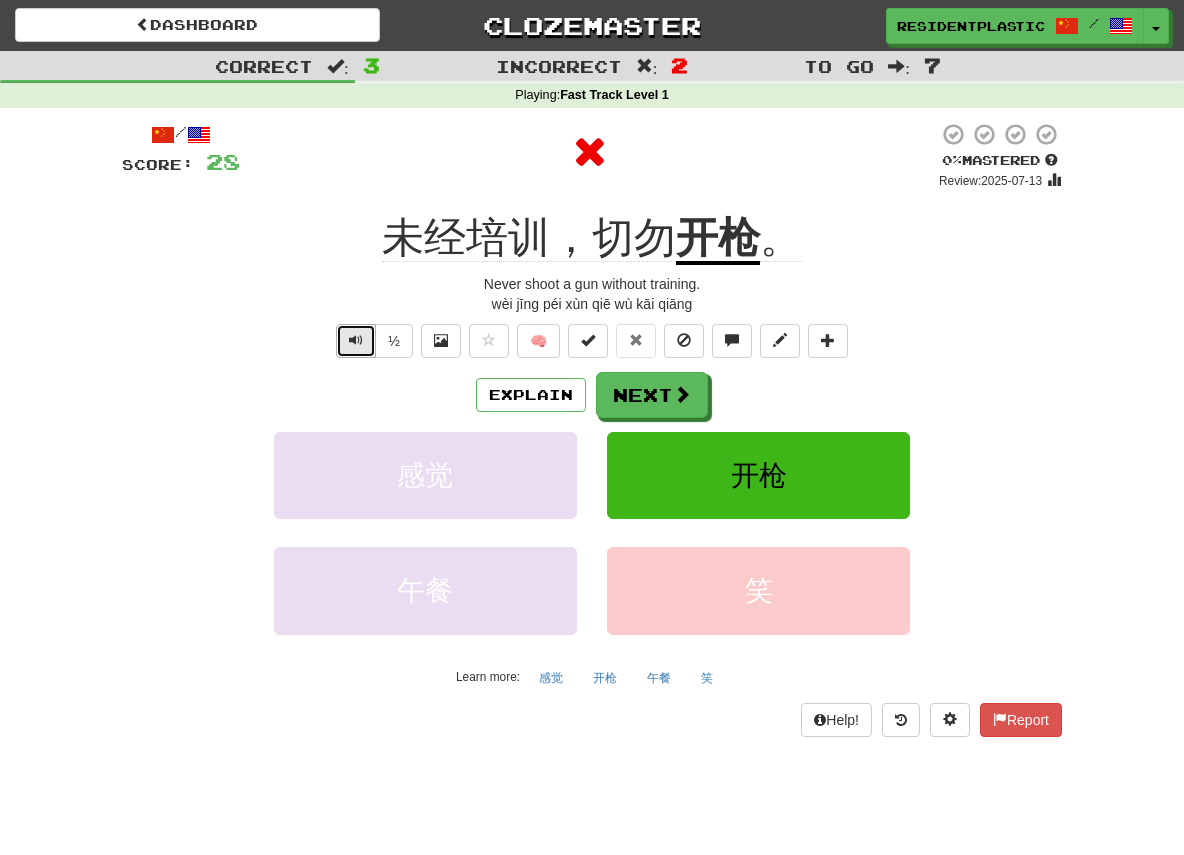 click at bounding box center [356, 340] 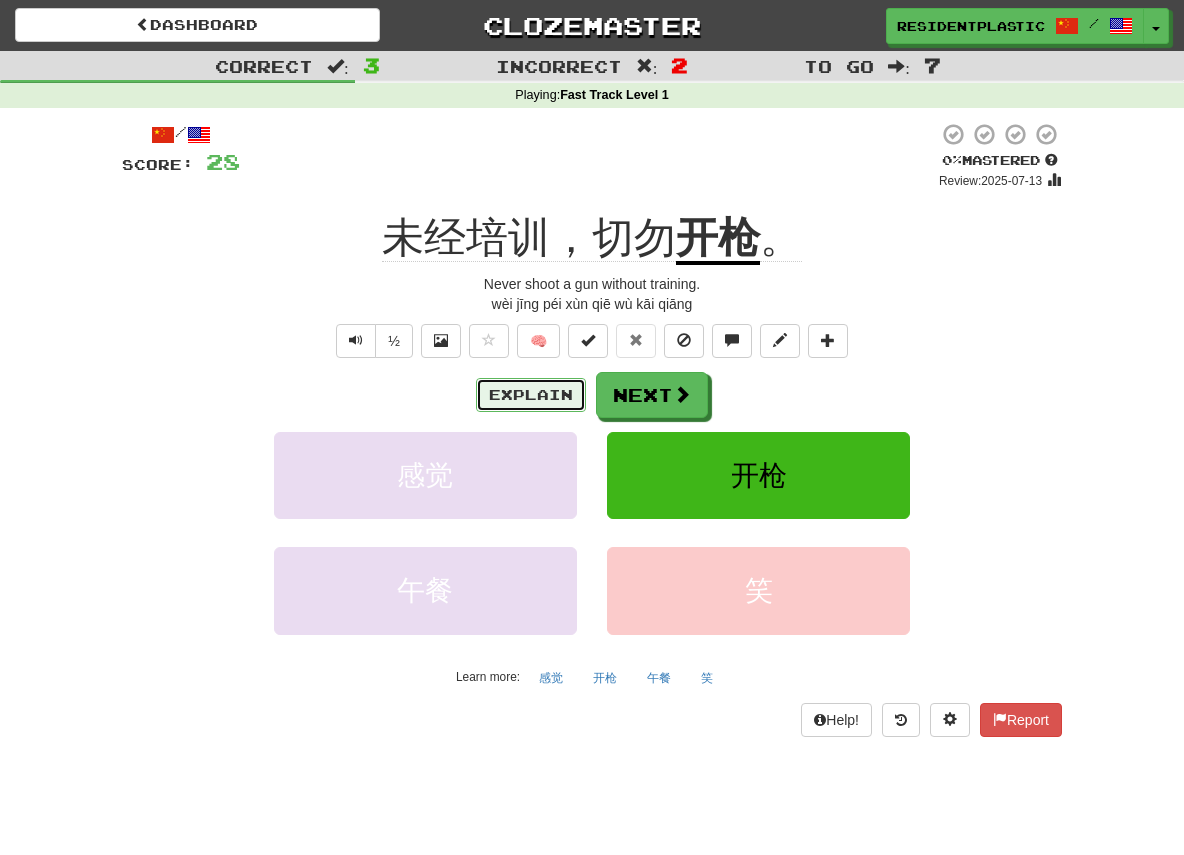 click on "Explain" at bounding box center (531, 395) 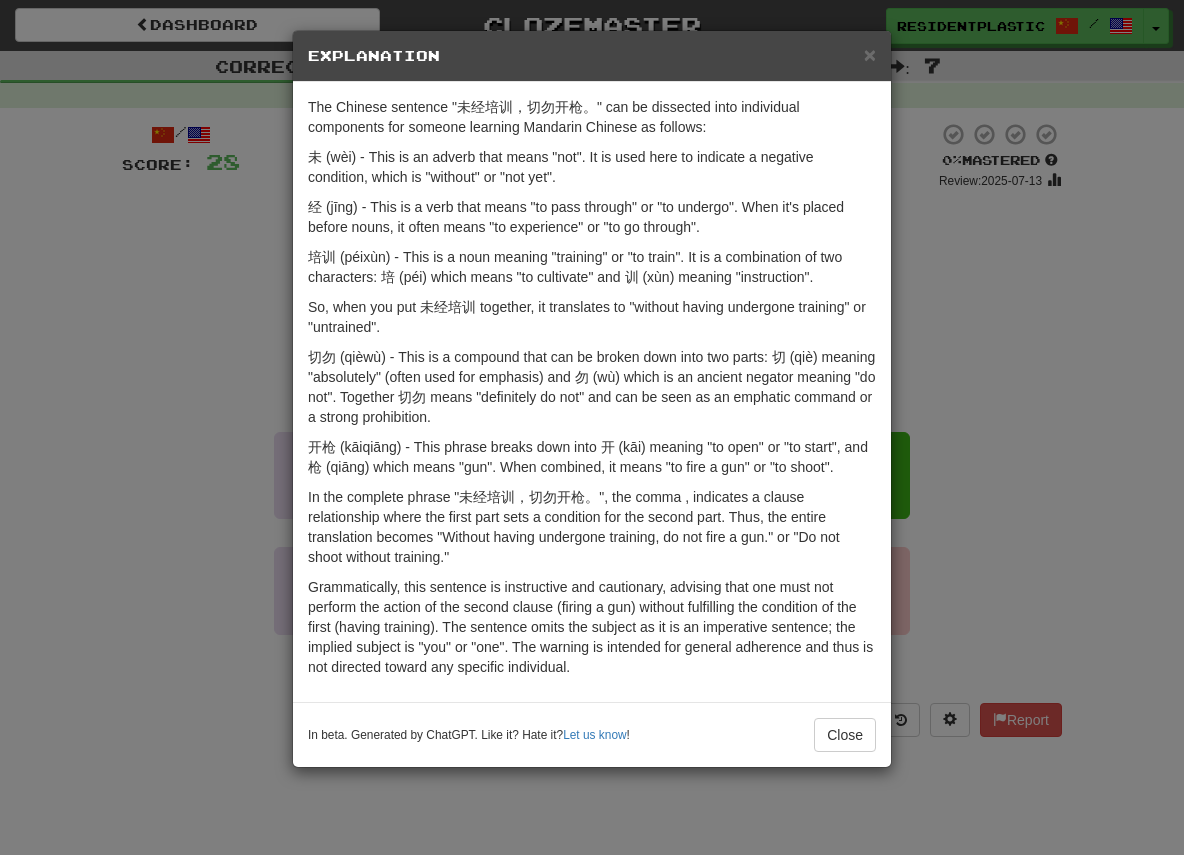 click on "× Explanation The Chinese sentence "未经培训，切勿开枪。" can be dissected into individual components for someone learning Mandarin Chinese as follows:
未 (wèi) - This is an adverb that means "not". It is used here to indicate a negative condition, which is "without" or "not yet".
经 (jīng) - This is a verb that means "to pass through" or "to undergo". When it's placed before nouns, it often means "to experience" or "to go through".
培训 (péixùn) - This is a noun meaning "training" or "to train". It is a combination of two characters: 培 (péi) which means "to cultivate" and 训 (xùn) meaning "instruction".
So, when you put 未经培训 together, it translates to "without having undergone training" or "untrained".
开枪 (kāiqiāng) - This phrase breaks down into 开 (kāi) meaning "to open" or "to start", and 枪 (qiāng) which means "gun". When combined, it means "to fire a gun" or "to shoot".
In beta. Generated by ChatGPT. Like it? Hate it?  Let us know ! Close" at bounding box center (592, 427) 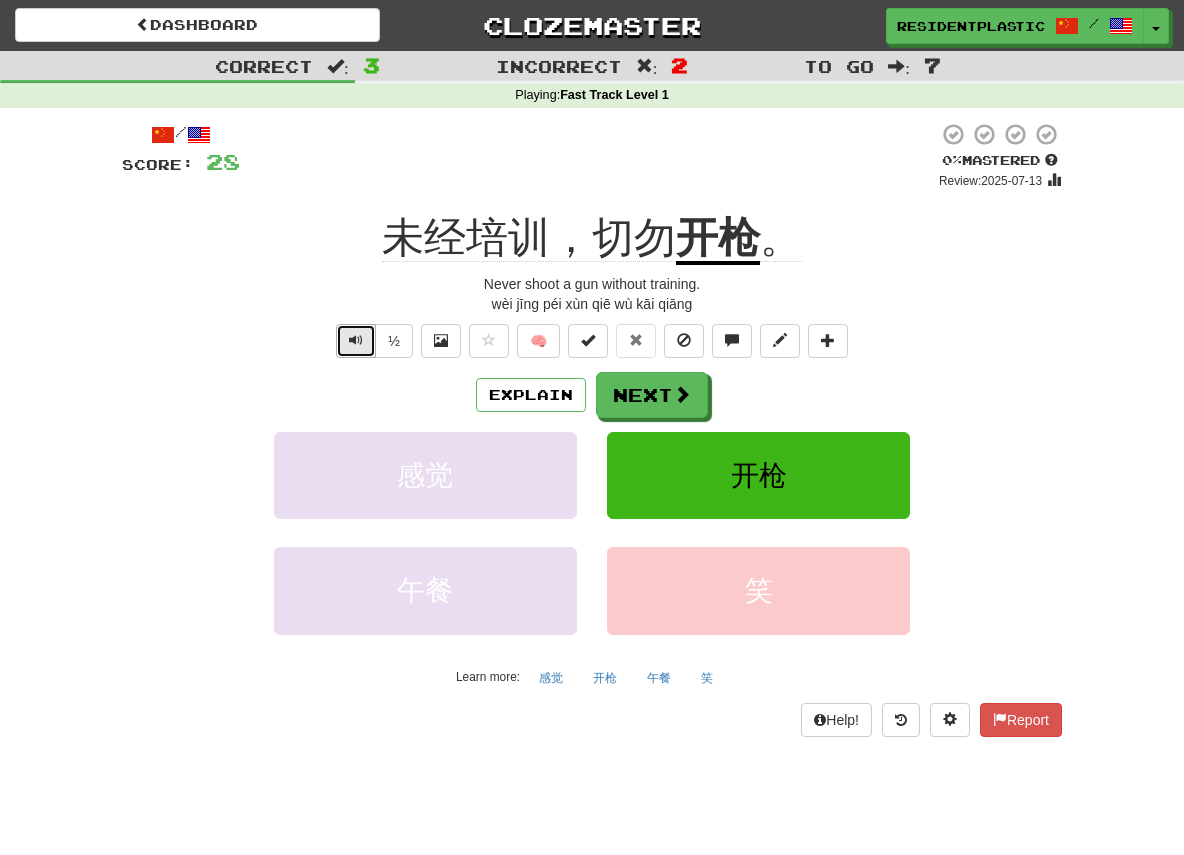 click at bounding box center (356, 341) 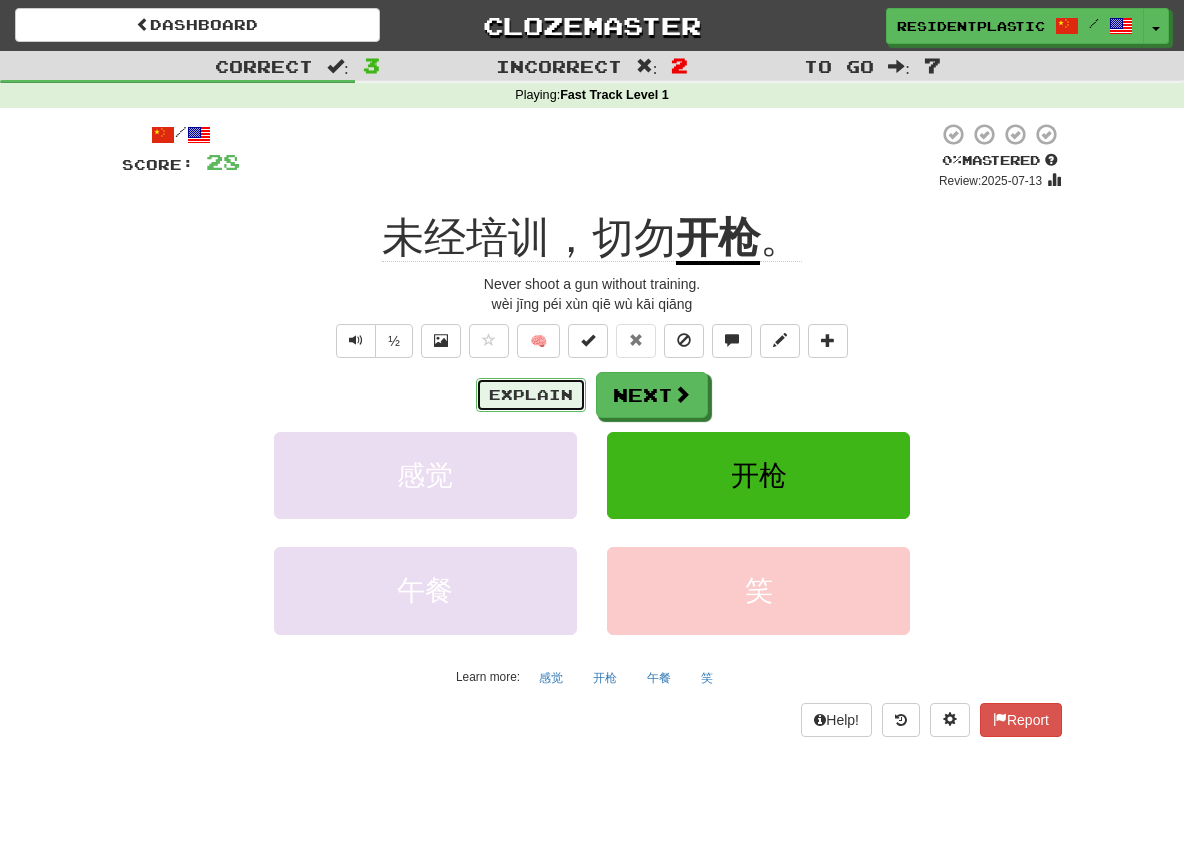 click on "Explain" at bounding box center [531, 395] 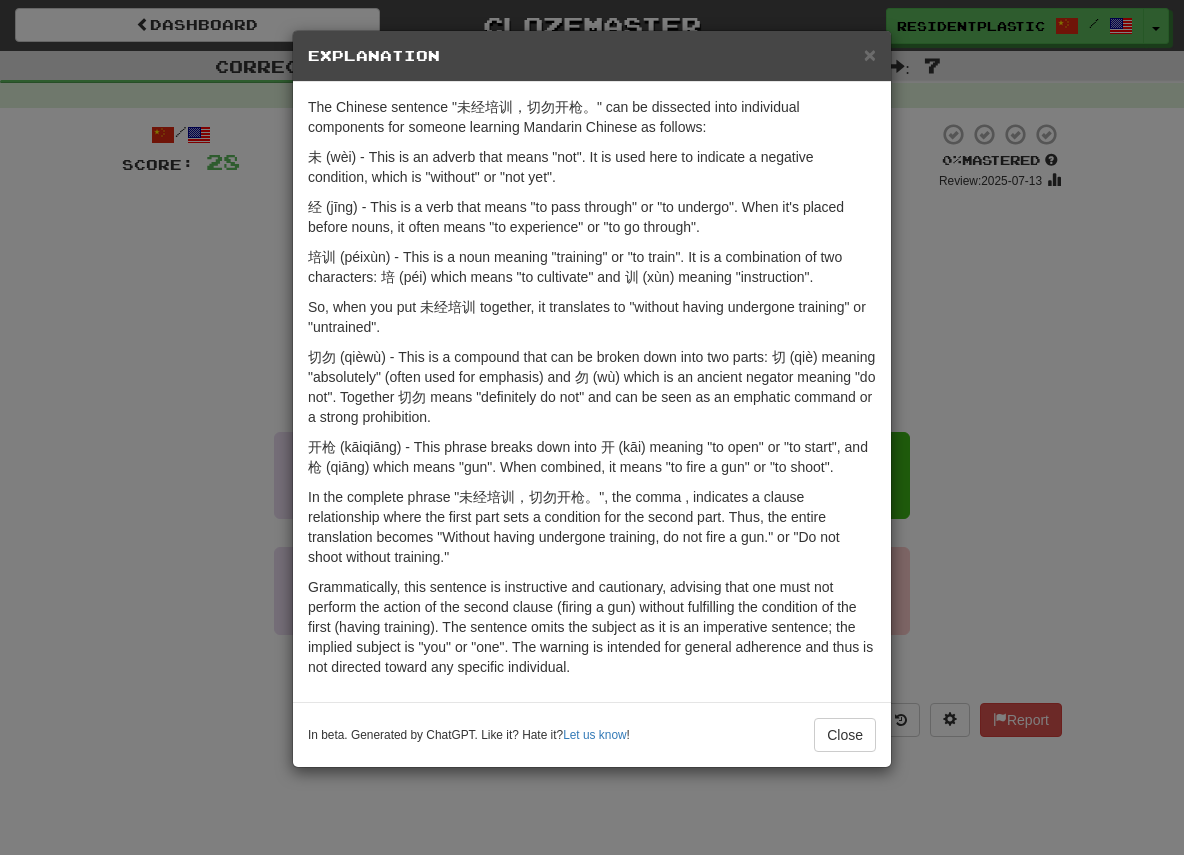 click on "× Explanation The Chinese sentence "未经培训，切勿开枪。" can be dissected into individual components for someone learning Mandarin Chinese as follows:
未 (wèi) - This is an adverb that means "not". It is used here to indicate a negative condition, which is "without" or "not yet".
经 (jīng) - This is a verb that means "to pass through" or "to undergo". When it's placed before nouns, it often means "to experience" or "to go through".
培训 (péixùn) - This is a noun meaning "training" or "to train". It is a combination of two characters: 培 (péi) which means "to cultivate" and 训 (xùn) meaning "instruction".
So, when you put 未经培训 together, it translates to "without having undergone training" or "untrained".
开枪 (kāiqiāng) - This phrase breaks down into 开 (kāi) meaning "to open" or "to start", and 枪 (qiāng) which means "gun". When combined, it means "to fire a gun" or "to shoot".
In beta. Generated by ChatGPT. Like it? Hate it?  Let us know ! Close" at bounding box center [592, 427] 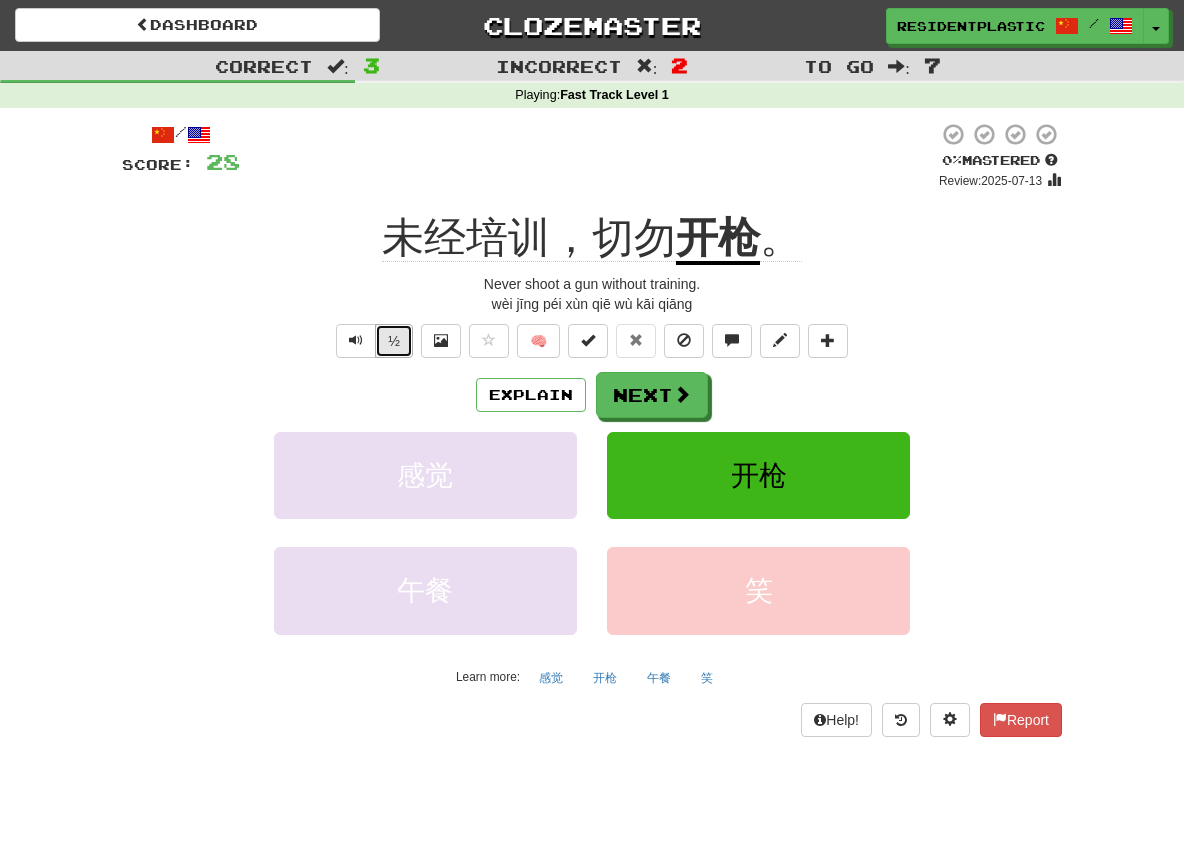 click on "½" at bounding box center (394, 341) 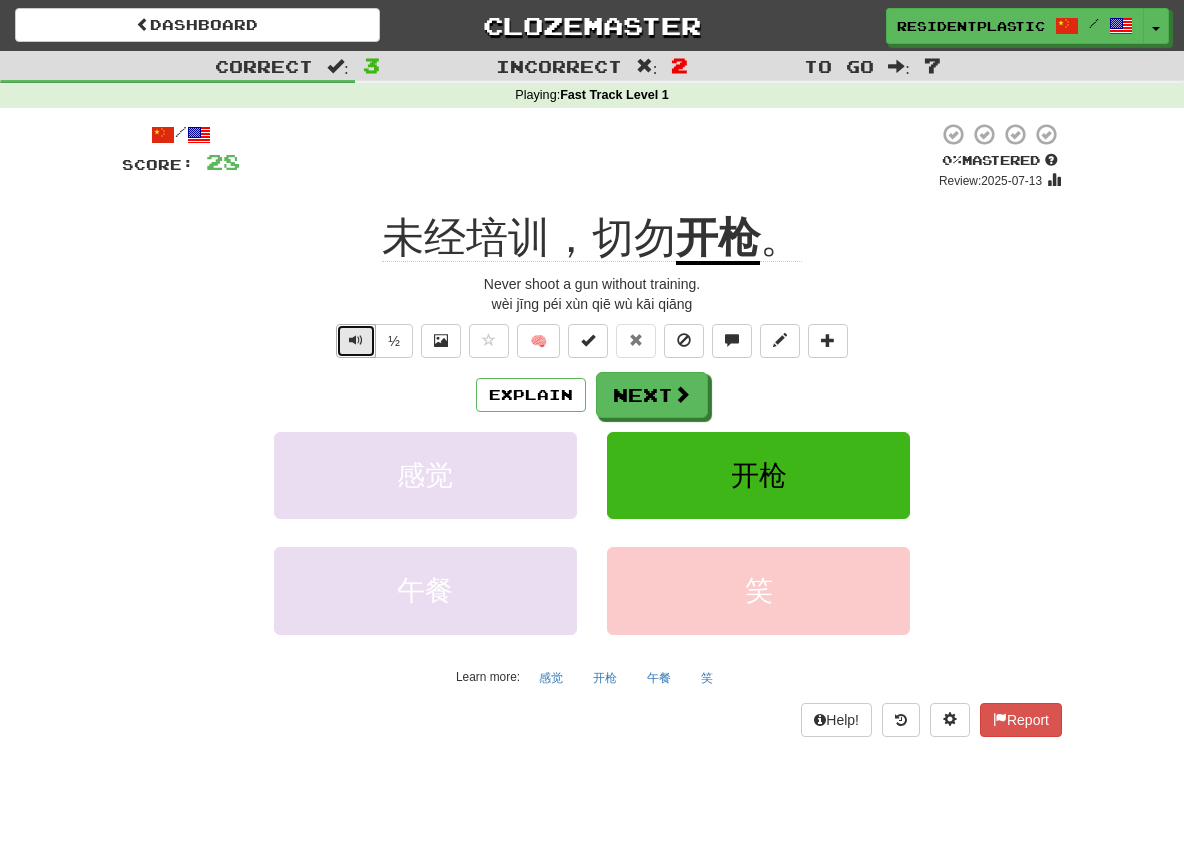 click at bounding box center (356, 340) 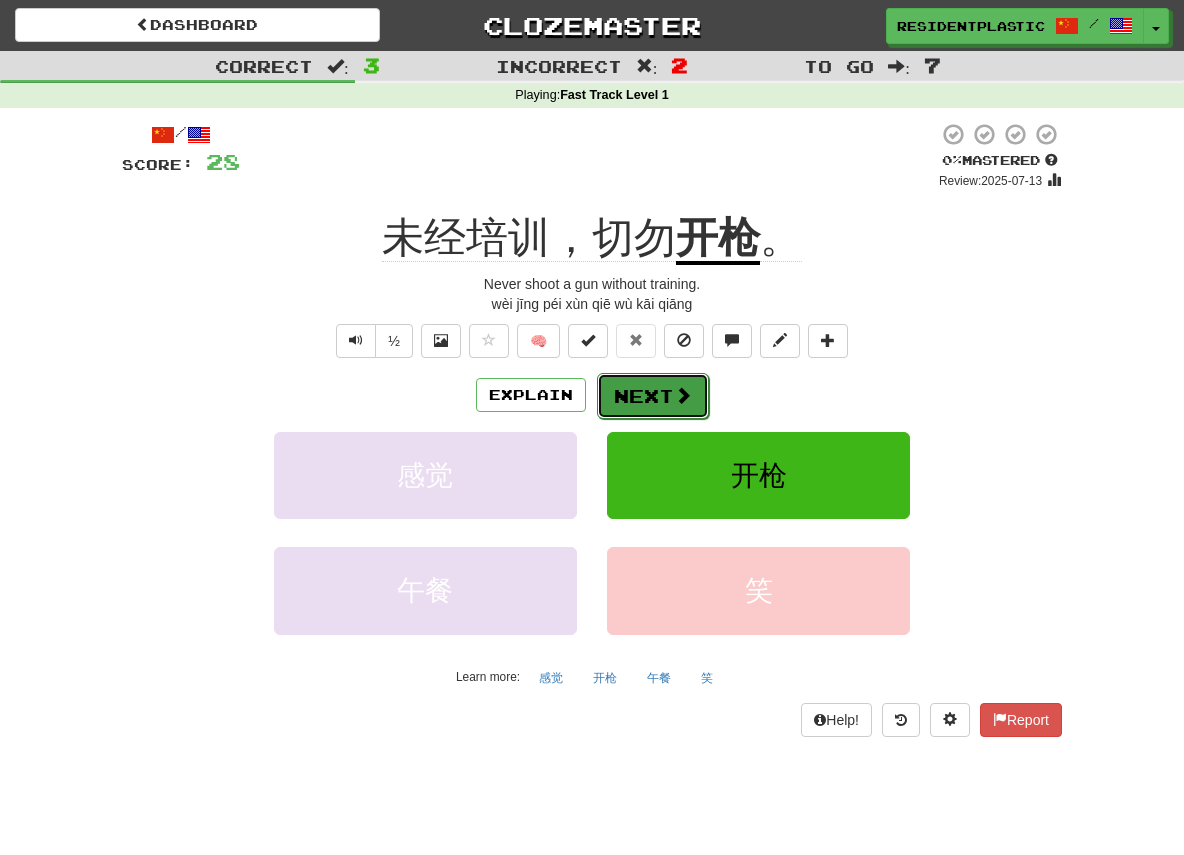 click on "Next" at bounding box center (653, 396) 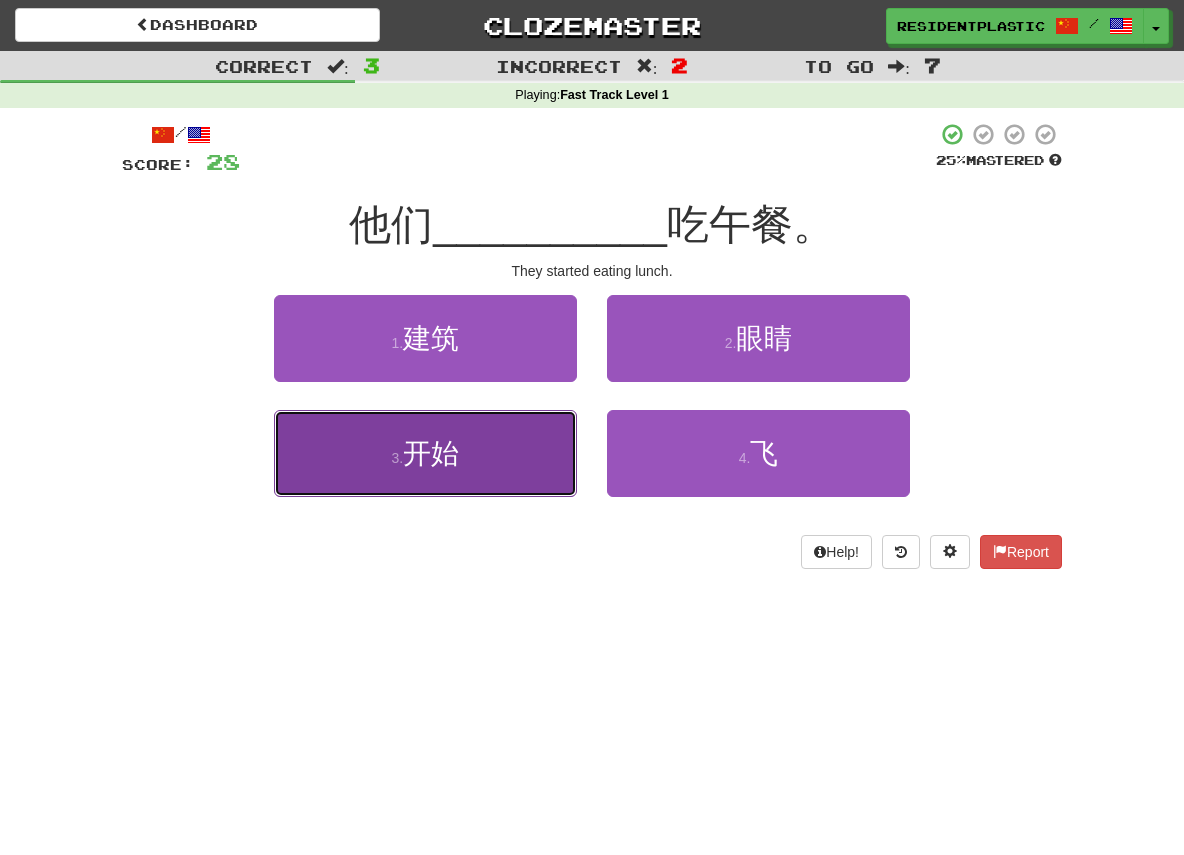 click on "3 .  开始" at bounding box center (425, 453) 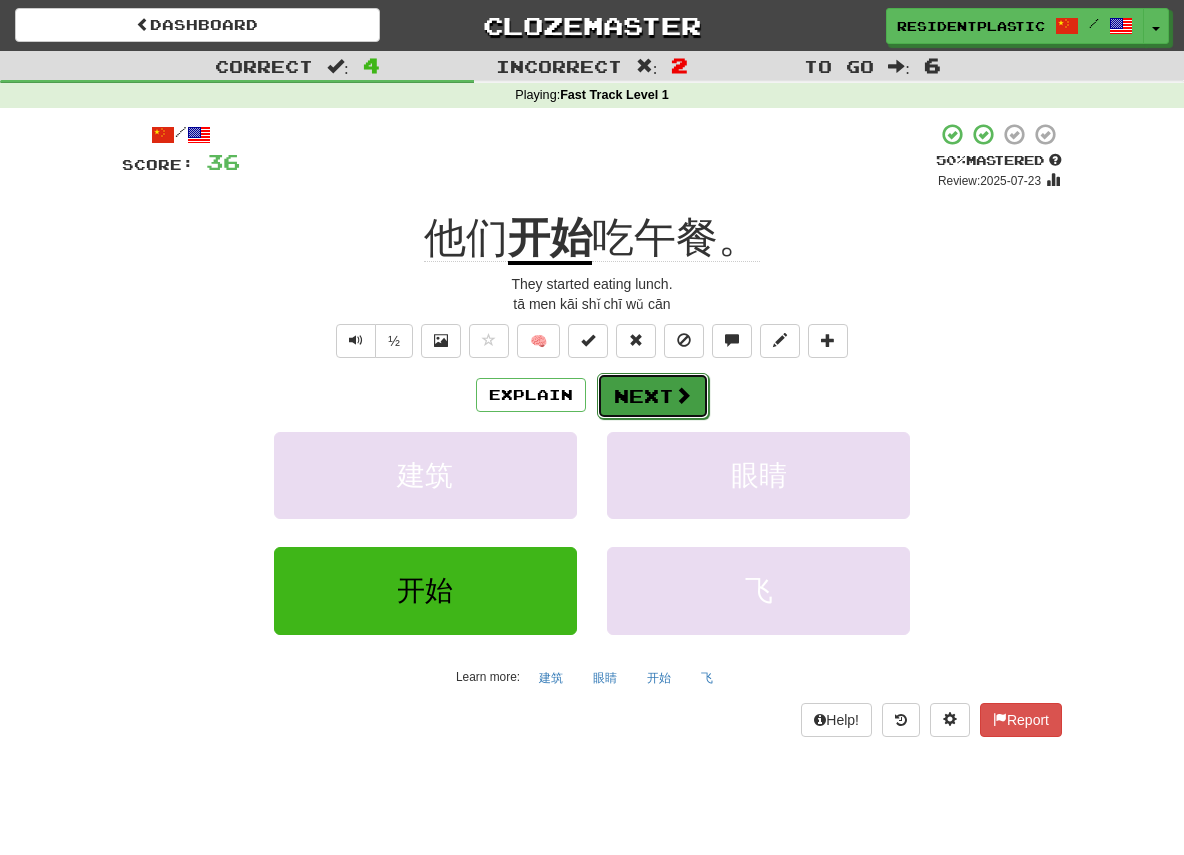 click at bounding box center [683, 395] 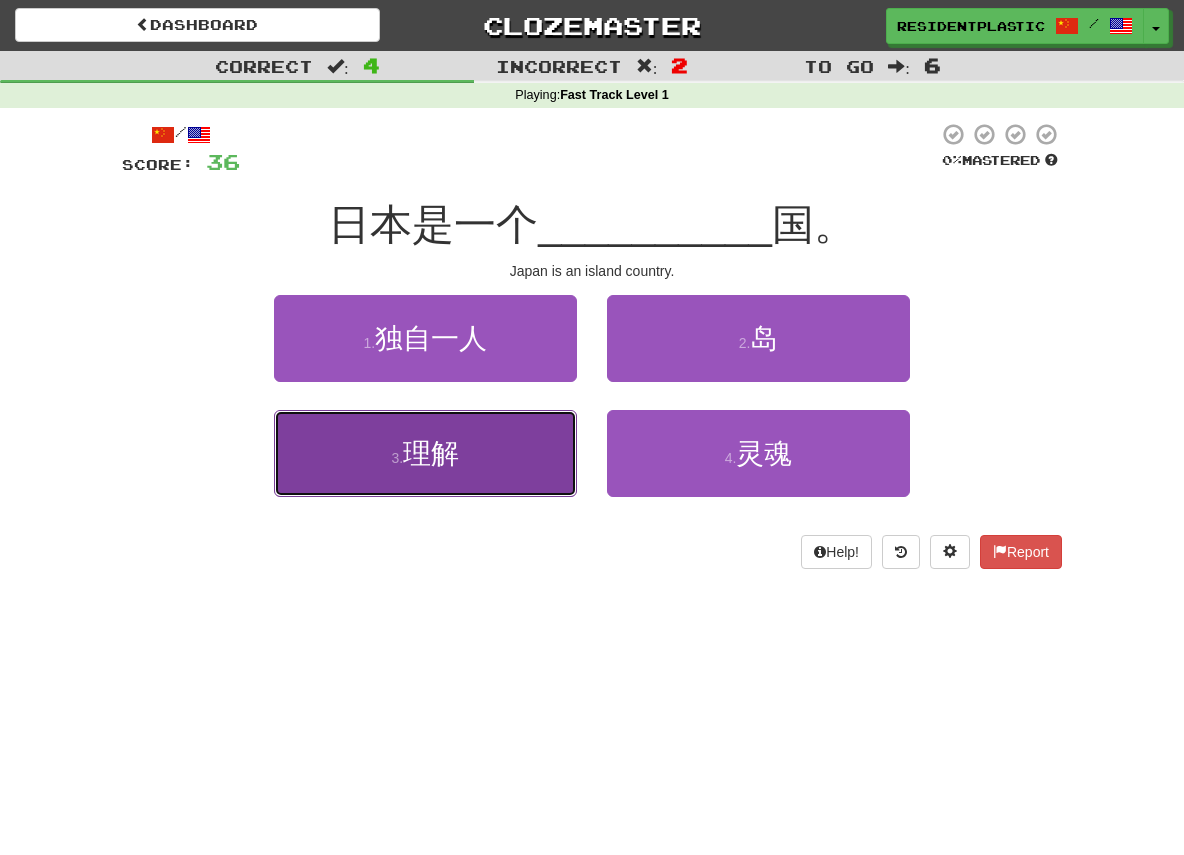click on "3 .  理解" at bounding box center (425, 453) 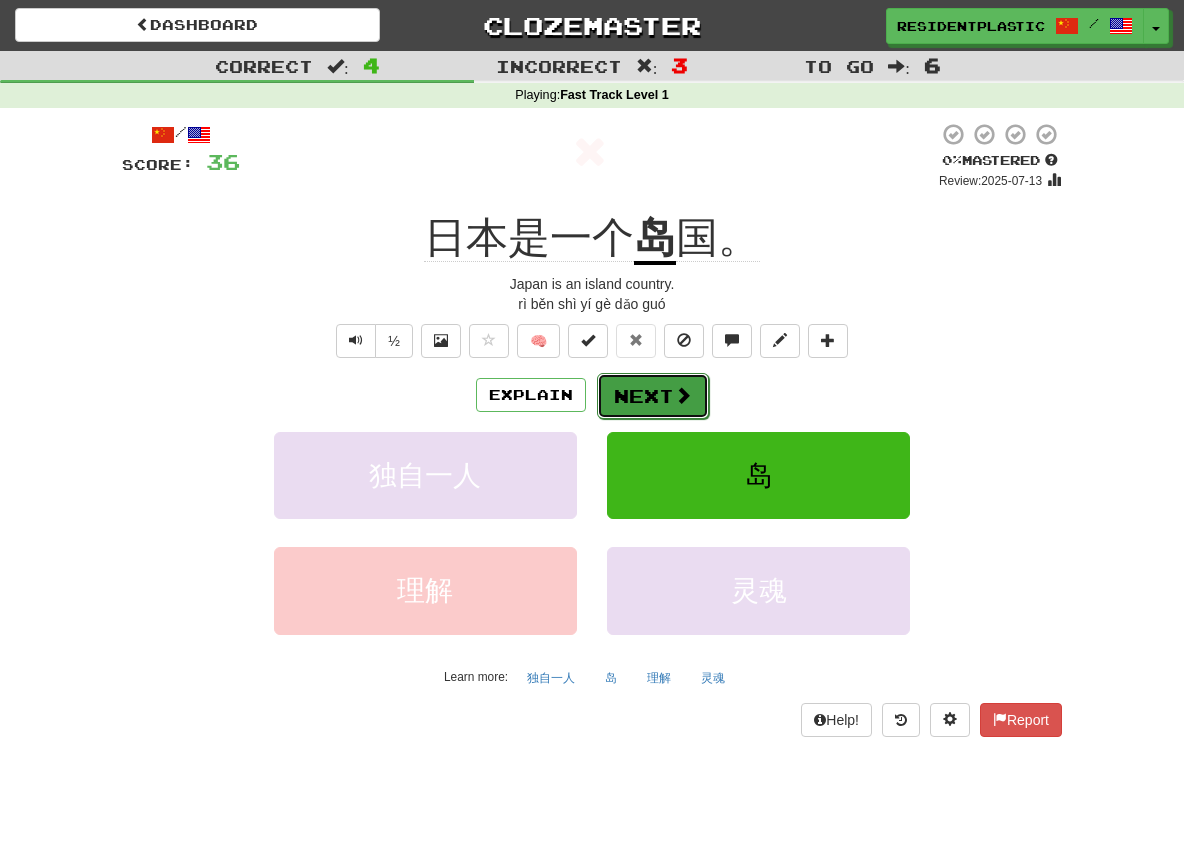 click on "Next" at bounding box center (653, 396) 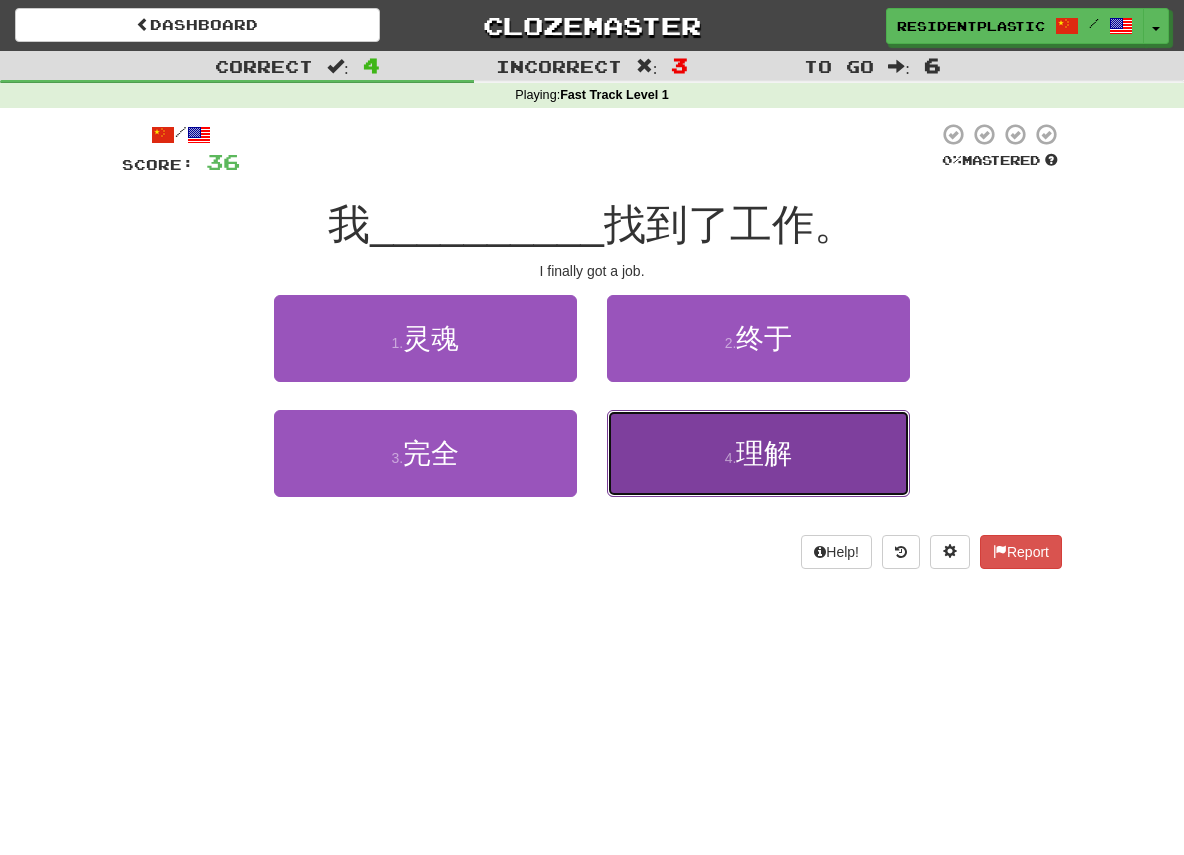 click on "4 .  理解" at bounding box center (758, 453) 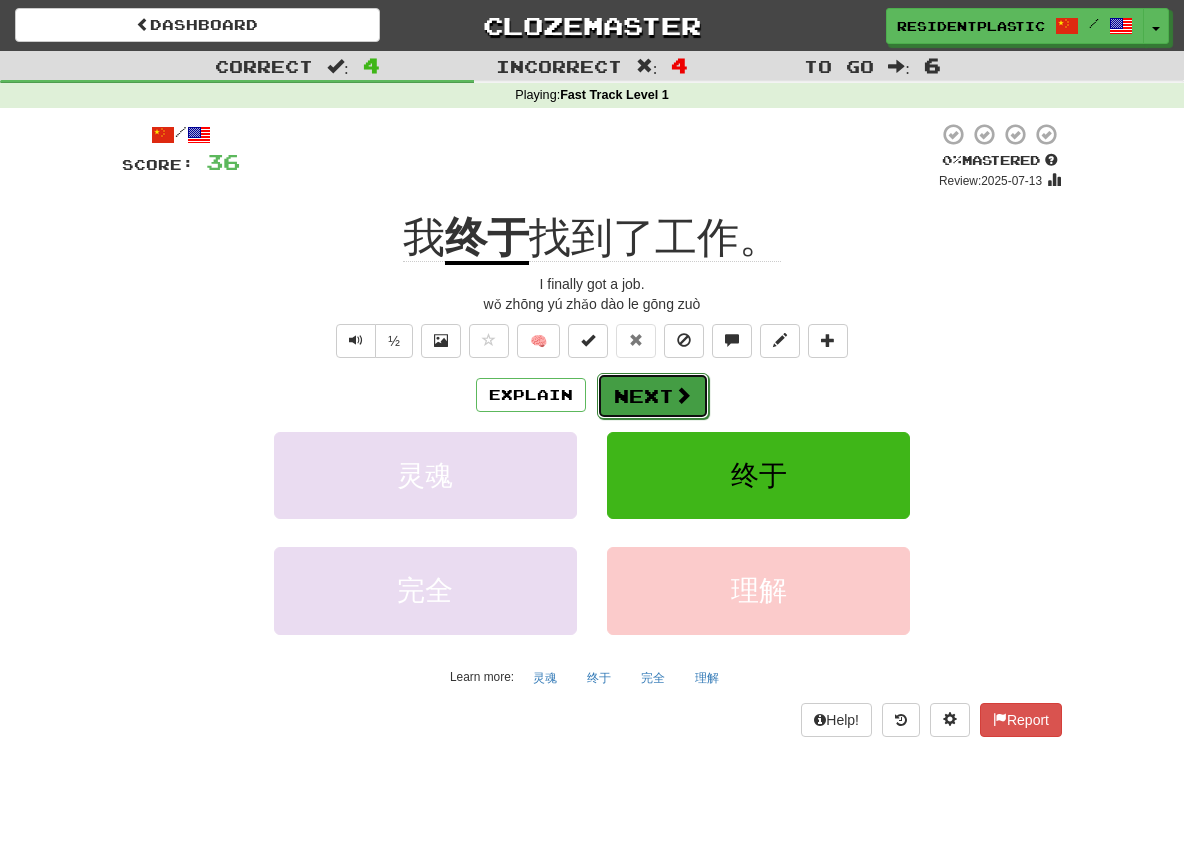 click on "Next" at bounding box center (653, 396) 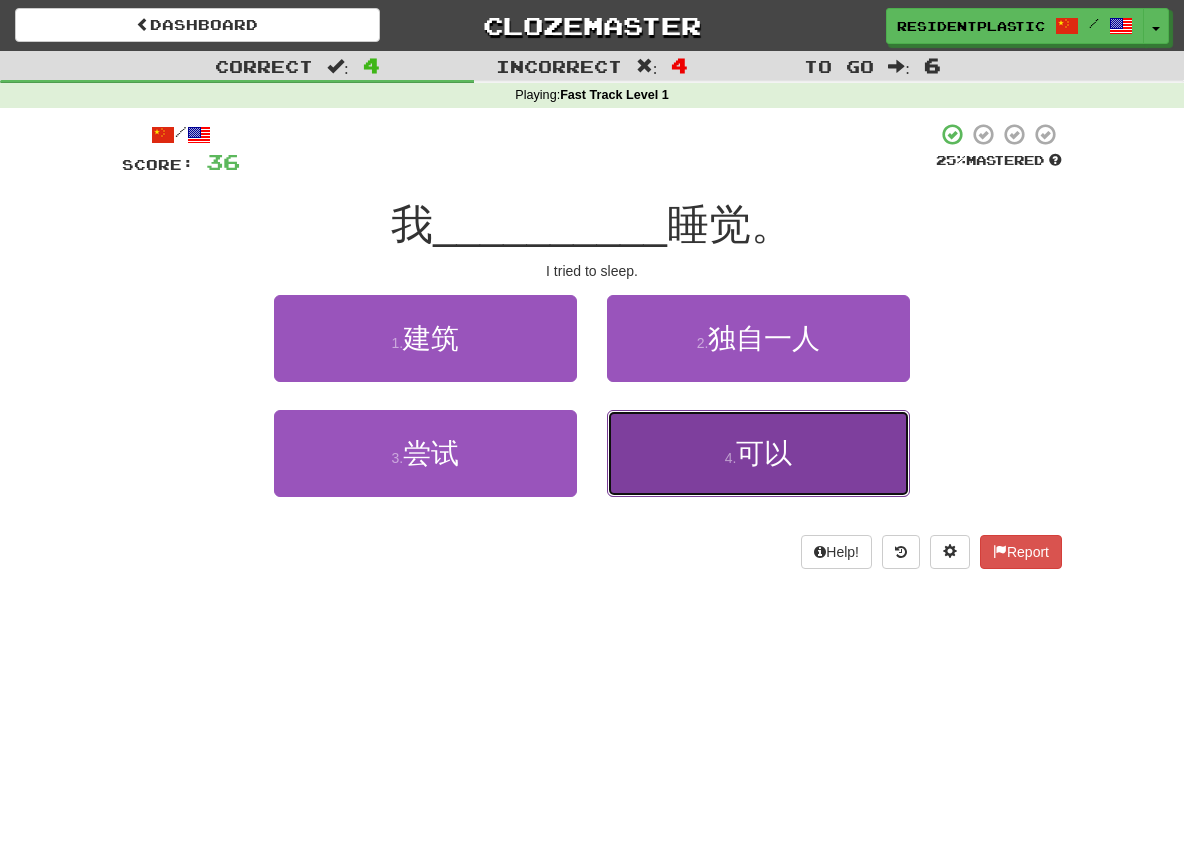 click on "4 .  可以" at bounding box center (758, 453) 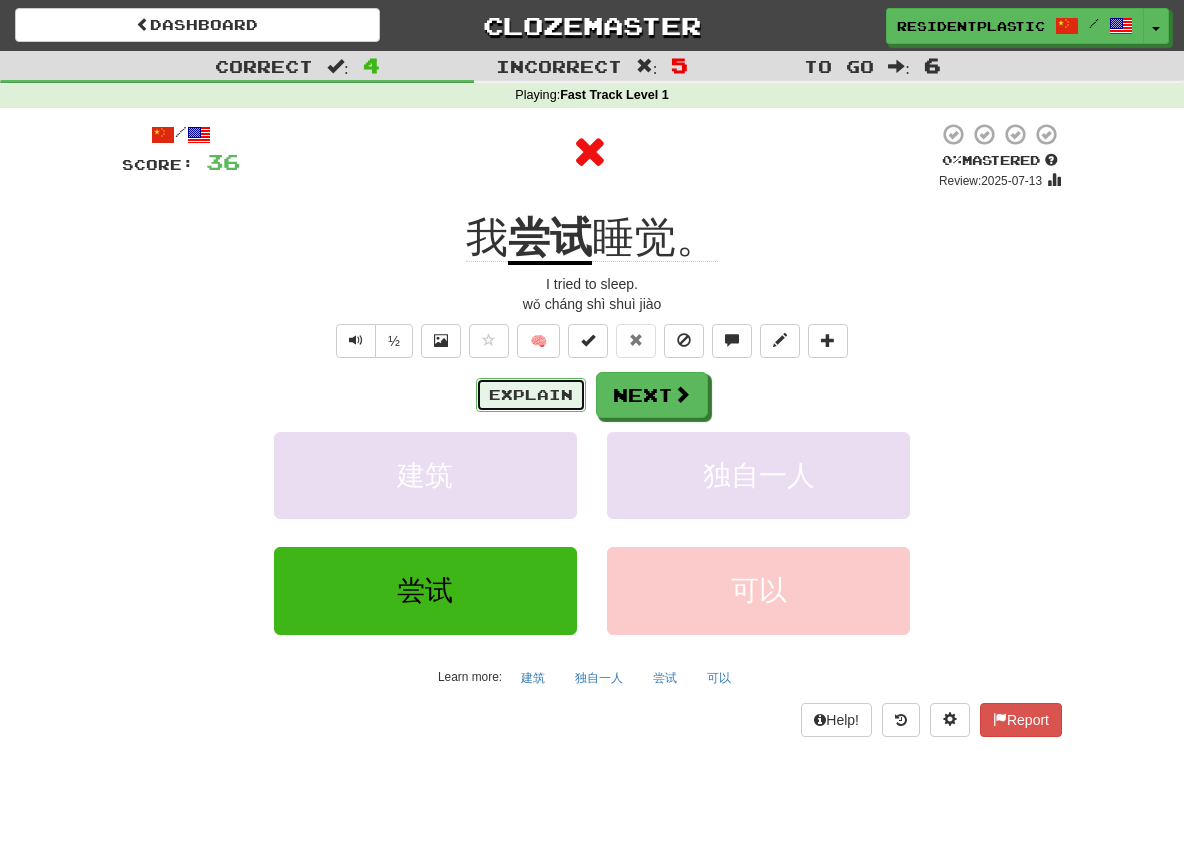 click on "Explain" at bounding box center [531, 395] 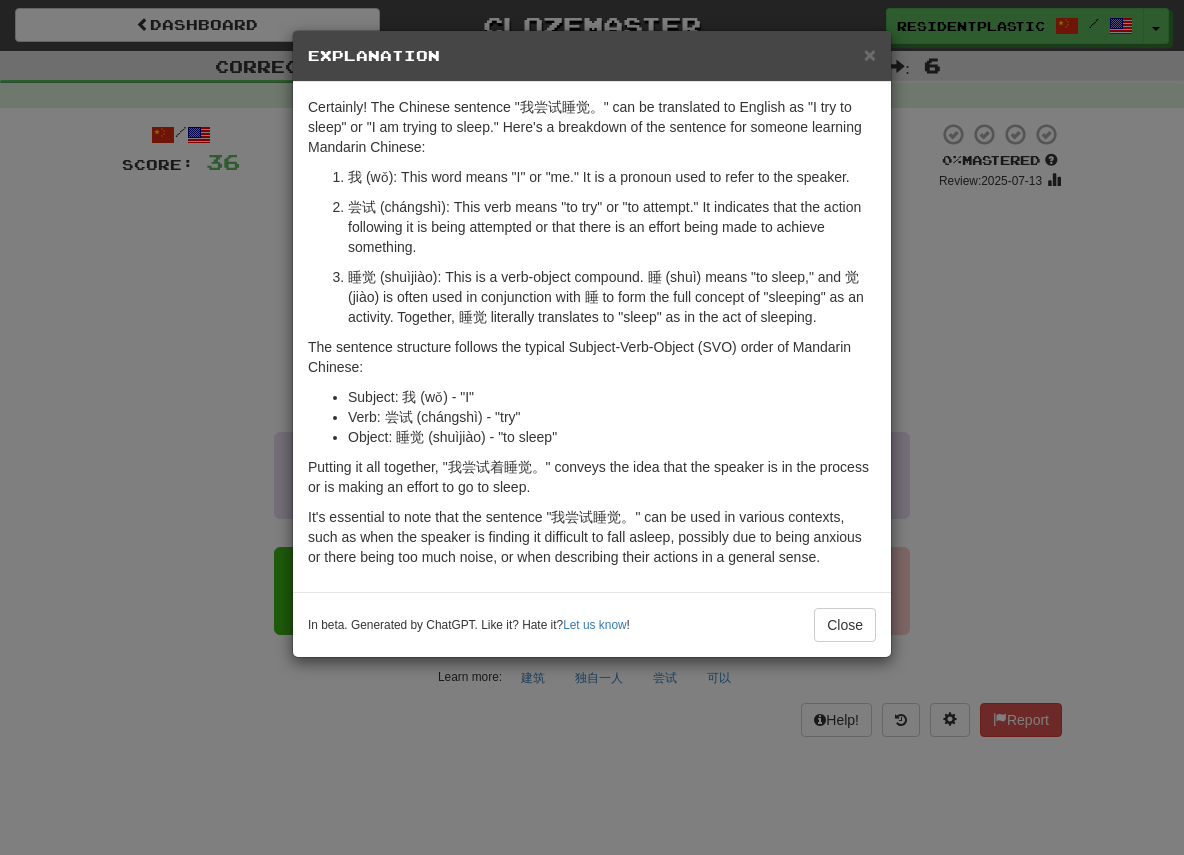 click on "× Explanation Certainly! The Chinese sentence "我尝试睡觉。" can be translated to English as "I try to sleep" or "I am trying to sleep." Here's a breakdown of the sentence for someone learning Mandarin Chinese:
我 (wǒ): This word means "I" or "me." It is a pronoun used to refer to the speaker.
尝试 (chángshì): This verb means "to try" or "to attempt." It indicates that the action following it is being attempted or that there is an effort being made to achieve something.
睡觉 (shuìjiào): This is a verb-object compound. 睡 (shuì) means "to sleep," and 觉 (jiào) is often used in conjunction with 睡 to form the full concept of "sleeping" as an activity. Together, 睡觉 literally translates to "sleep" as in the act of sleeping.
The sentence structure follows the typical Subject-Verb-Object (SVO) order of Mandarin Chinese:
Subject: 我 (wǒ) - "I"
Verb: 尝试 (chángshì) - "try"
Object: 睡觉 (shuìjiào) - "to sleep"
Let us know ! Close" at bounding box center (592, 427) 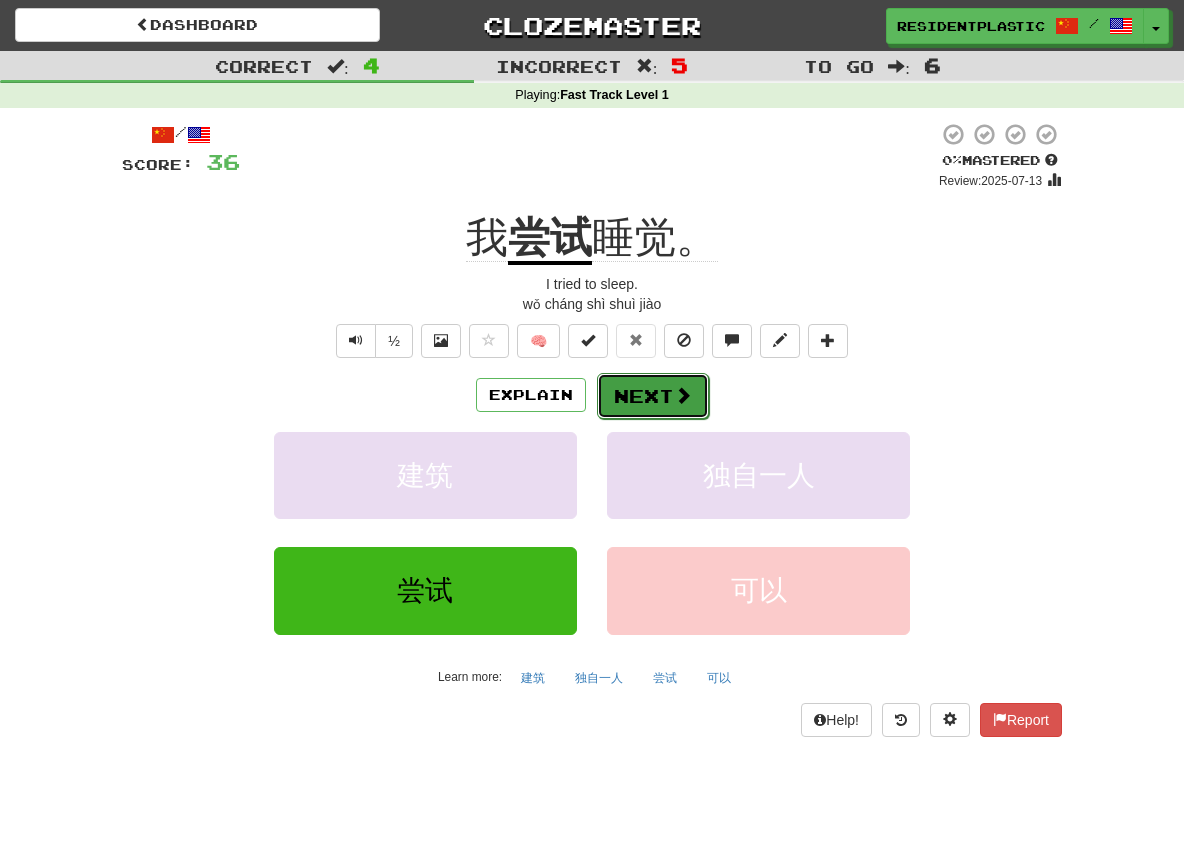 click on "Next" at bounding box center (653, 396) 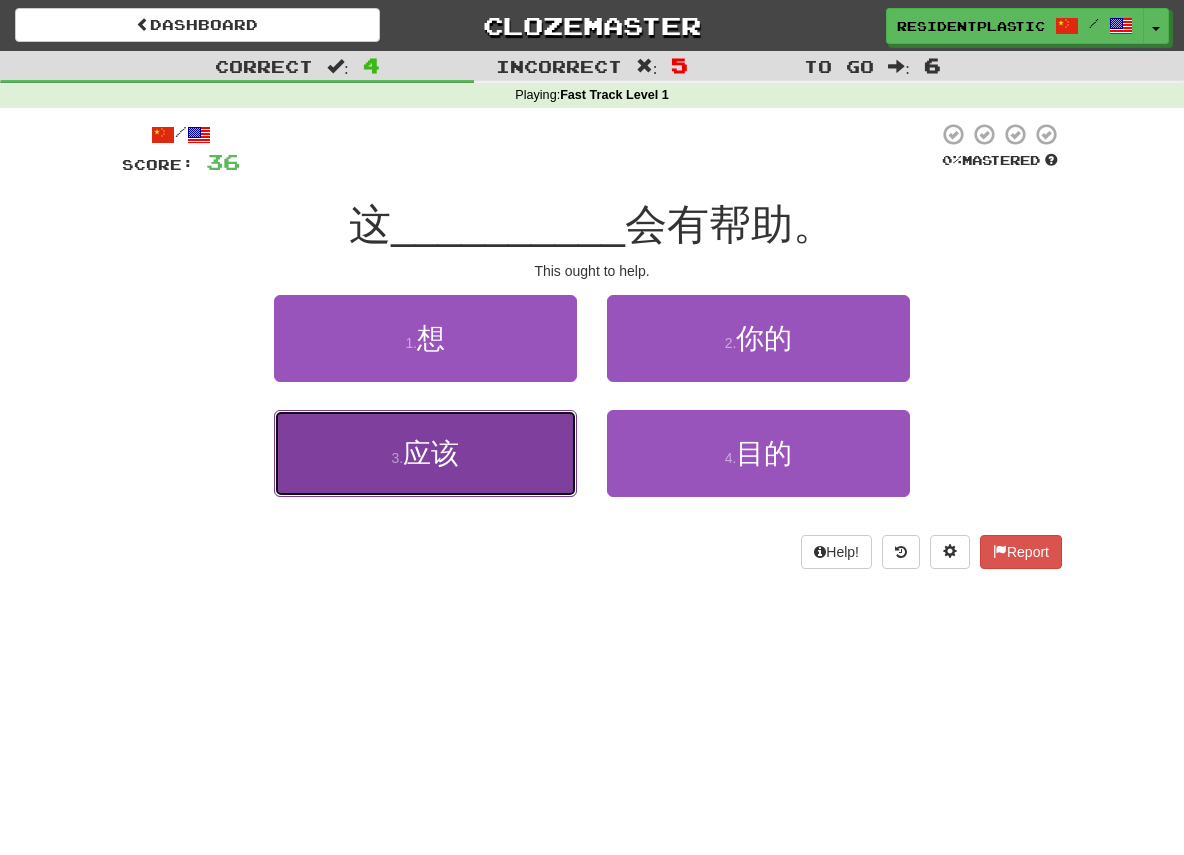 click on "3 .  应该" at bounding box center (425, 453) 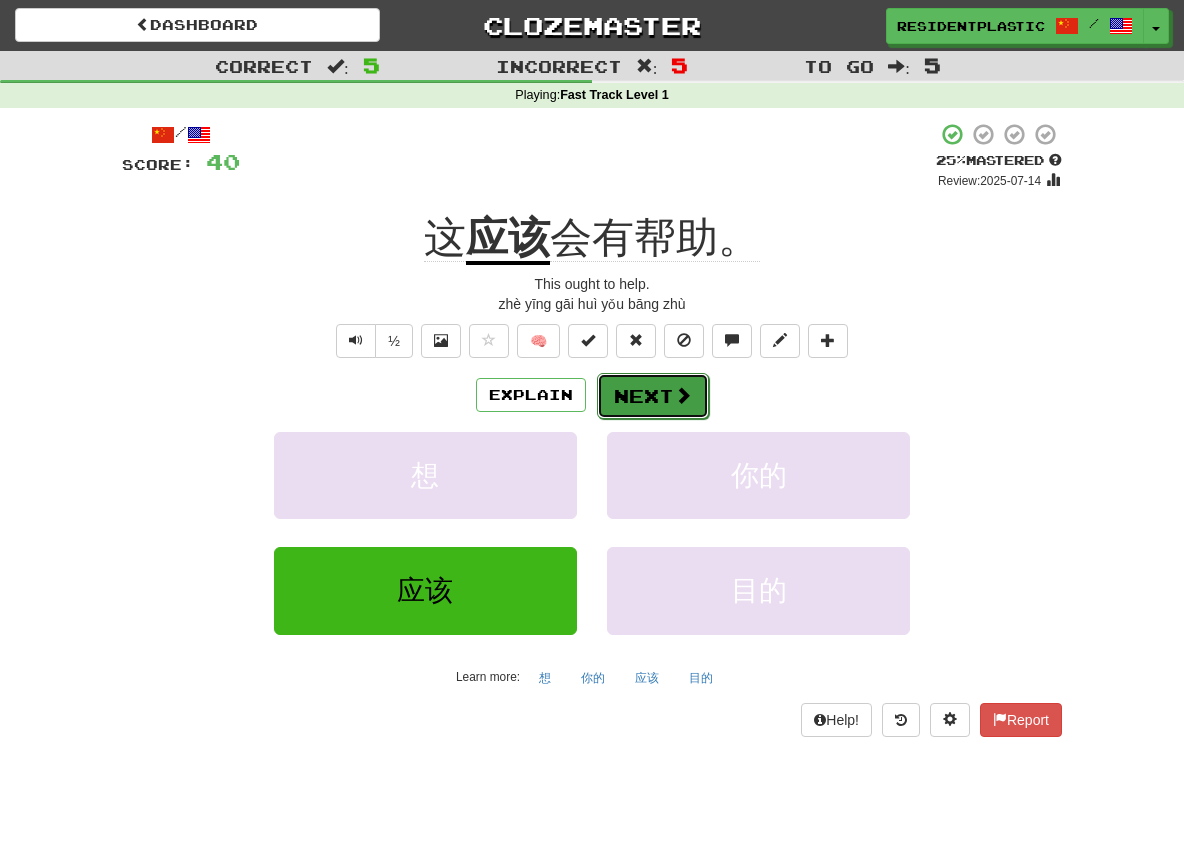 click on "Next" at bounding box center (653, 396) 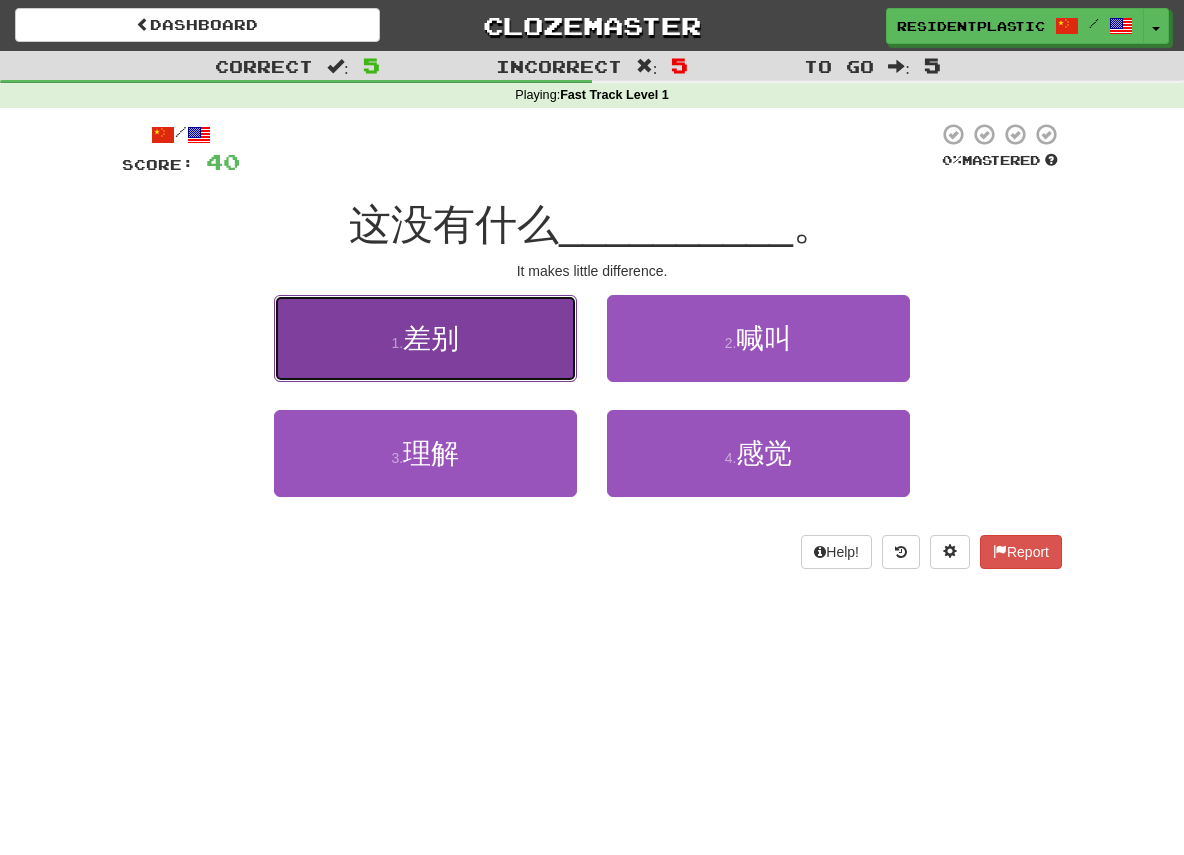 click on "1 .  差别" at bounding box center [425, 338] 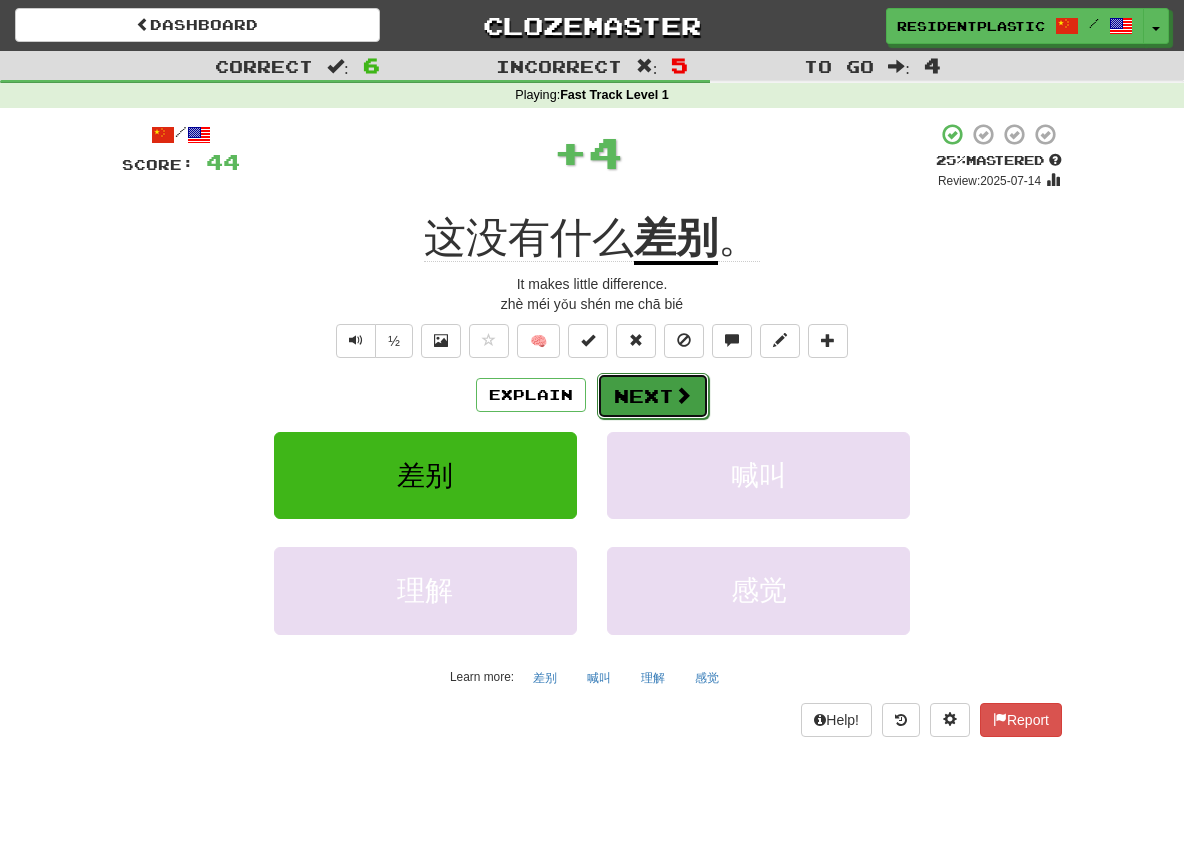 click at bounding box center [683, 395] 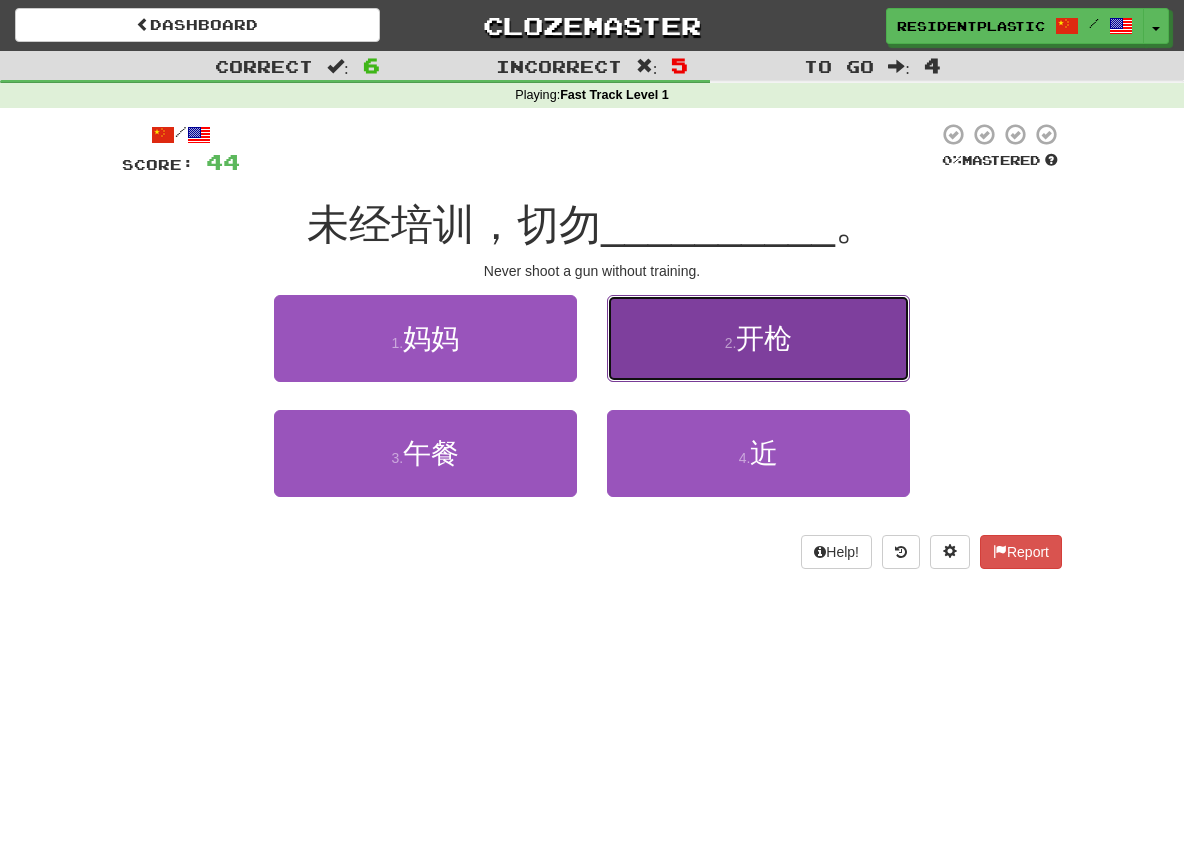 click on "2 .  开枪" at bounding box center [758, 338] 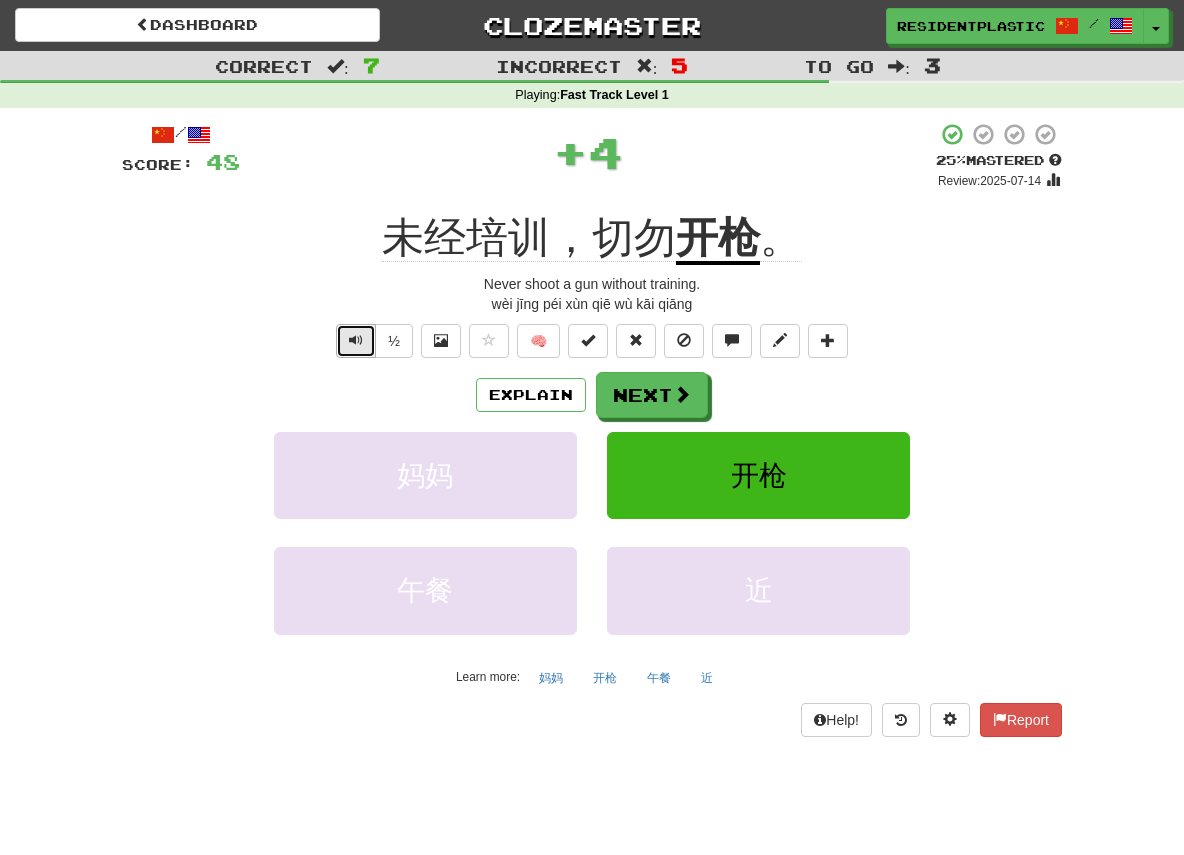 click at bounding box center (356, 340) 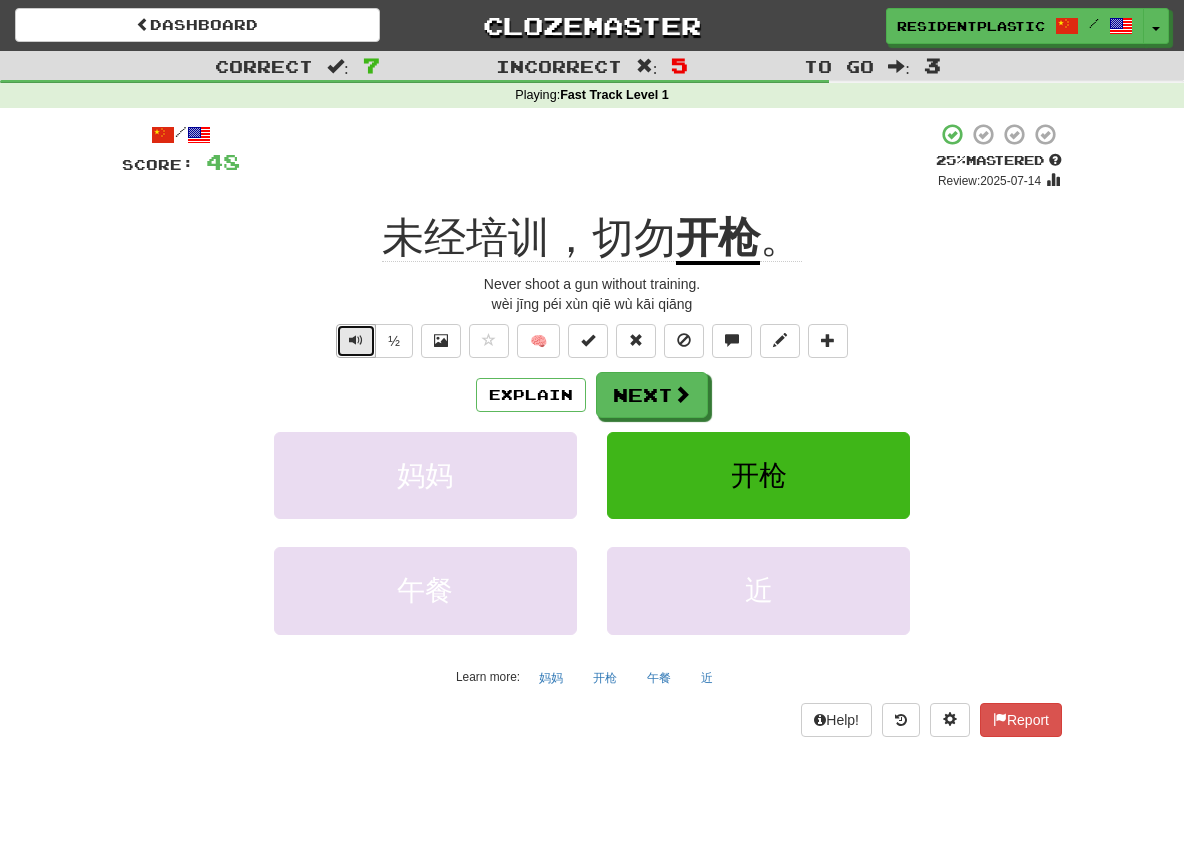 click at bounding box center [356, 341] 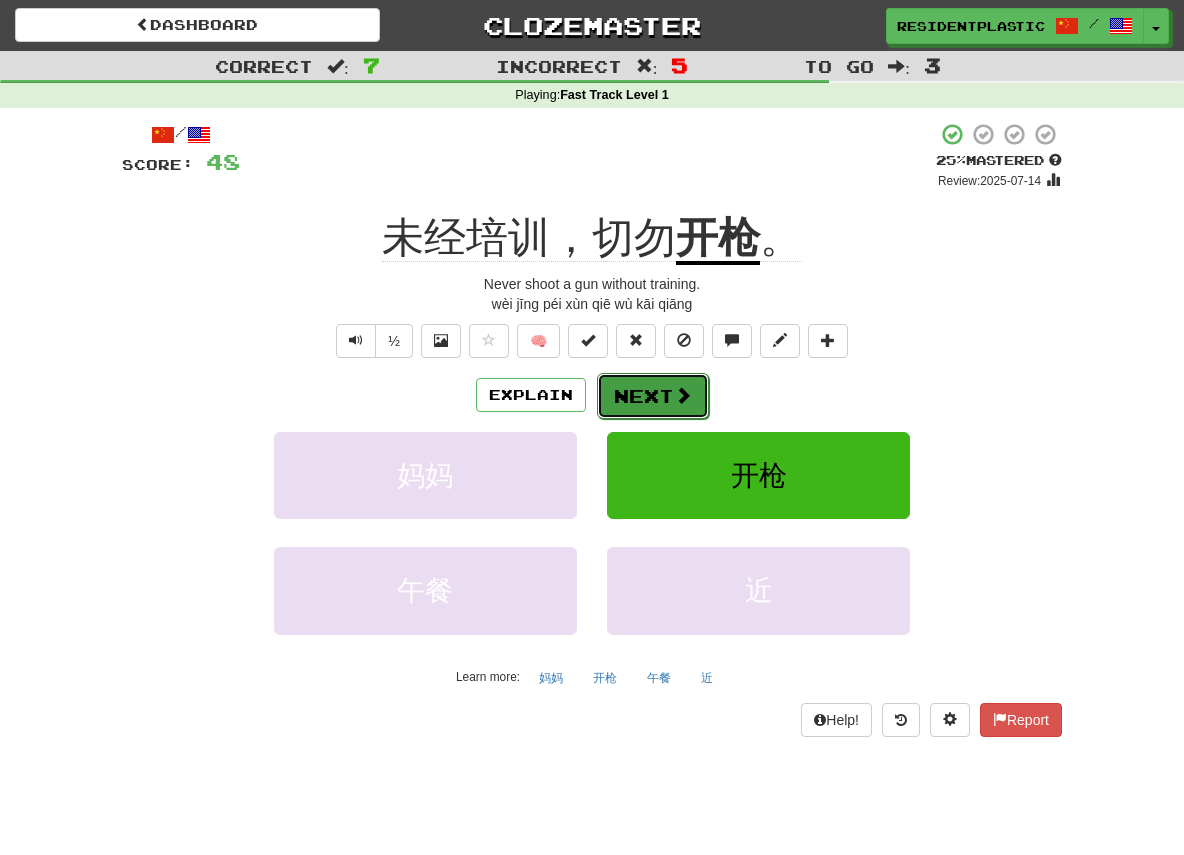 click at bounding box center (683, 395) 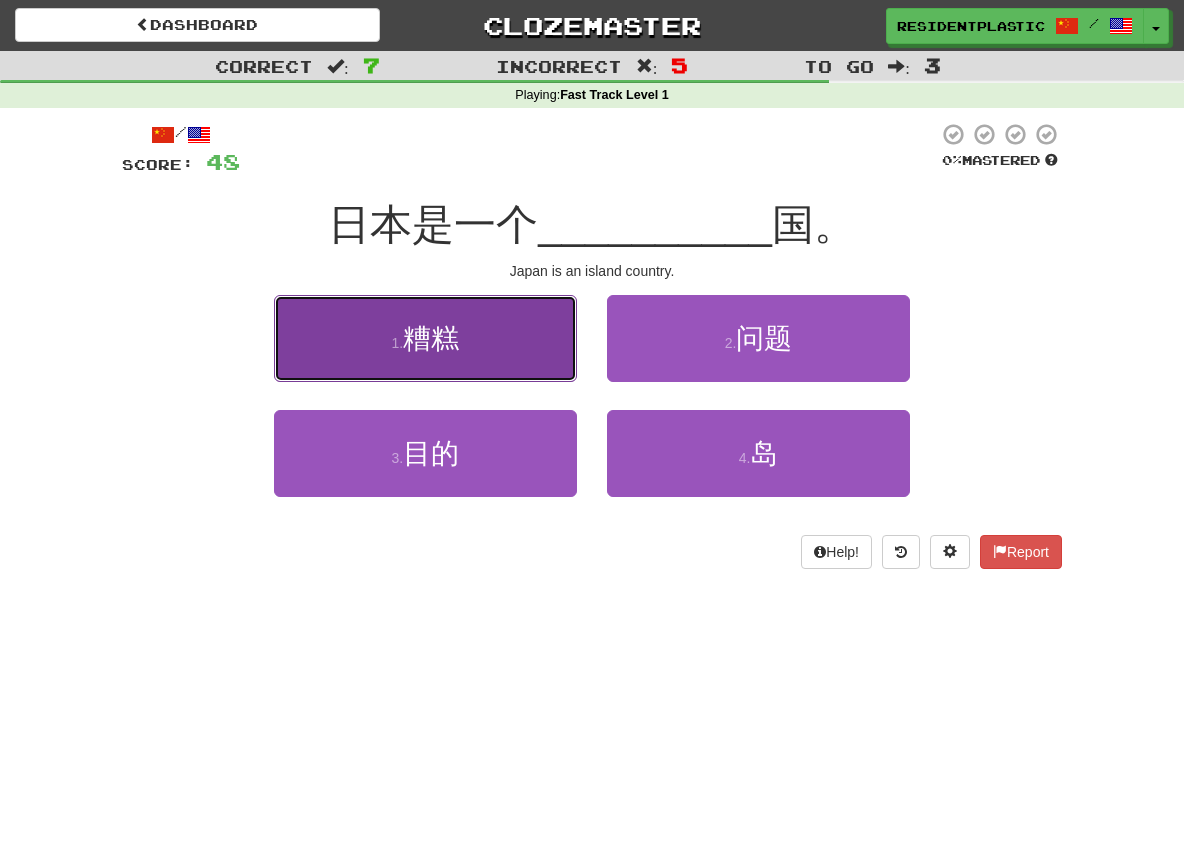 click on "1 .  糟糕" at bounding box center [425, 338] 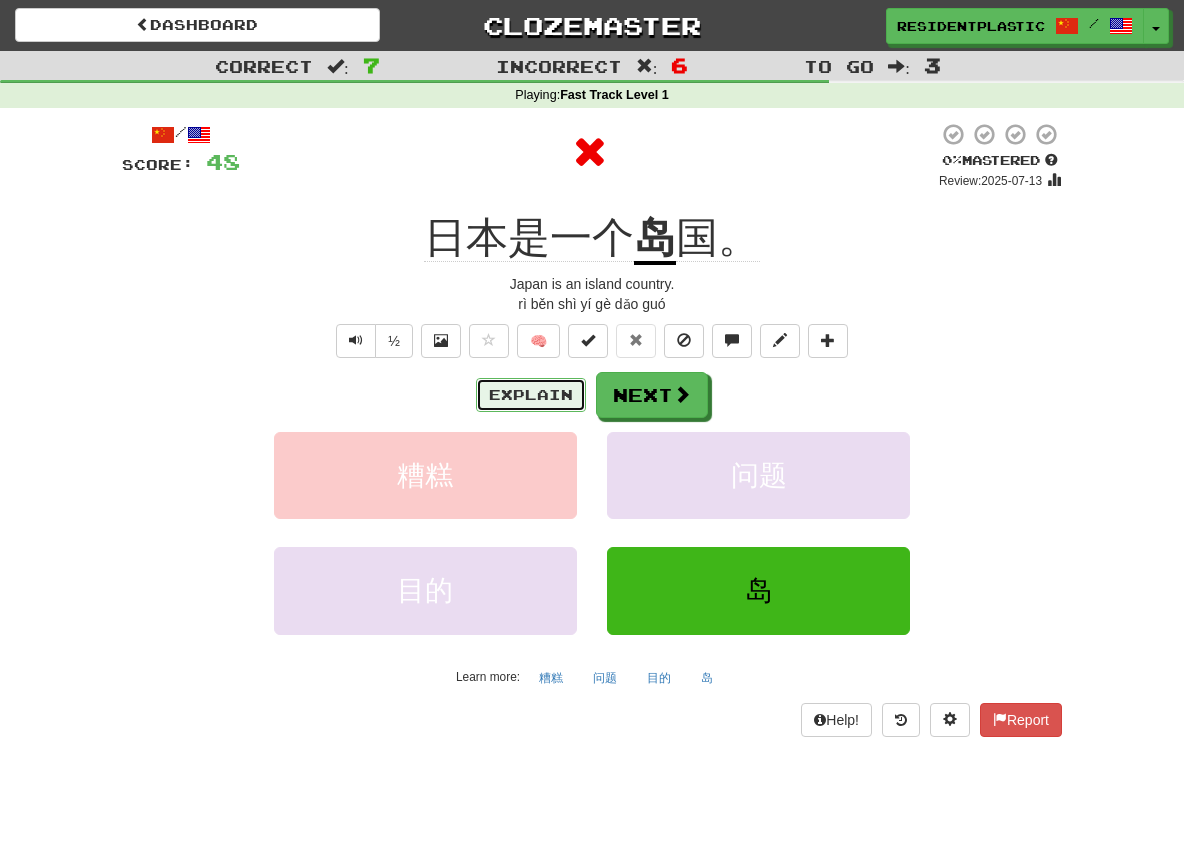 click on "Explain" at bounding box center [531, 395] 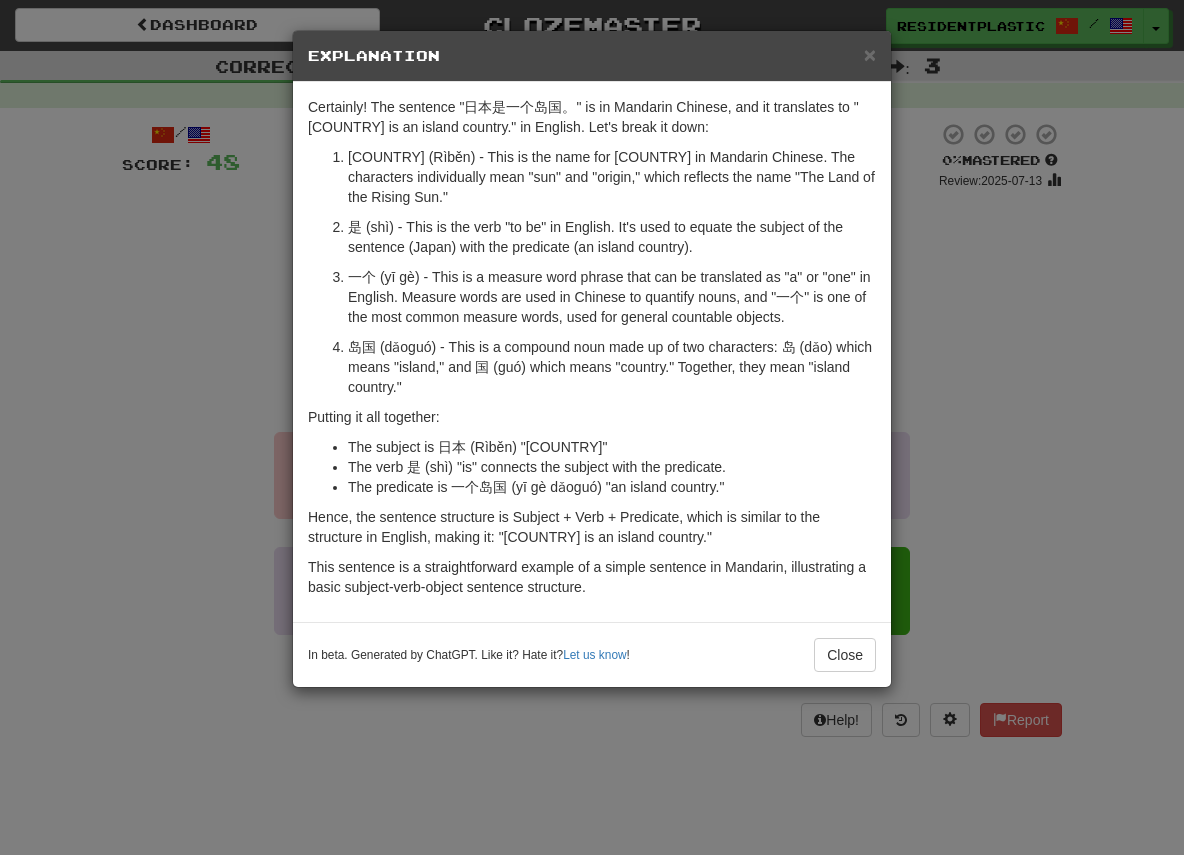 click on "× Explanation Certainly! The sentence "日本是一个岛国。" is in Mandarin Chinese, and it translates to "[COUNTRY] is an island country." in English. Let's break it down:
日本 (Rìběn) - This is the name for [COUNTRY] in Mandarin Chinese. The characters individually mean "sun" and "origin," which reflects the name "The Land of the Rising Sun."
是 (shì) - This is the verb "to be" in English. It's used to equate the subject of the sentence (Japan) with the predicate (an island country).
一个 (yī gè) - This is a measure word phrase that can be translated as "a" or "one" in English. Measure words are used in Chinese to quantify nouns, and "一个" is one of the most common measure words, used for general countable objects.
岛国 (dǎoguó) - This is a compound noun made up of two characters: 岛 (dǎo) which means "island," and 国 (guó) which means "country." Together, they mean "island country."
Putting it all together:
The subject is 日本 (Rìběn) "[COUNTRY]"" at bounding box center [592, 427] 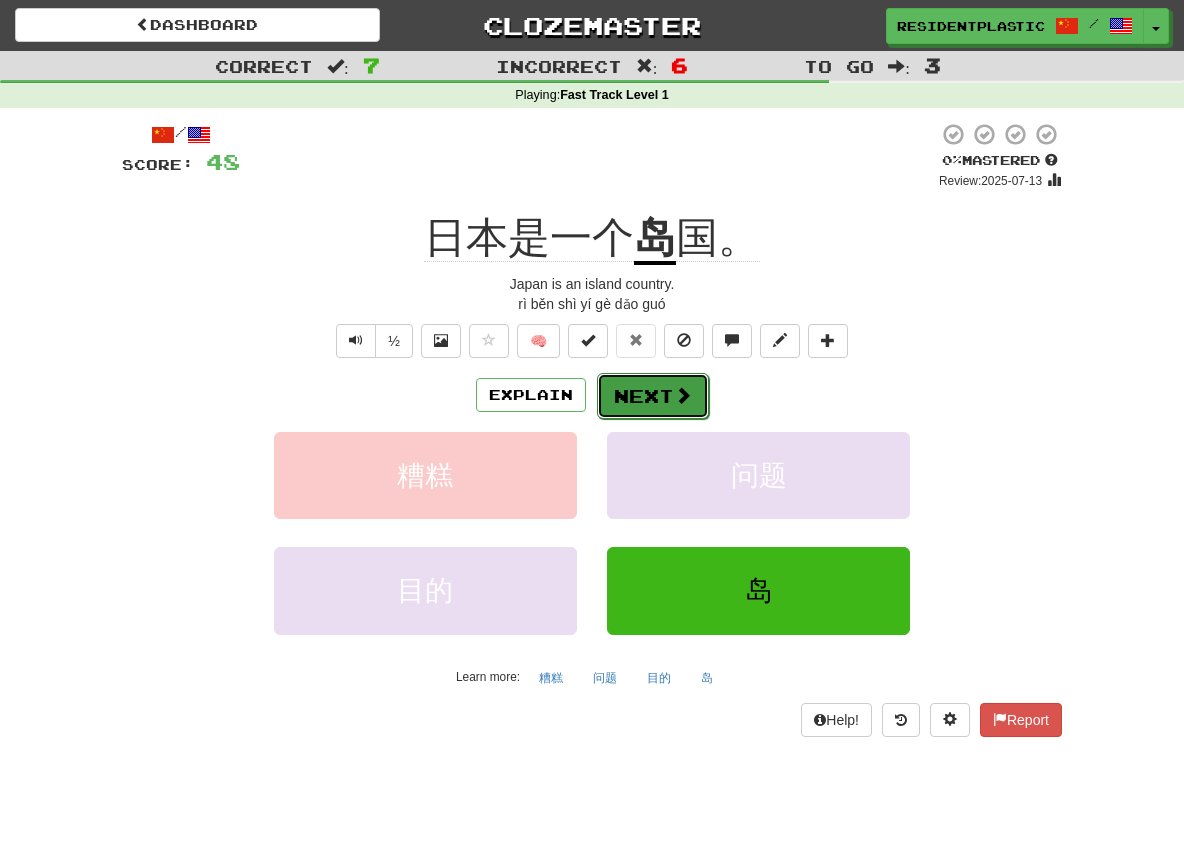 click at bounding box center [683, 395] 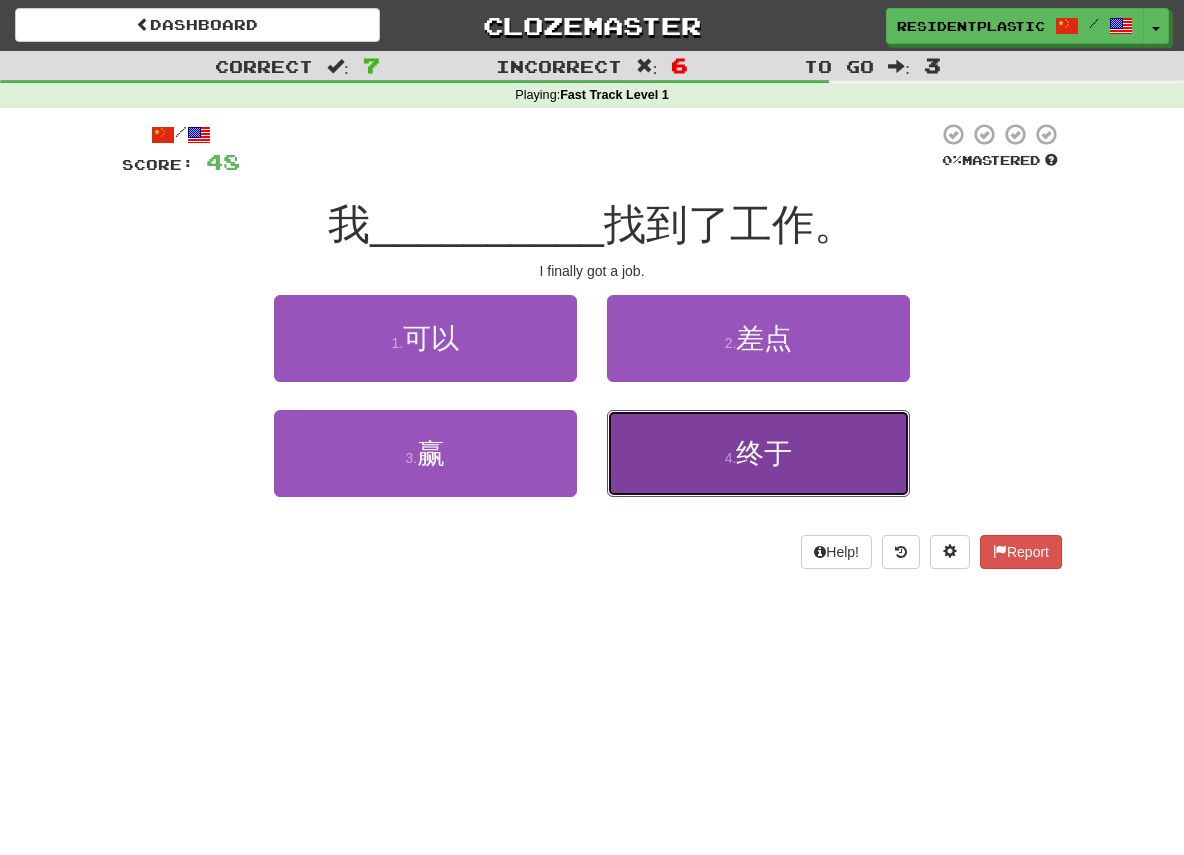 click on "4 .  终于" at bounding box center (758, 453) 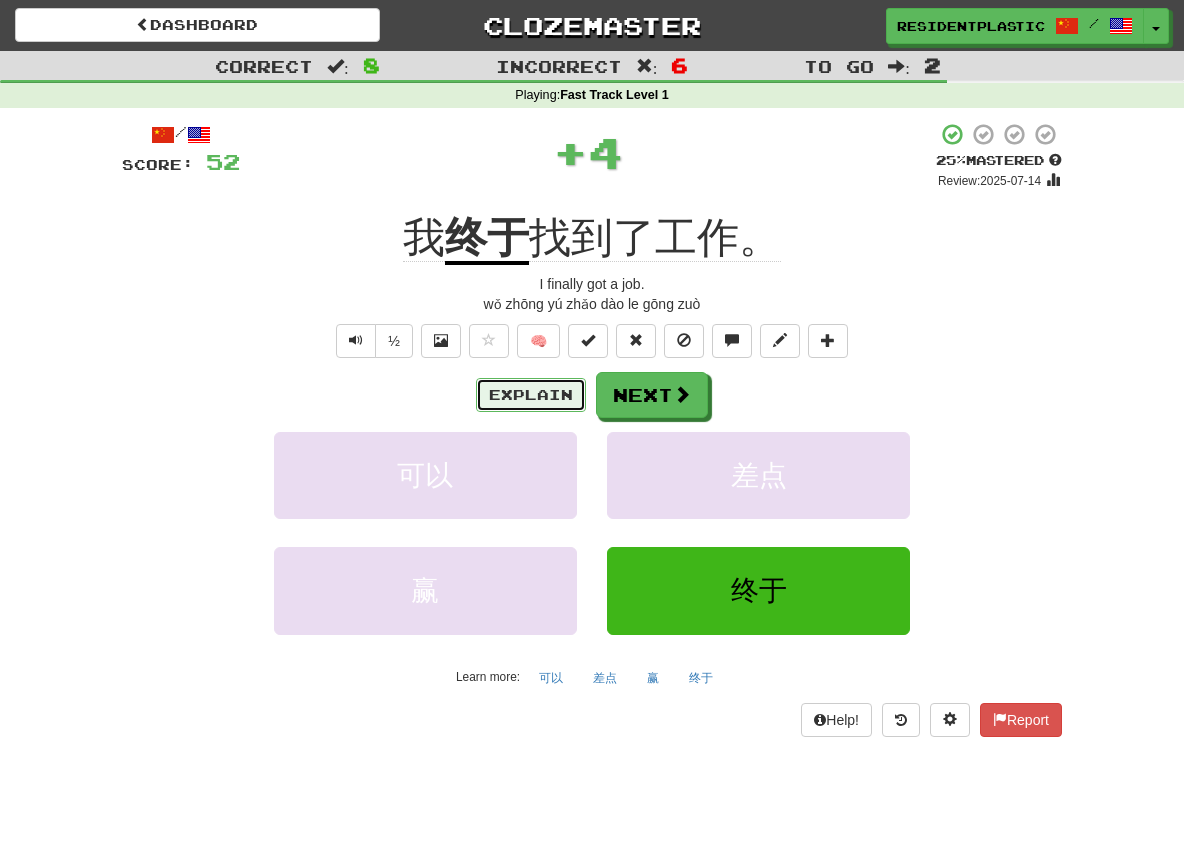 click on "Explain" at bounding box center [531, 395] 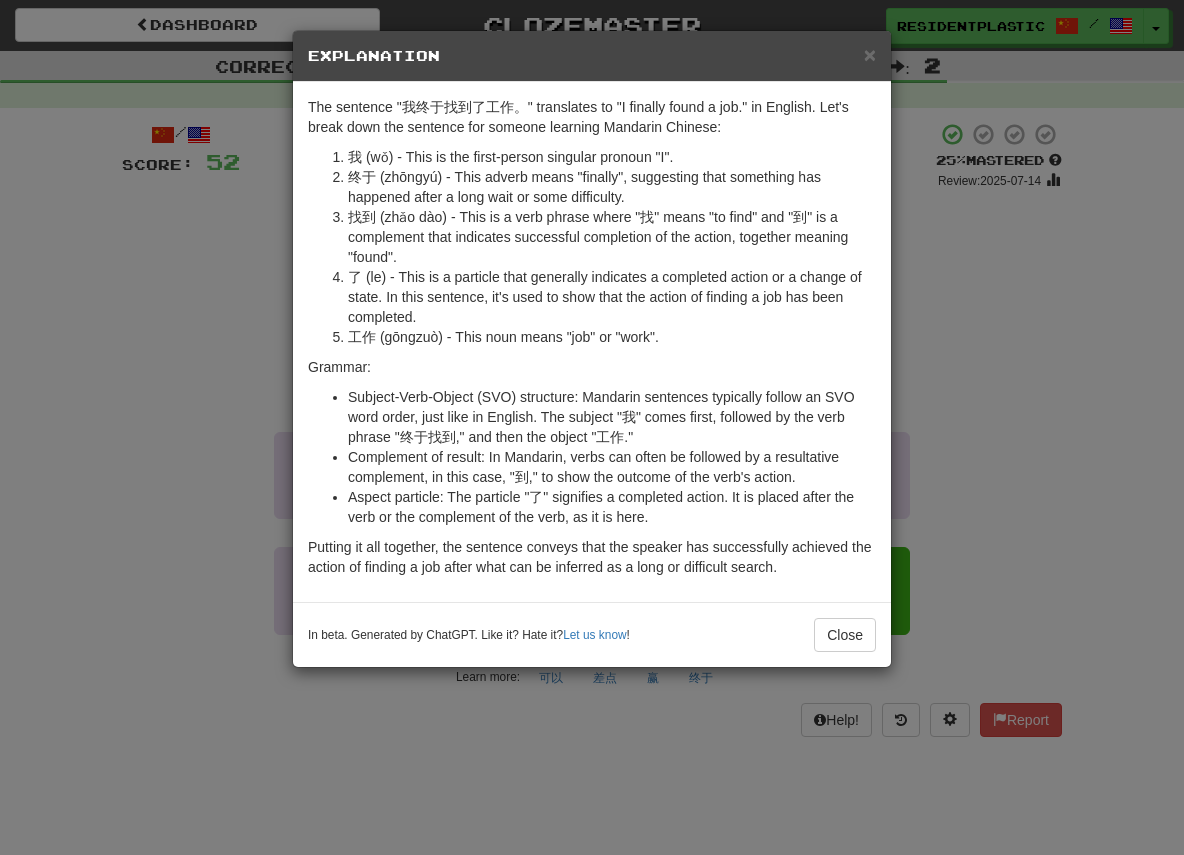 click on "× Explanation The sentence "我终于找到了工作。" translates to "I finally found a job." in English. Let's break down the sentence for someone learning Mandarin Chinese:
我 (wǒ) - This is the first-person singular pronoun "I".
终于 (zhōngyú) - This adverb means "finally", suggesting that something has happened after a long wait or some difficulty.
找到 (zhǎo dào) - This is a verb phrase where "找" means "to find" and "到" is a complement that indicates successful completion of the action, together meaning "found".
了 (le) - This is a particle that generally indicates a completed action or a change of state. In this sentence, it's used to show that the action of finding a job has been completed.
工作 (gōngzuò) - This noun means "job" or "work".
Grammar:
Complement of result: In Mandarin, verbs can often be followed by a resultative complement, in this case, "到," to show the outcome of the verb's action.
In beta. Generated by ChatGPT. Like it? Hate it? !" at bounding box center (592, 427) 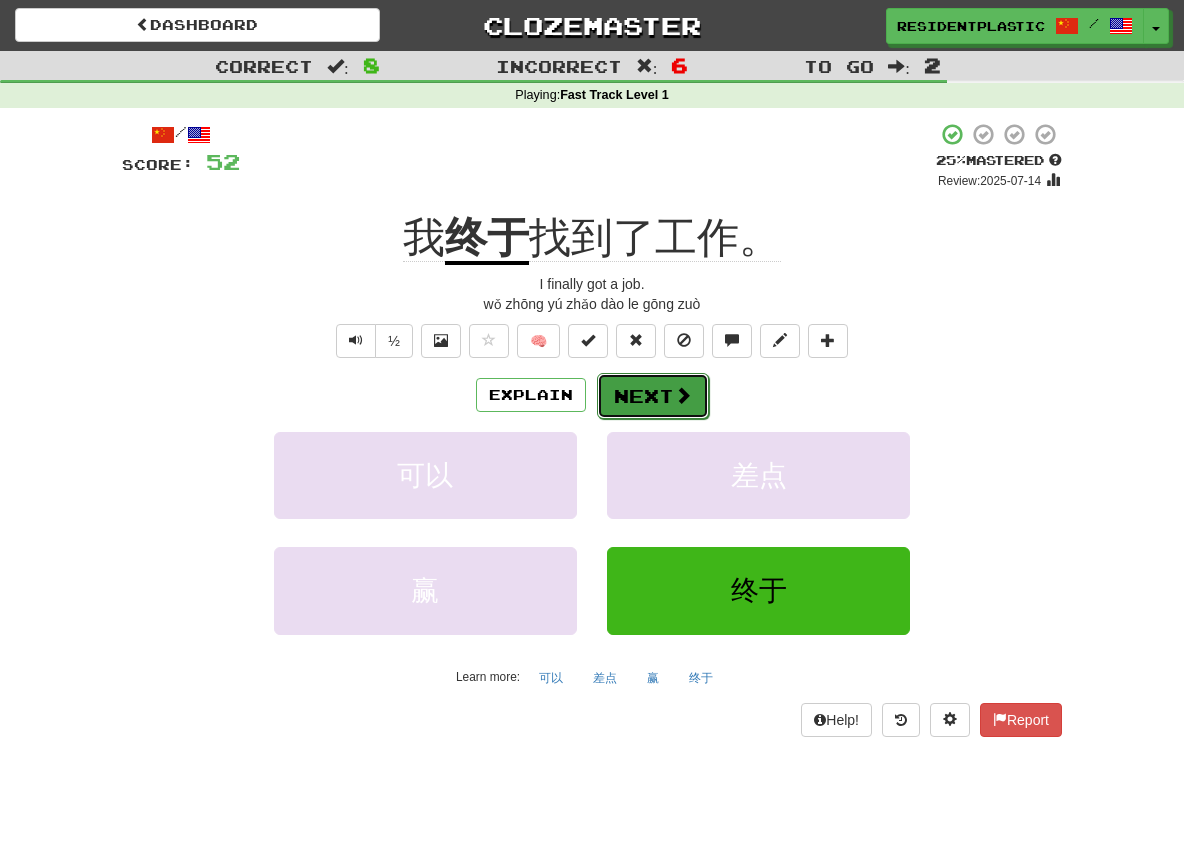click on "Next" at bounding box center [653, 396] 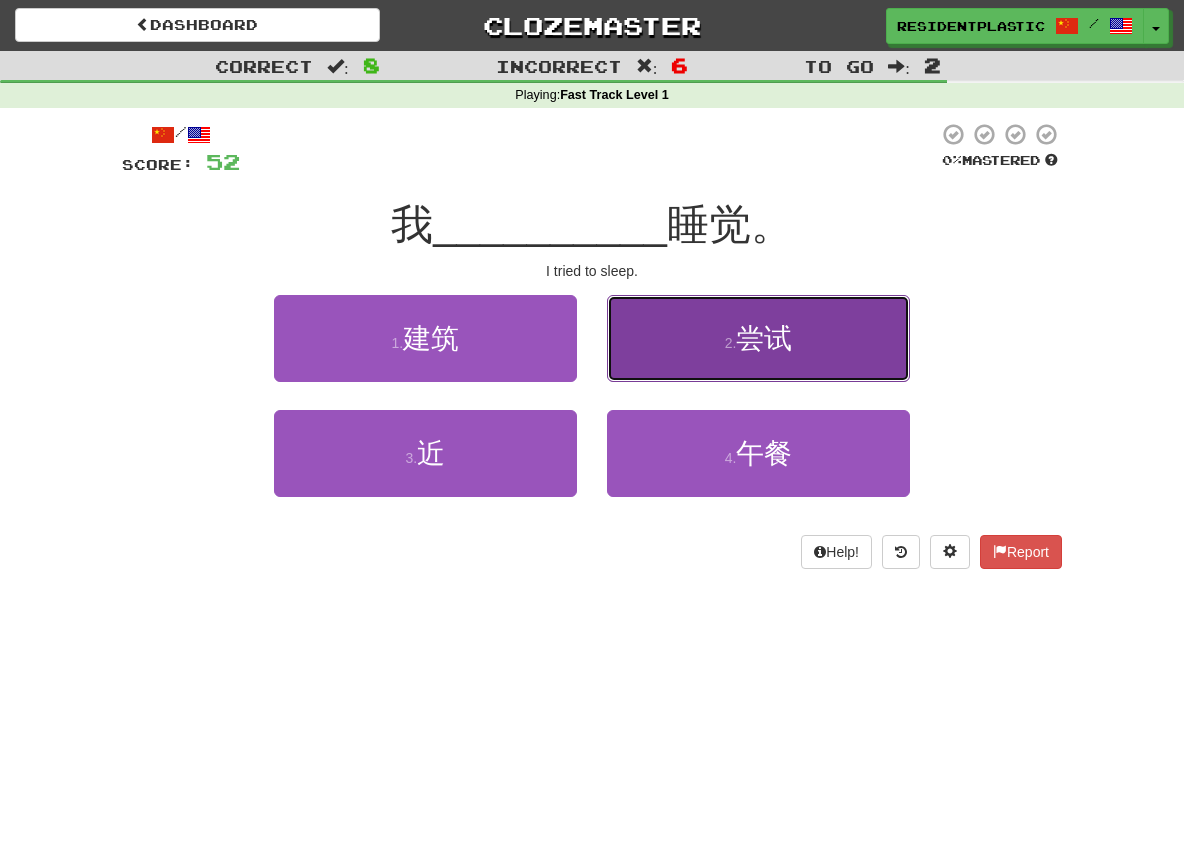 click on "2 .  尝试" at bounding box center [758, 338] 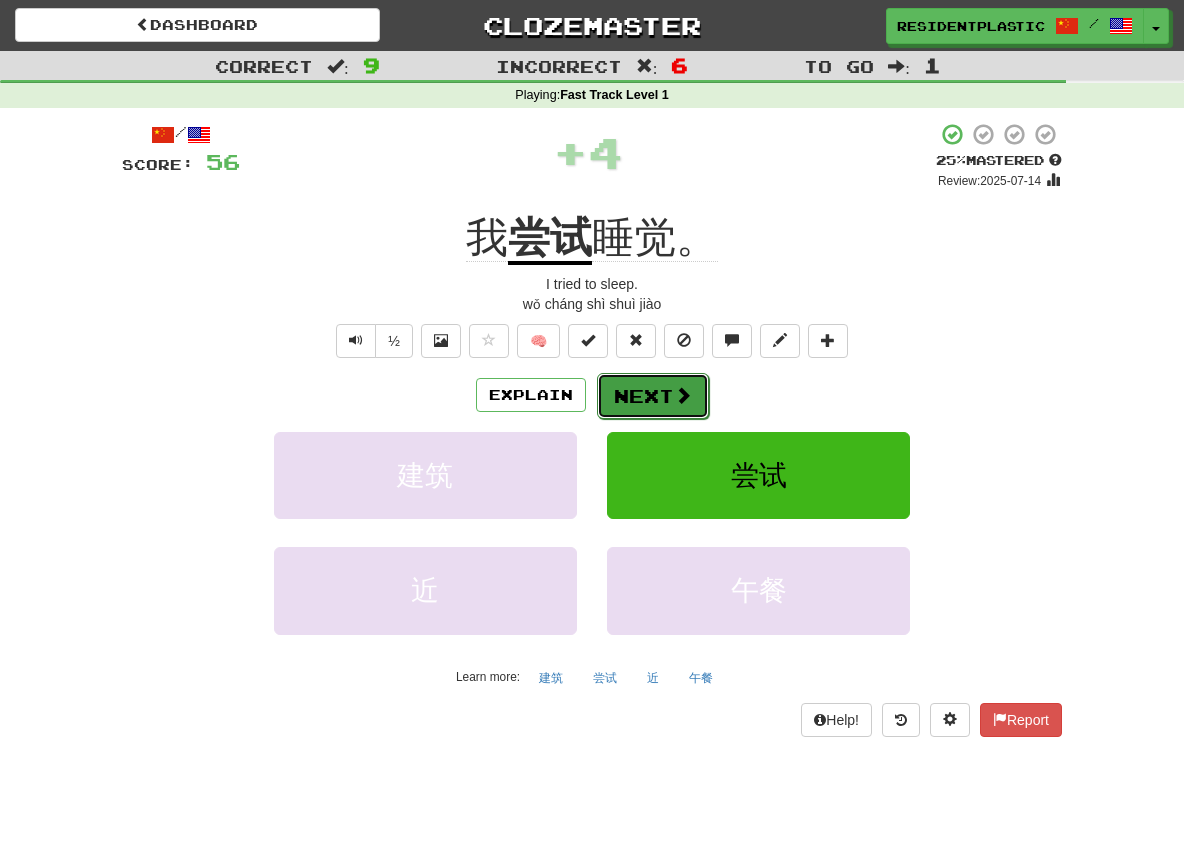 click on "Next" at bounding box center [653, 396] 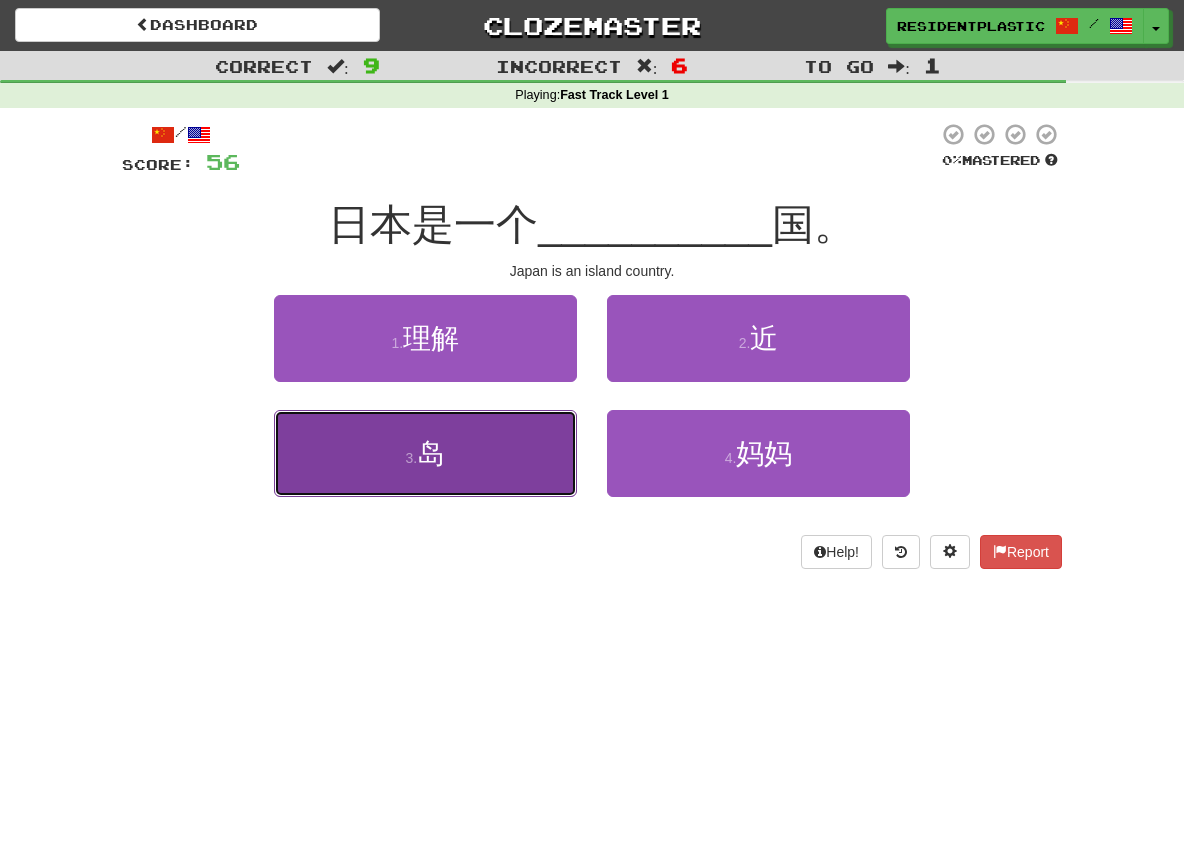 click on "3 .  岛" at bounding box center (425, 453) 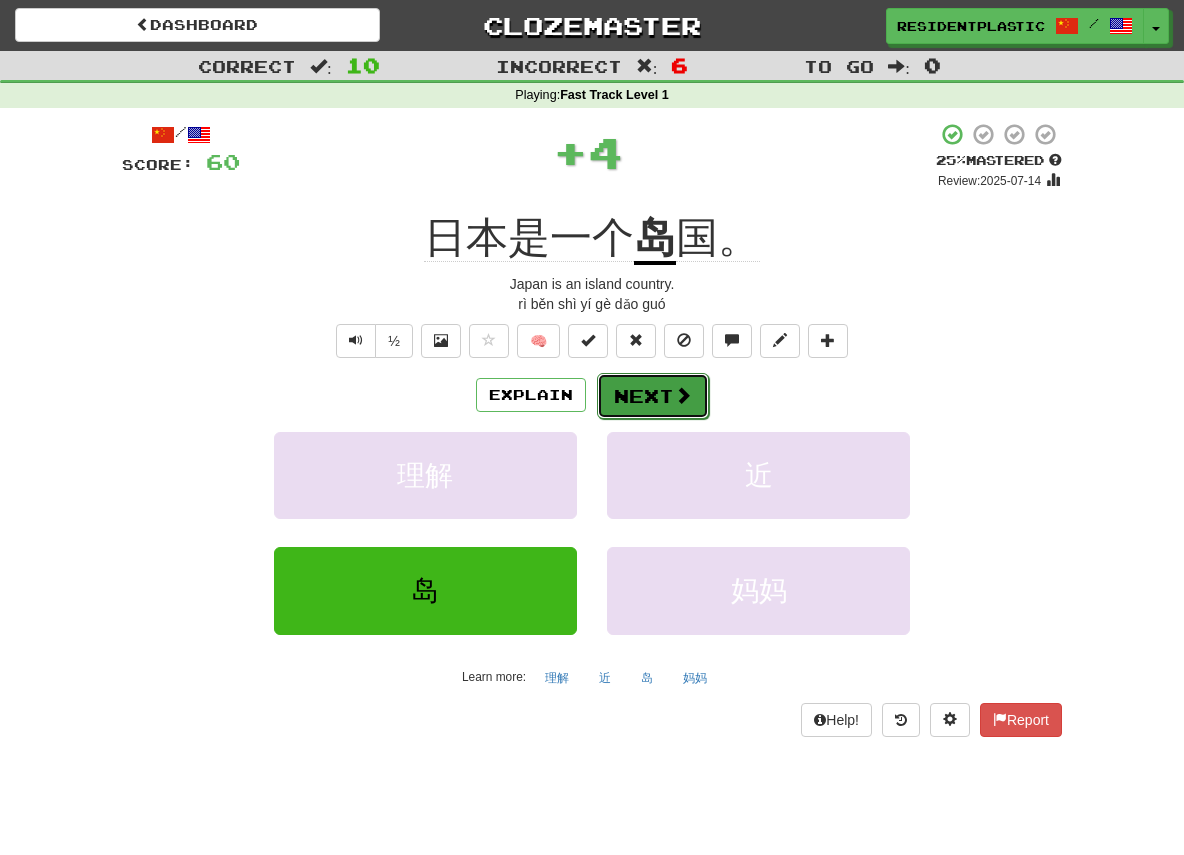click on "Next" at bounding box center [653, 396] 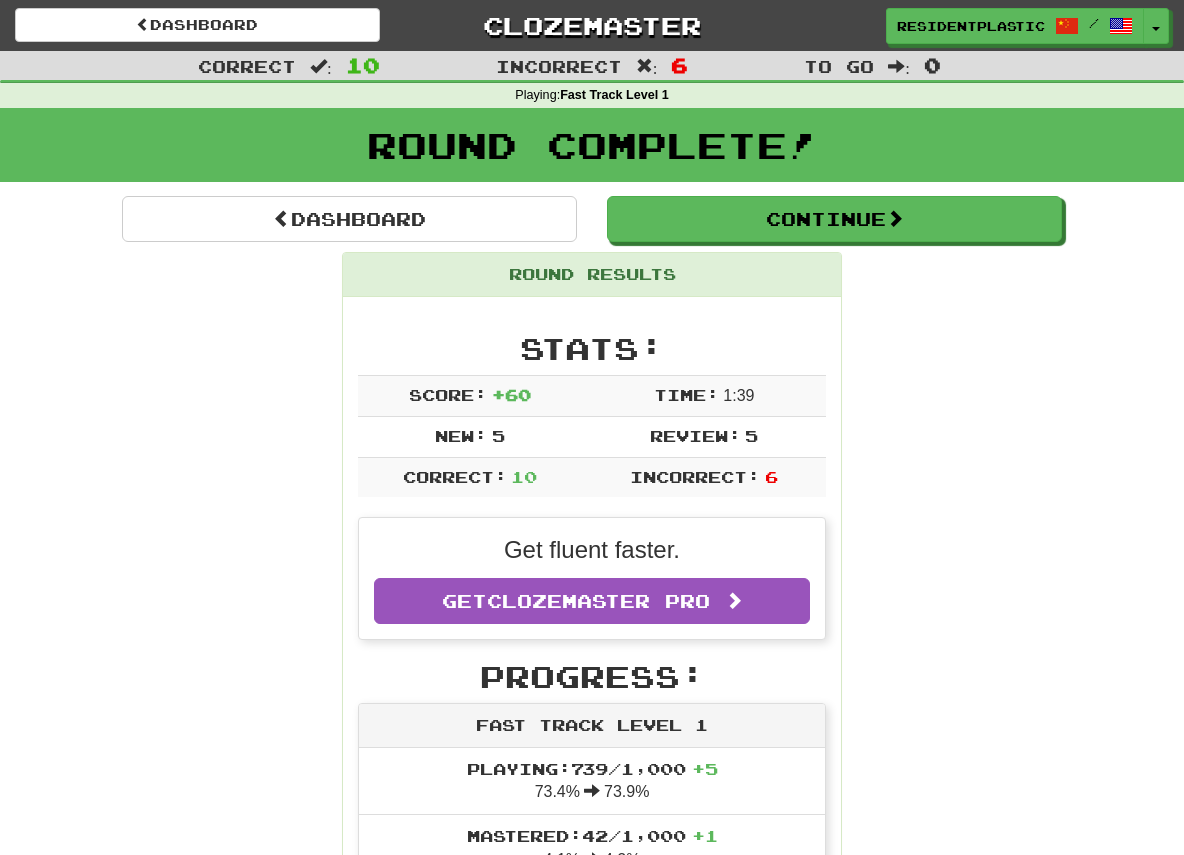 click on "Dashboard Continue Round Results Stats: Score: + 60 Time: 1 : 39 New: 5 Review: 5 Correct: 10 Incorrect: 6 Get fluent faster. Get Clozemaster Pro Progress: Fast Track Level 1 Playing: 739 / 1,000 + 5 73.4% 73.9% Mastered: 42 / 1,000 + 1 4.1% 4.2% Ready for Review: 9 / Level: 27 403 points to level 28 - keep going! Ranked: 256 th this week Sentences: Report 这没有什么 差别 。 It makes little difference. Report 继续 走 。 Keep walking. Report 请 找到 [NAME]。 Please find [NAME]. Report 她是我最好的朋友。 She is my best friend. Report 未经培训，切勿 开枪 。 Never shoot a gun without training. Report 他们开始吃午餐。 They started eating lunch. Report [COUNTRY]是一个 岛 国。 [COUNTRY] is an island country. Report 我终于找到了工作。 I finally got a job. Report 我尝试睡觉。 I tried to sleep. Report 这应该会有帮助。 This ought to help. Dashboard Continue" at bounding box center (592, 1169) 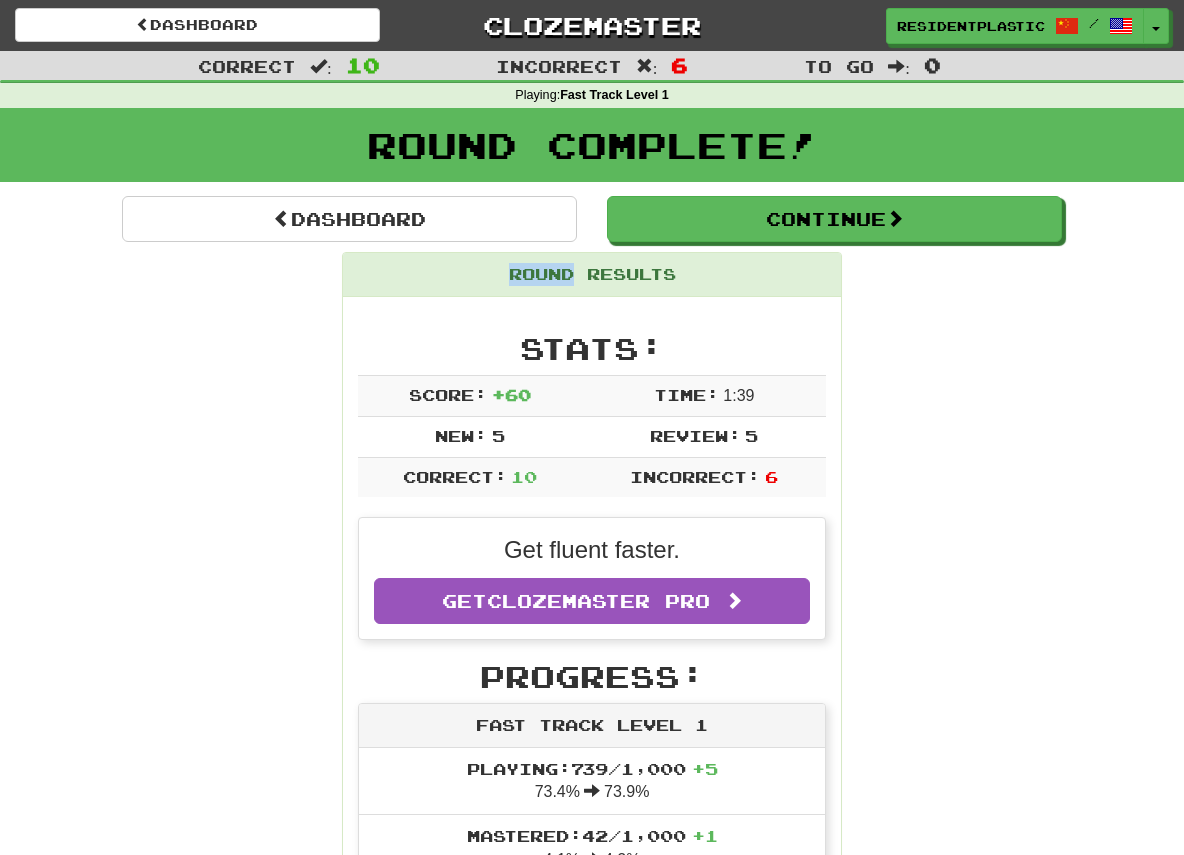 click on "Dashboard Continue Round Results Stats: Score: + 60 Time: 1 : 39 New: 5 Review: 5 Correct: 10 Incorrect: 6 Get fluent faster. Get Clozemaster Pro Progress: Fast Track Level 1 Playing: 739 / 1,000 + 5 73.4% 73.9% Mastered: 42 / 1,000 + 1 4.1% 4.2% Ready for Review: 9 / Level: 27 403 points to level 28 - keep going! Ranked: 256 th this week Sentences: Report 这没有什么 差别 。 It makes little difference. Report 继续 走 。 Keep walking. Report 请 找到 [NAME]。 Please find [NAME]. Report 她是我最好的朋友。 She is my best friend. Report 未经培训，切勿 开枪 。 Never shoot a gun without training. Report 他们开始吃午餐。 They started eating lunch. Report [COUNTRY]是一个 岛 国。 [COUNTRY] is an island country. Report 我终于找到了工作。 I finally got a job. Report 我尝试睡觉。 I tried to sleep. Report 这应该会有帮助。 This ought to help. Dashboard Continue" at bounding box center (592, 1169) 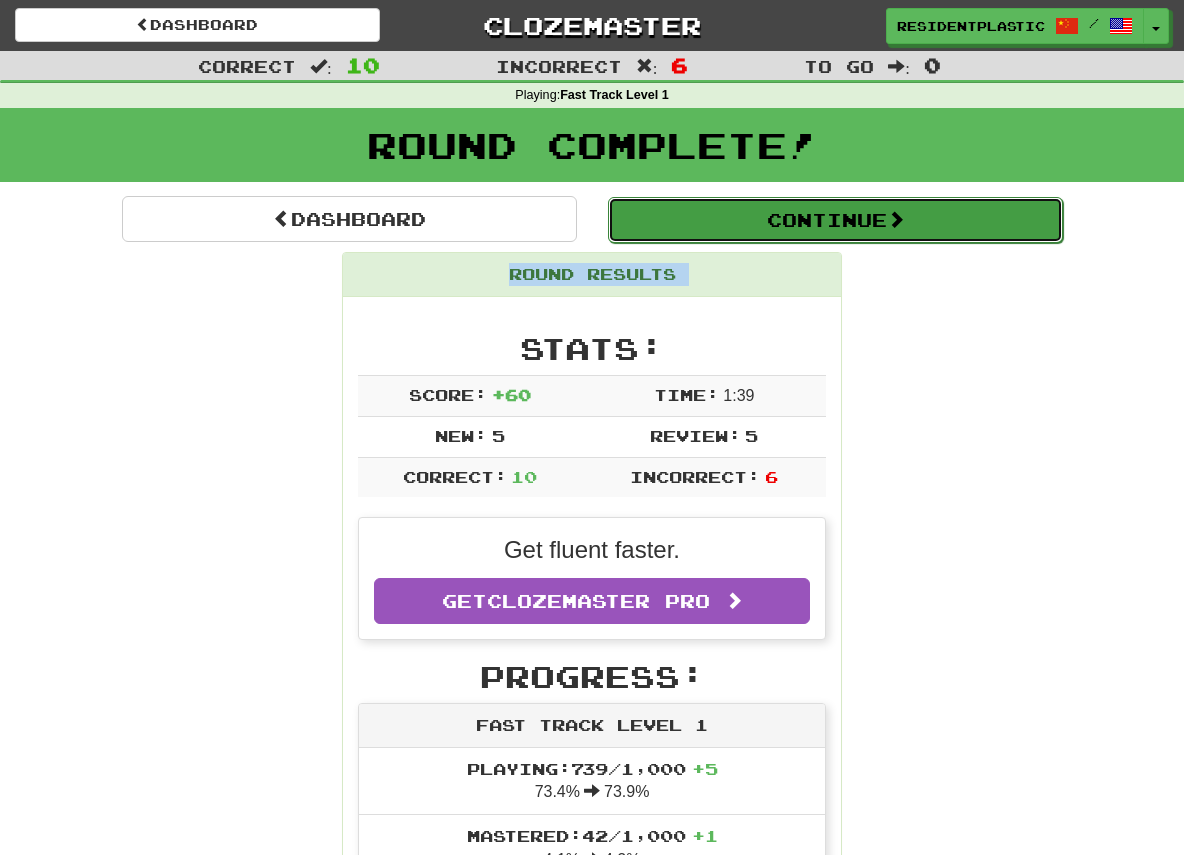 click on "Continue" at bounding box center (835, 220) 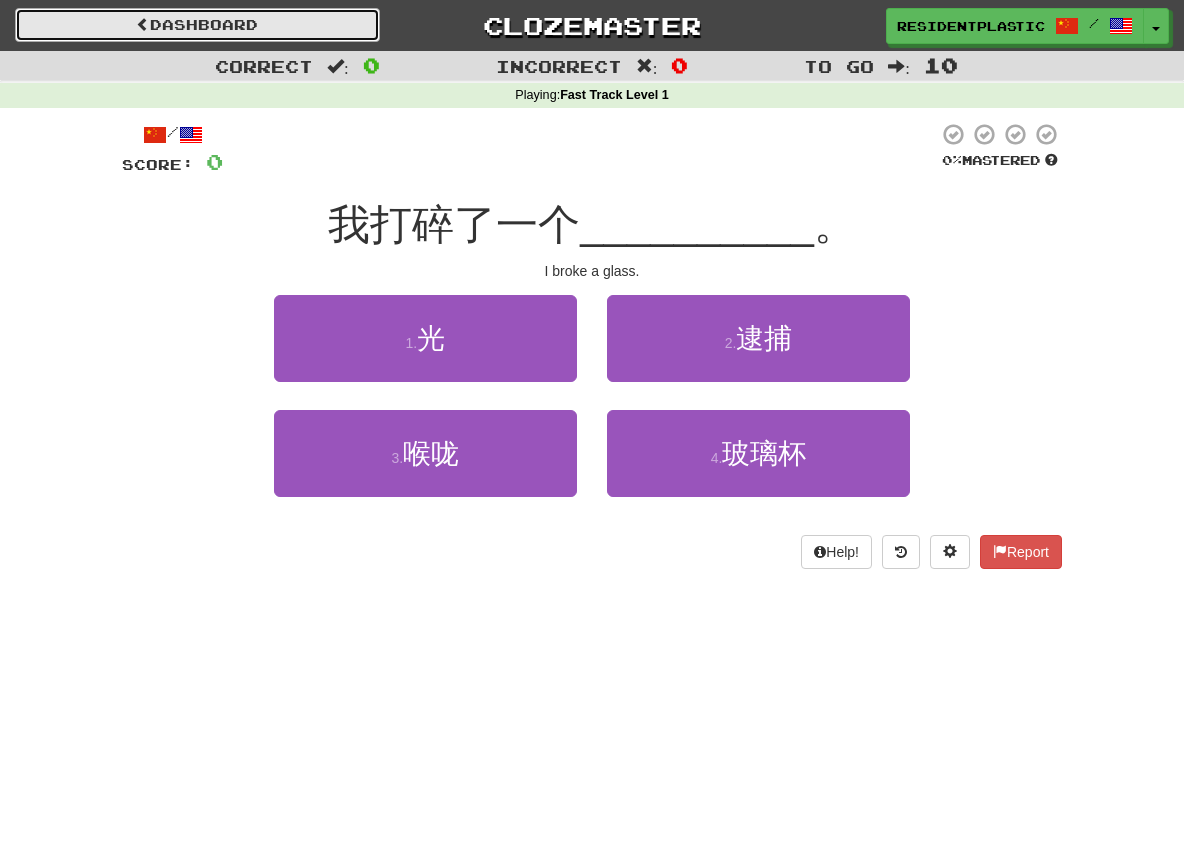 click on "Dashboard" at bounding box center (197, 25) 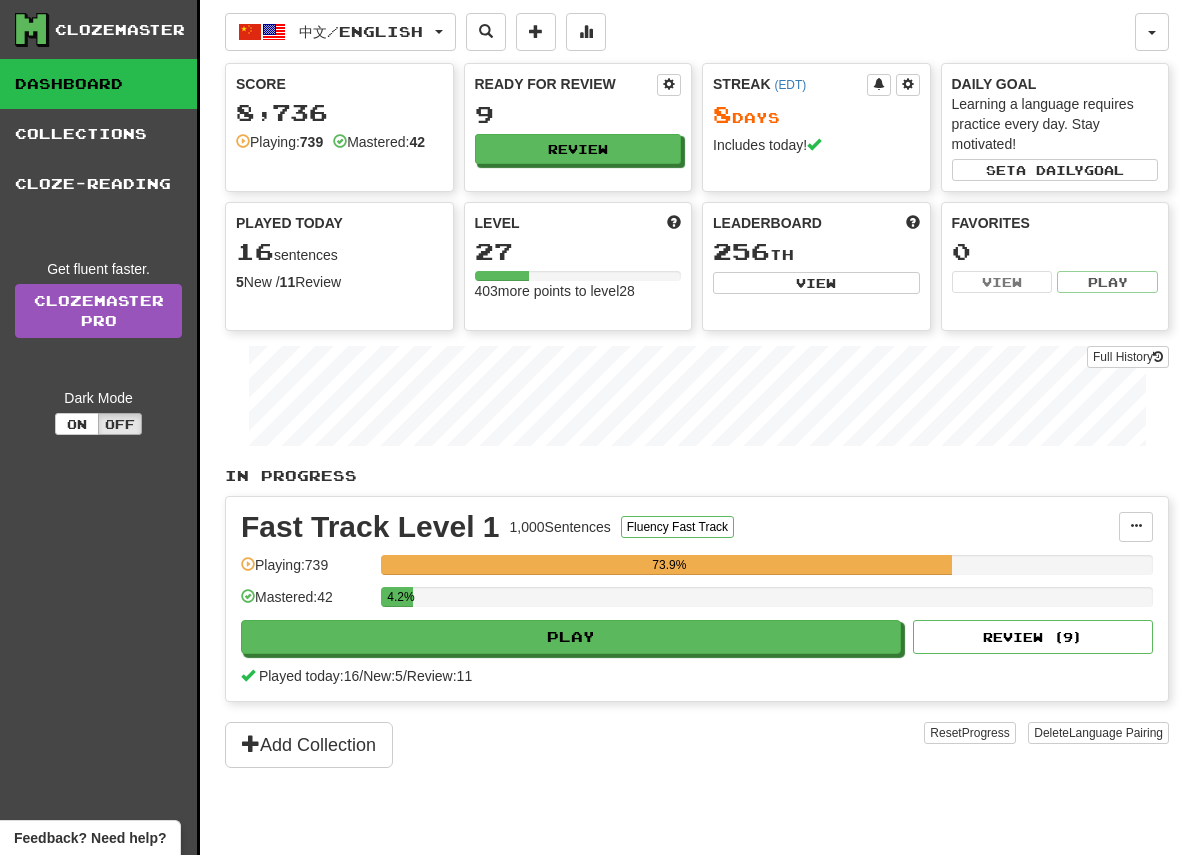 scroll, scrollTop: 0, scrollLeft: 0, axis: both 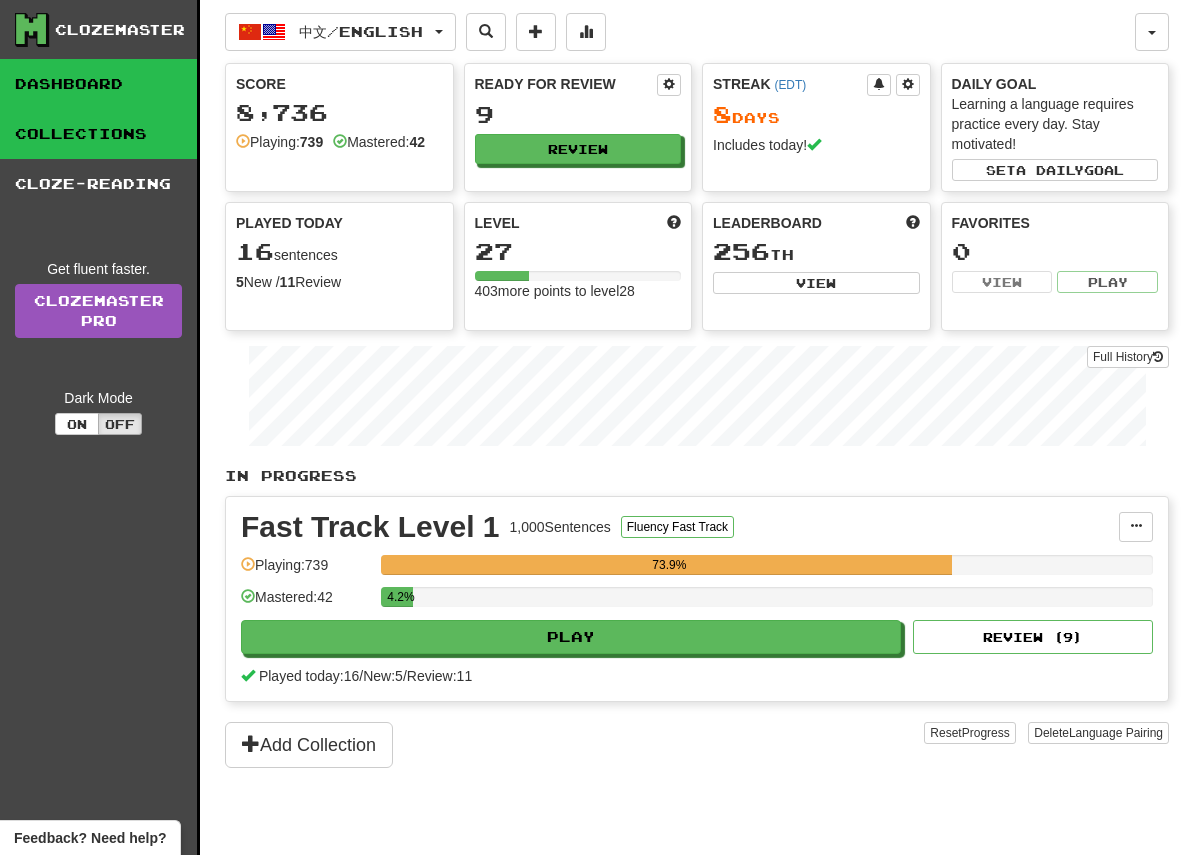 click on "Collections" 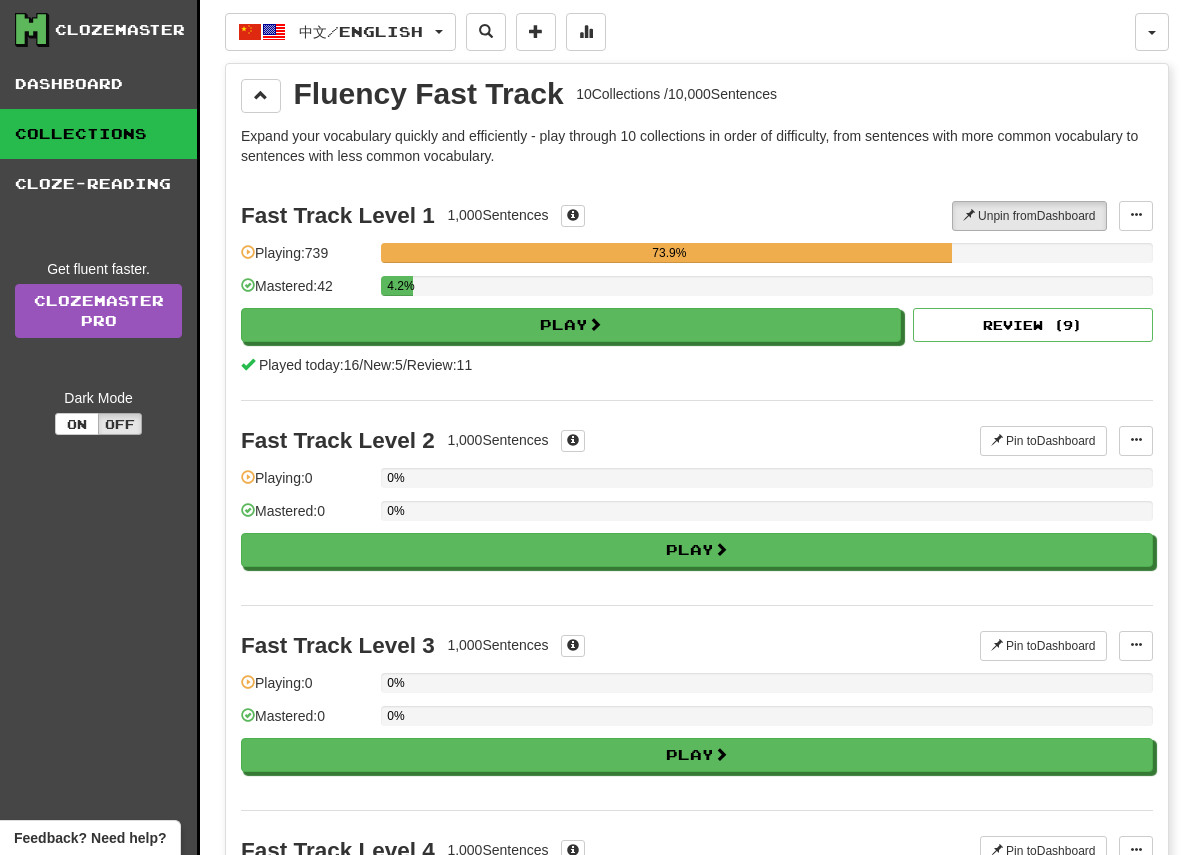 click on "中文  /  English Bahasa Indonesia  /  English Streak:  10   Review:  20 Points today:  4 Deutsch  /  English Streak:  10   Review:  18 Points today:  8 Español  /  English Streak:  10   Review:  659 Points today:  76 Français  /  English Streak:  10   Review:  19 Points today:  4 Türkçe  /  English Streak:  10   Review:  18 Points today:  0 العربية  /  English Streak:  10   Review:  19 Points today:  8 فارسی  /  English Streak:  10   Review:  12 Points today:  4 Русский  /  English Streak:  10   Review:  14 Points today:  72 हिन्दी  /  English Streak:  9   Review:  10 Points today:  0 中文  /  English Streak:  8   Review:  9 Points today:  60  Language Pairing Username: [USERNAME] Edit  Account  Notifications  Activity Feed  Profile  Leaderboard  Forum  Logout Fluency Fast Track 10  Collections /  10,000  Sentences Fast Track Level 1 1,000  Sentences   Unpin from  Dashboard   Unpin from  Dashboard Manage Sentences  Playing:  739 73.9%  Mastered:  42 4.2% Play  9 )" 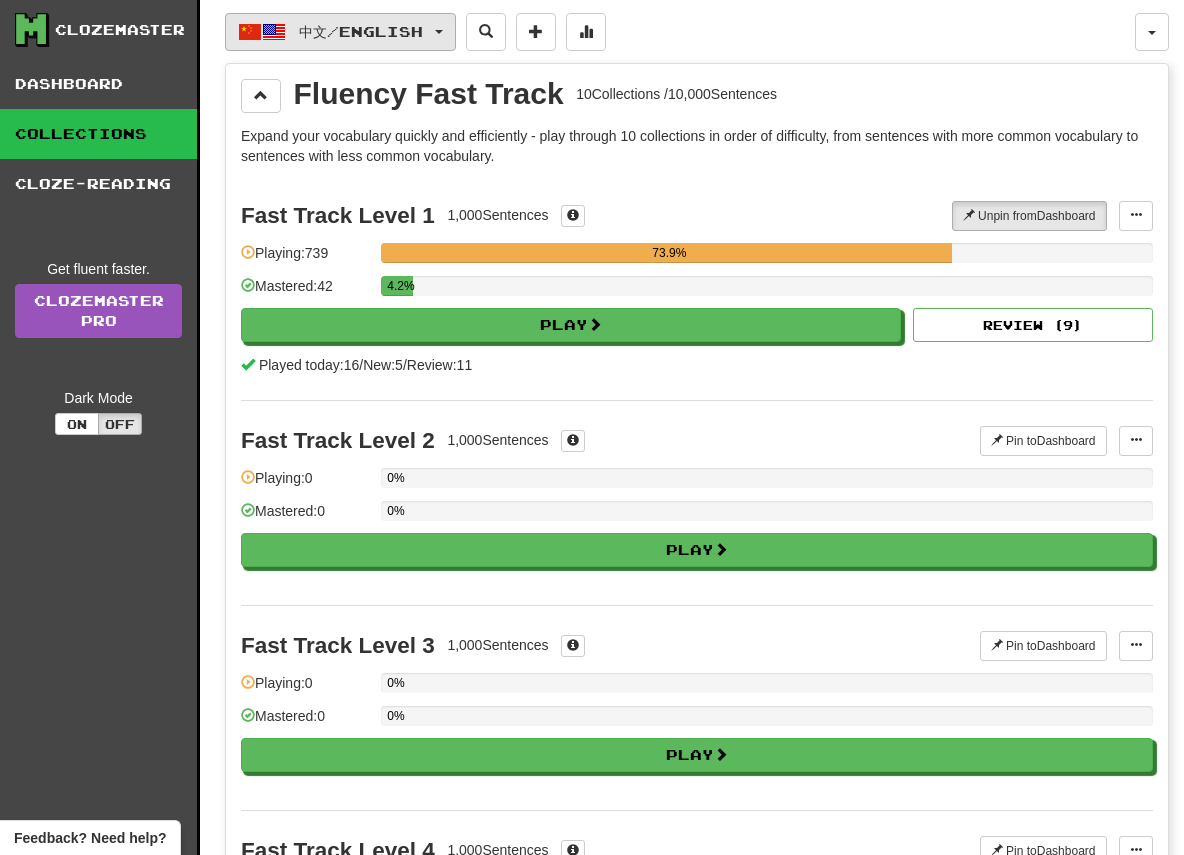 click on "中文  /  English" 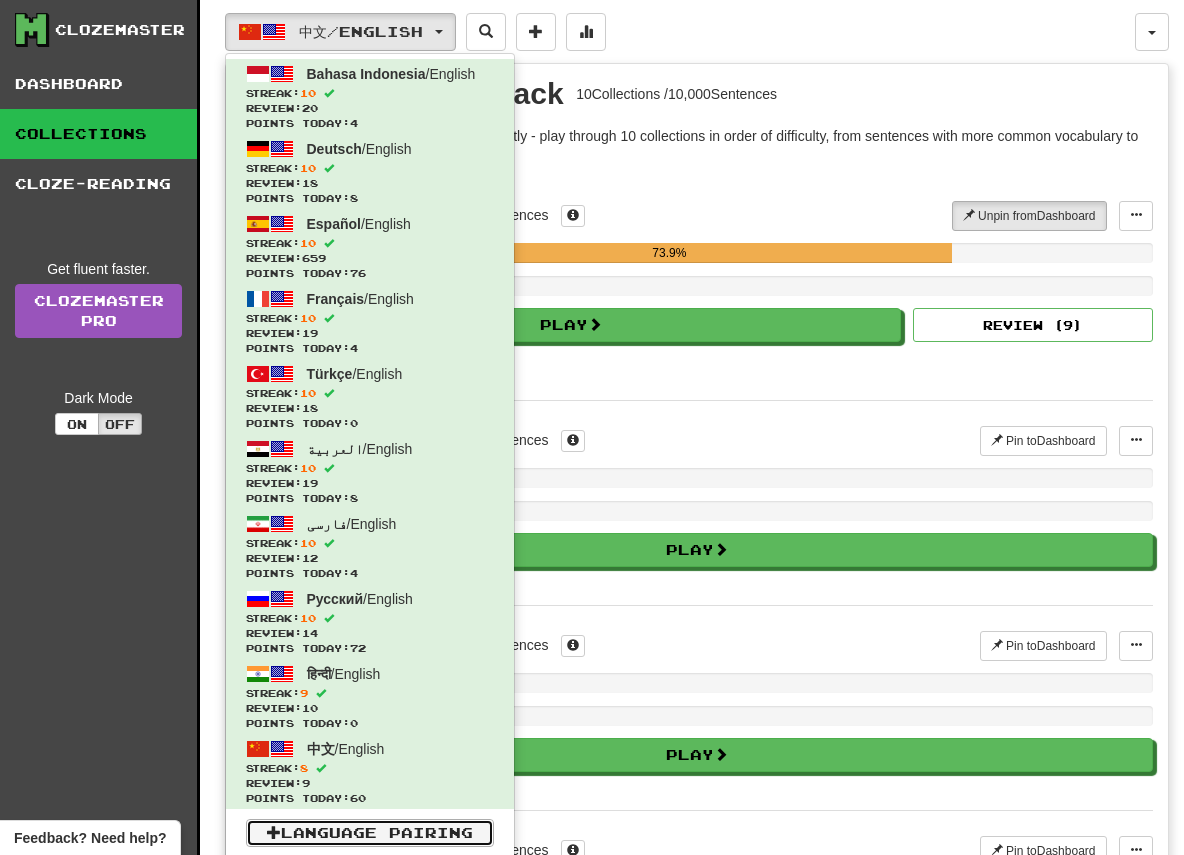 click on "Language Pairing" 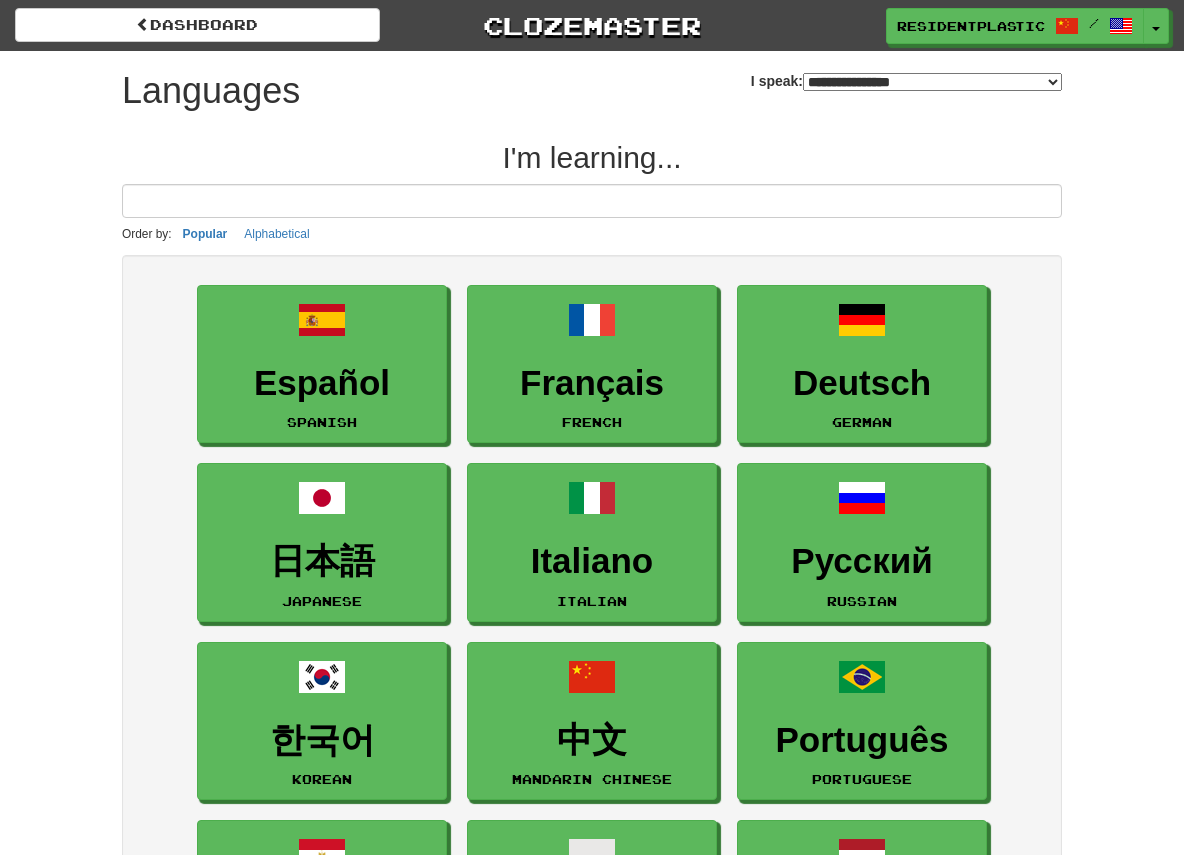 select on "*******" 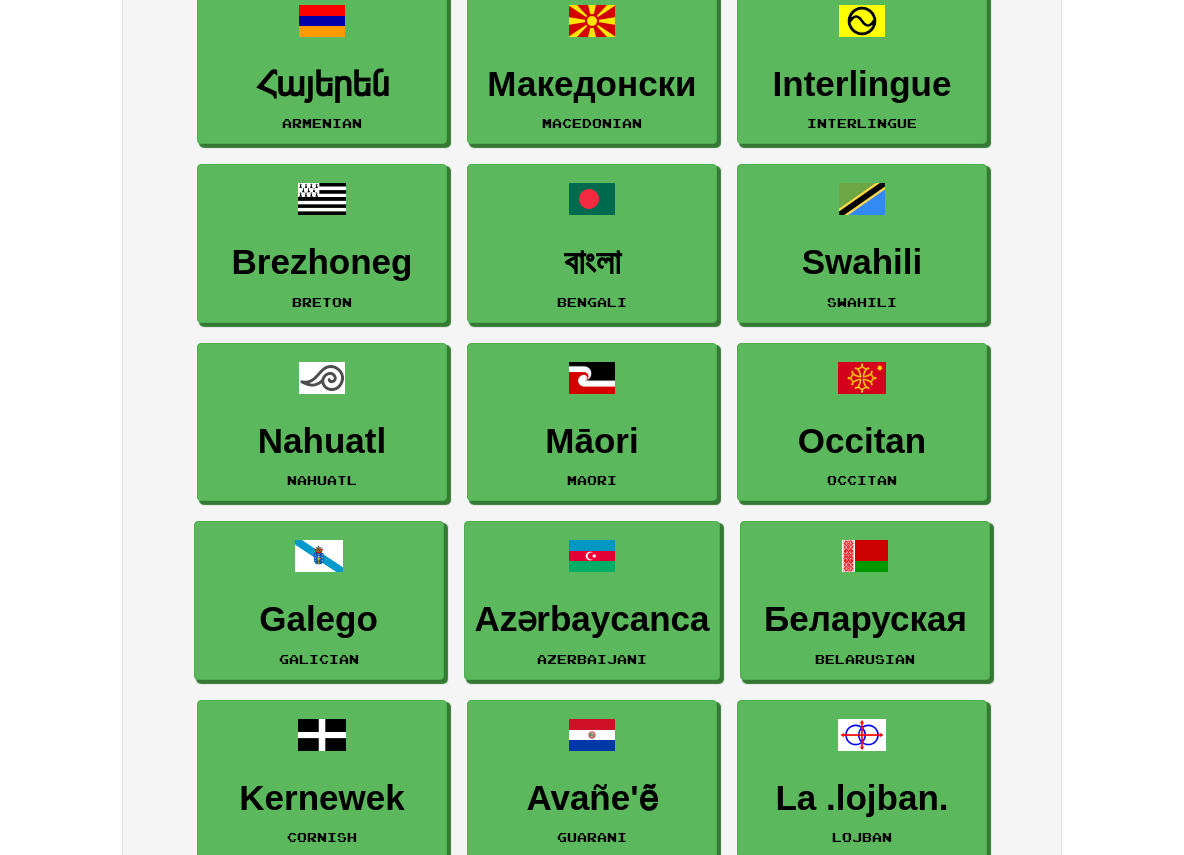scroll, scrollTop: 669, scrollLeft: 0, axis: vertical 